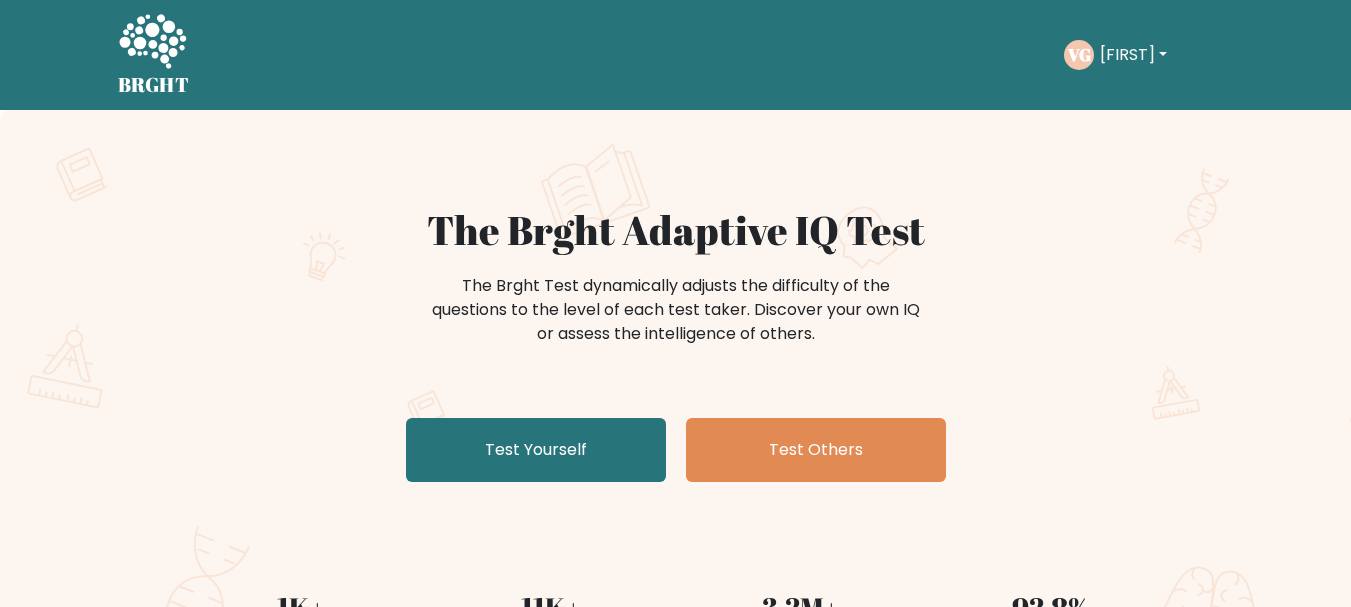 scroll, scrollTop: 0, scrollLeft: 0, axis: both 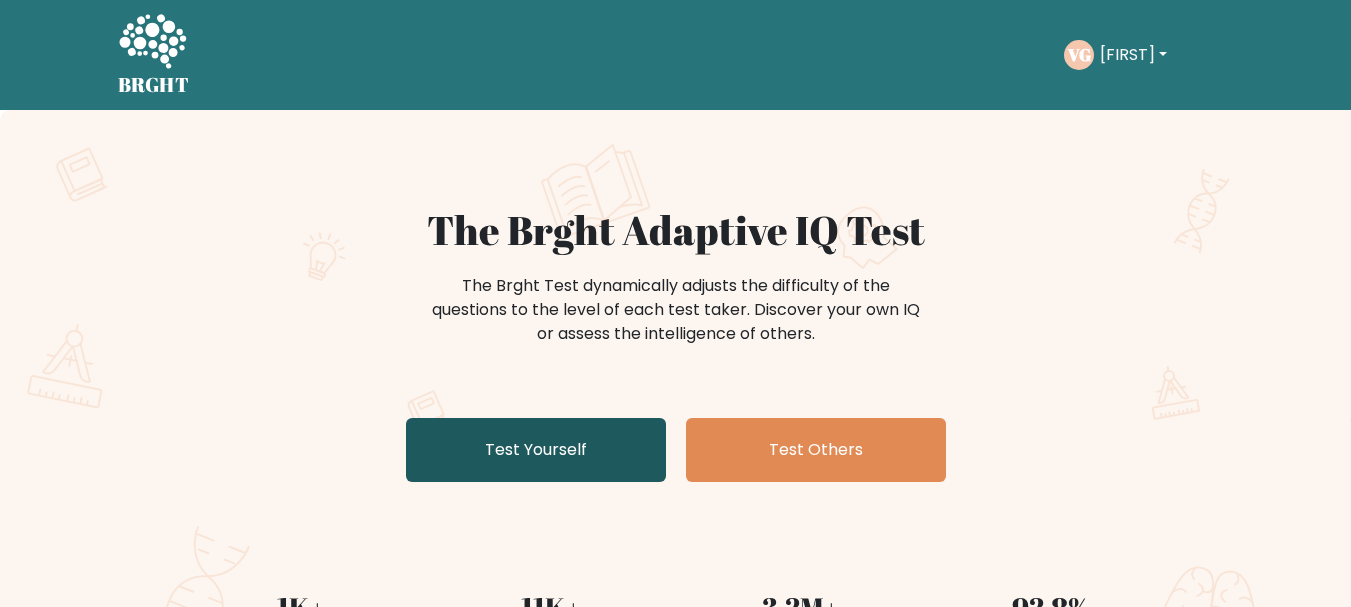 click on "Test Yourself" at bounding box center [536, 450] 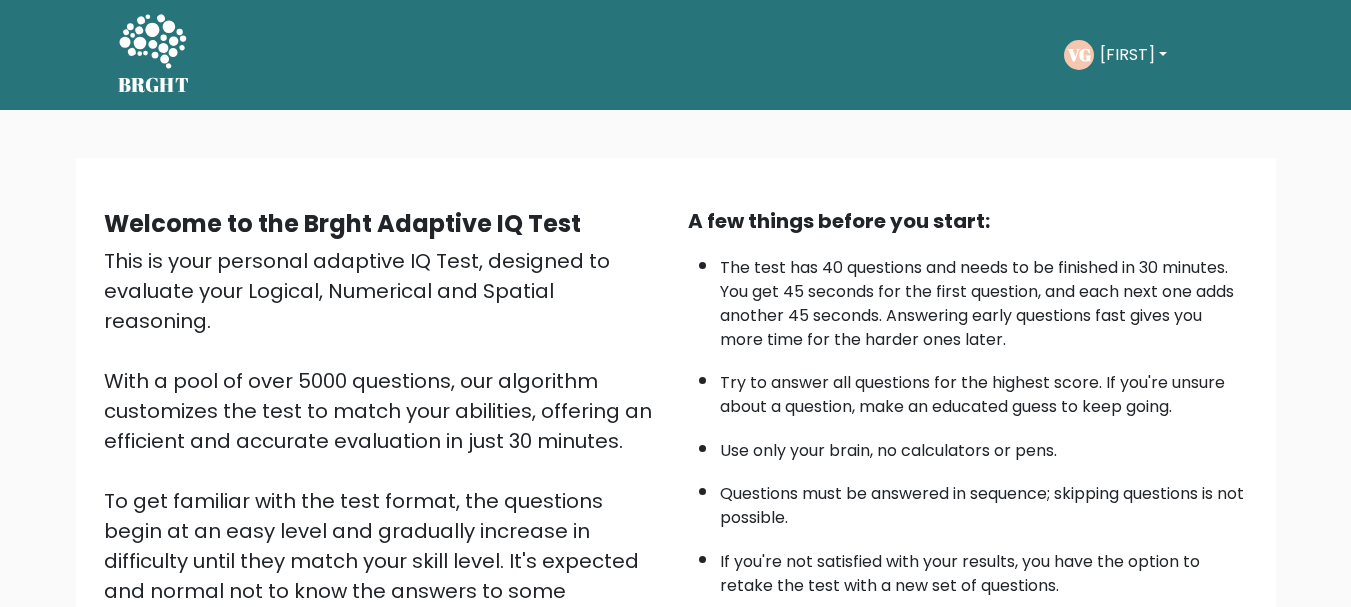 scroll, scrollTop: 0, scrollLeft: 0, axis: both 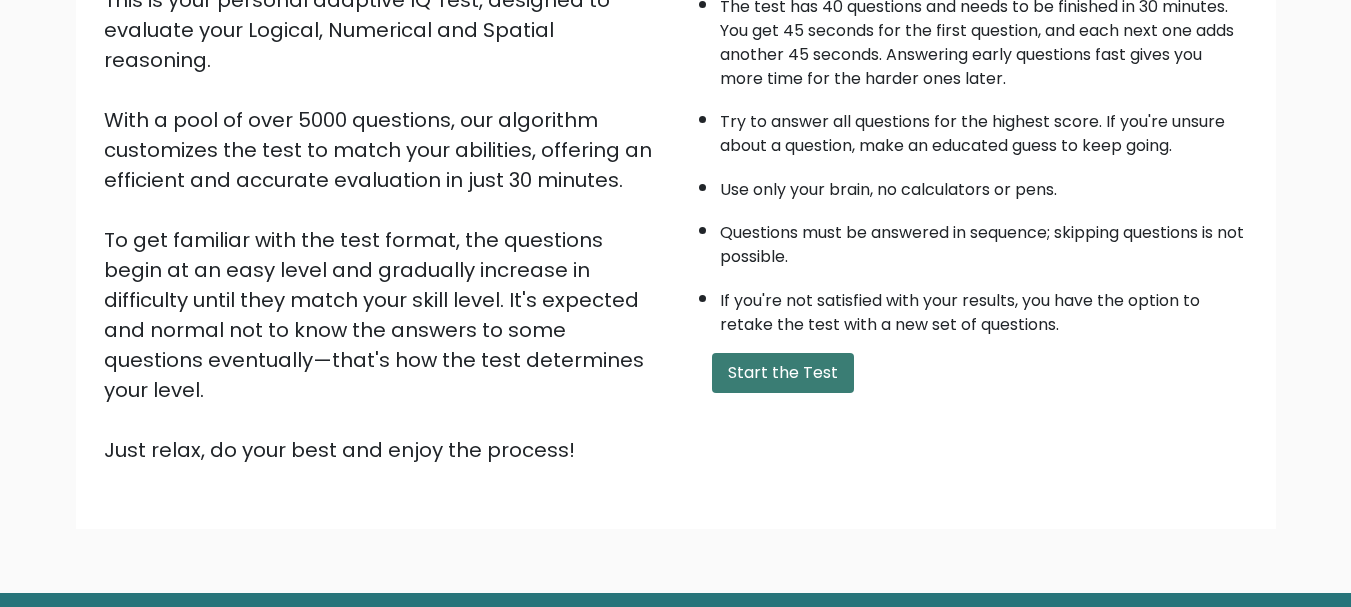 click on "Start the Test" at bounding box center [783, 373] 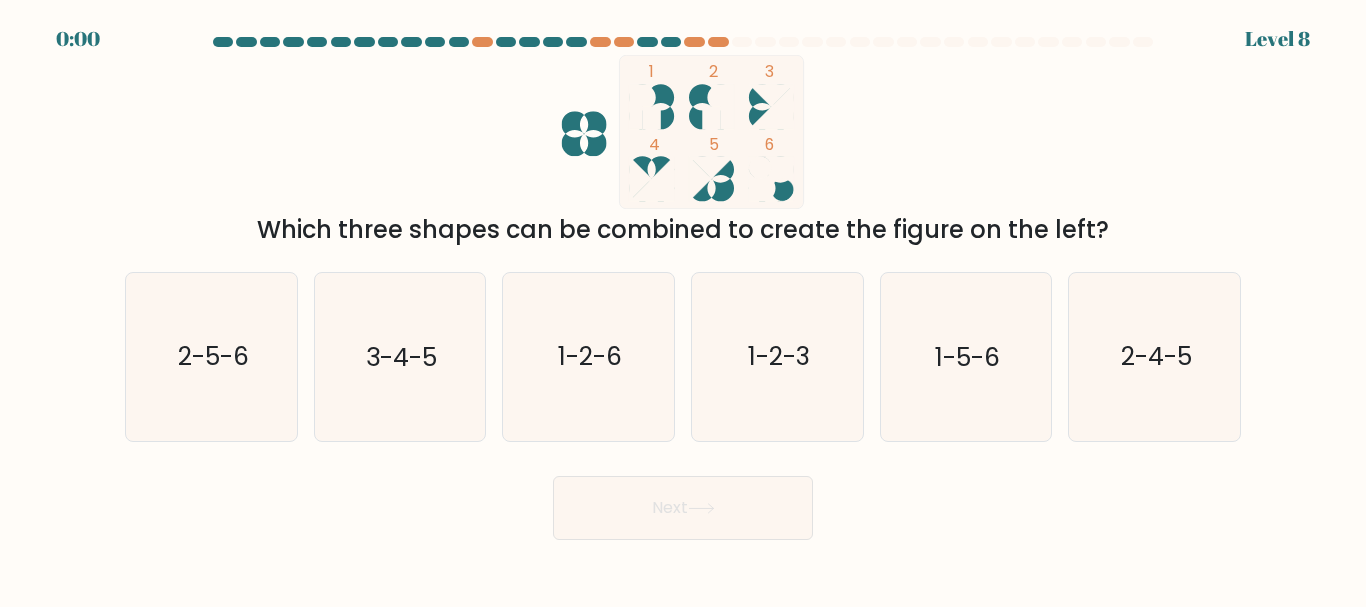 scroll, scrollTop: 0, scrollLeft: 0, axis: both 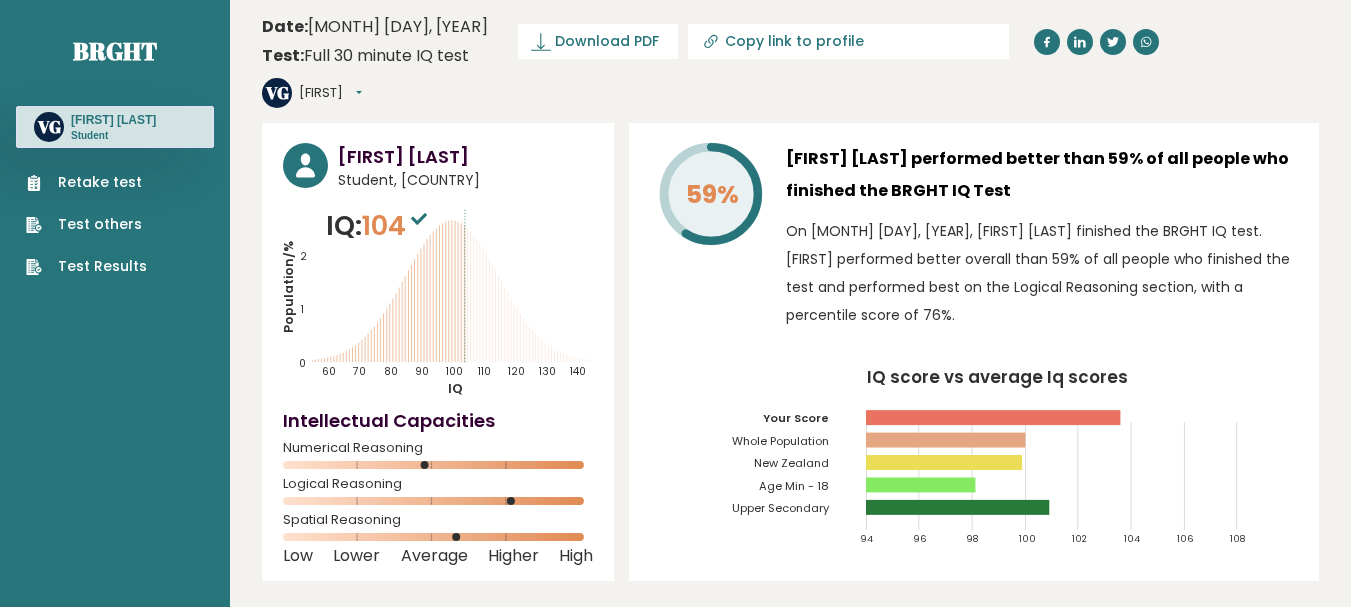 click on "[FIRST] [LAST]
Student,
[COUNTRY]
IQ:  104
Population/%
IQ
0
1
2
60
70
80
90
100
110
120
130
140" at bounding box center [438, 352] 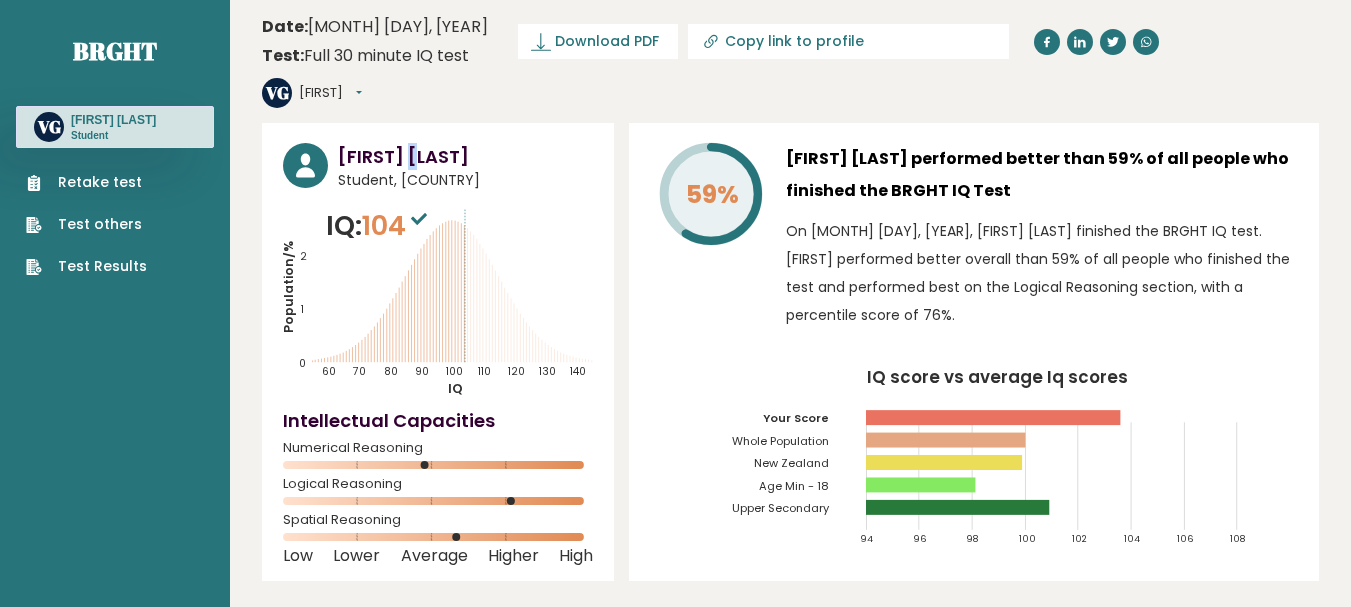 click on "Vivanshu Gudivada
Student,
New Zealand
IQ:  104
Population/%
IQ
0
1
2
60
70
80
90
100
110
120
130
140" at bounding box center [438, 352] 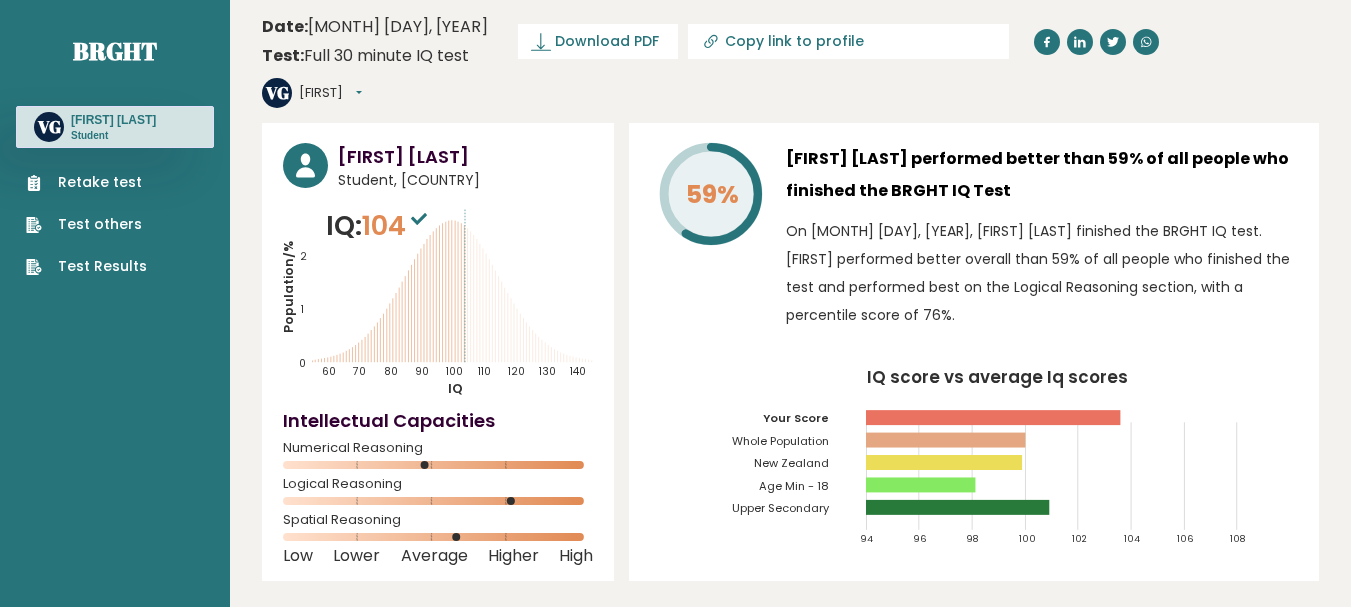 click on "Vivanshu Gudivada
Student,
New Zealand
IQ:  104
Population/%
IQ
0
1
2
60
70
80
90
100
110
120
130
140" at bounding box center (438, 352) 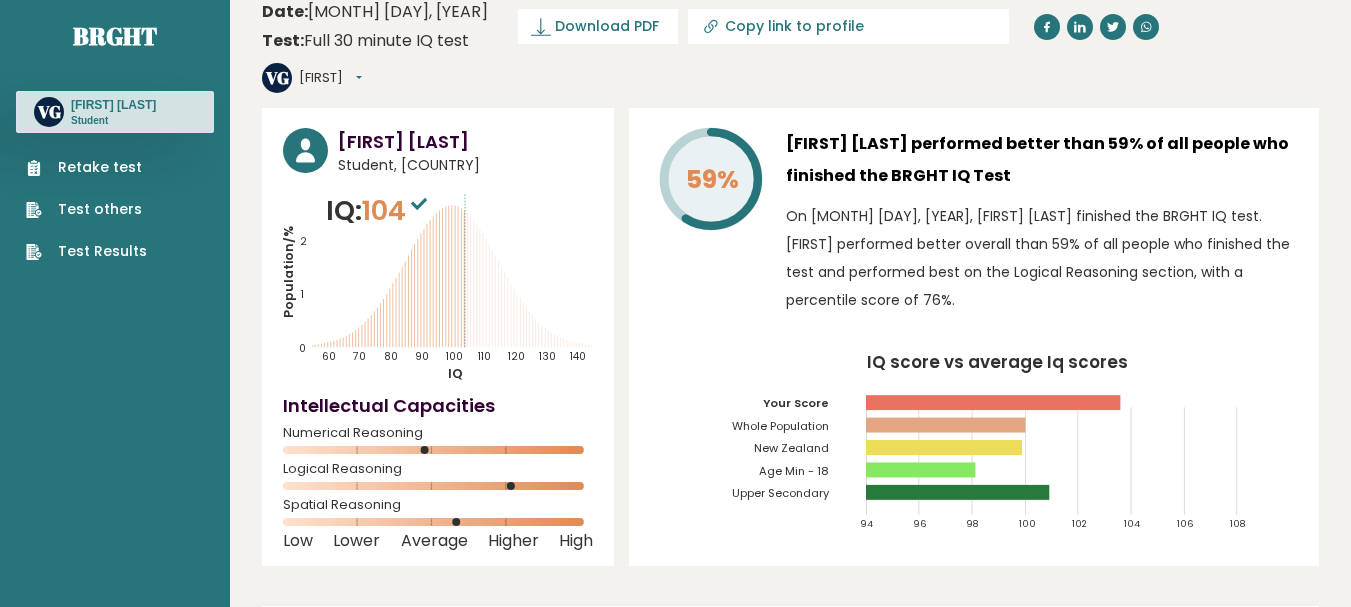 scroll, scrollTop: 23, scrollLeft: 0, axis: vertical 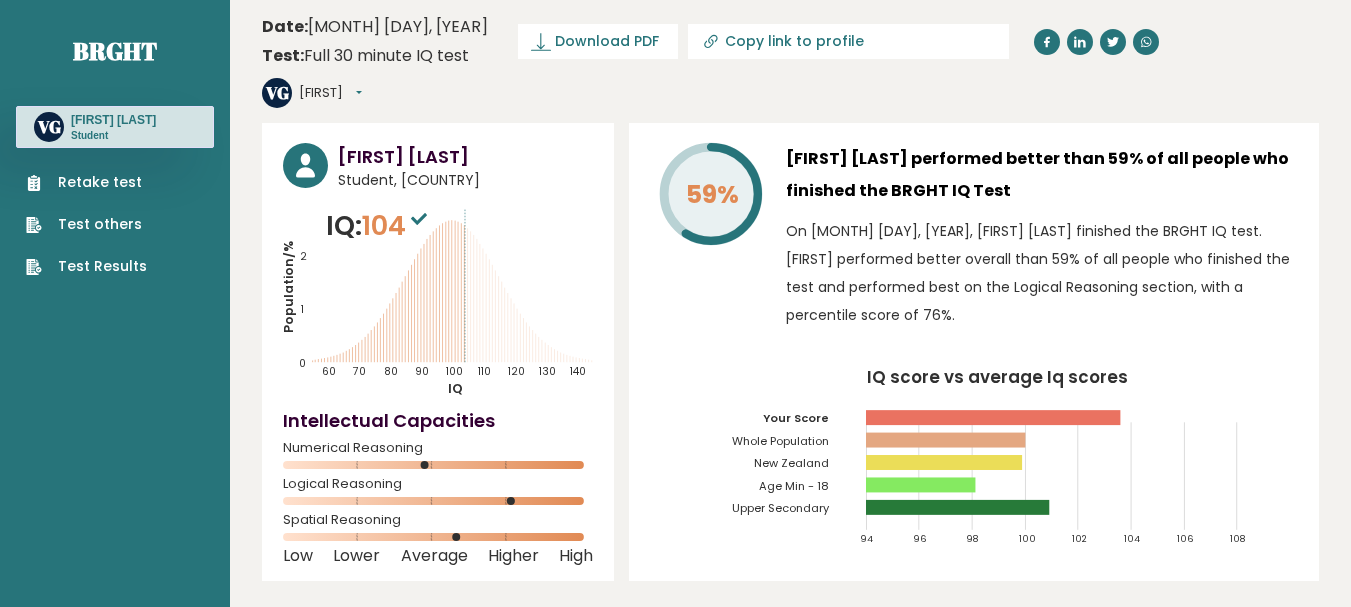 click on "Retake test
Test others
Test Results" at bounding box center [115, 212] 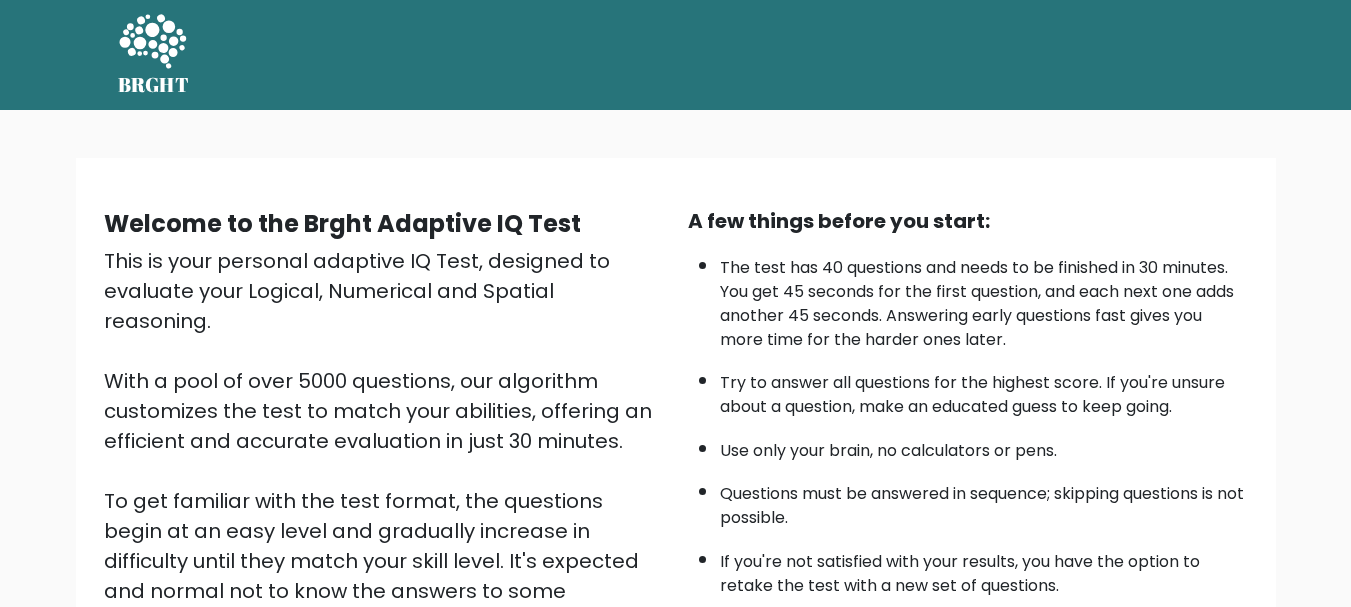 scroll, scrollTop: 0, scrollLeft: 0, axis: both 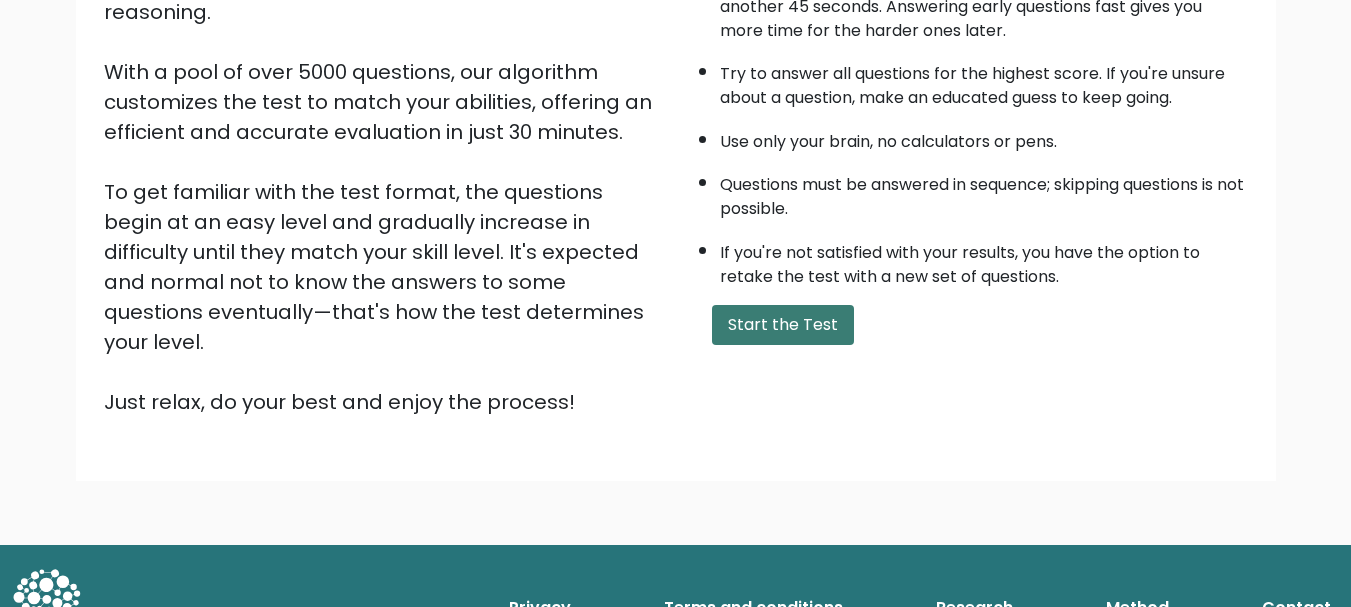 drag, startPoint x: 796, startPoint y: 350, endPoint x: 788, endPoint y: 334, distance: 17.888544 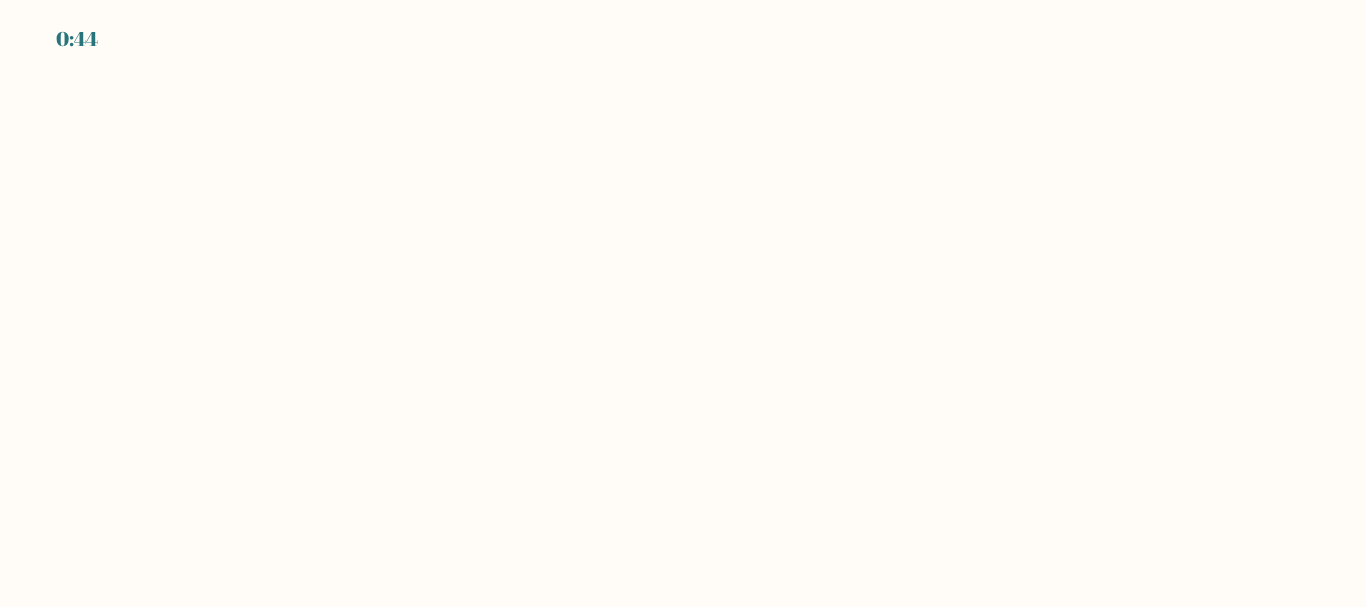 scroll, scrollTop: 0, scrollLeft: 0, axis: both 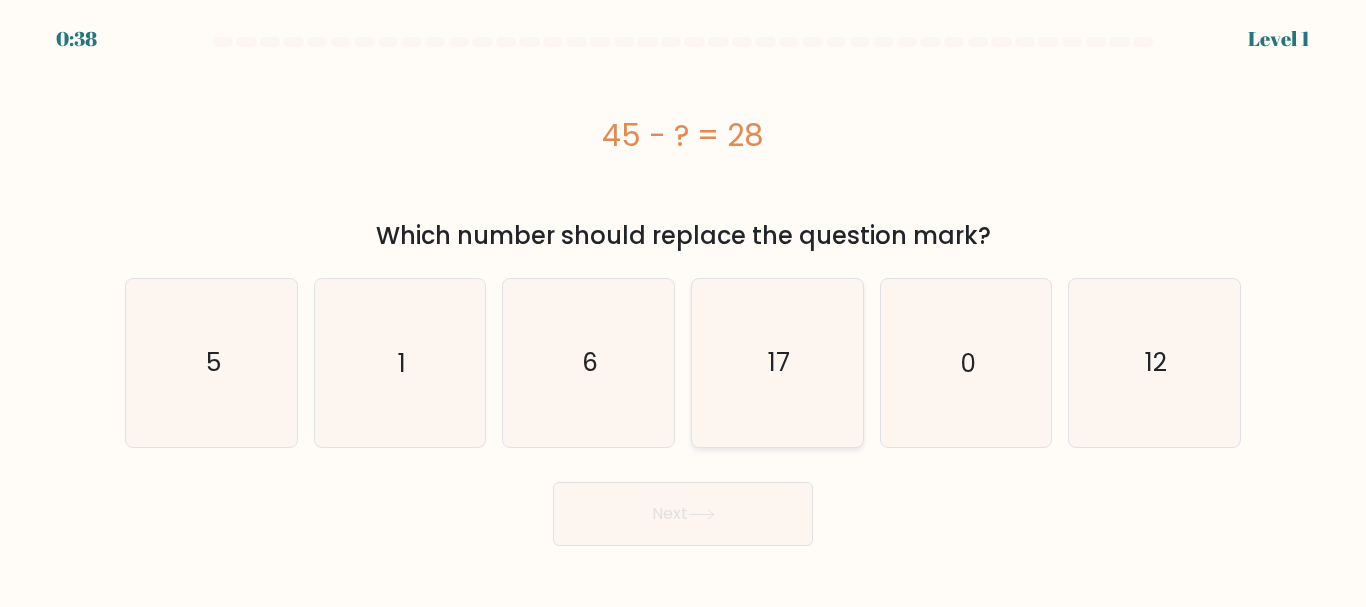 click on "17" 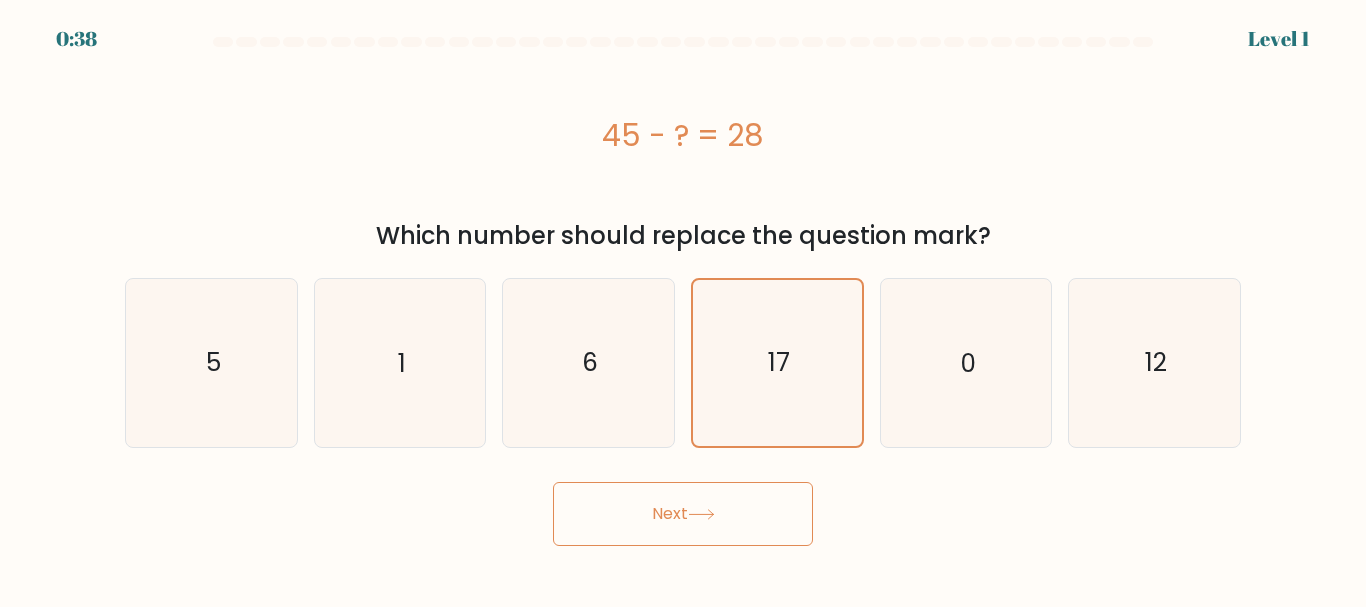 click 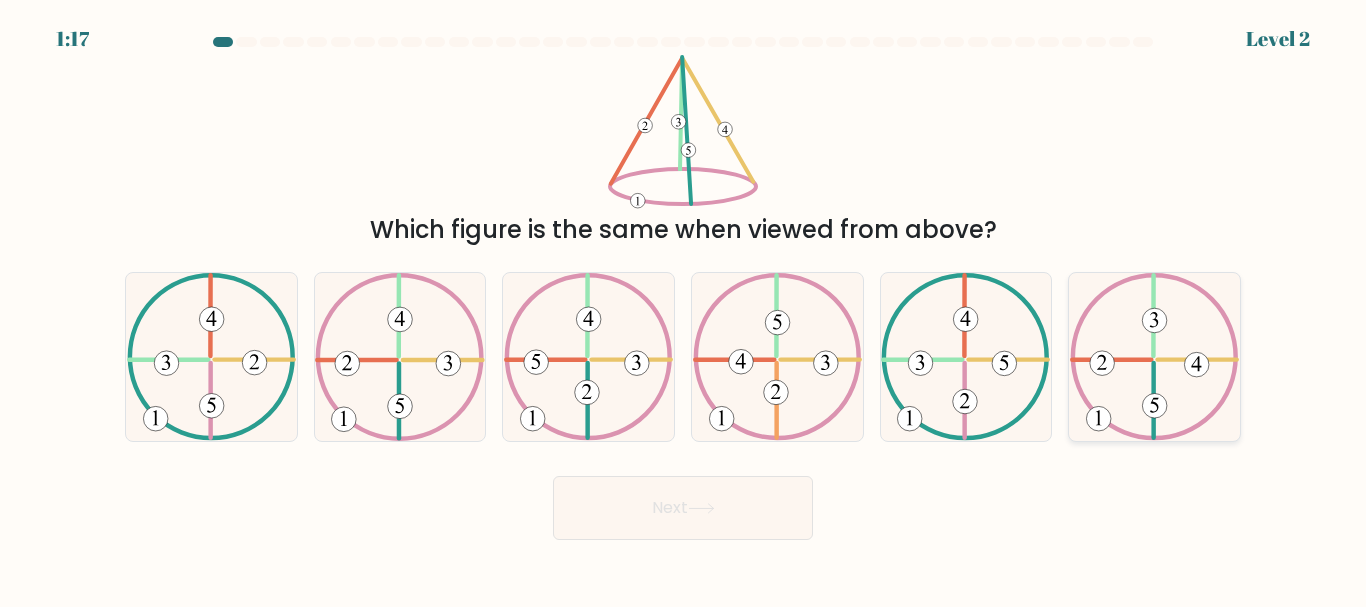 click 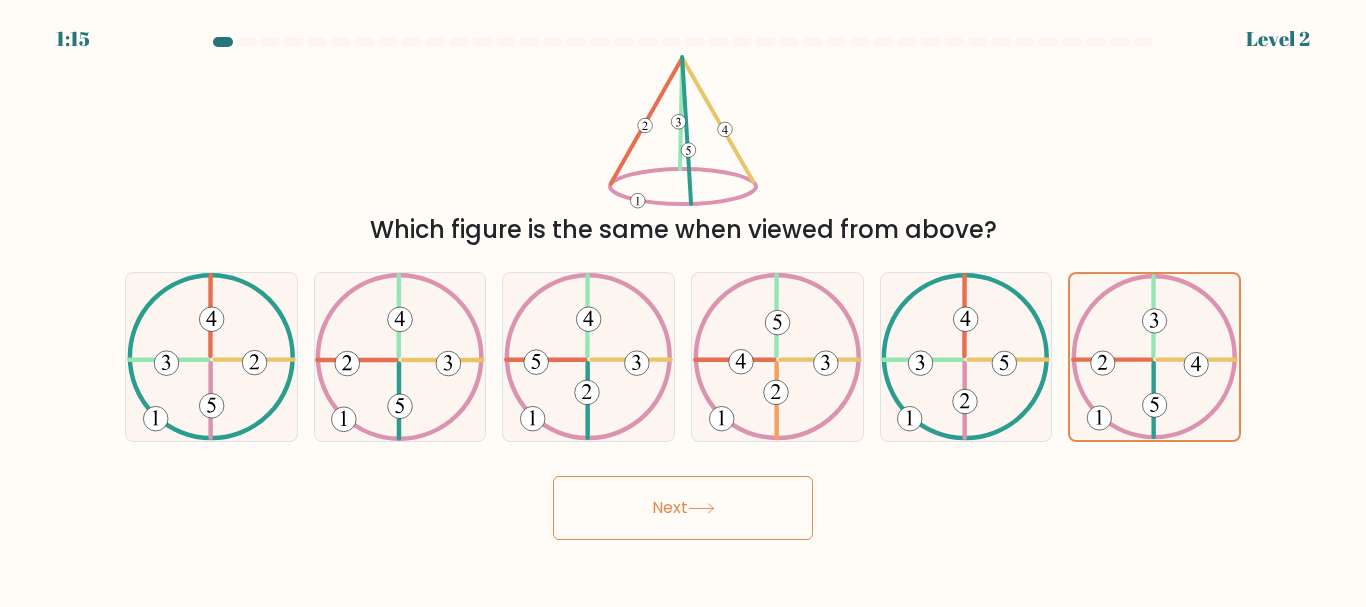 click on "Next" at bounding box center (683, 508) 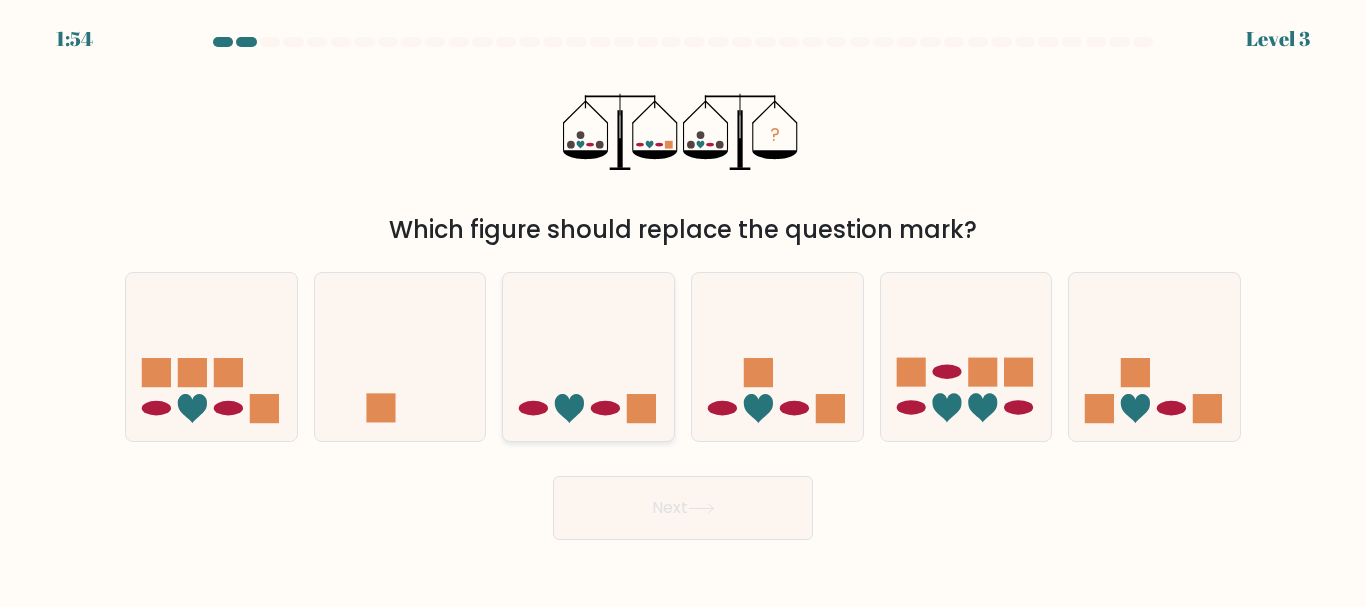 click 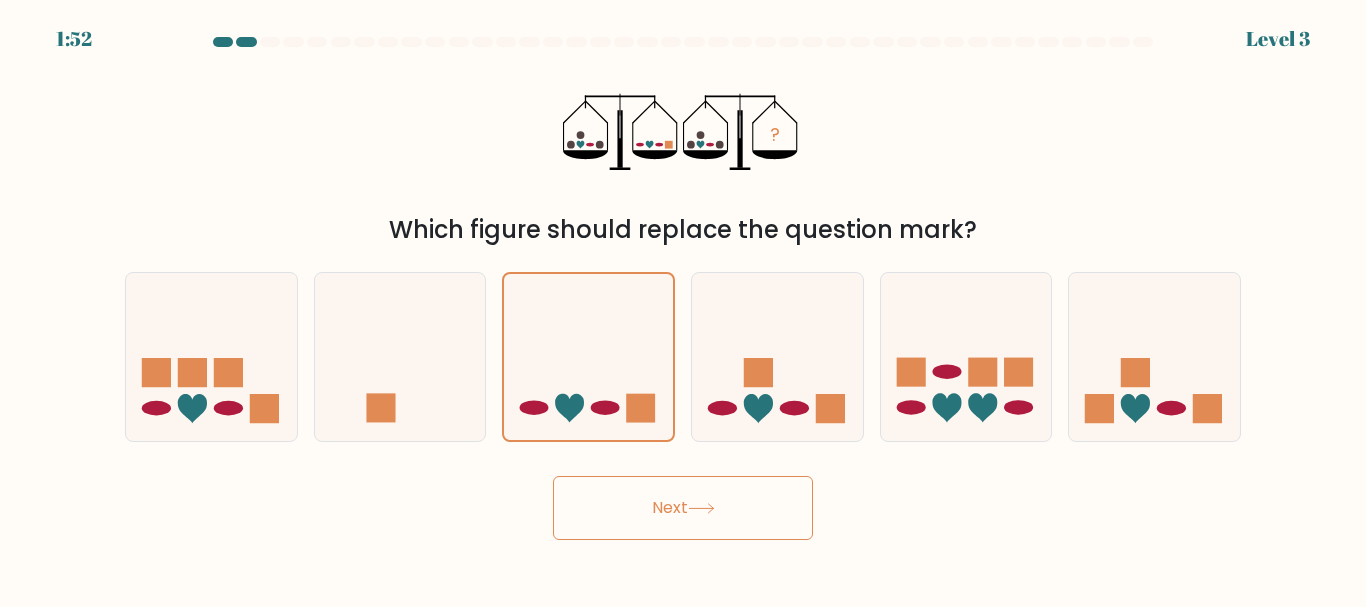 click on "Next" at bounding box center (683, 508) 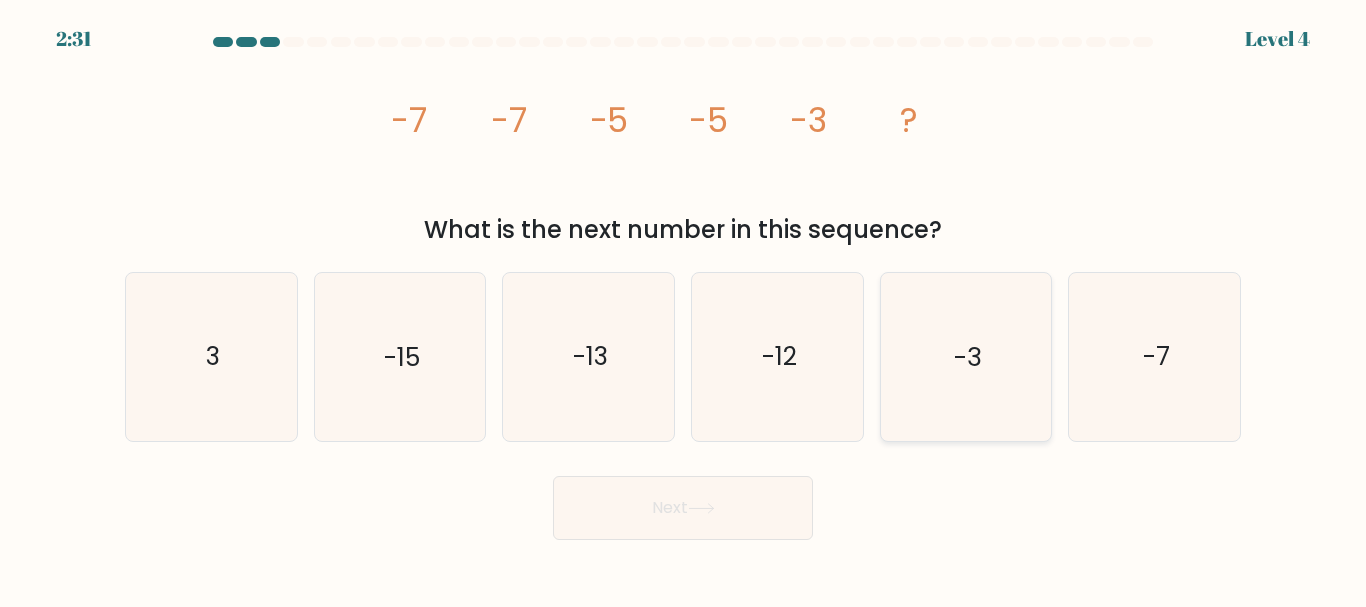 click on "-3" 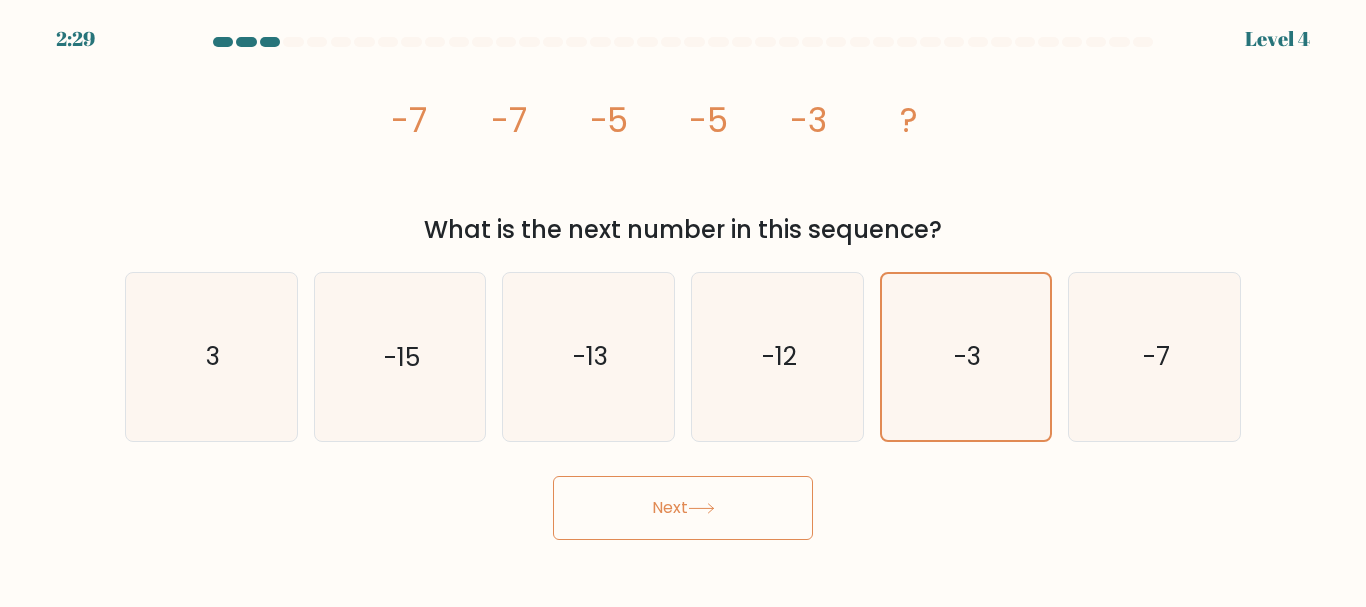 drag, startPoint x: 756, startPoint y: 466, endPoint x: 731, endPoint y: 508, distance: 48.8774 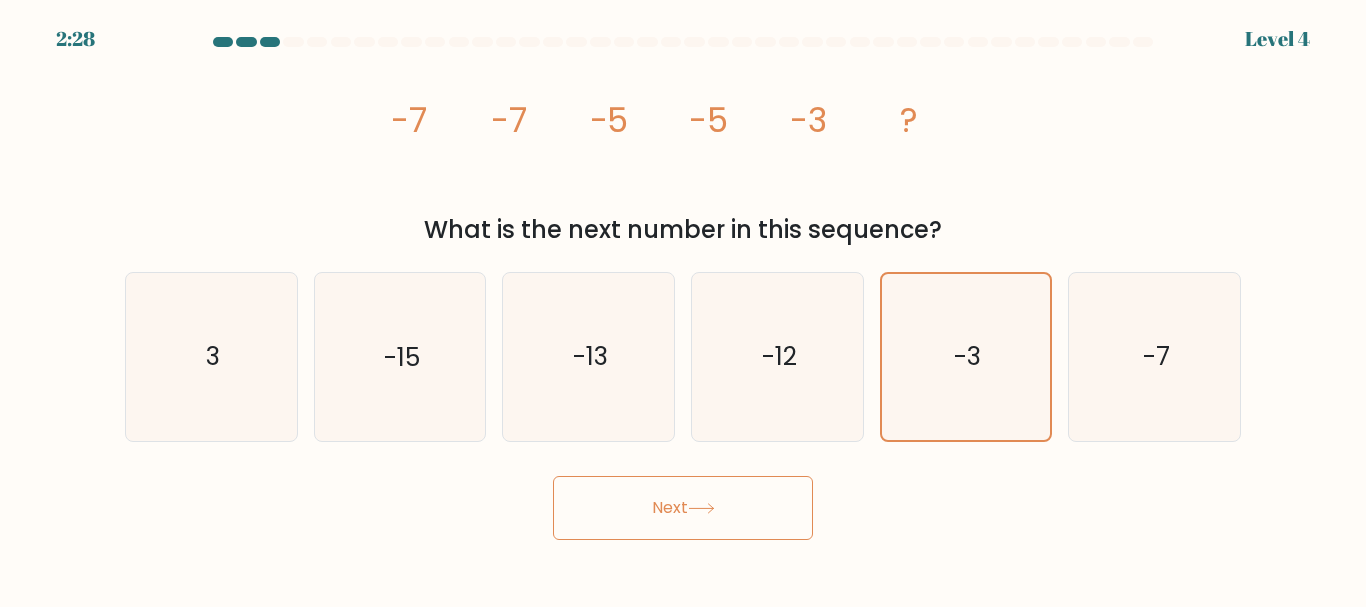 click on "Next" at bounding box center [683, 508] 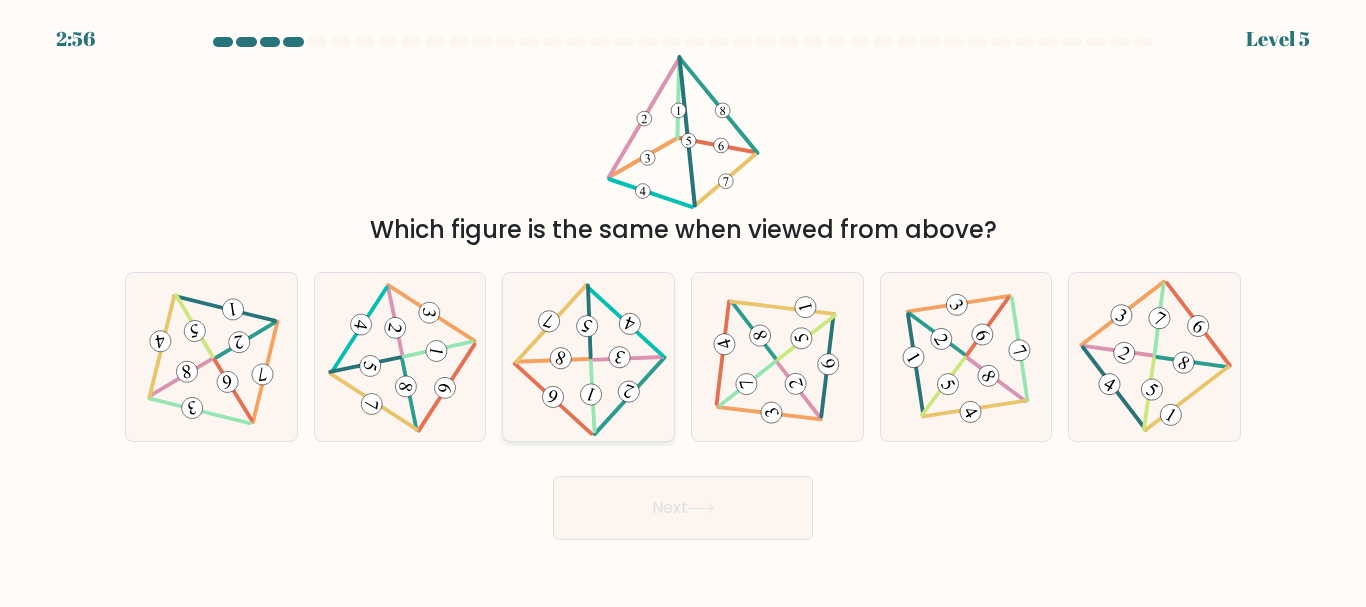 click 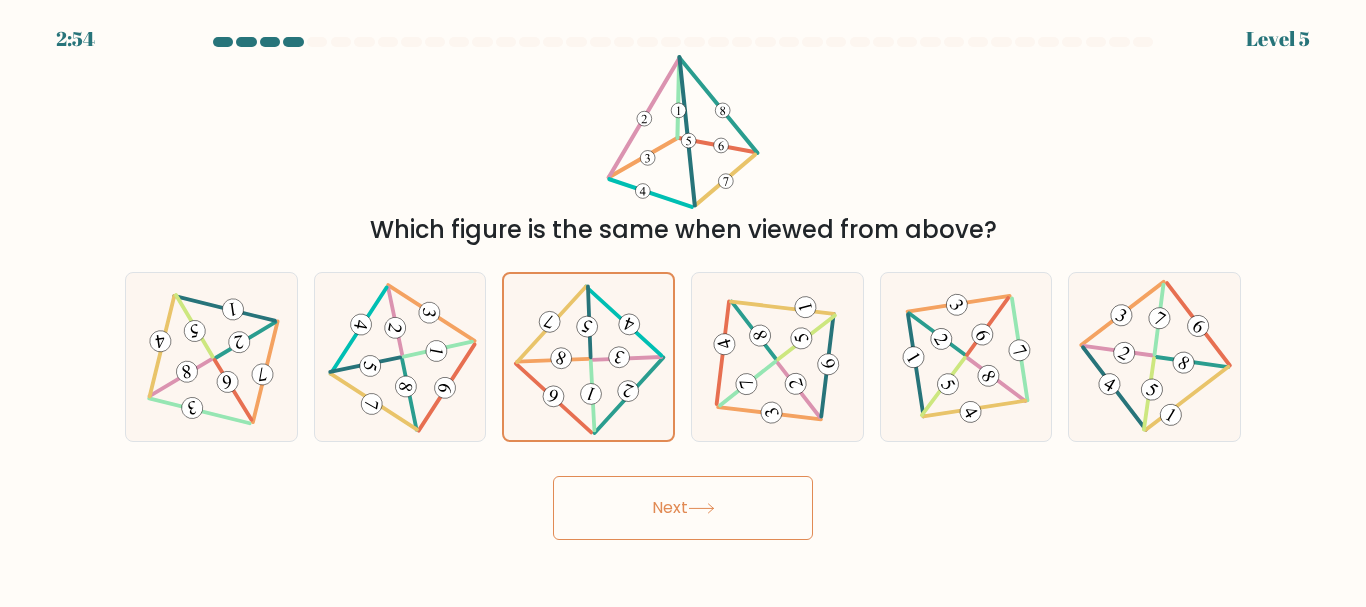 click on "Next" at bounding box center [683, 508] 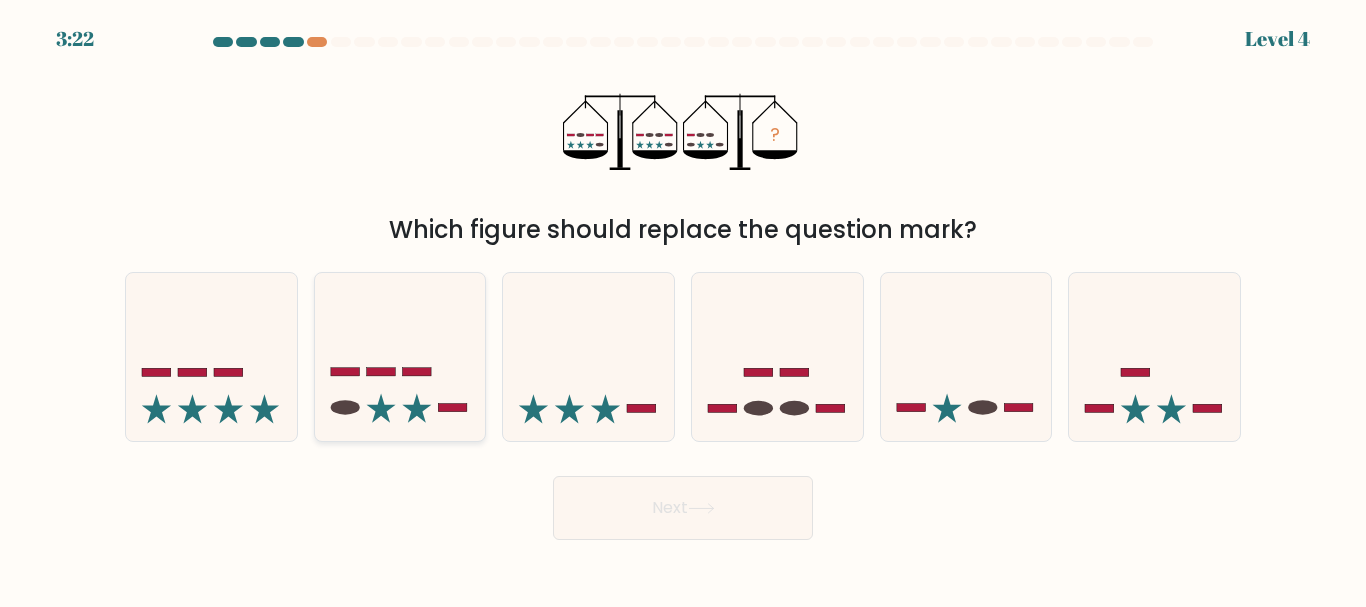 click 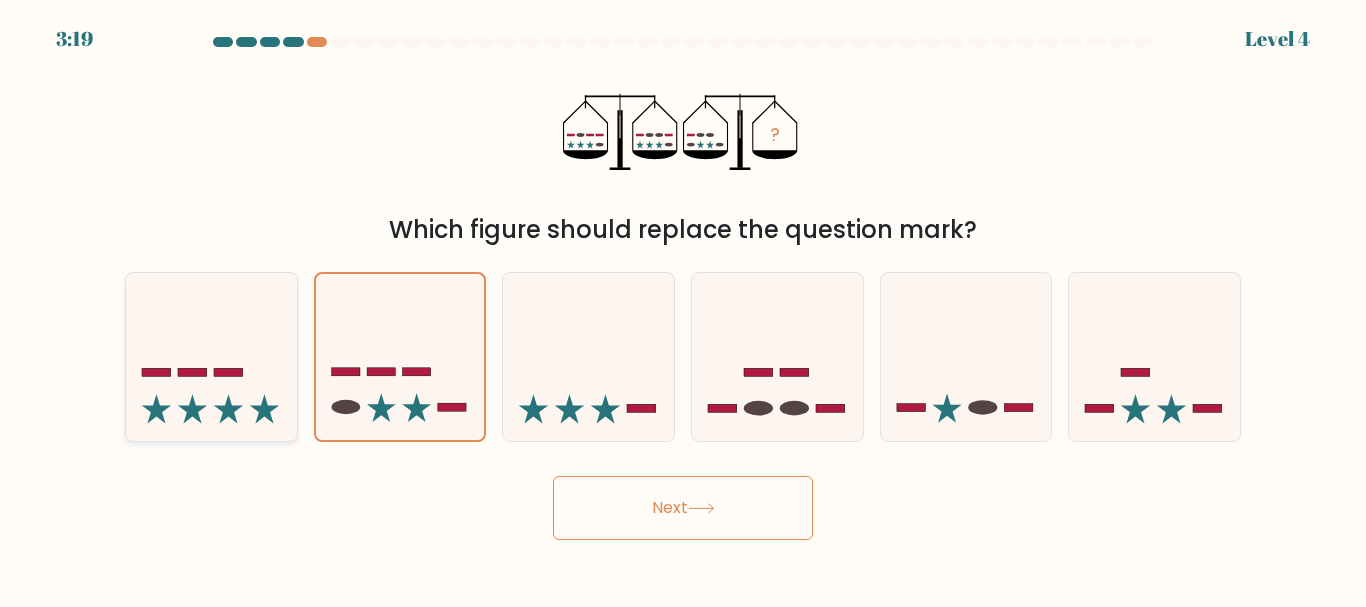 click 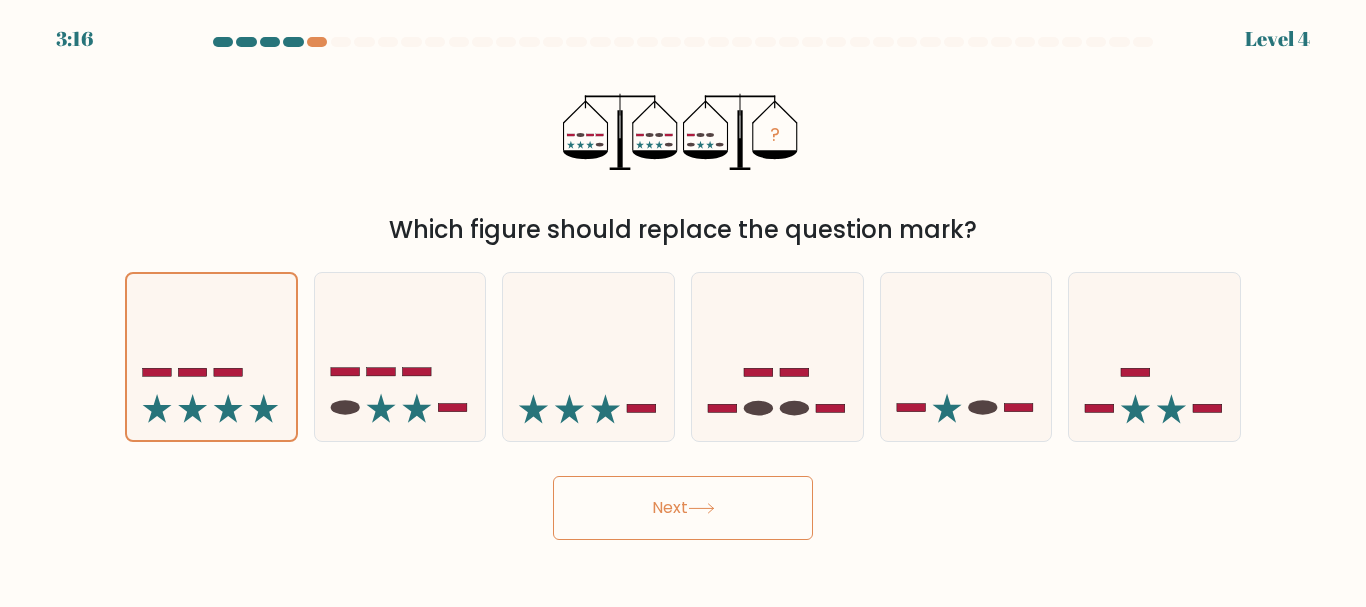 click on "Next" at bounding box center (683, 508) 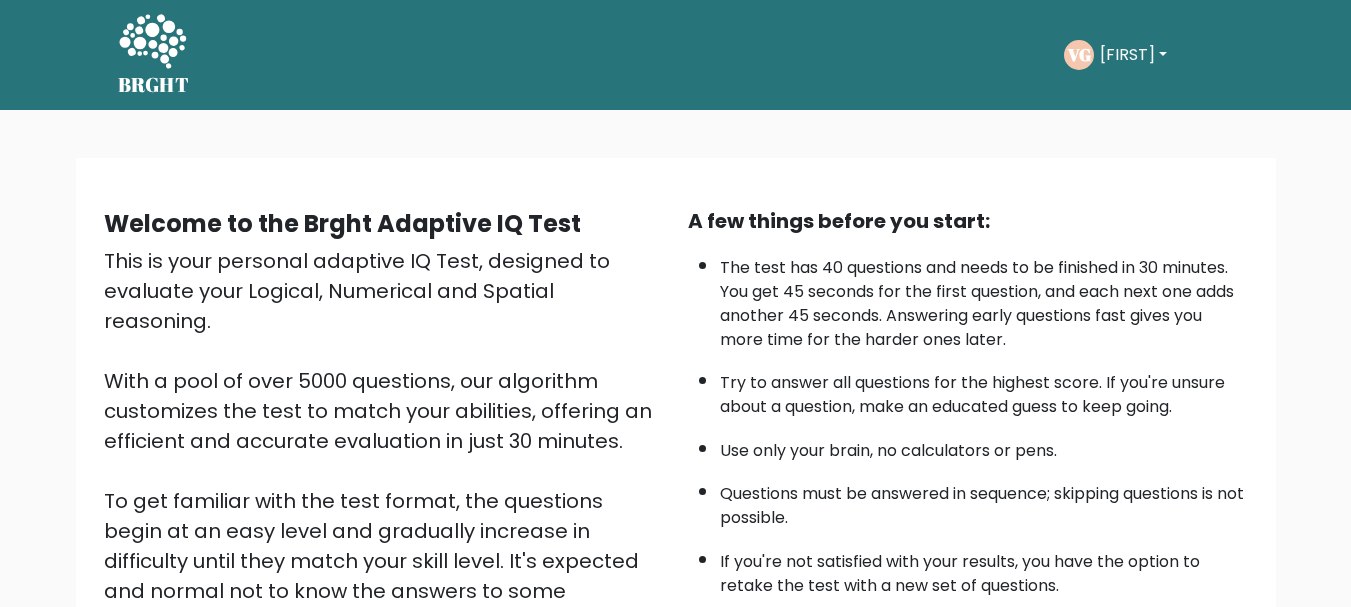 scroll, scrollTop: 0, scrollLeft: 0, axis: both 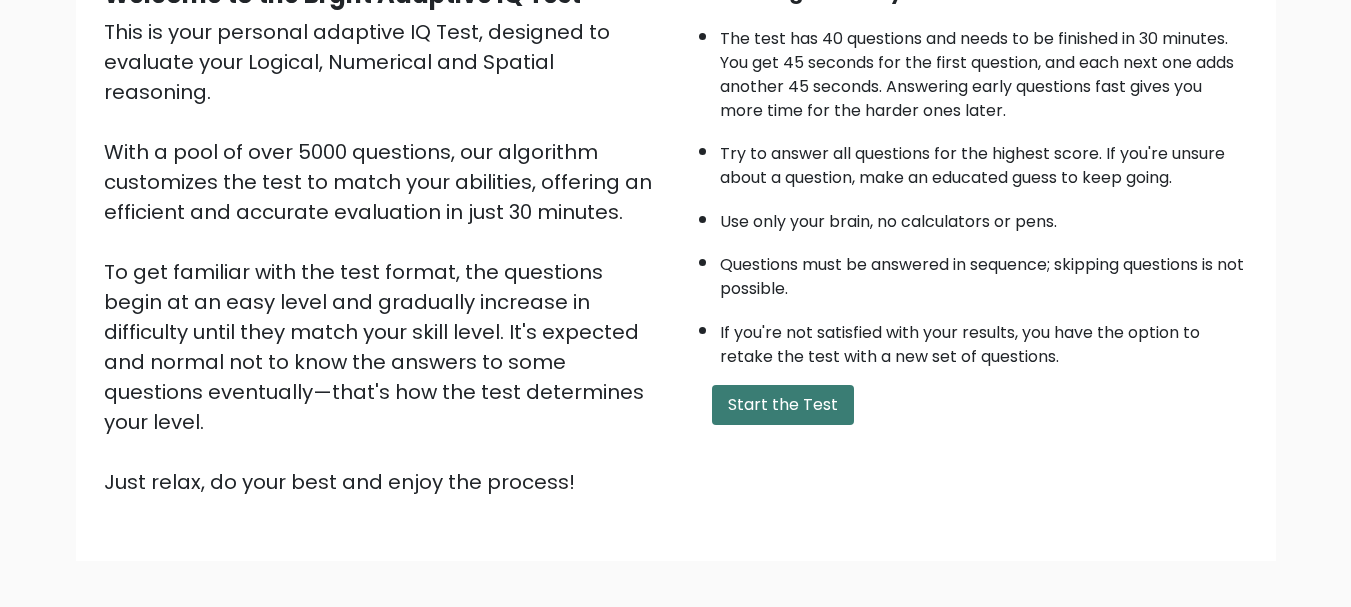 click on "Start the Test" at bounding box center [783, 405] 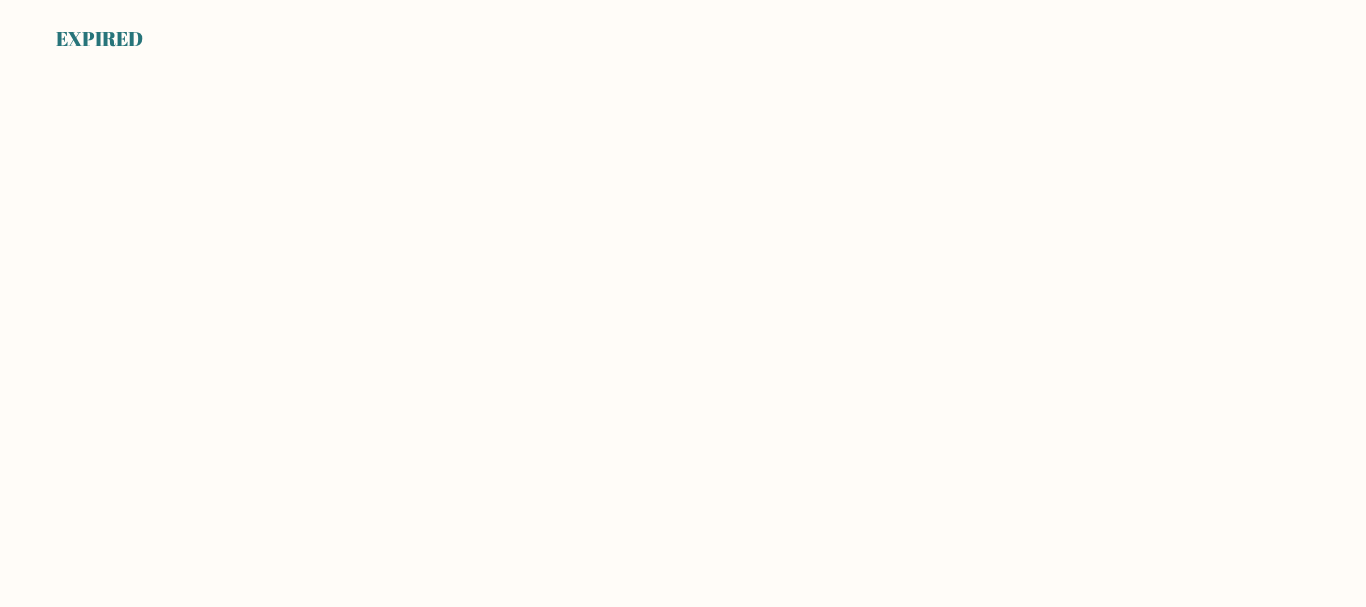 scroll, scrollTop: 0, scrollLeft: 0, axis: both 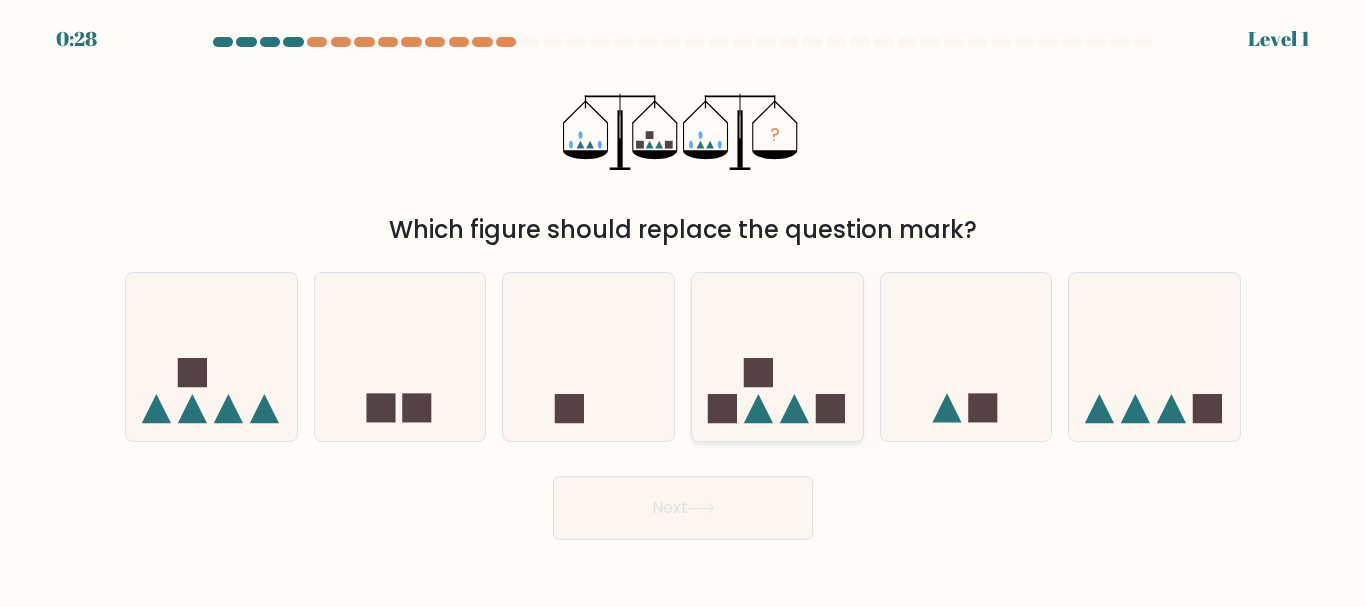 click 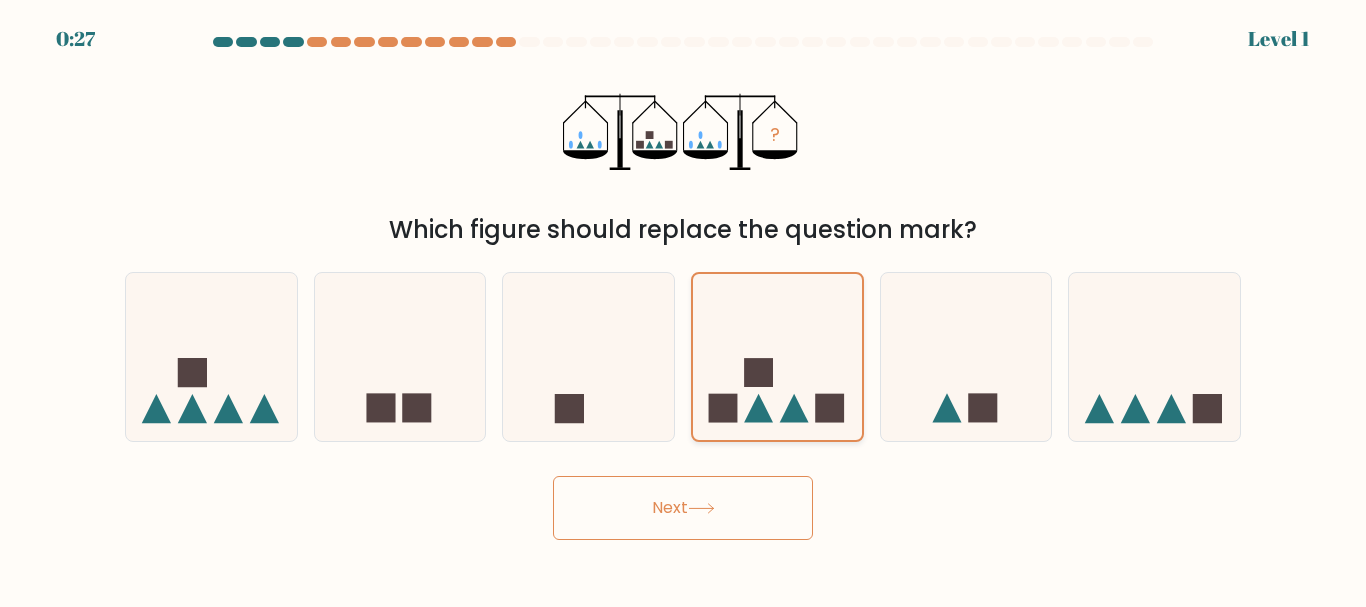 click 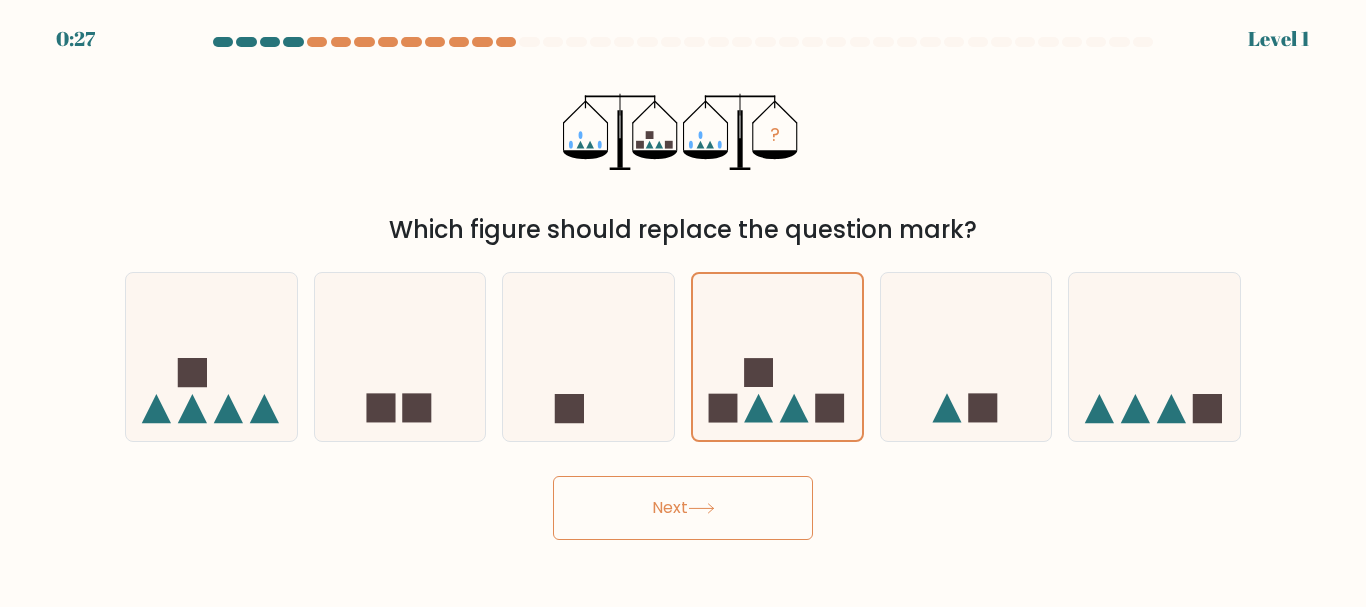 drag, startPoint x: 805, startPoint y: 398, endPoint x: 727, endPoint y: 510, distance: 136.48444 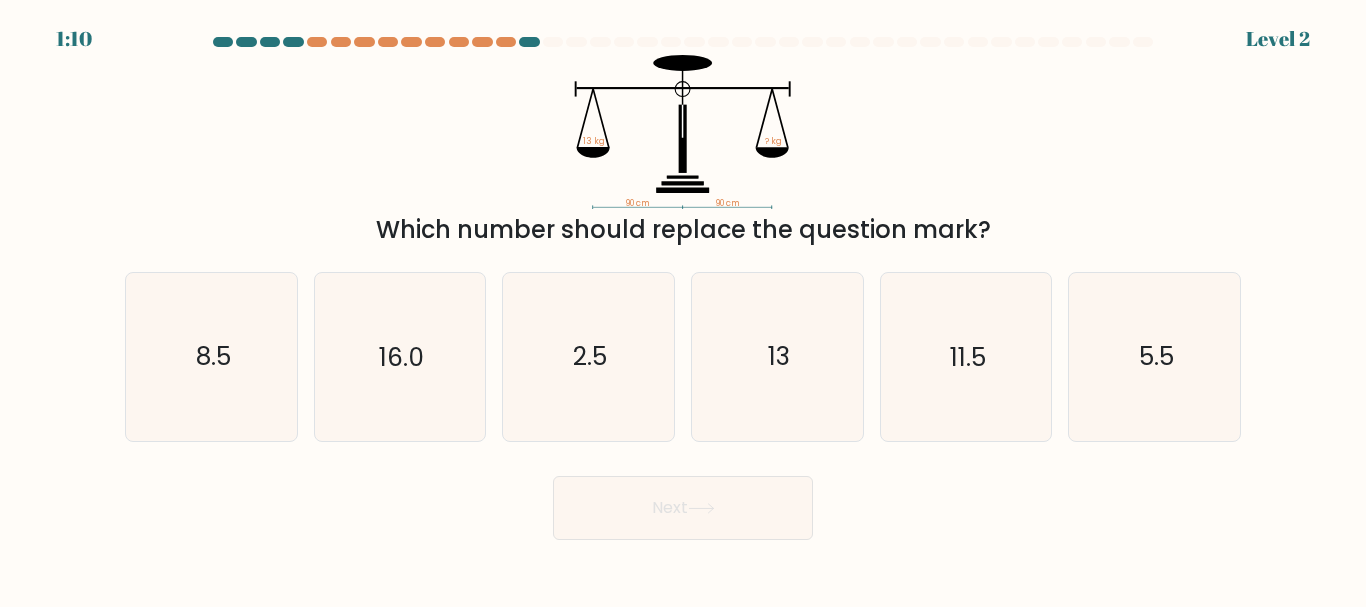drag, startPoint x: 736, startPoint y: 380, endPoint x: 719, endPoint y: 445, distance: 67.18631 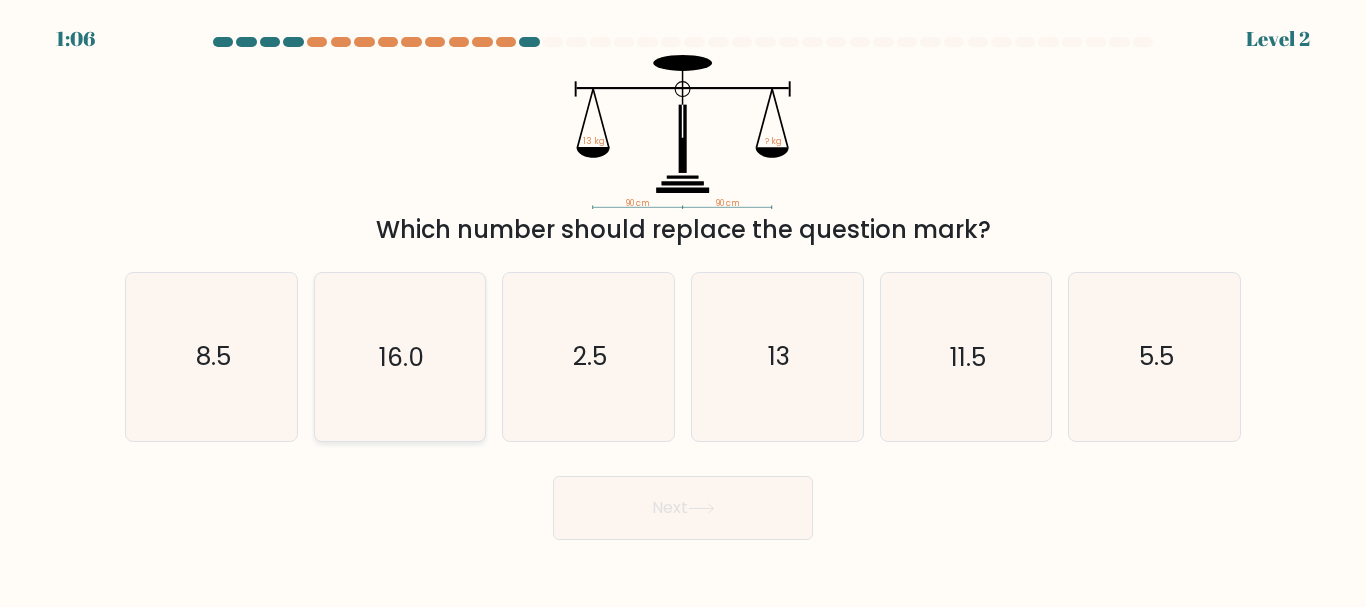 click on "16.0" 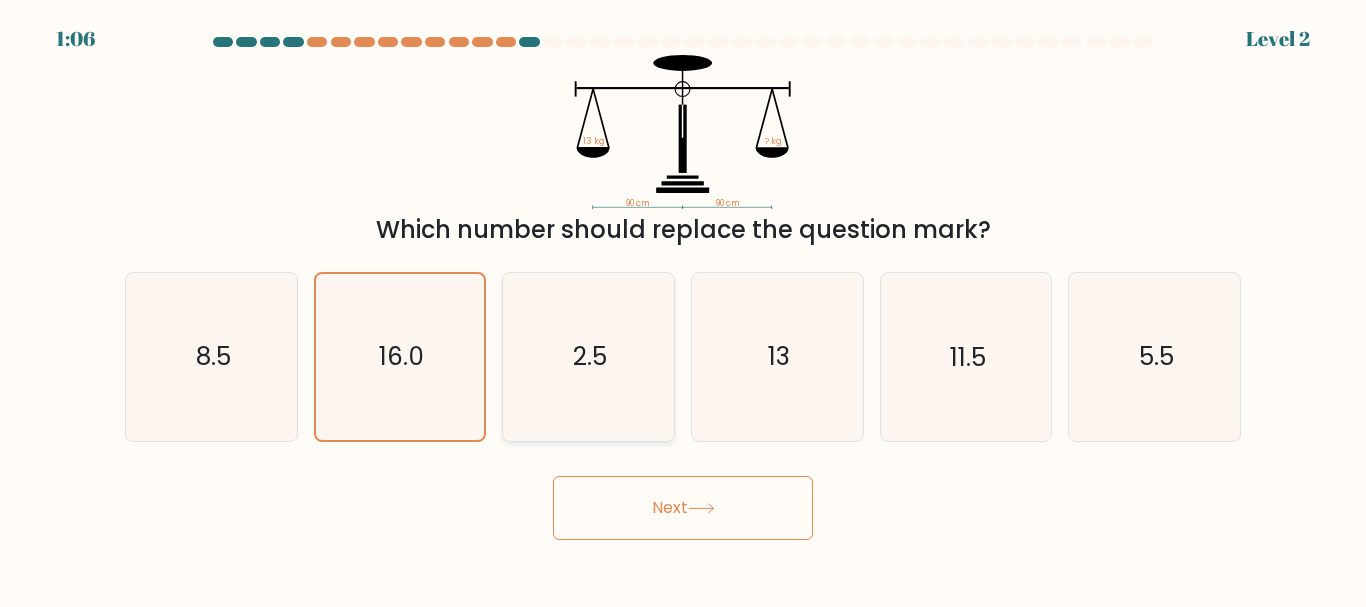 click on "2.5" 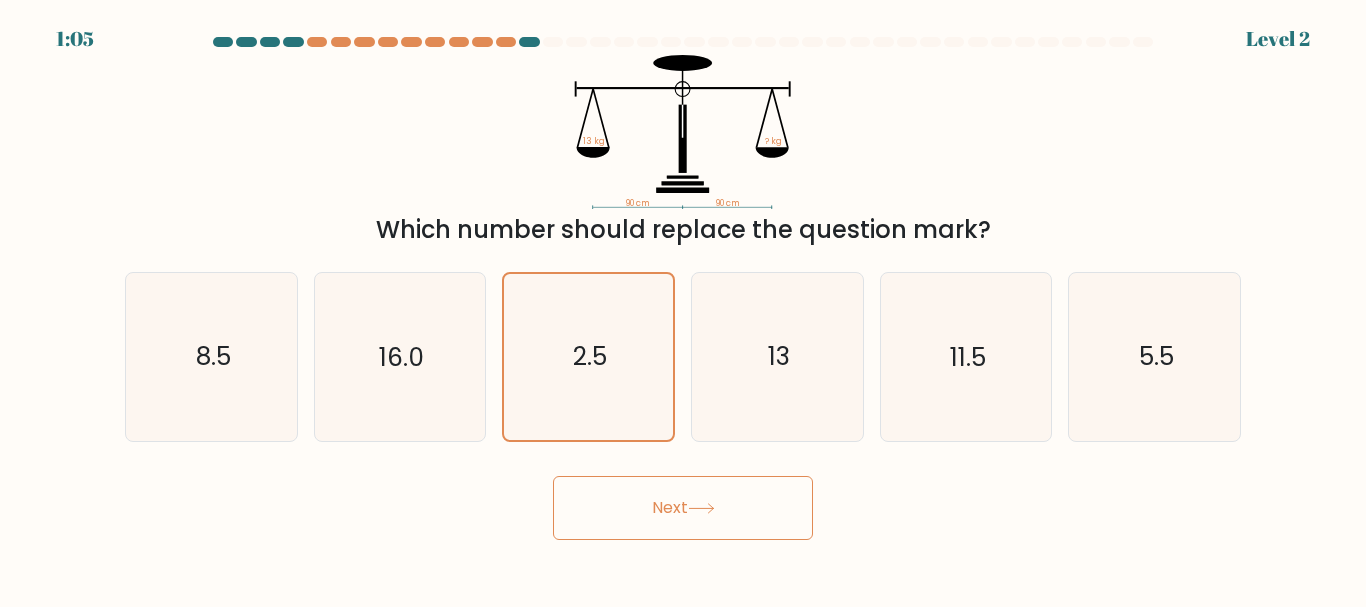 click on "1:05
Level 2" at bounding box center [683, 303] 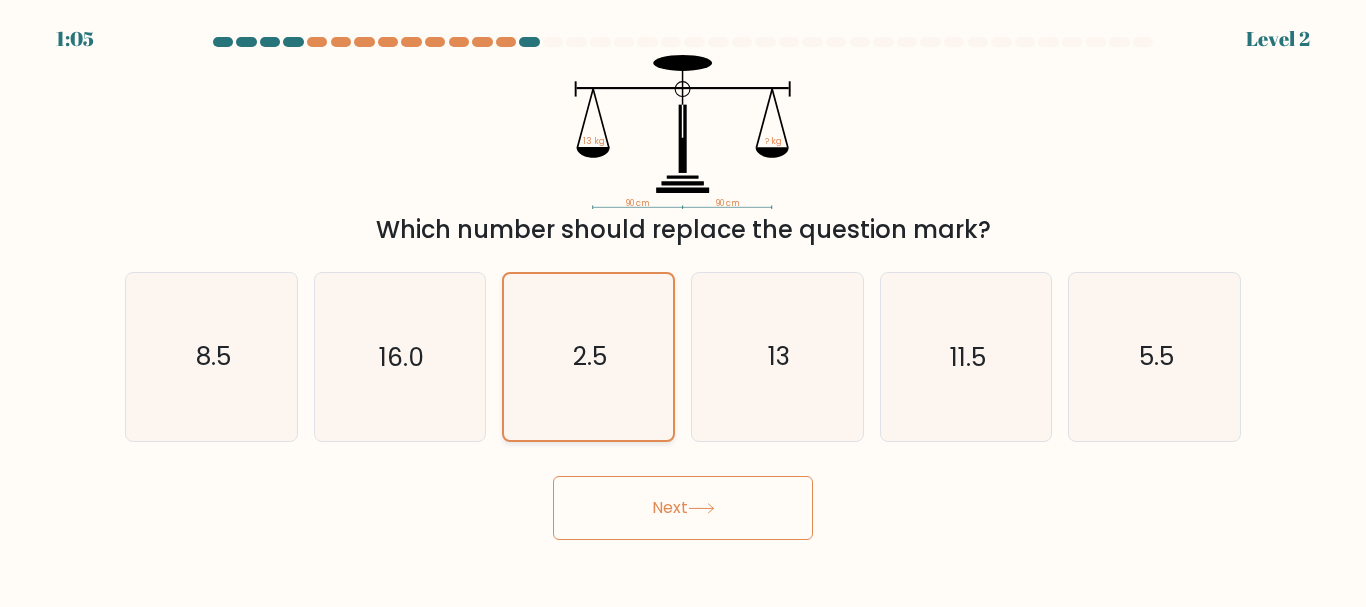 click on "2.5" 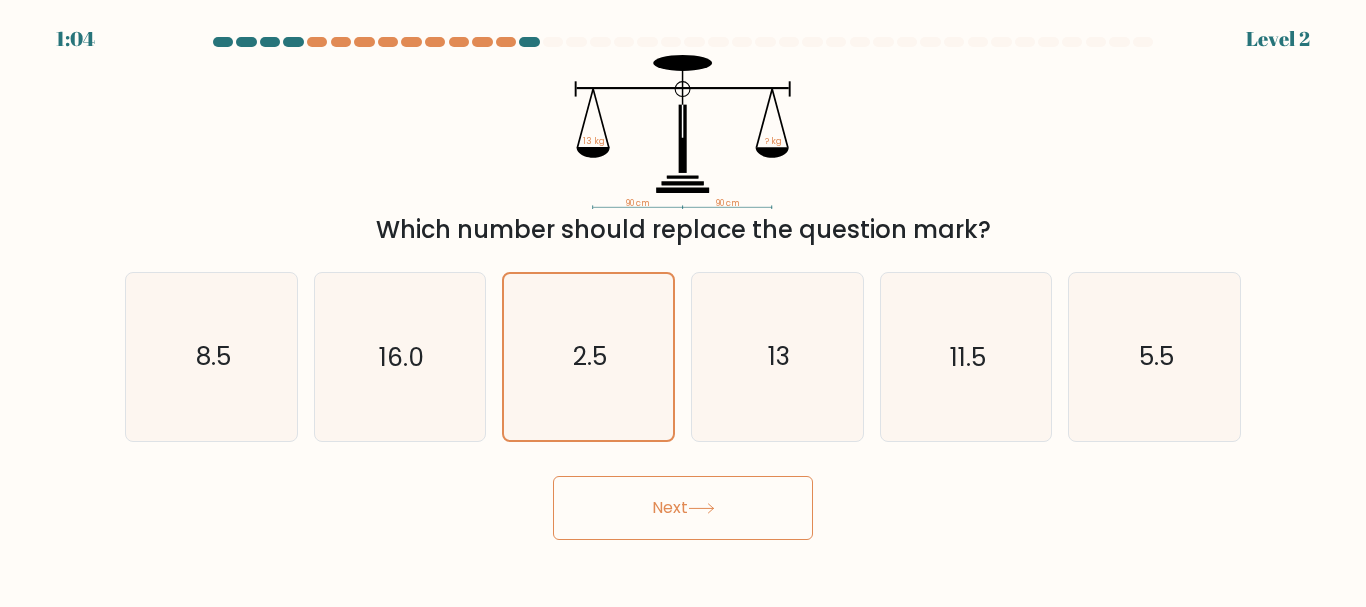 click on "Next" at bounding box center (683, 508) 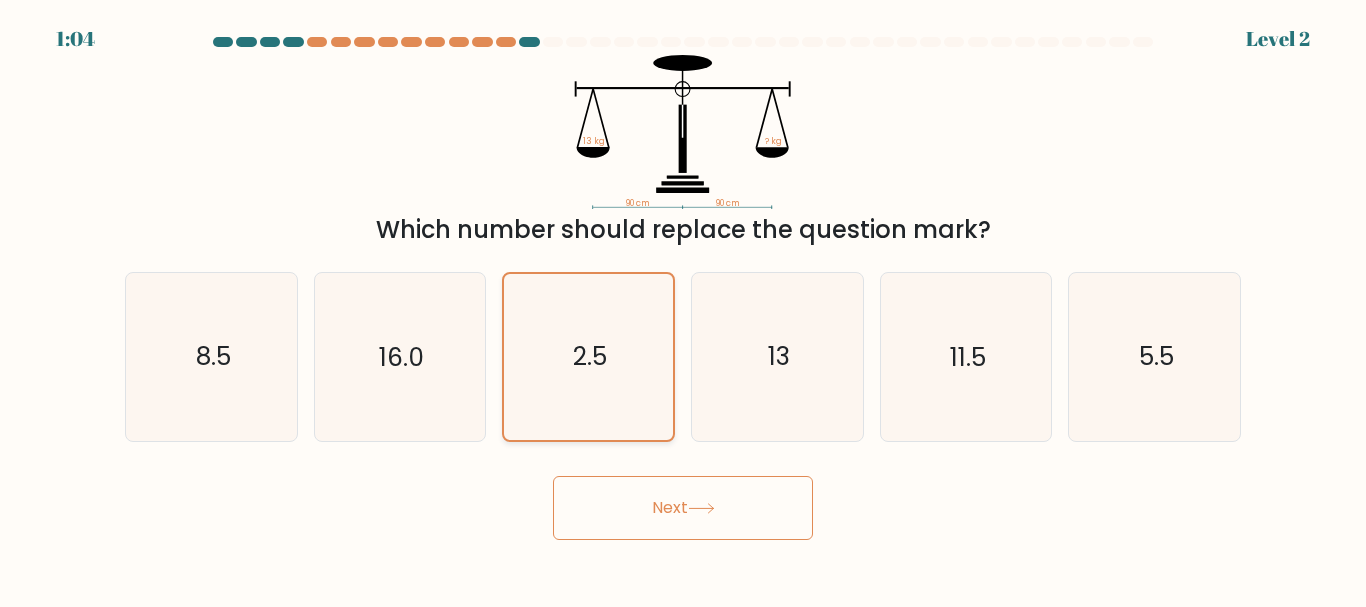 click on "2.5" 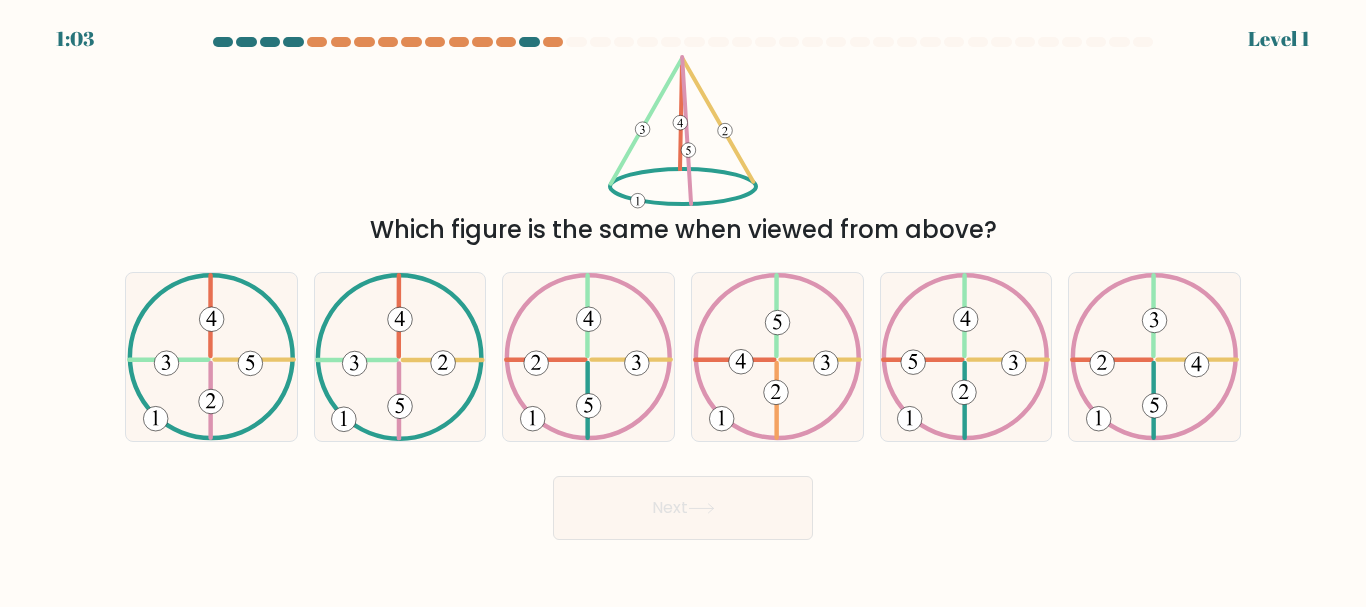 click on "Next" at bounding box center [683, 508] 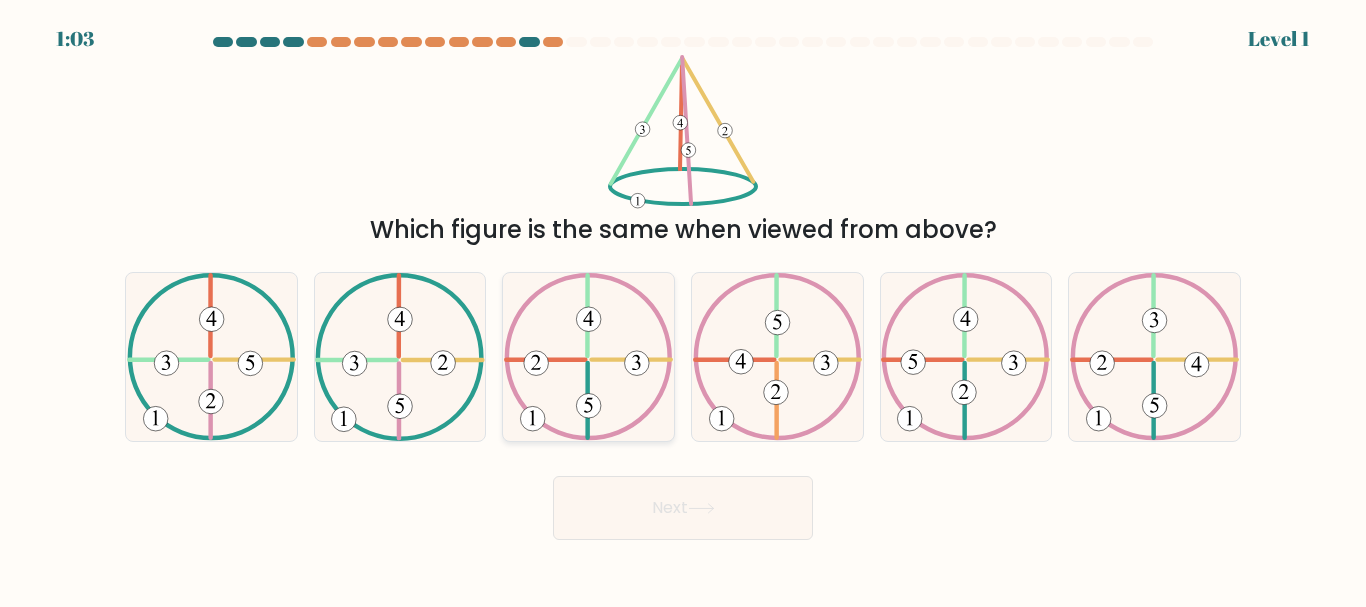 drag, startPoint x: 590, startPoint y: 376, endPoint x: 592, endPoint y: 393, distance: 17.117243 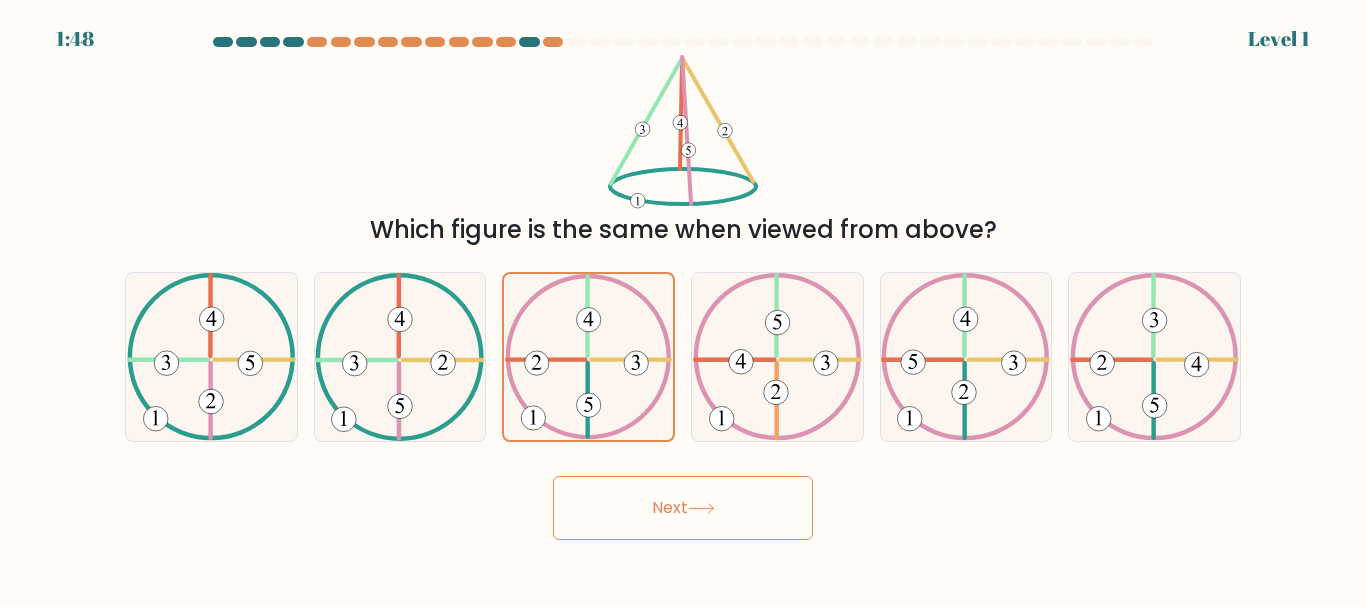 click on "Next" at bounding box center [683, 508] 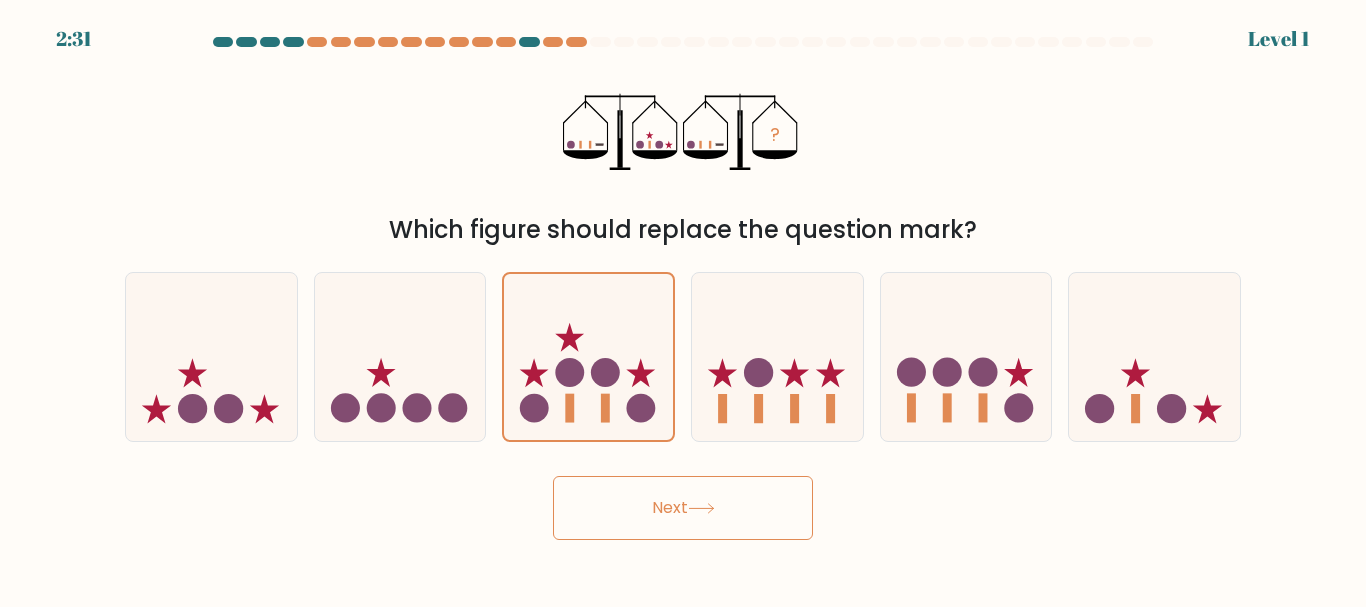 click on "Next" at bounding box center [683, 508] 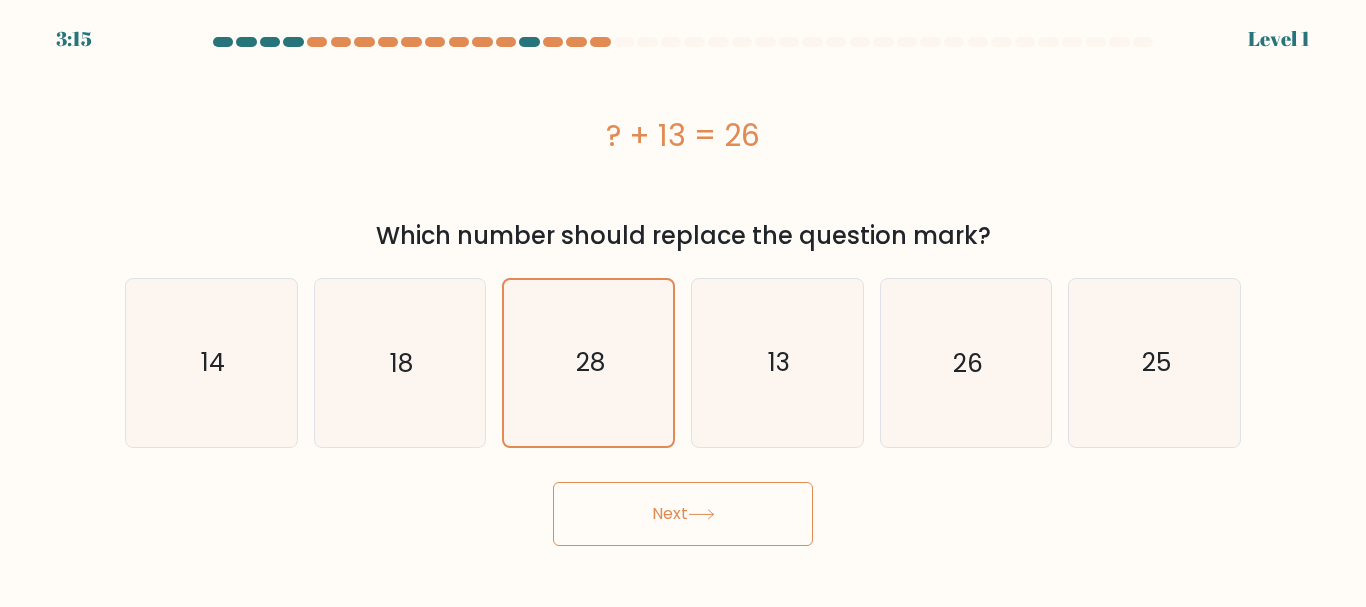 click on "Next" at bounding box center [683, 514] 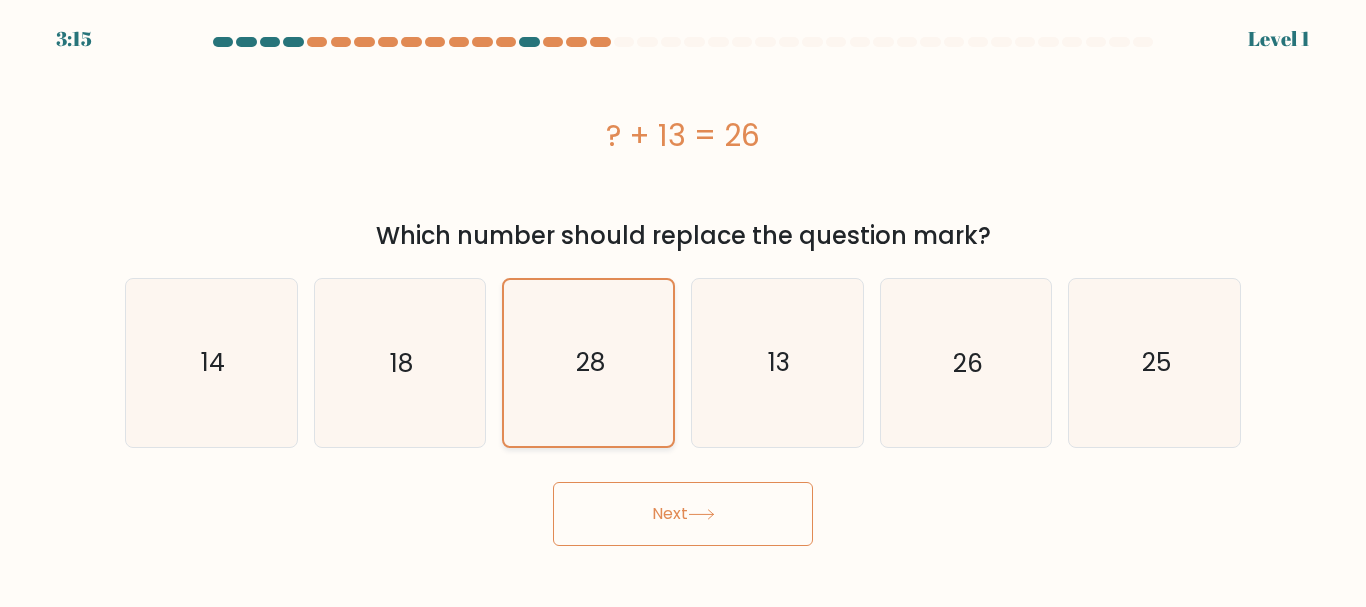 drag, startPoint x: 588, startPoint y: 294, endPoint x: 600, endPoint y: 358, distance: 65.11528 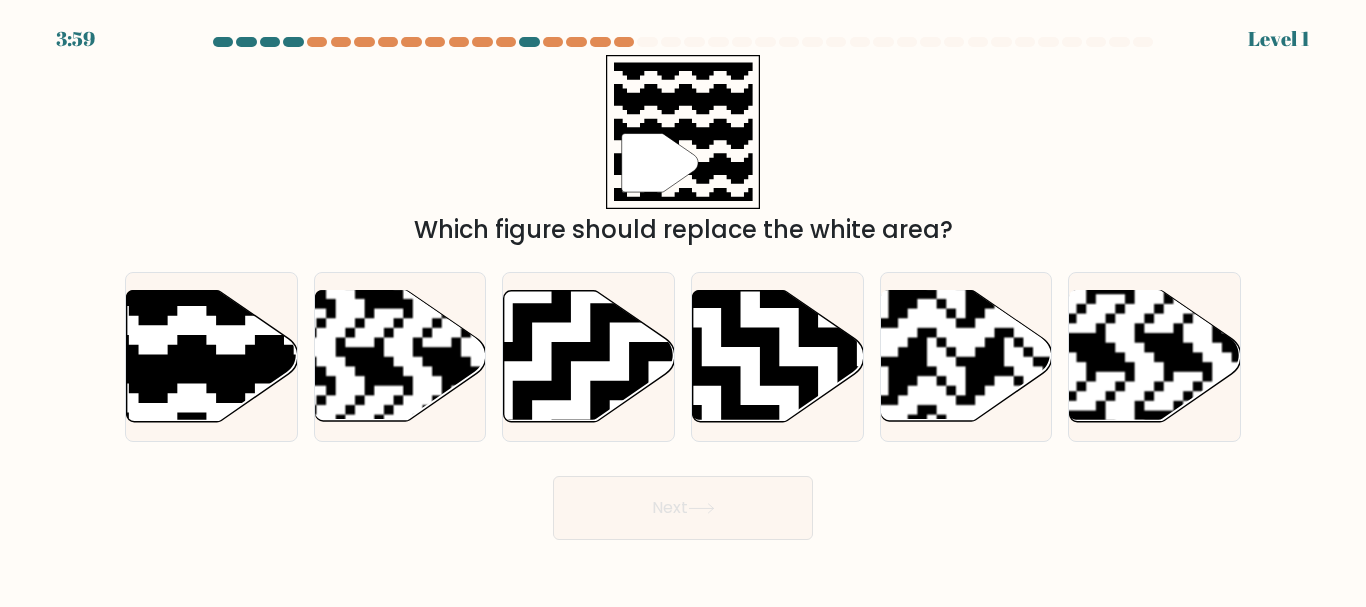 click on "Next" at bounding box center (683, 508) 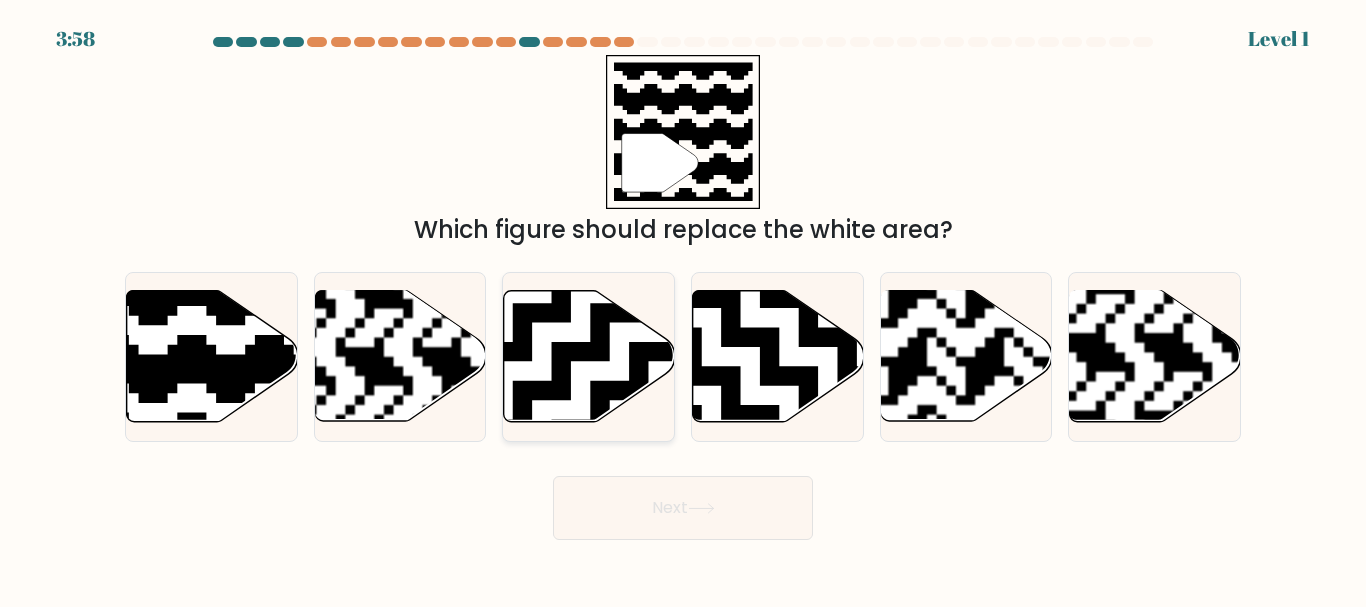 click 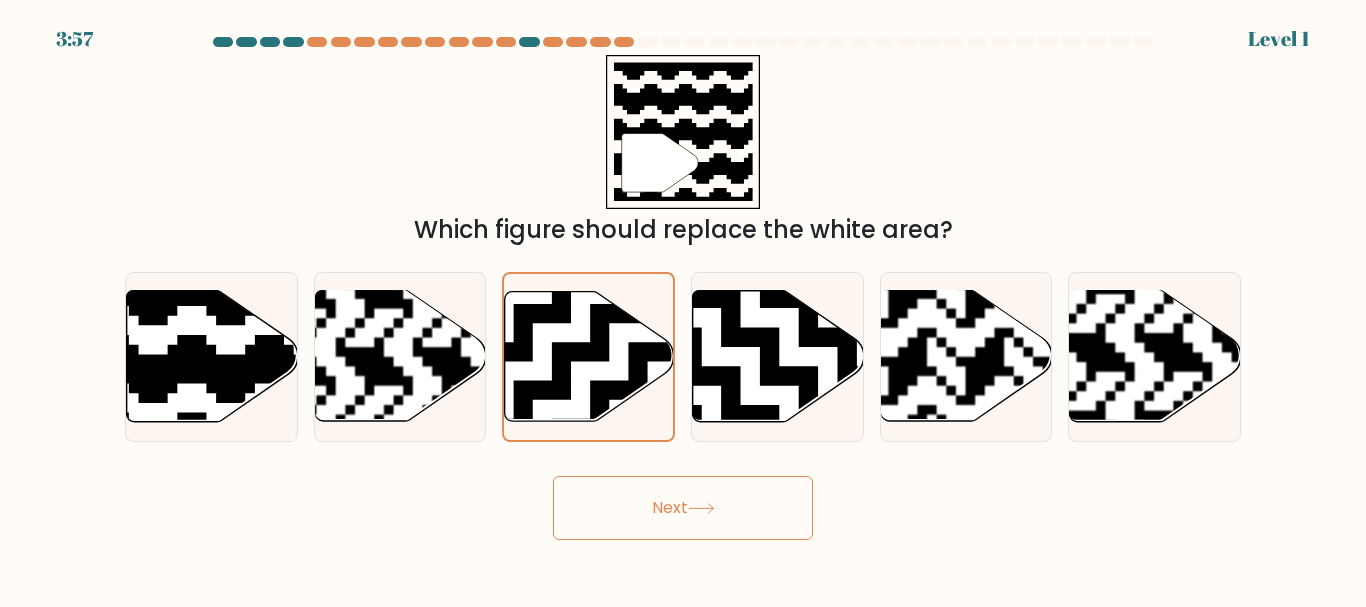 click on "Next" at bounding box center (683, 508) 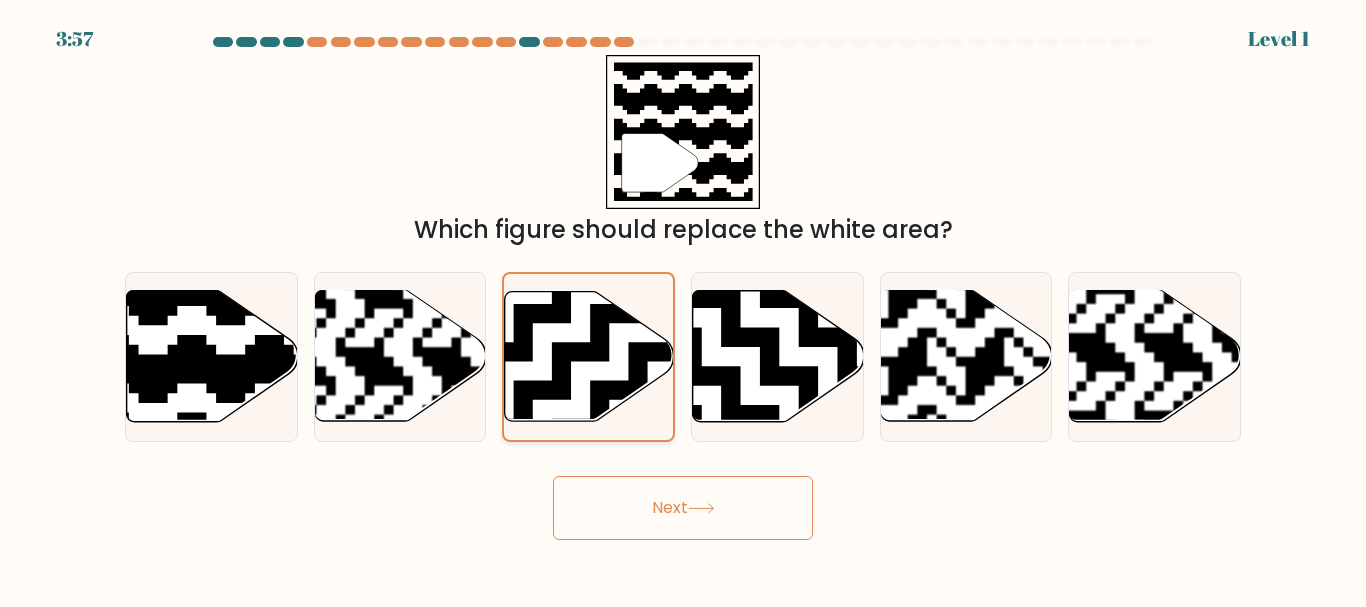 click 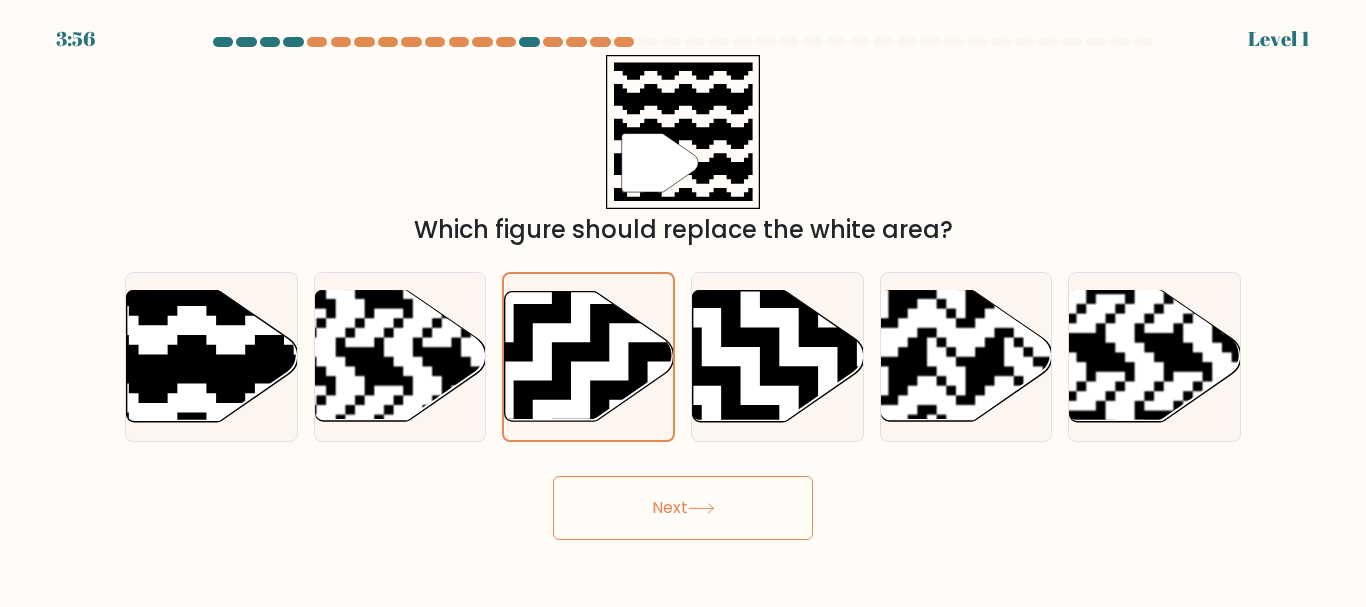 click on "Next" at bounding box center [683, 508] 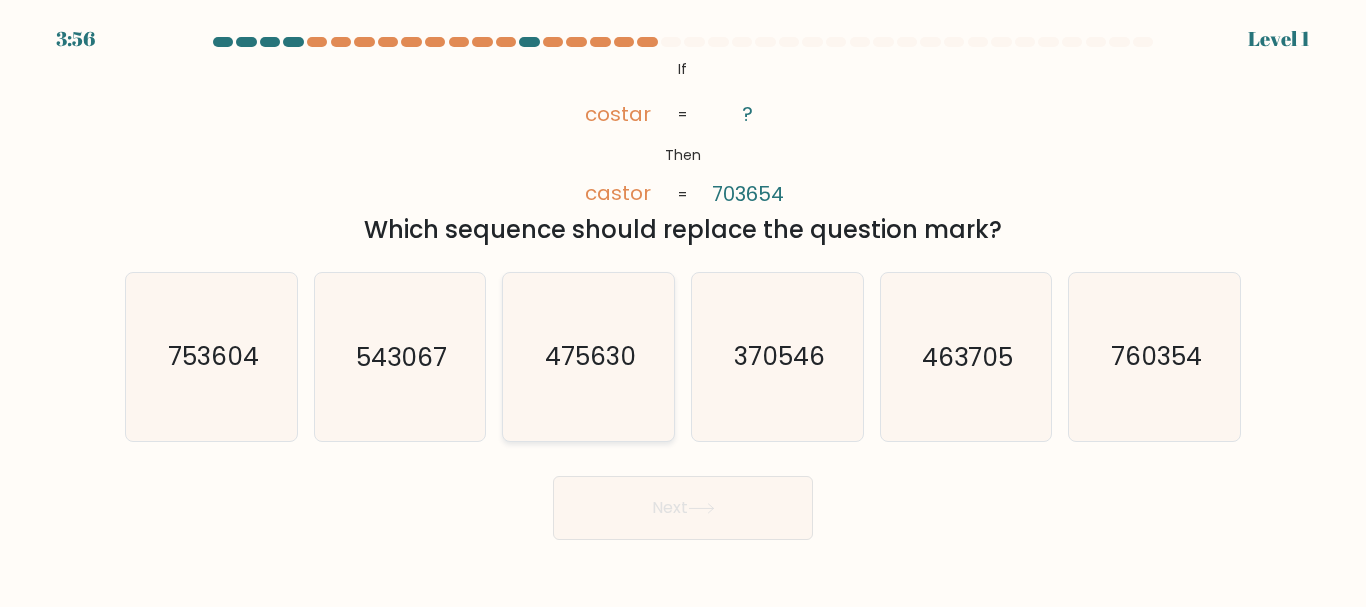 click on "475630" 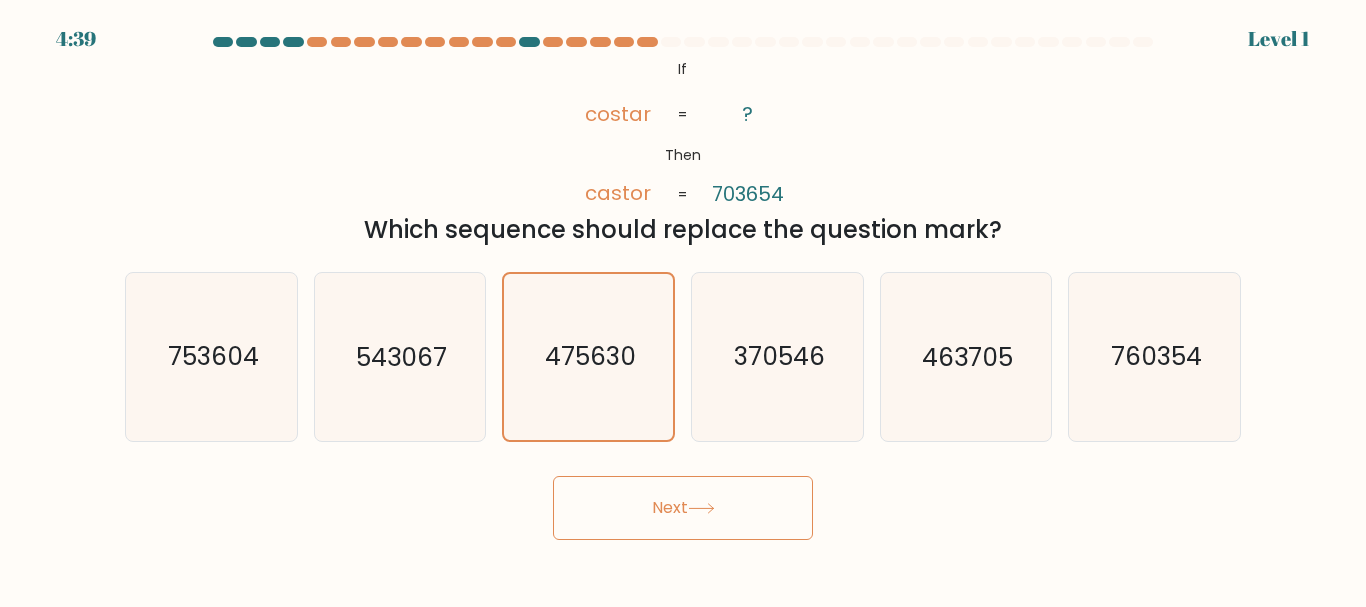 click on "Next" at bounding box center (683, 508) 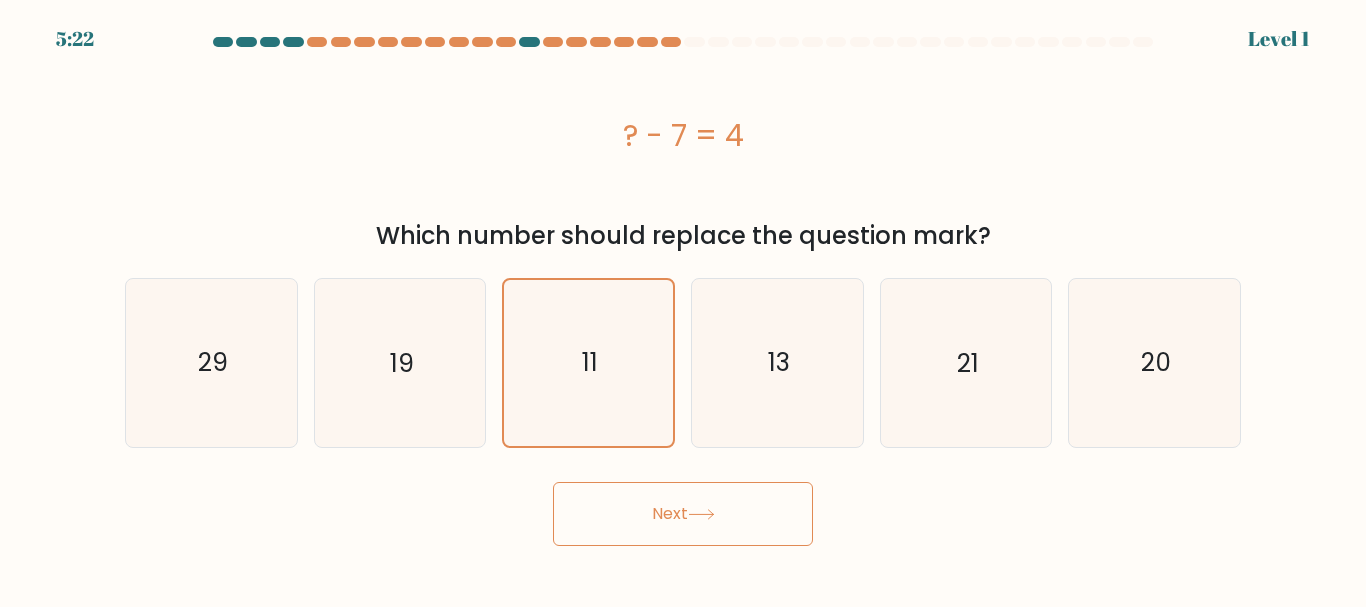 click on "a." at bounding box center (683, 291) 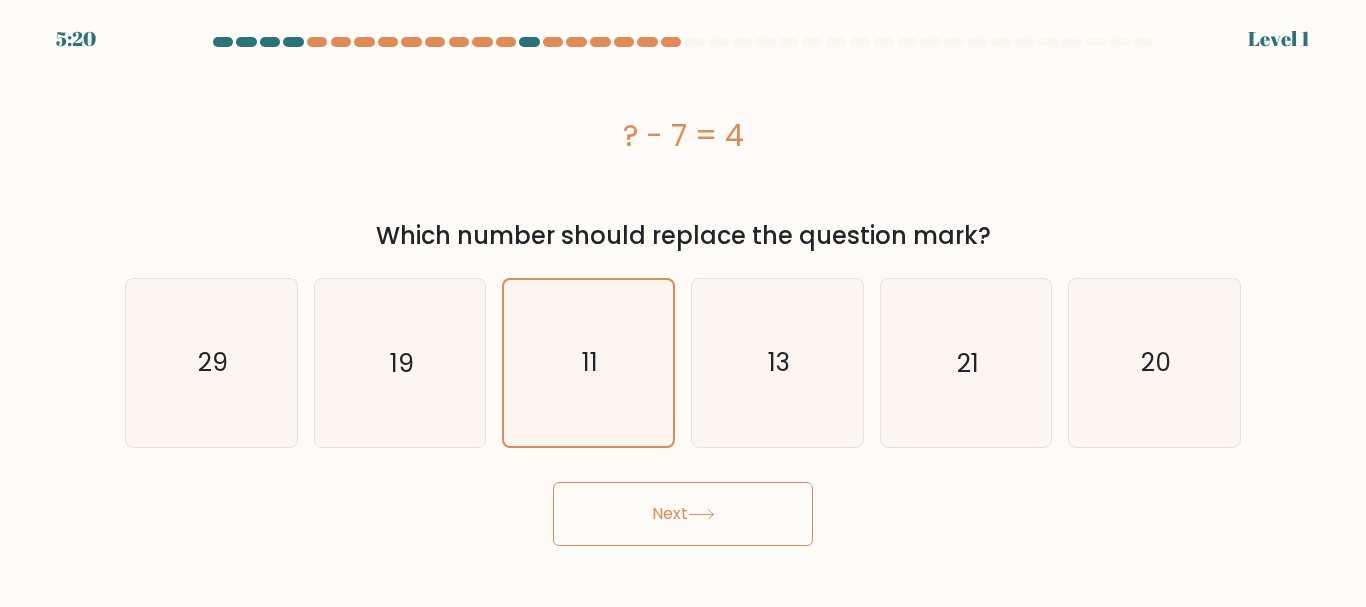 click on "Next" at bounding box center [683, 514] 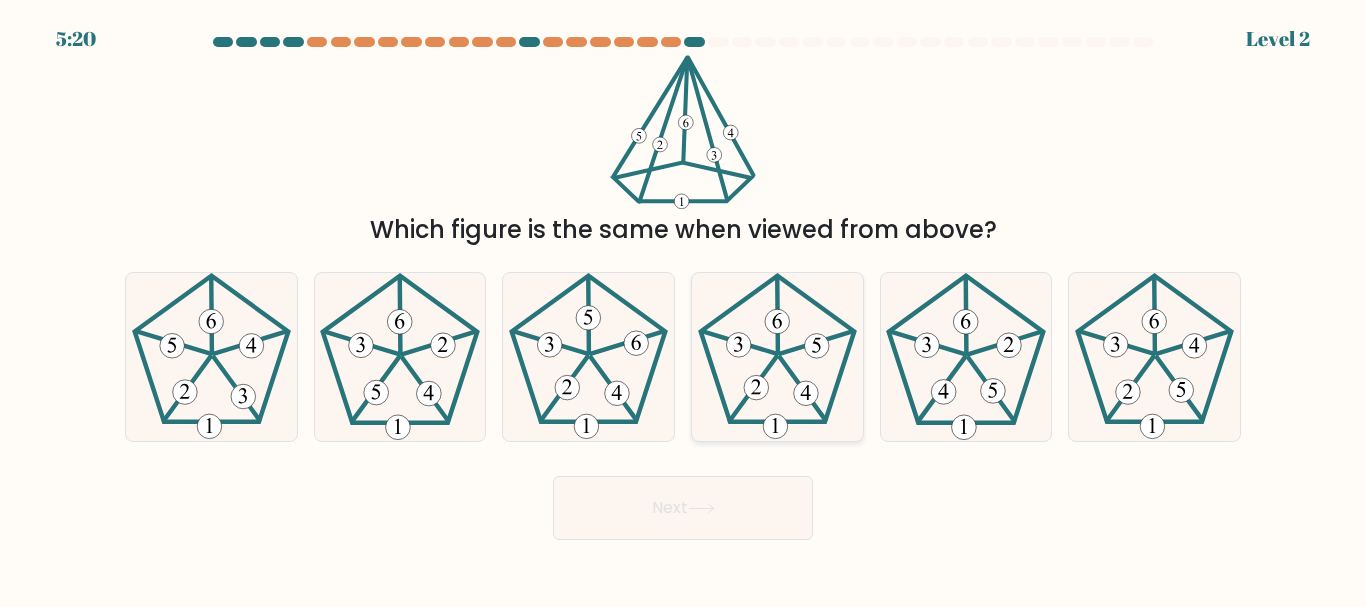 click 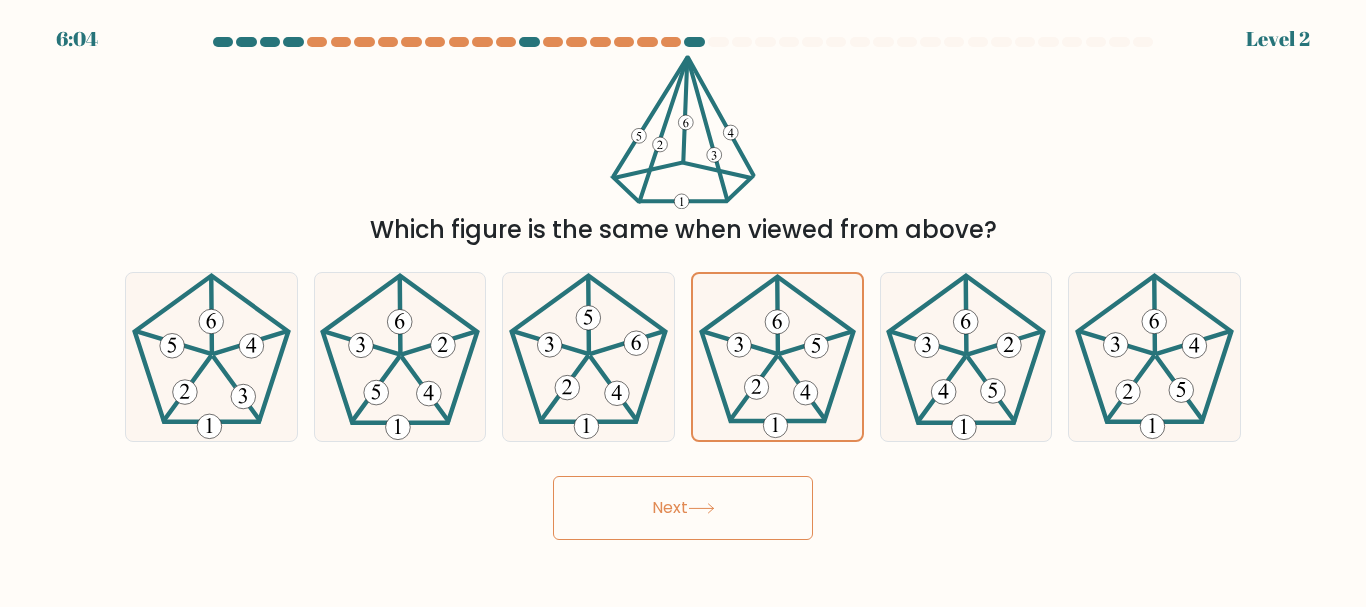click on "Next" at bounding box center (683, 508) 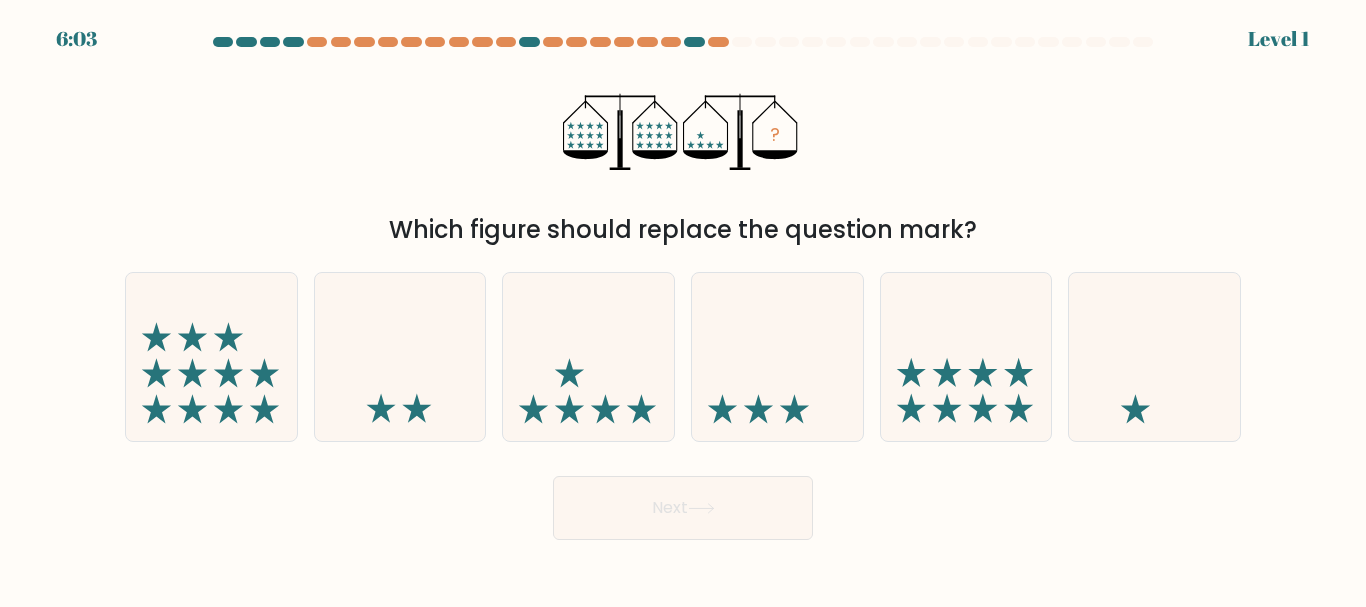 drag, startPoint x: 742, startPoint y: 437, endPoint x: 722, endPoint y: 474, distance: 42.059483 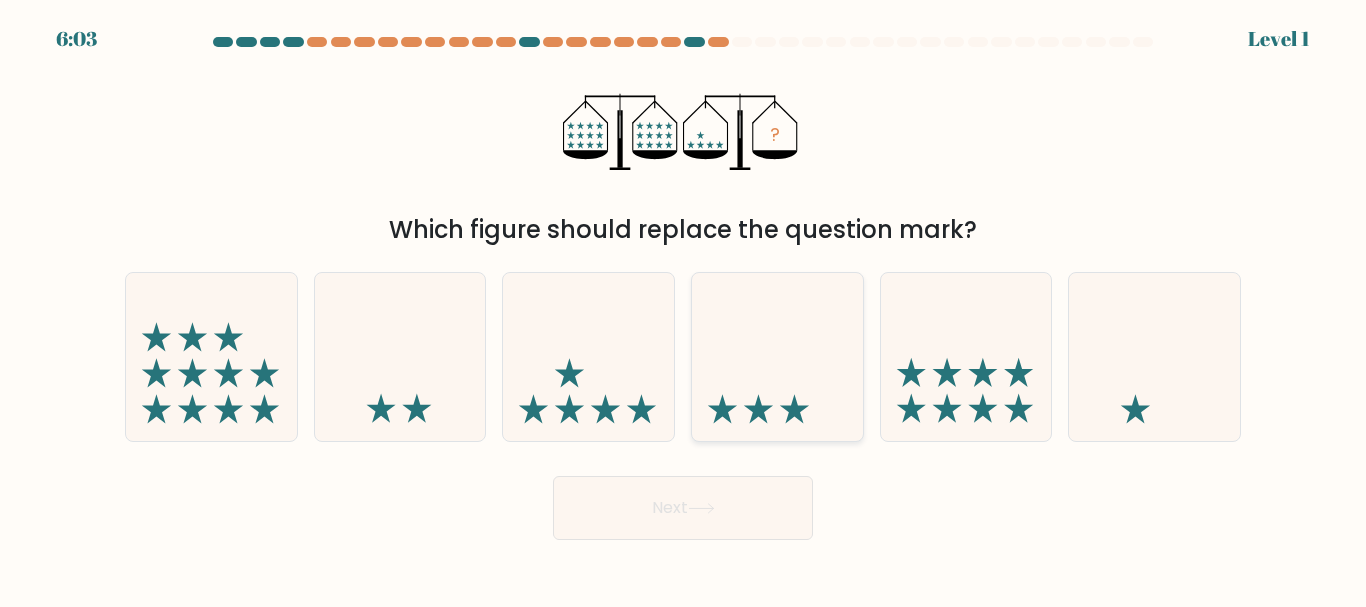 drag, startPoint x: 725, startPoint y: 462, endPoint x: 754, endPoint y: 374, distance: 92.65527 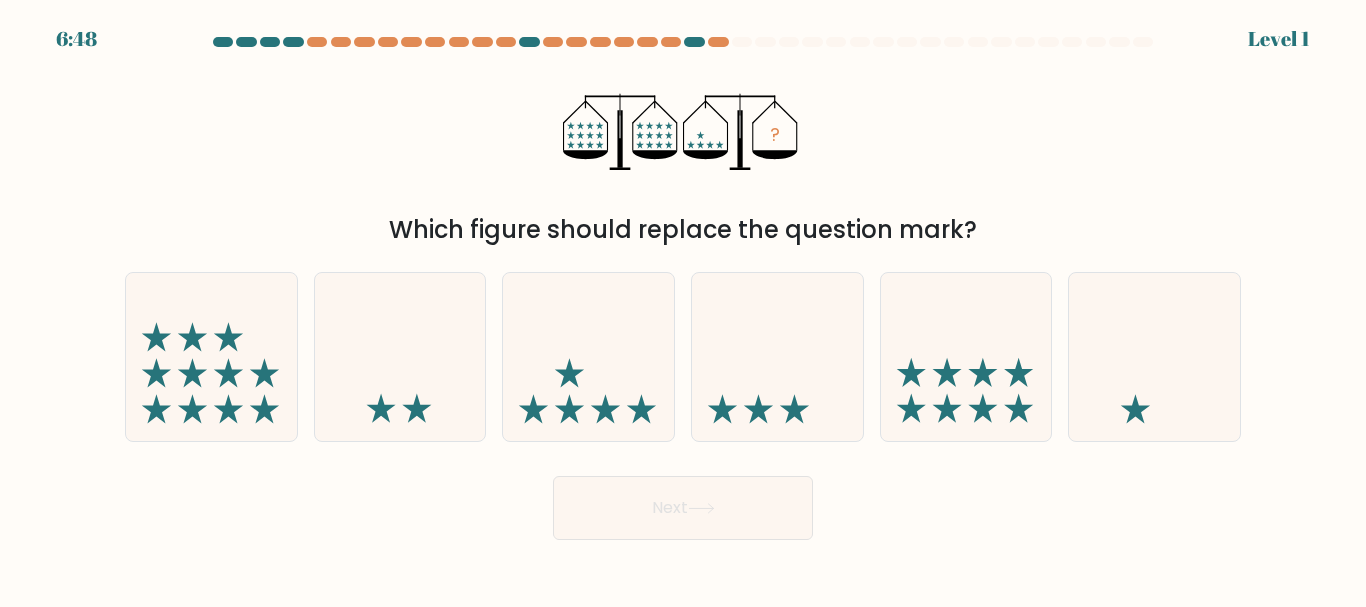 drag, startPoint x: 767, startPoint y: 325, endPoint x: 715, endPoint y: 462, distance: 146.53668 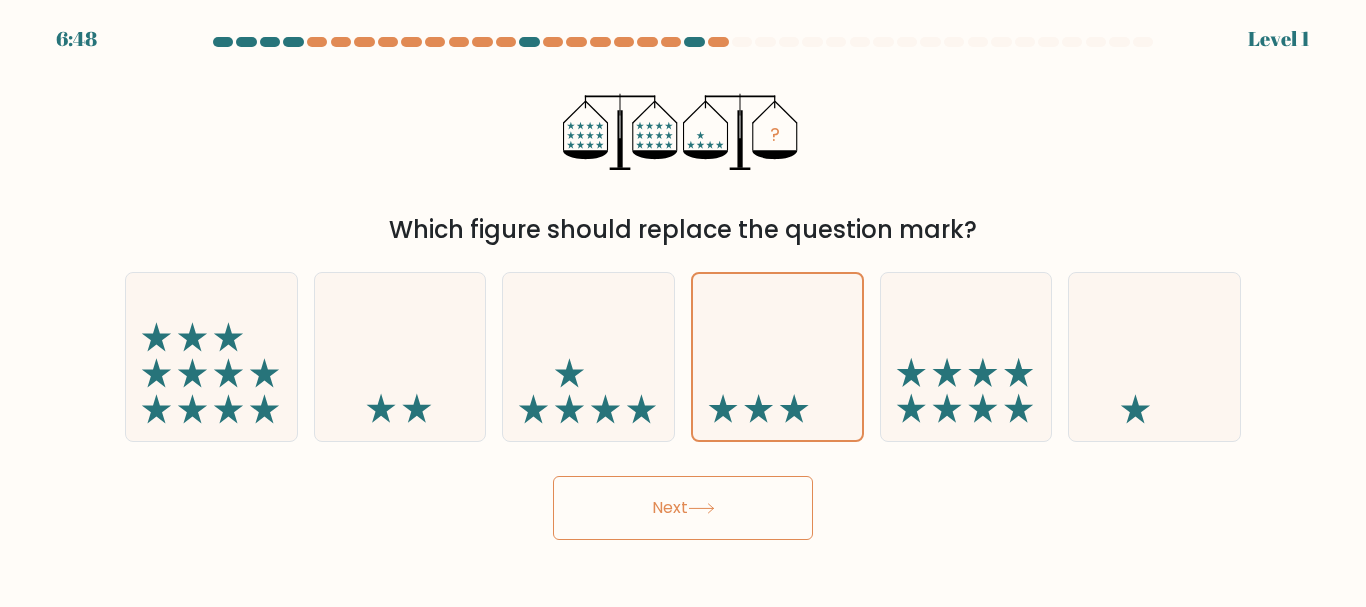 click on "Next" at bounding box center (683, 503) 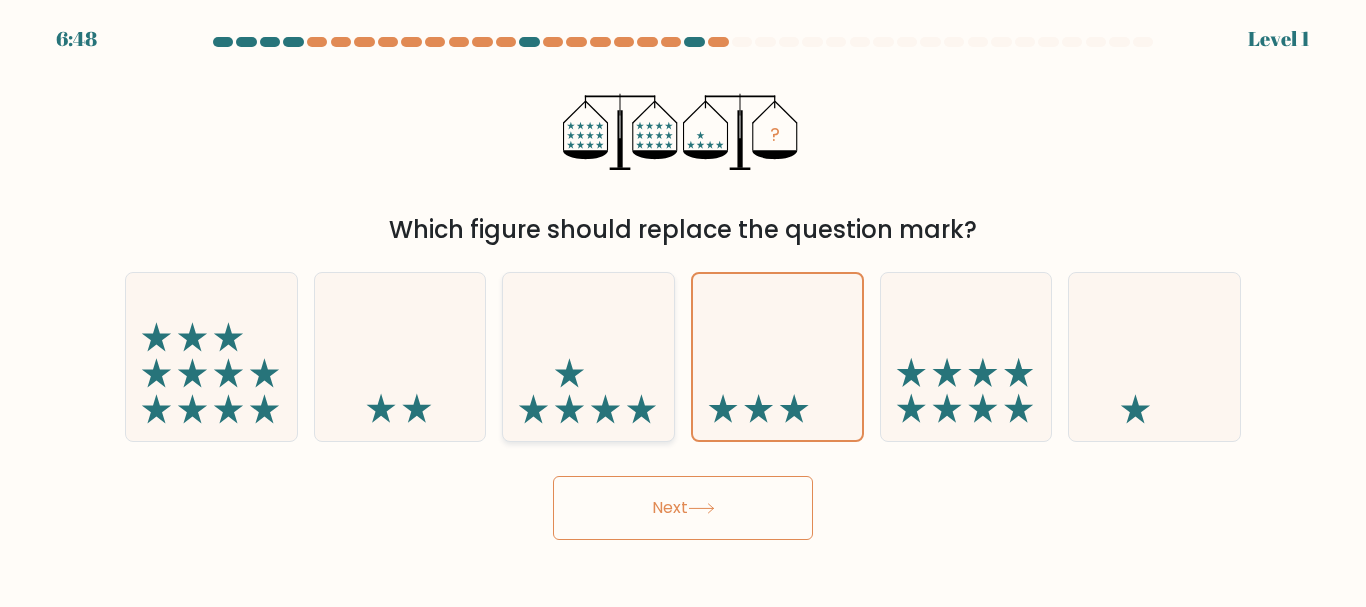 drag, startPoint x: 711, startPoint y: 470, endPoint x: 634, endPoint y: 397, distance: 106.10372 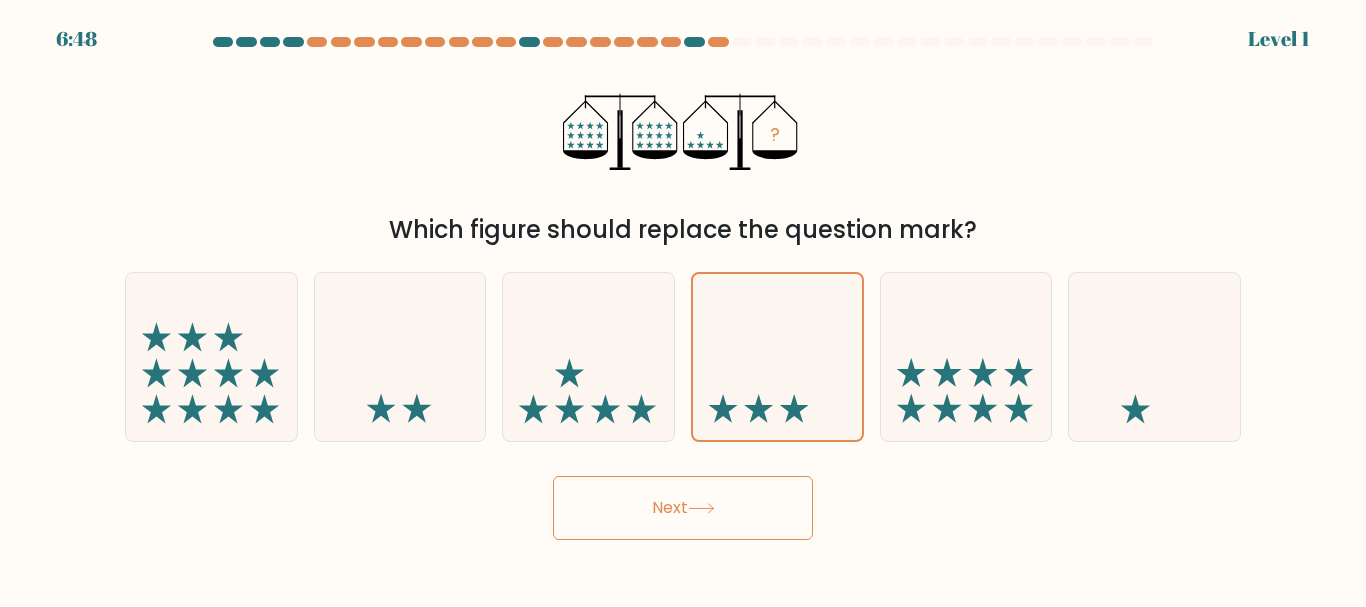 drag, startPoint x: 633, startPoint y: 393, endPoint x: 662, endPoint y: 475, distance: 86.977005 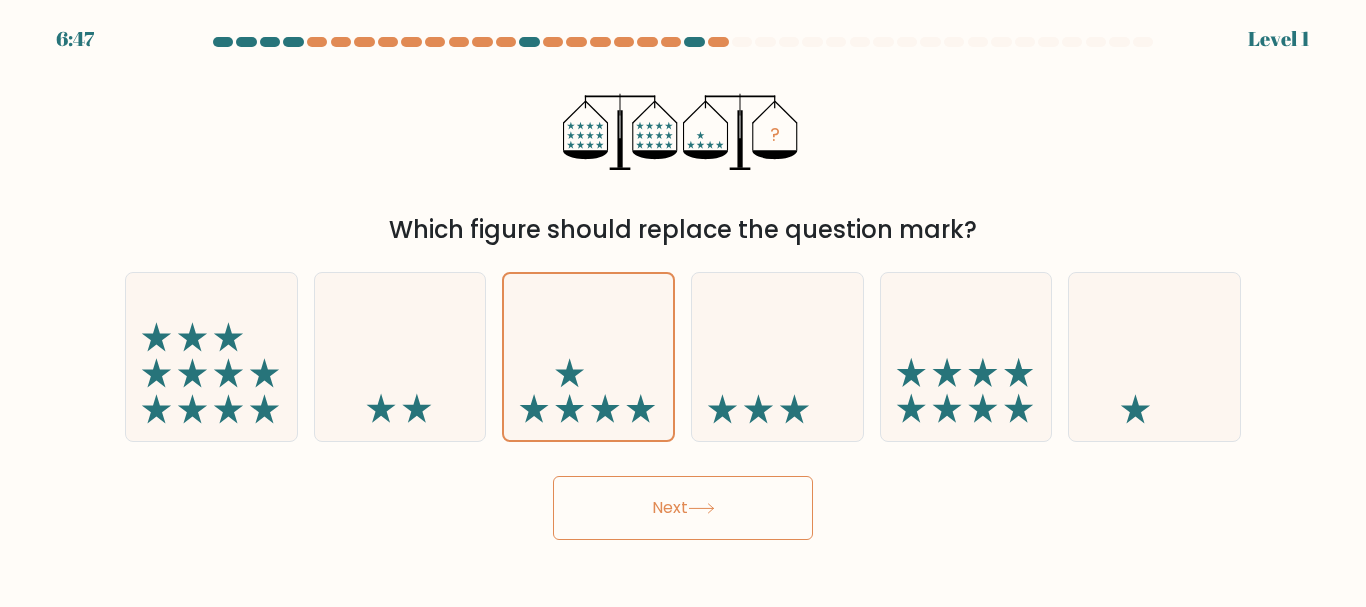 click on "Next" at bounding box center [683, 508] 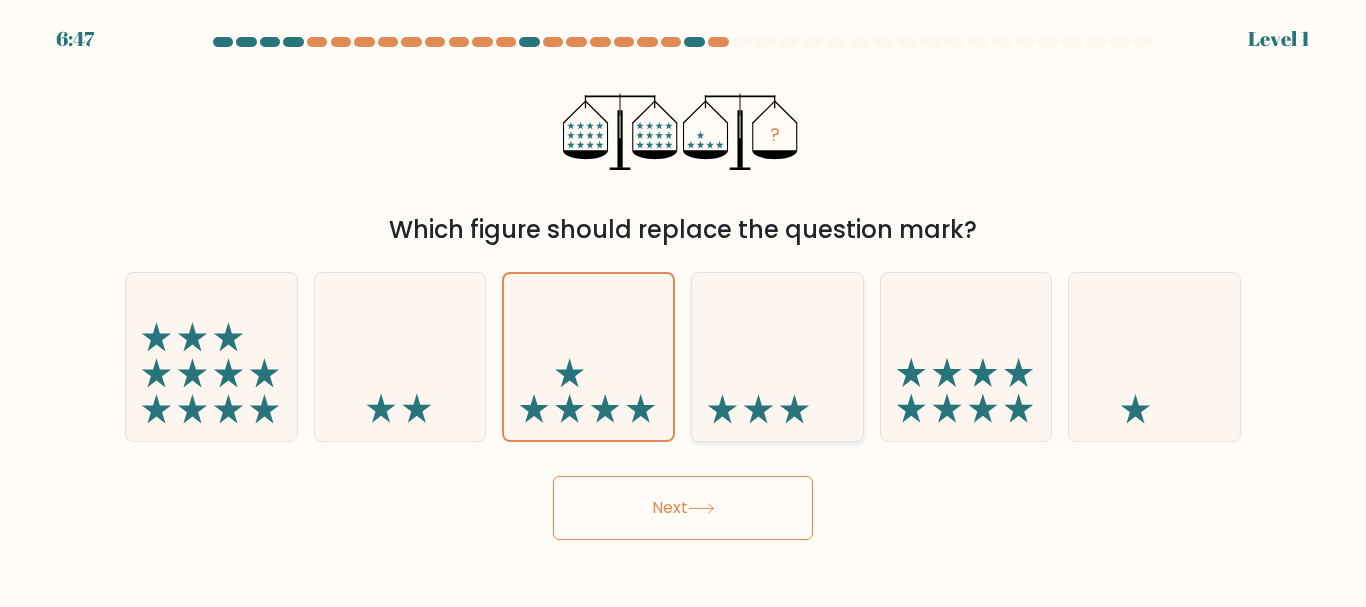 click at bounding box center (683, 288) 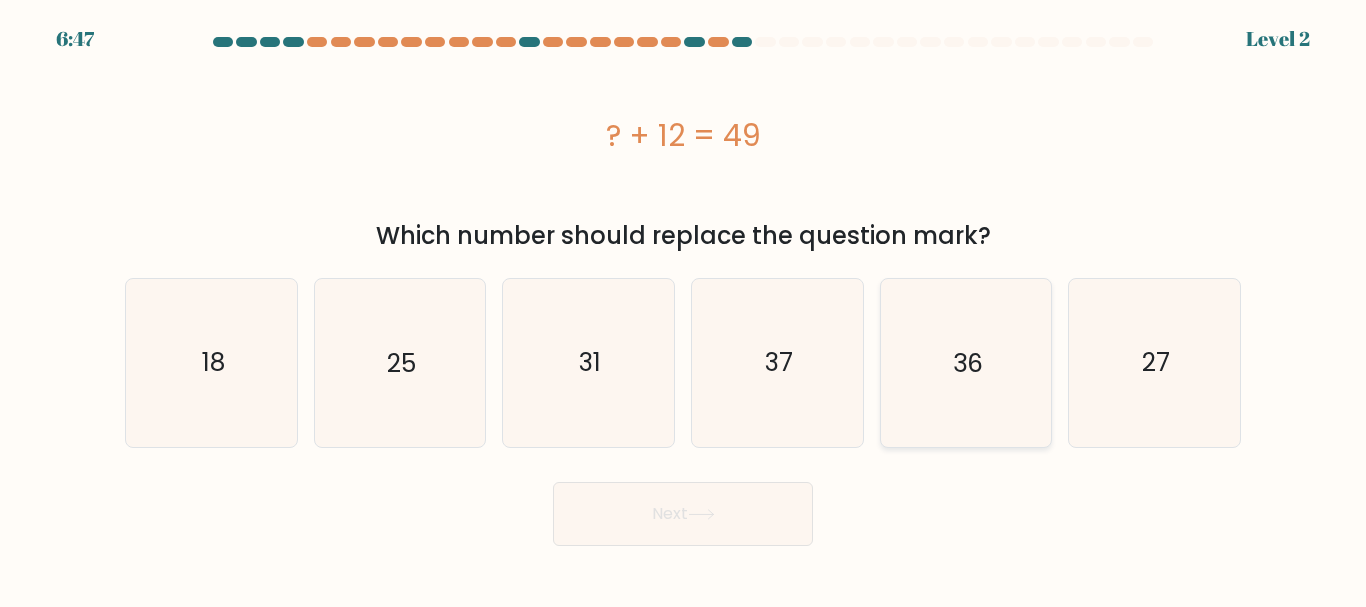 drag, startPoint x: 791, startPoint y: 351, endPoint x: 895, endPoint y: 364, distance: 104.80935 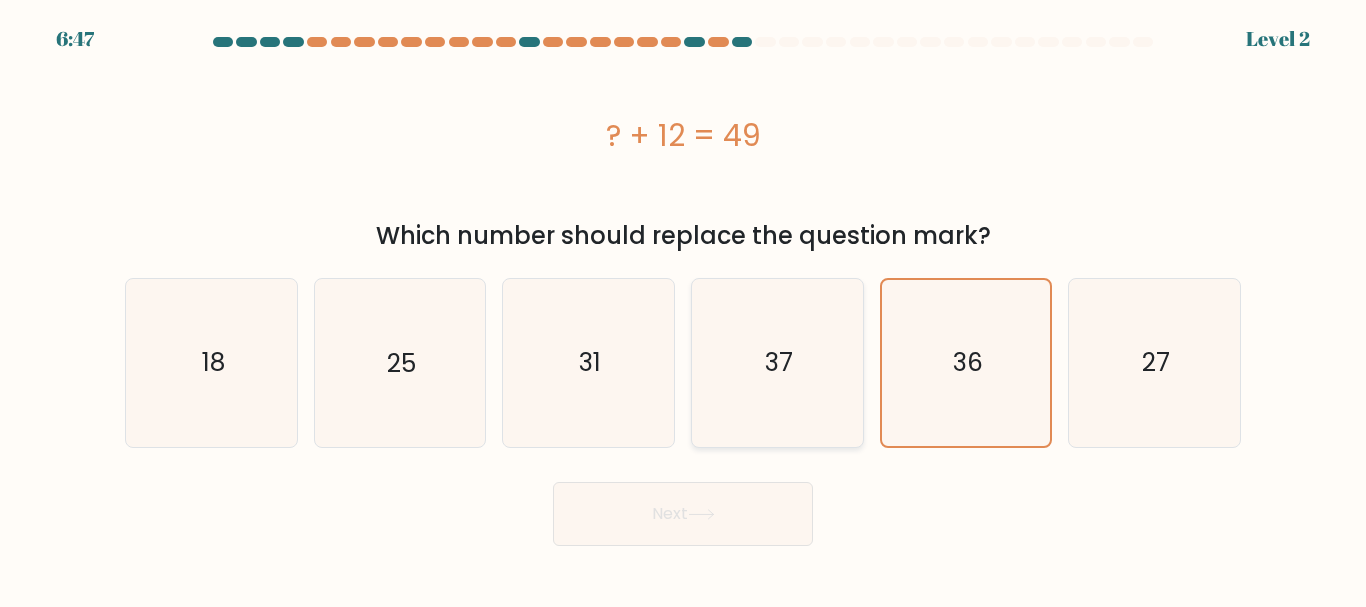 drag, startPoint x: 900, startPoint y: 373, endPoint x: 848, endPoint y: 402, distance: 59.5399 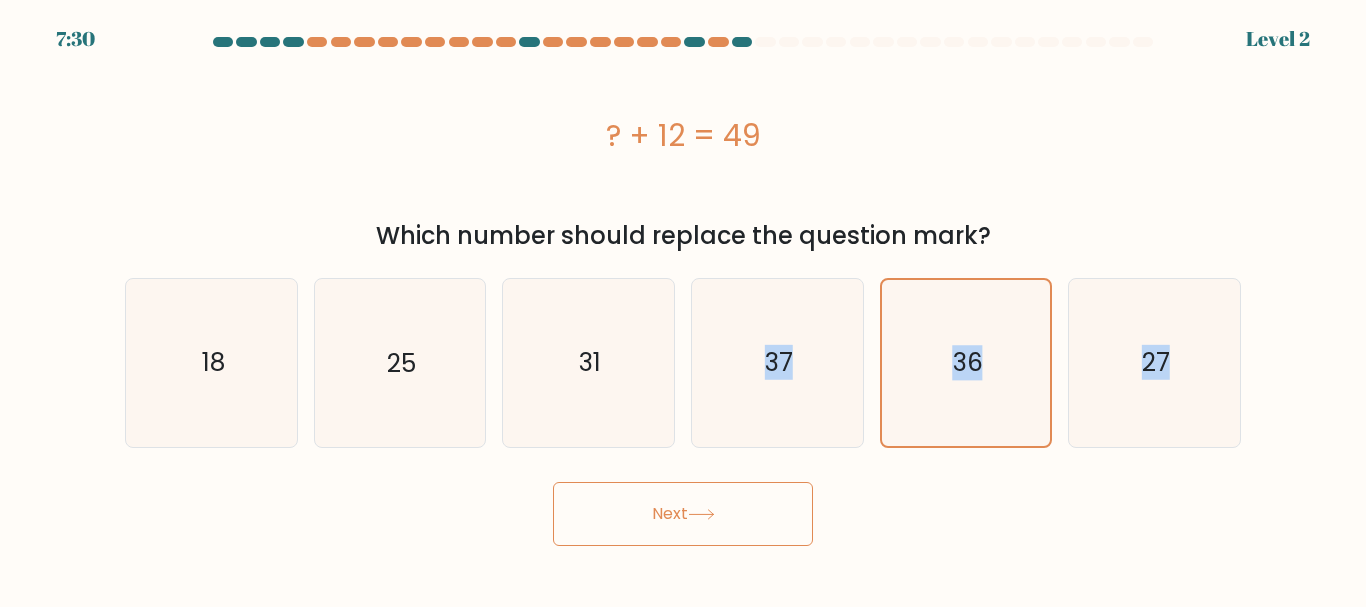 click on "a." at bounding box center [683, 291] 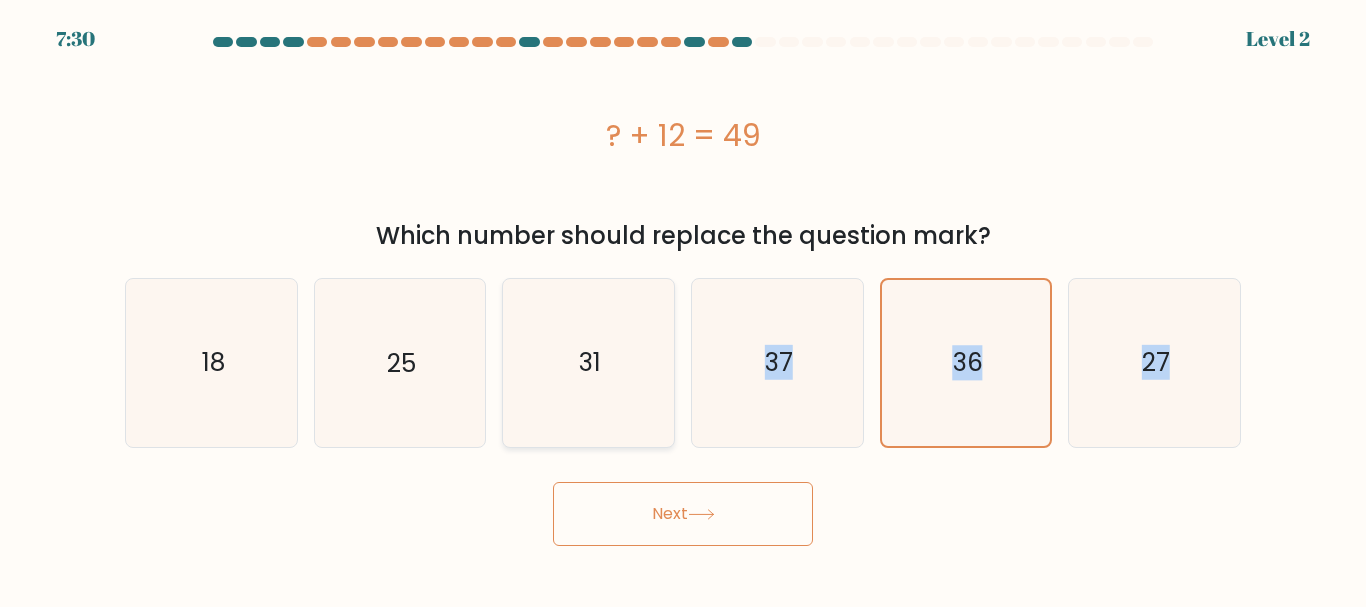 click on "a." at bounding box center (683, 291) 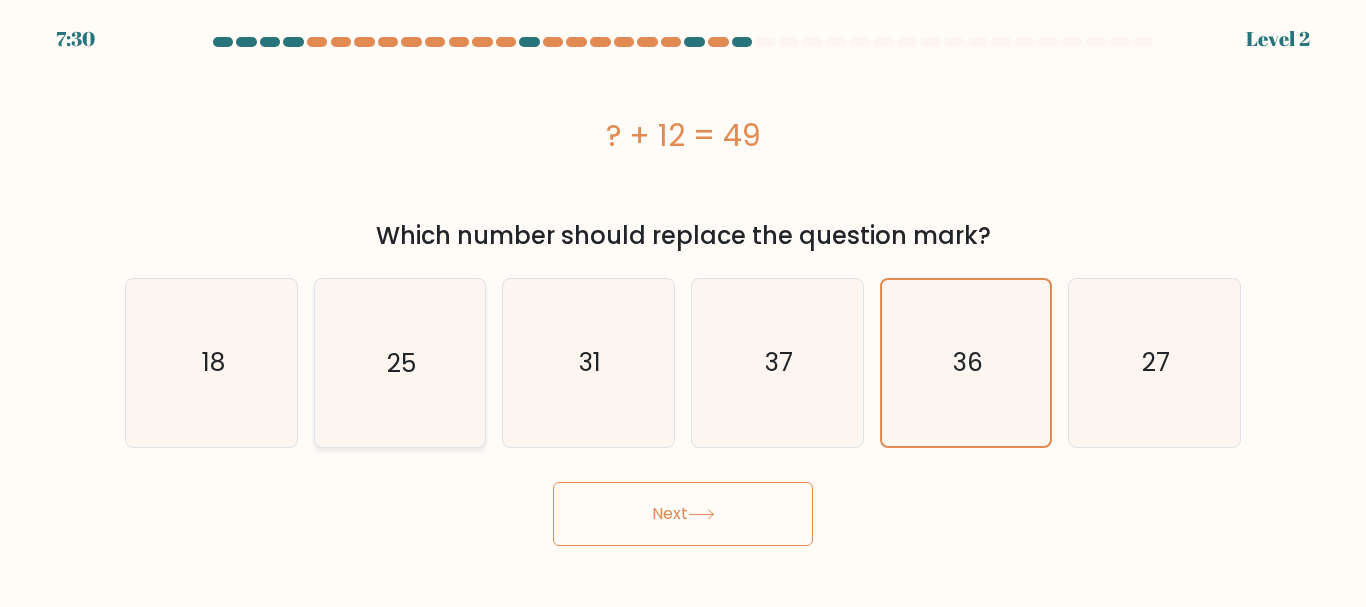 click on "25" 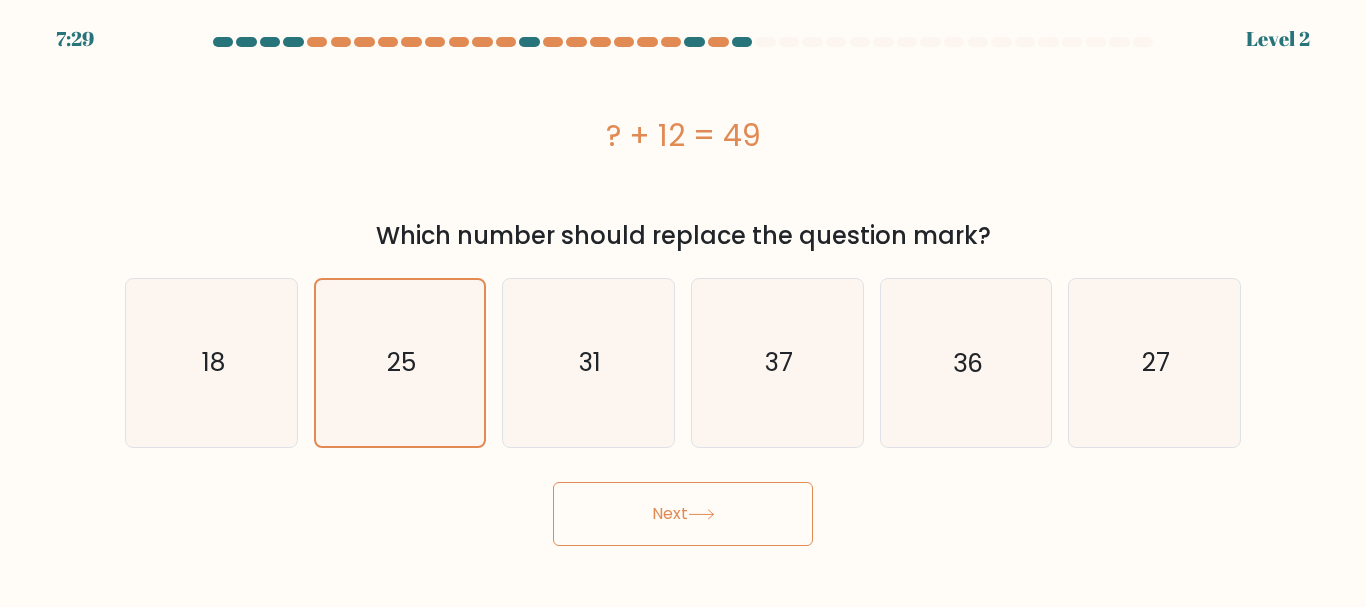 click on "a." at bounding box center [683, 291] 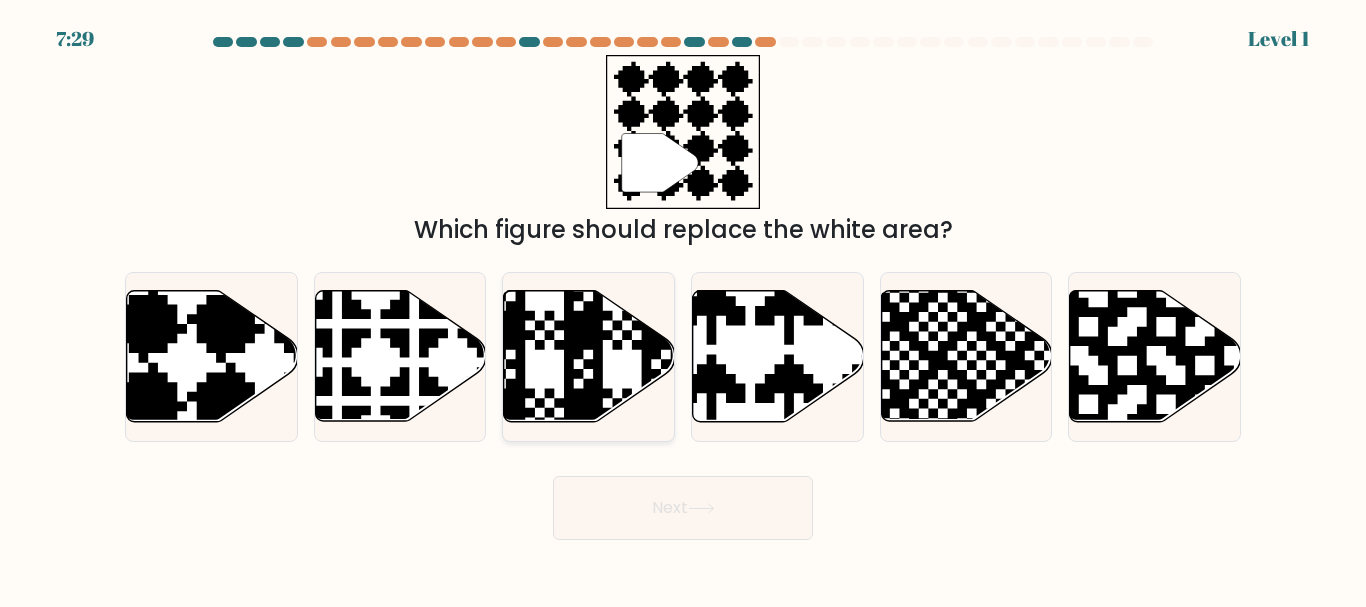 click on "a." at bounding box center [683, 288] 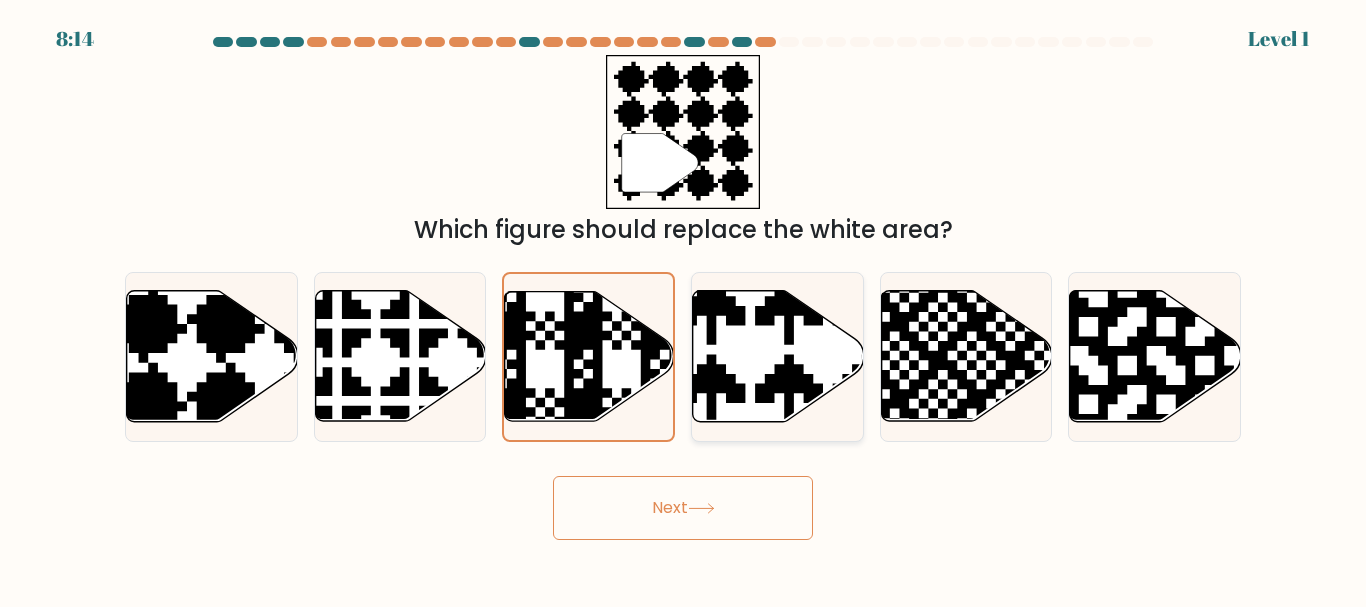 click 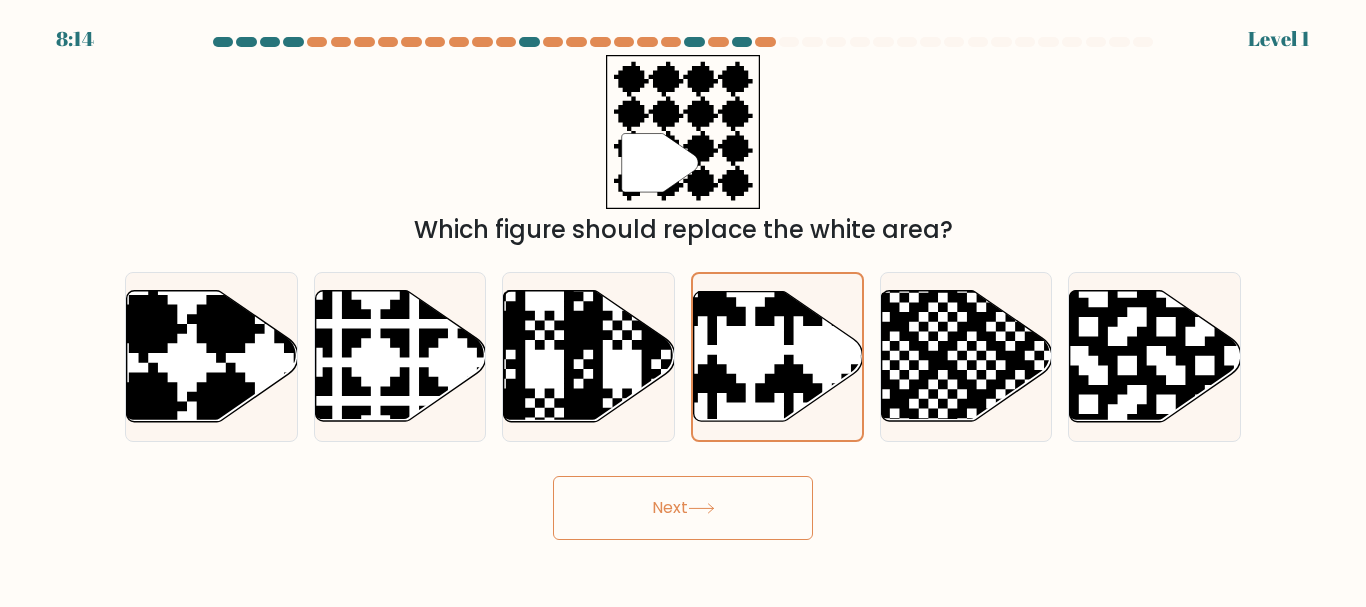 drag, startPoint x: 762, startPoint y: 400, endPoint x: 693, endPoint y: 499, distance: 120.67311 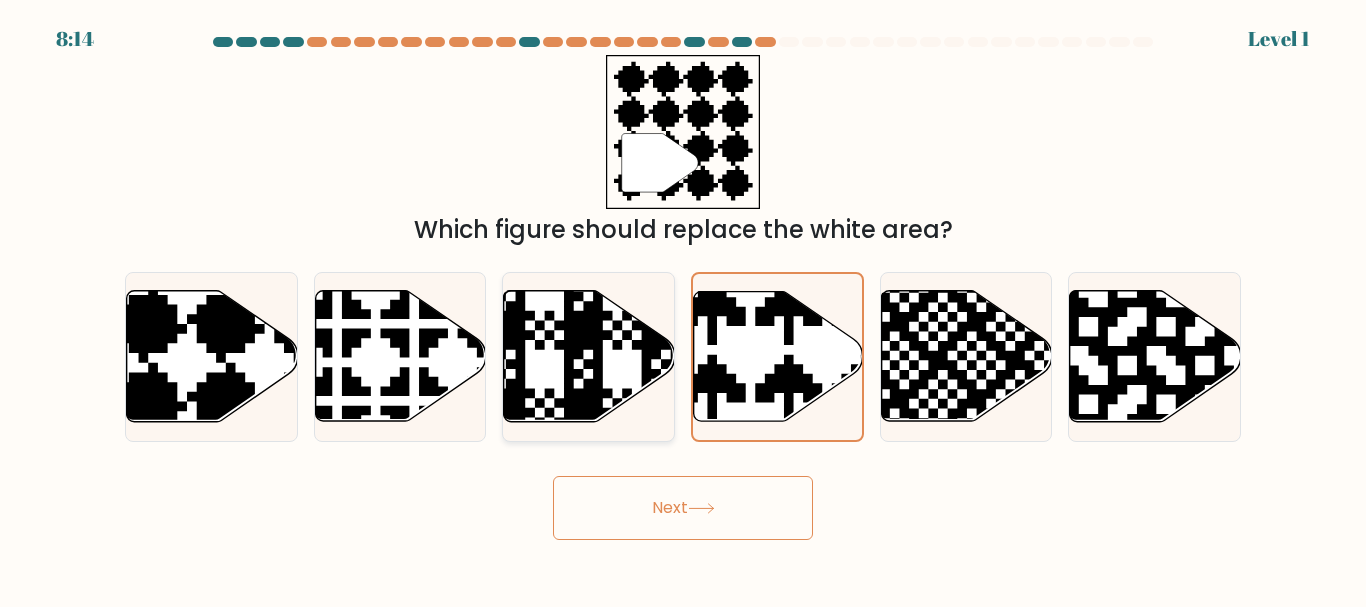 drag, startPoint x: 570, startPoint y: 435, endPoint x: 579, endPoint y: 414, distance: 22.847319 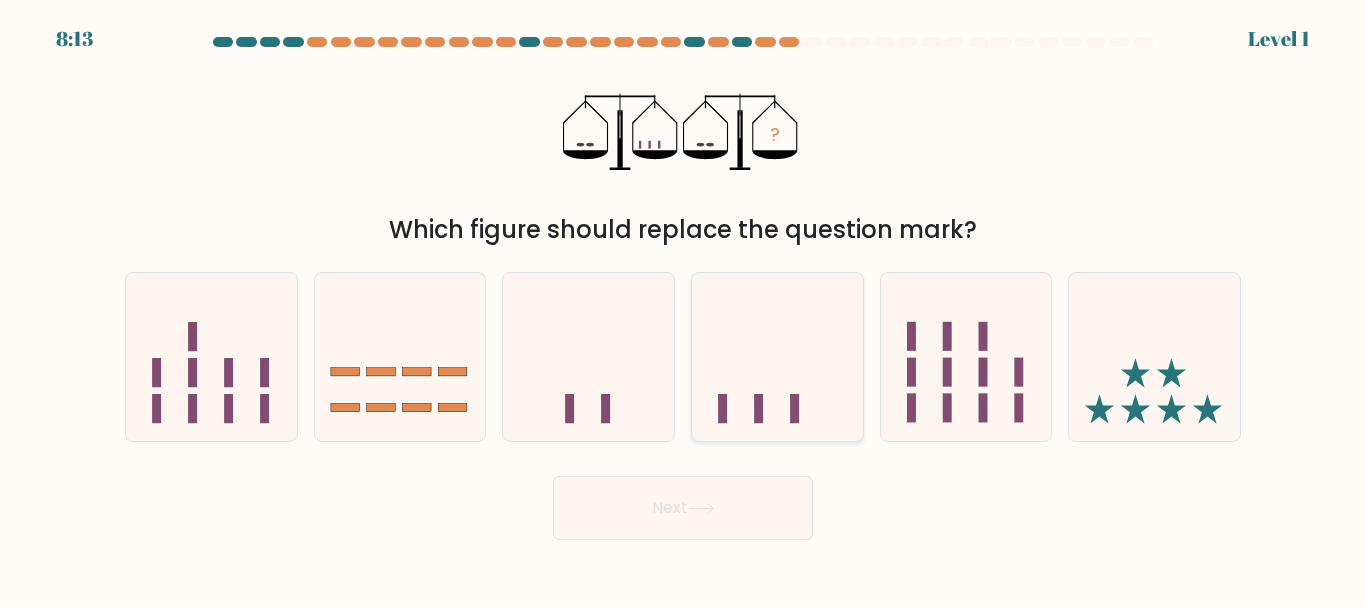drag, startPoint x: 579, startPoint y: 414, endPoint x: 733, endPoint y: 355, distance: 164.91513 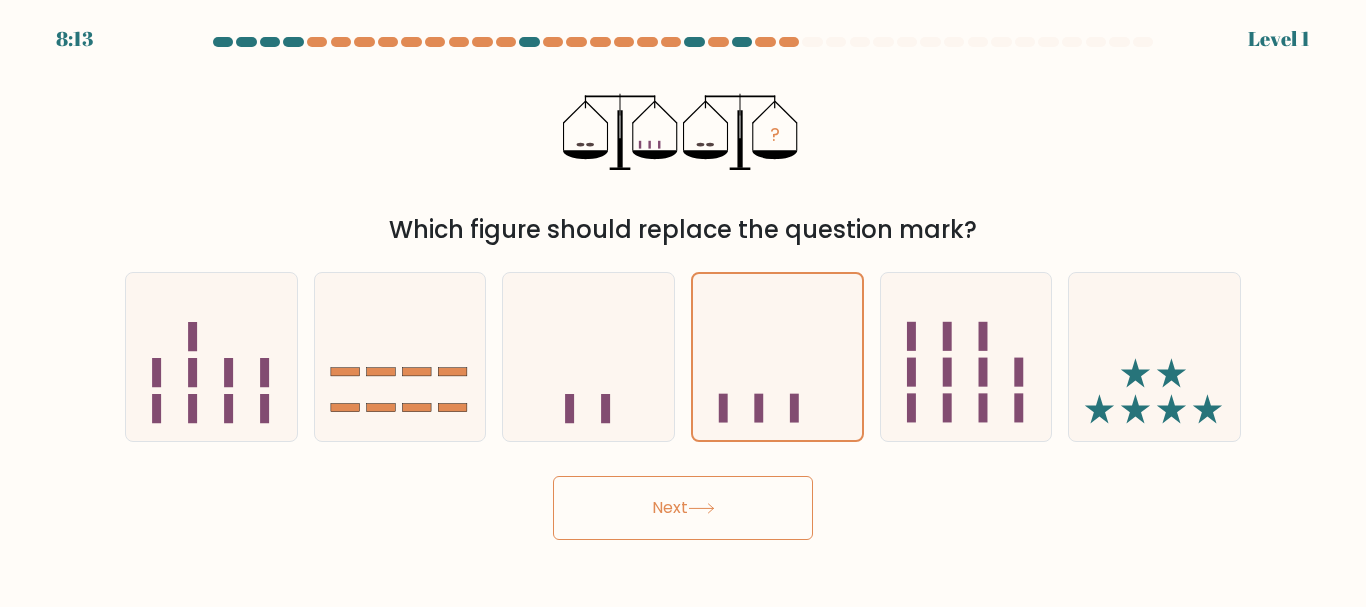drag, startPoint x: 783, startPoint y: 402, endPoint x: 664, endPoint y: 543, distance: 184.50475 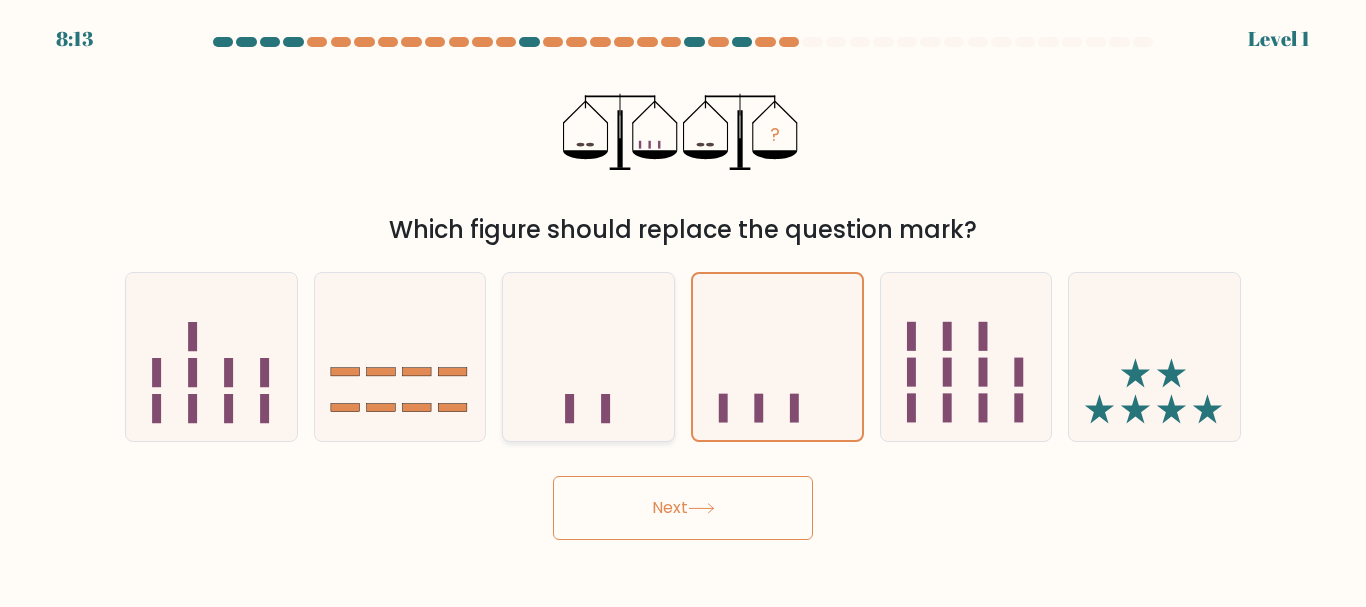 drag, startPoint x: 569, startPoint y: 409, endPoint x: 591, endPoint y: 391, distance: 28.42534 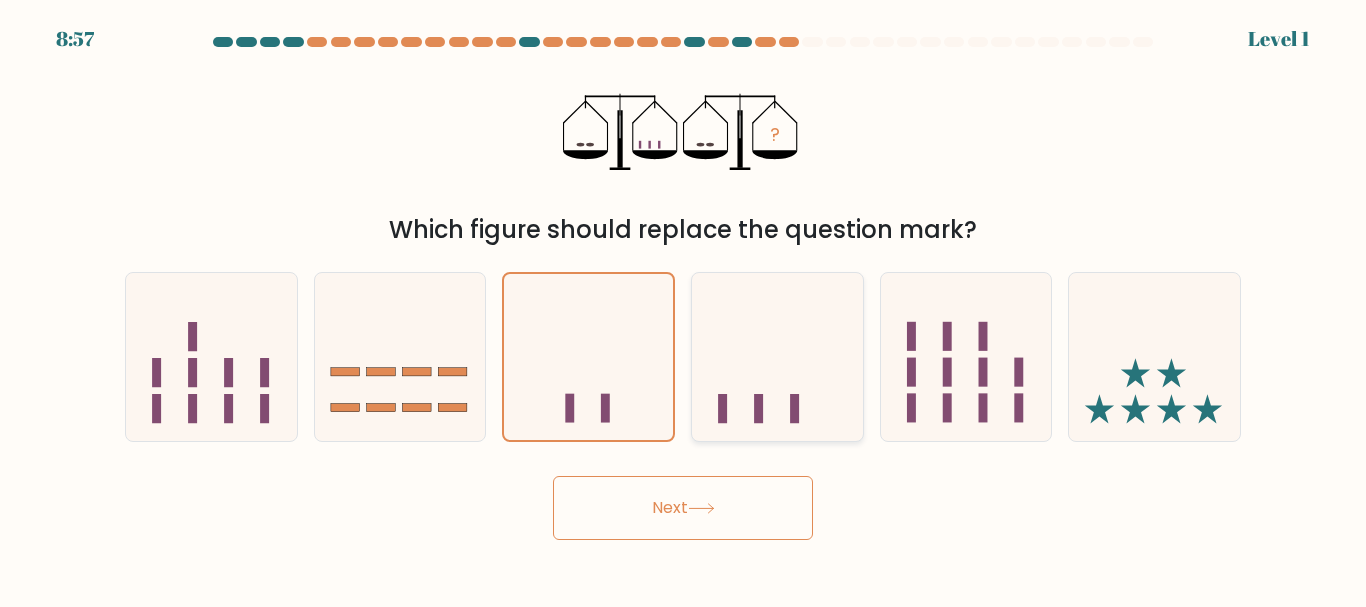 click 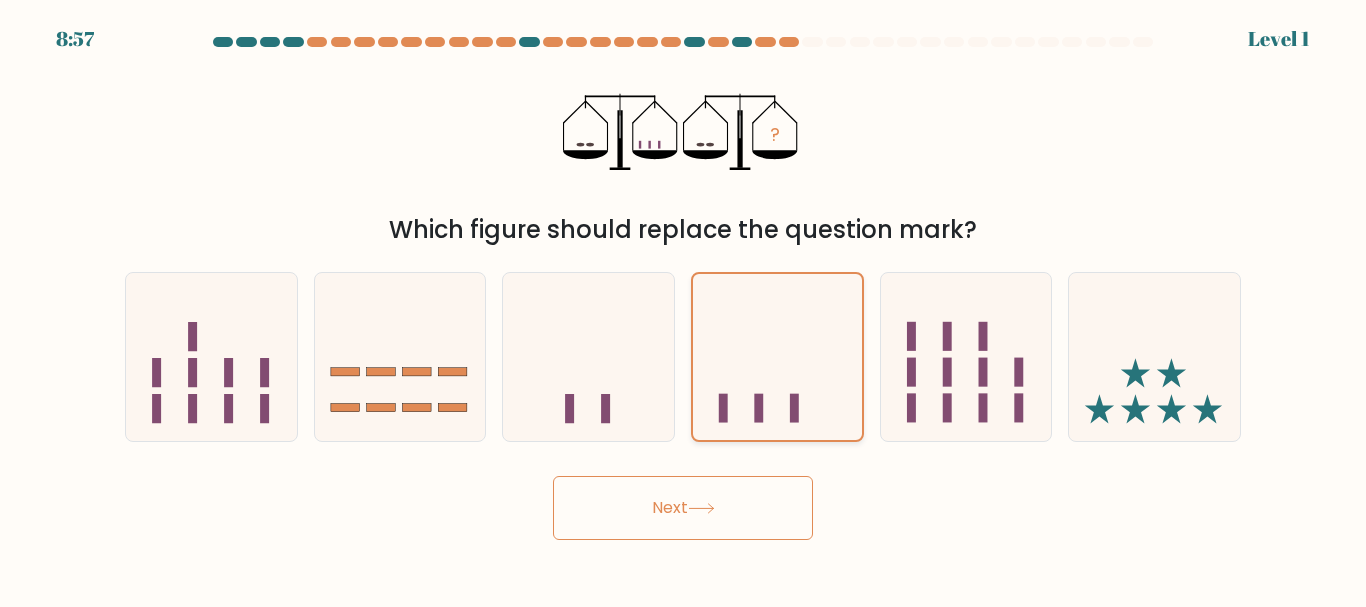 click 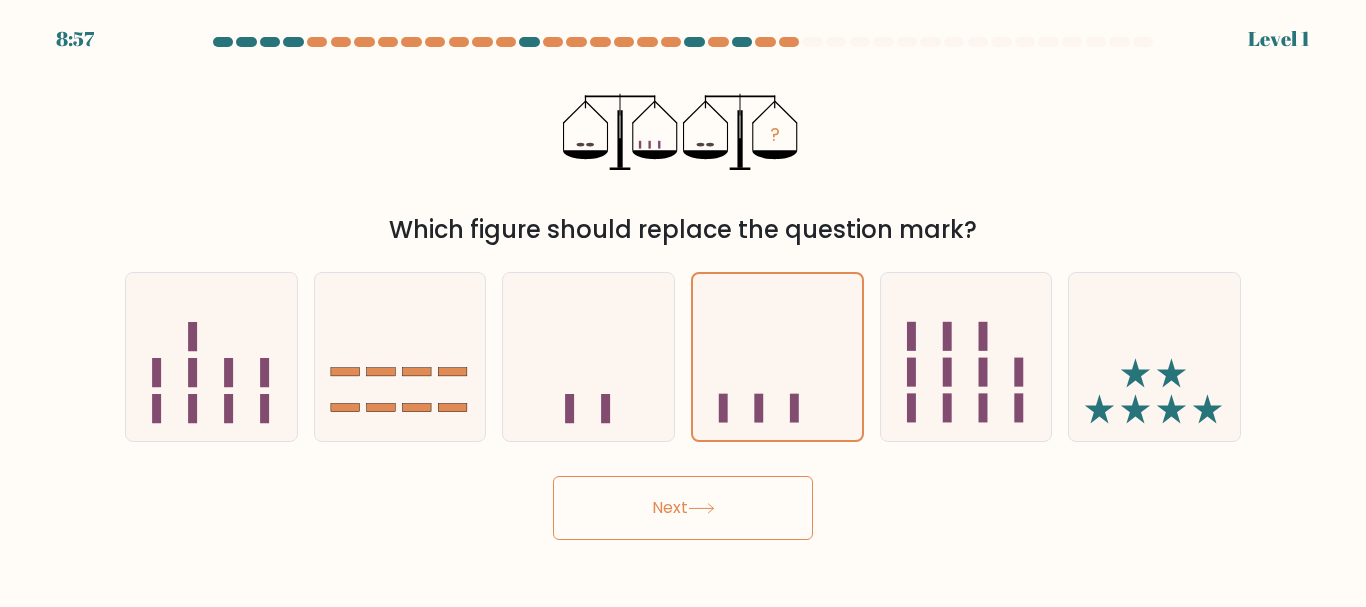 click at bounding box center (683, 288) 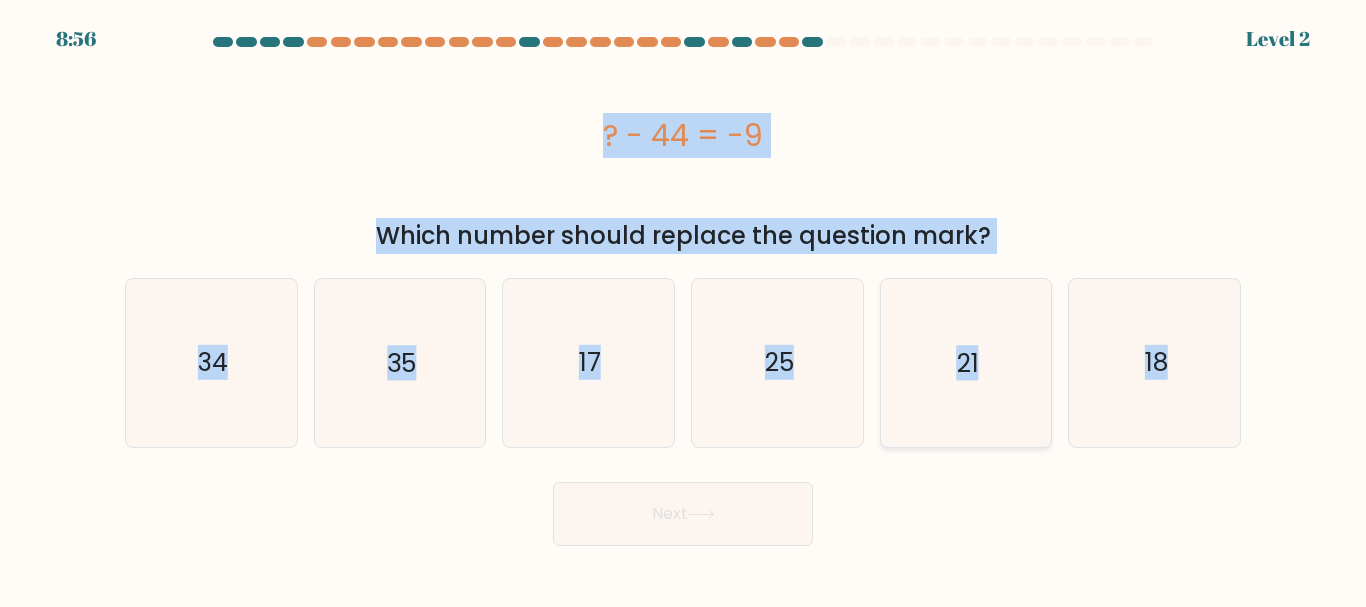click on "a.
34
b.
35
c." at bounding box center [683, 354] 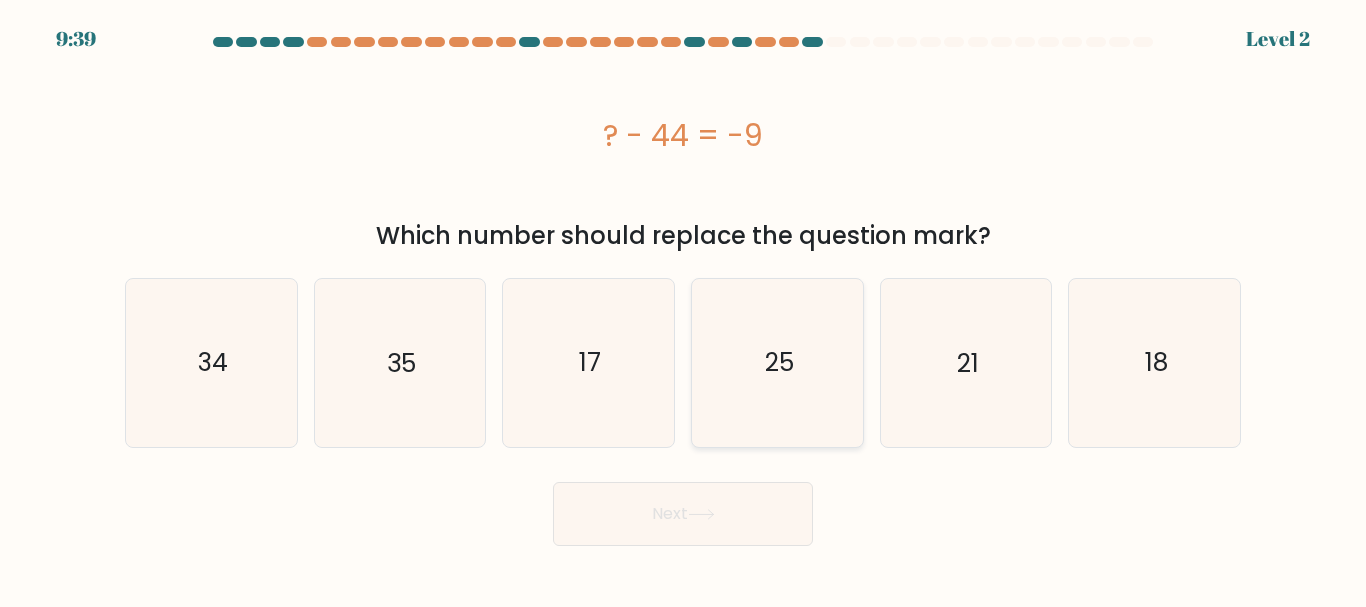 click on "25" 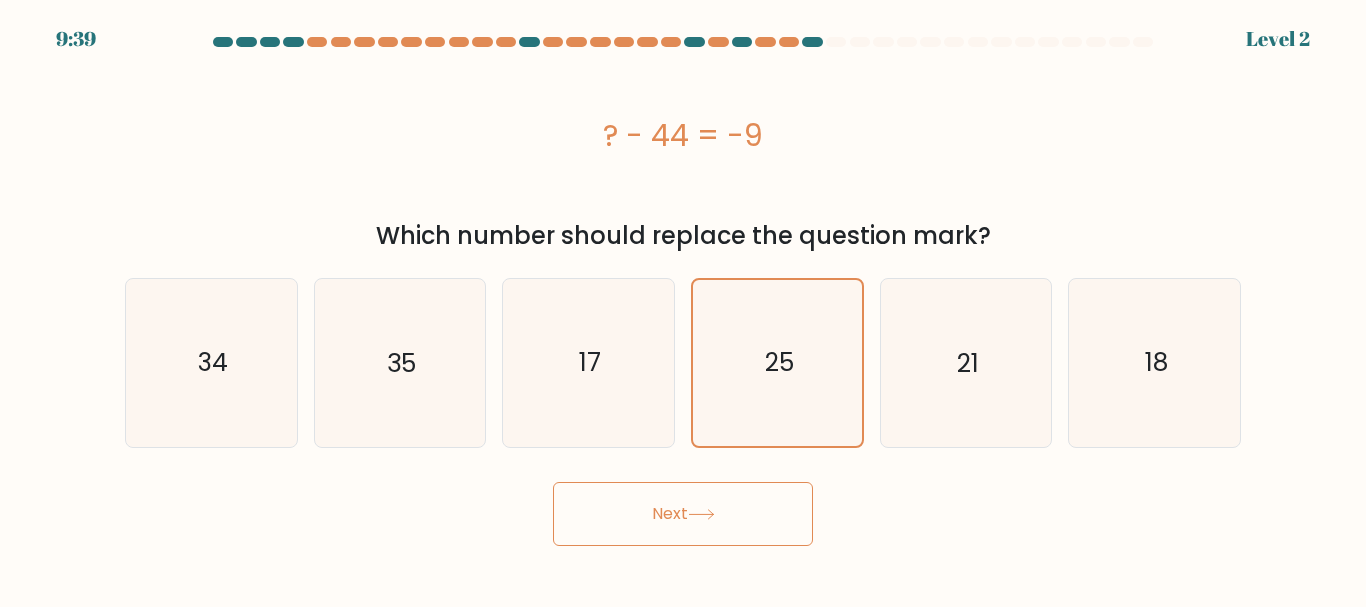 click on "Next" at bounding box center [683, 509] 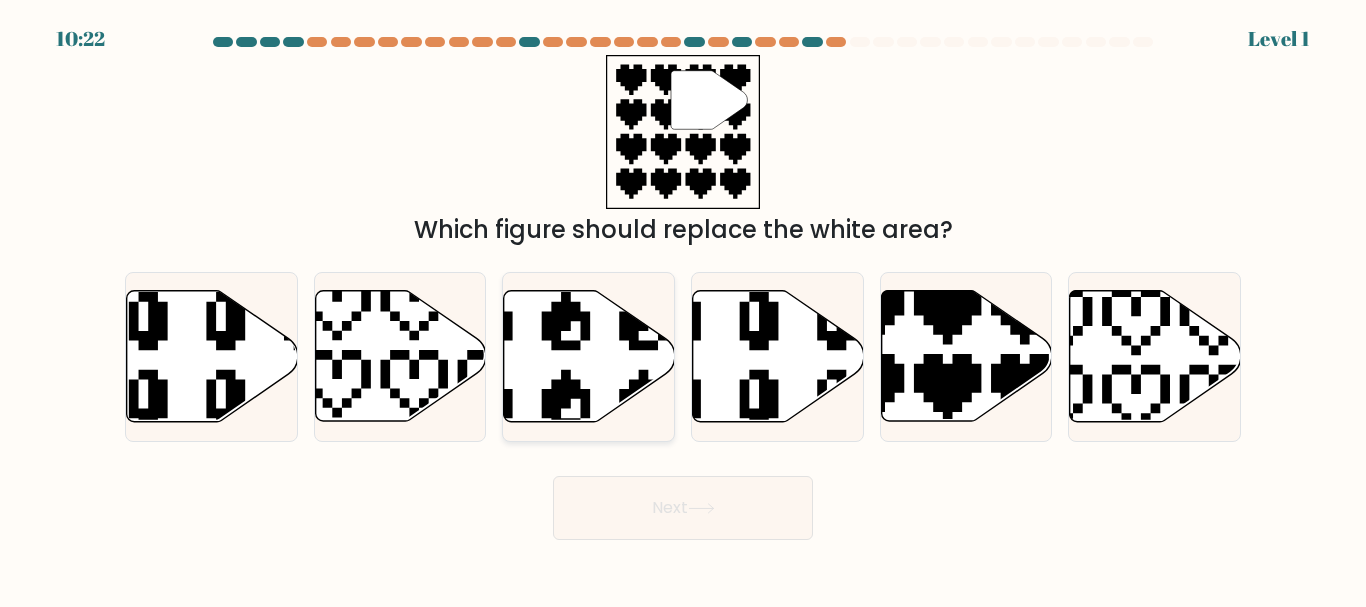 click 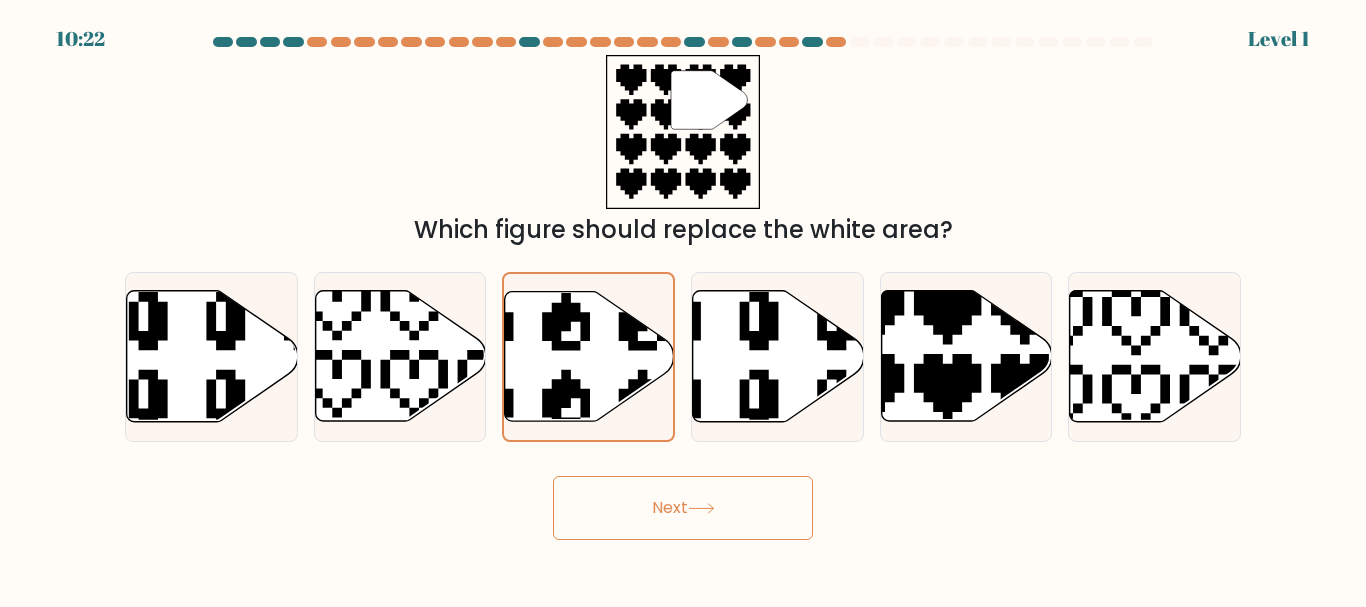 click on "Next" at bounding box center (683, 508) 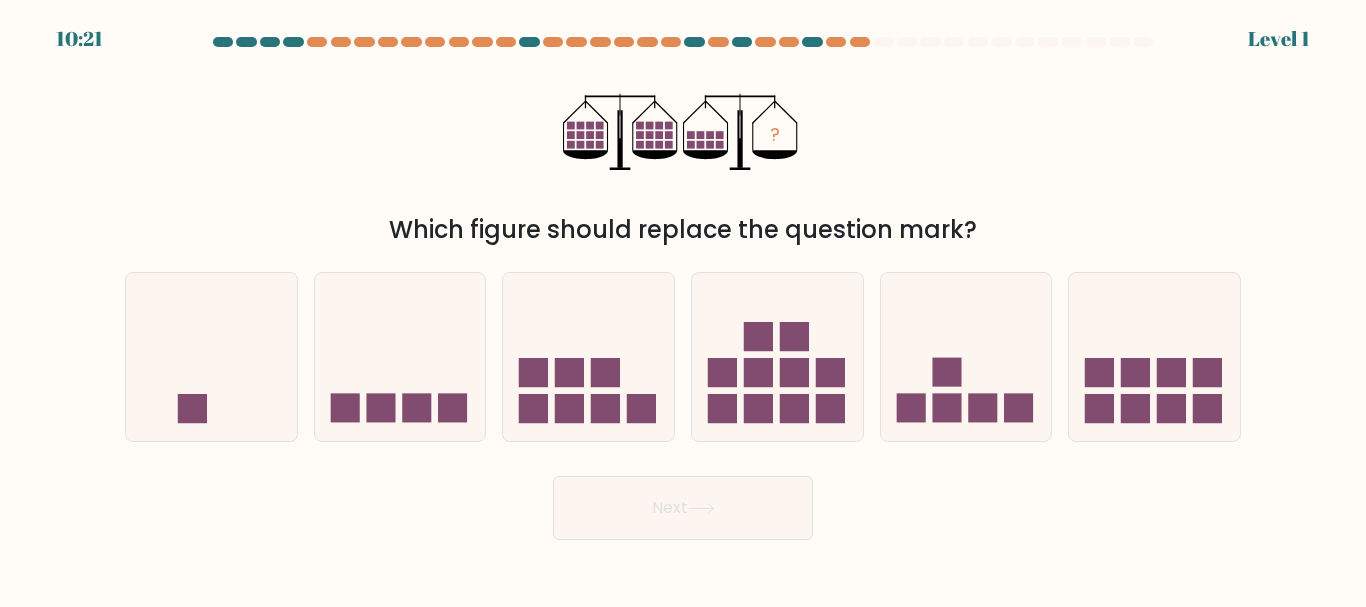 click 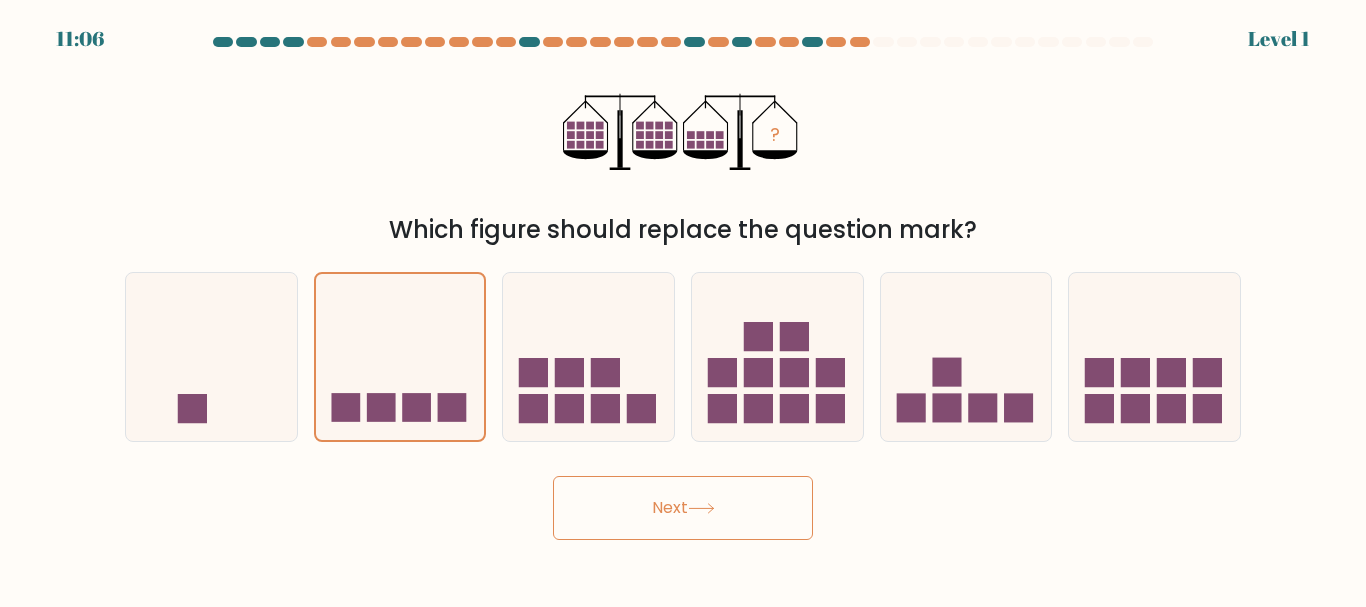 click on "Next" at bounding box center [683, 508] 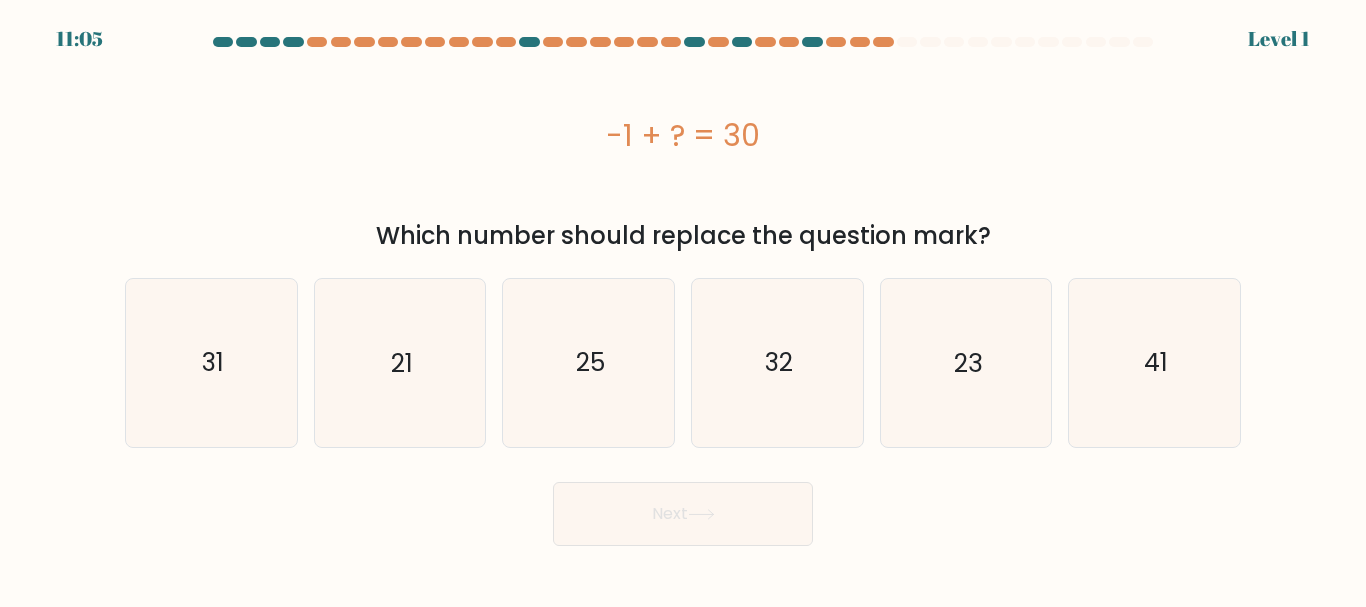 click on "32" 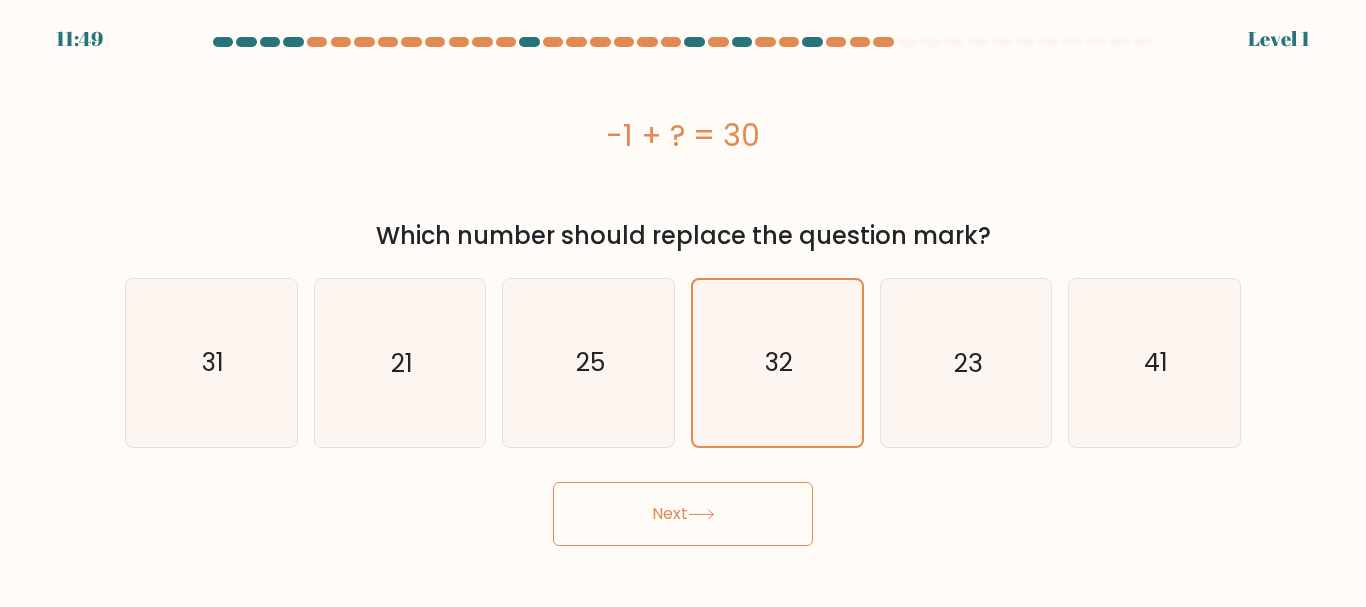 click on "Next" at bounding box center (683, 514) 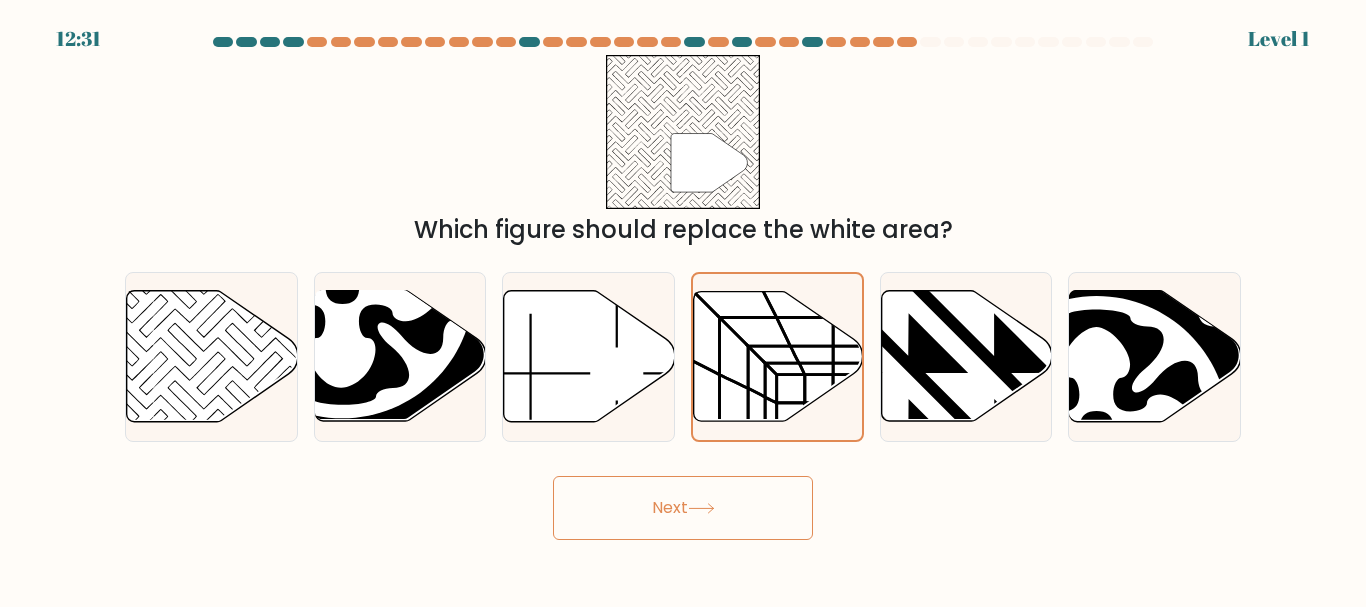 click on "Next" at bounding box center (683, 508) 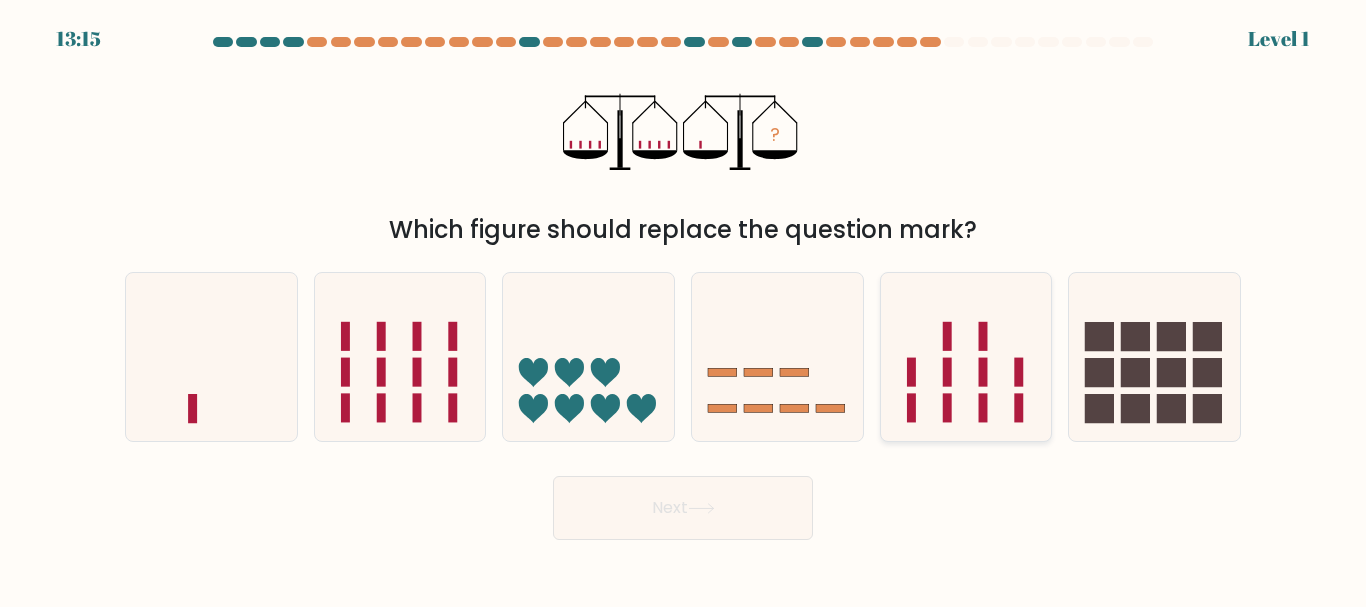 click 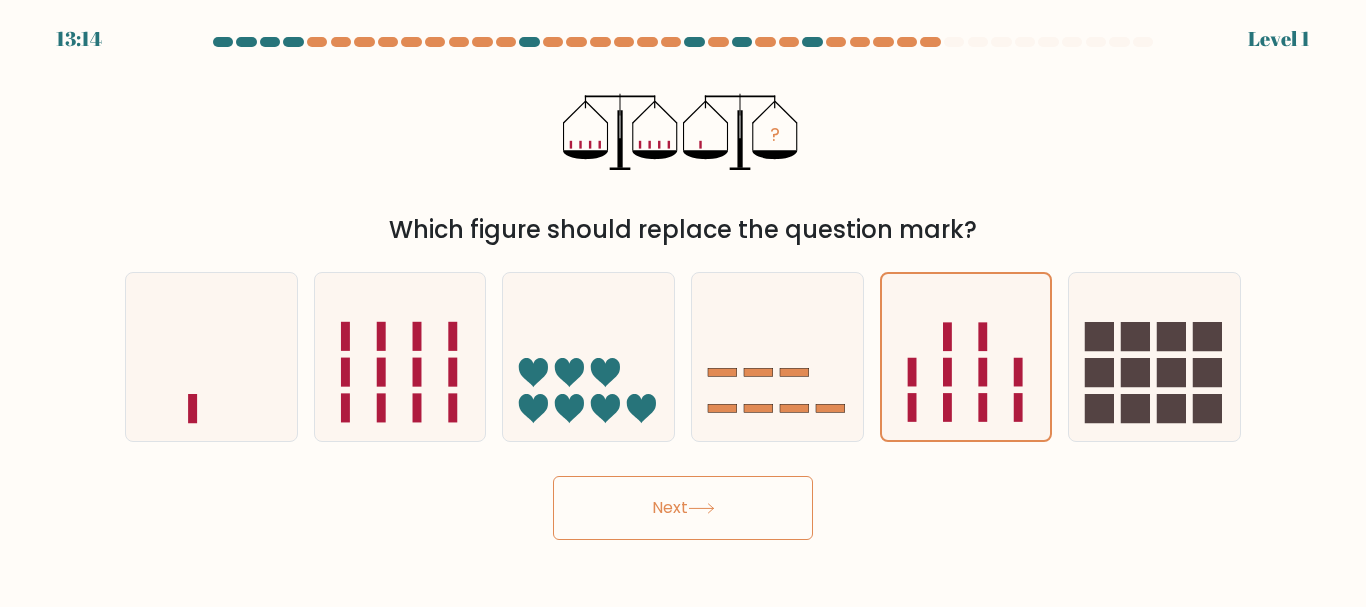 click on "Next" at bounding box center [683, 508] 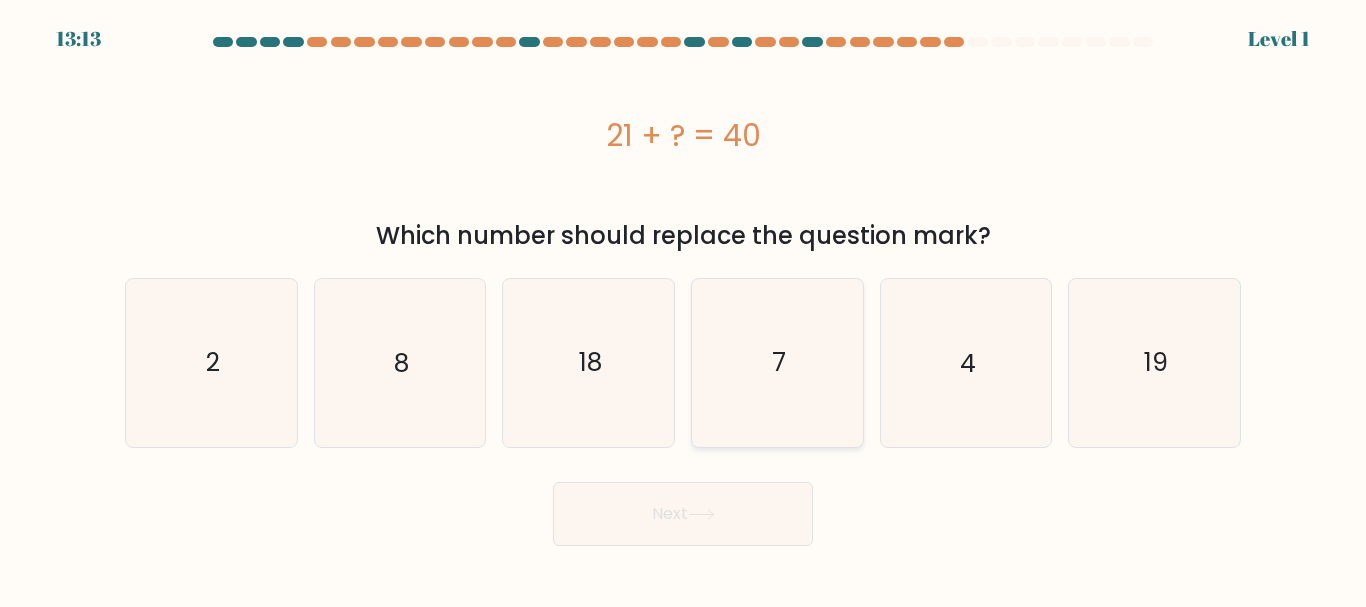 click on "7" 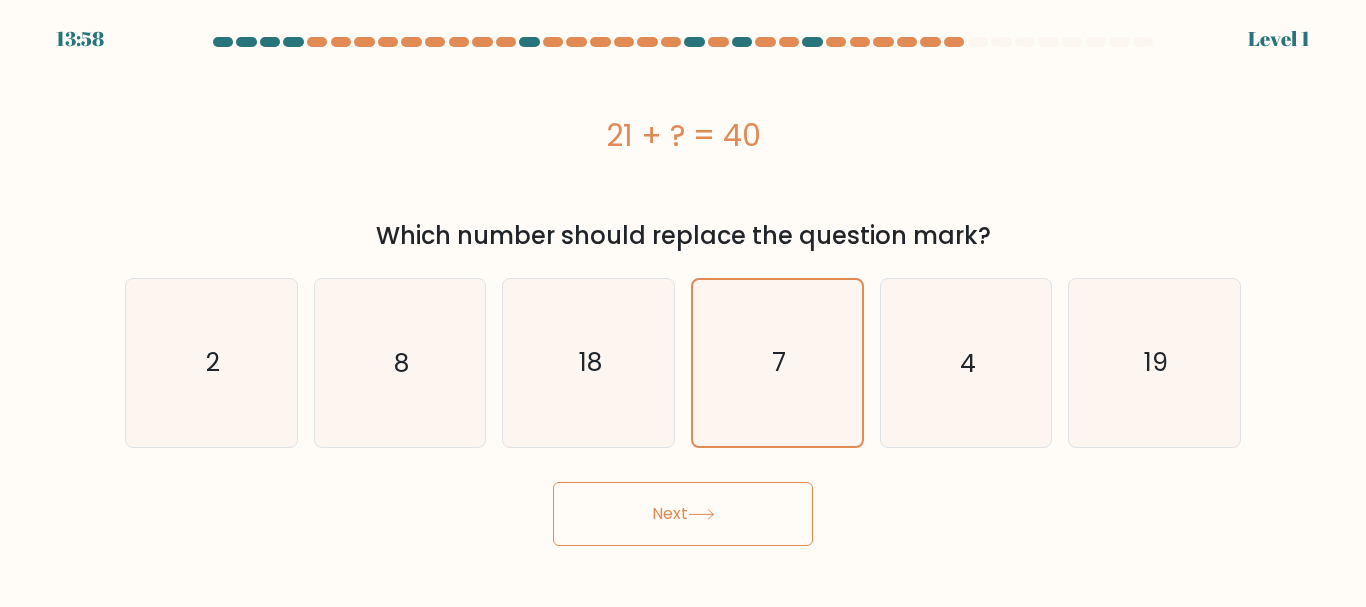 click on "Next" at bounding box center [683, 514] 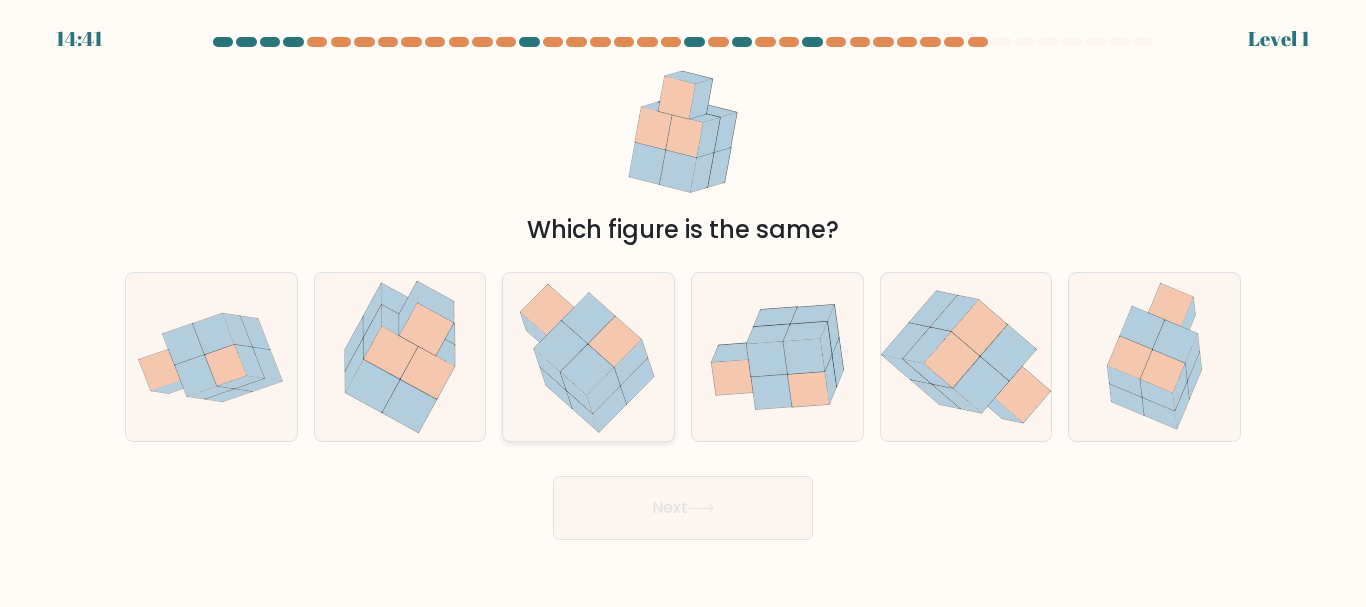 click 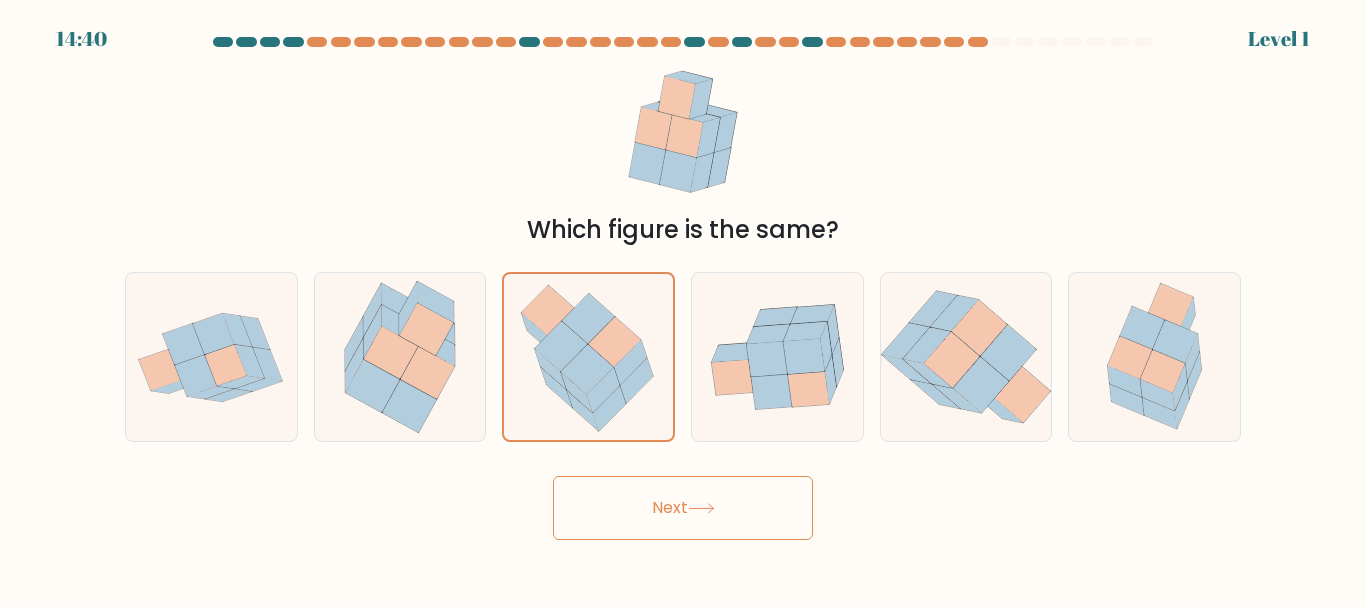 click on "Next" at bounding box center (683, 508) 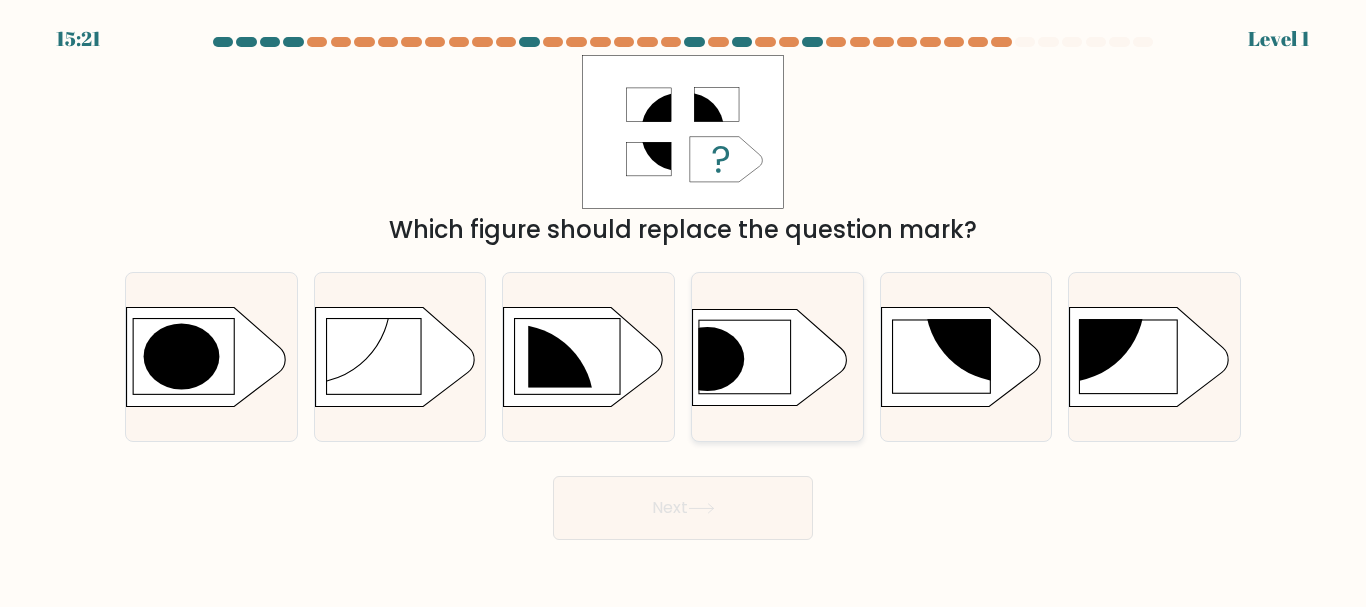 click 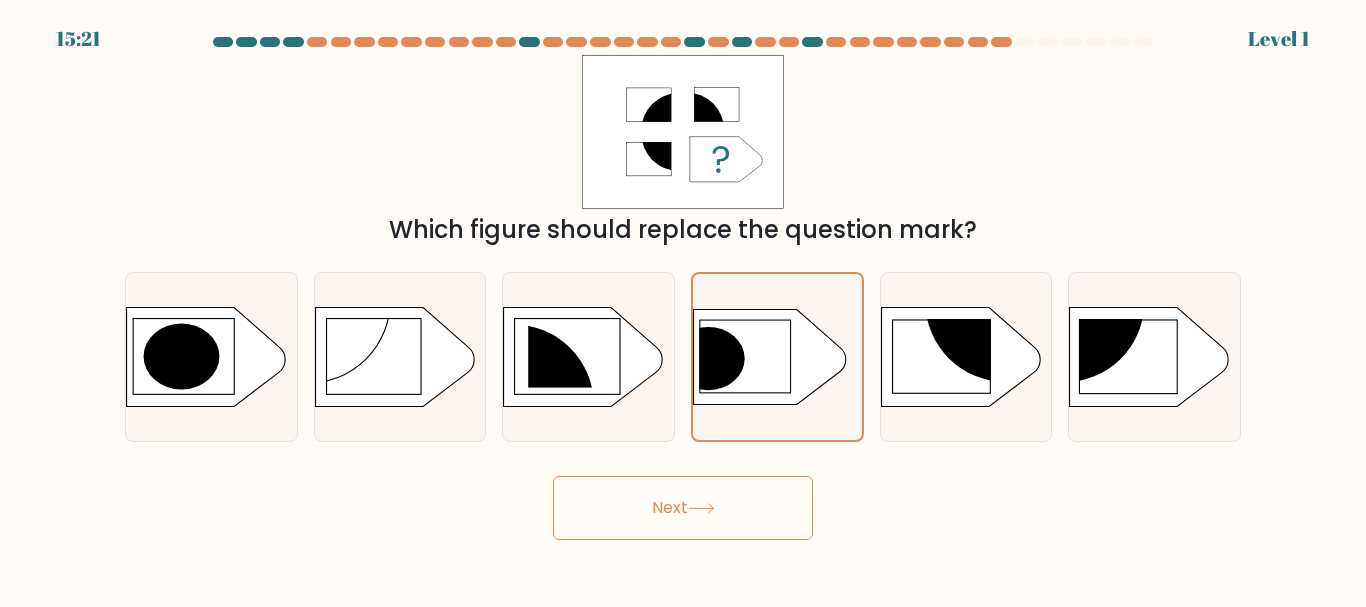 click on "Next" at bounding box center [683, 508] 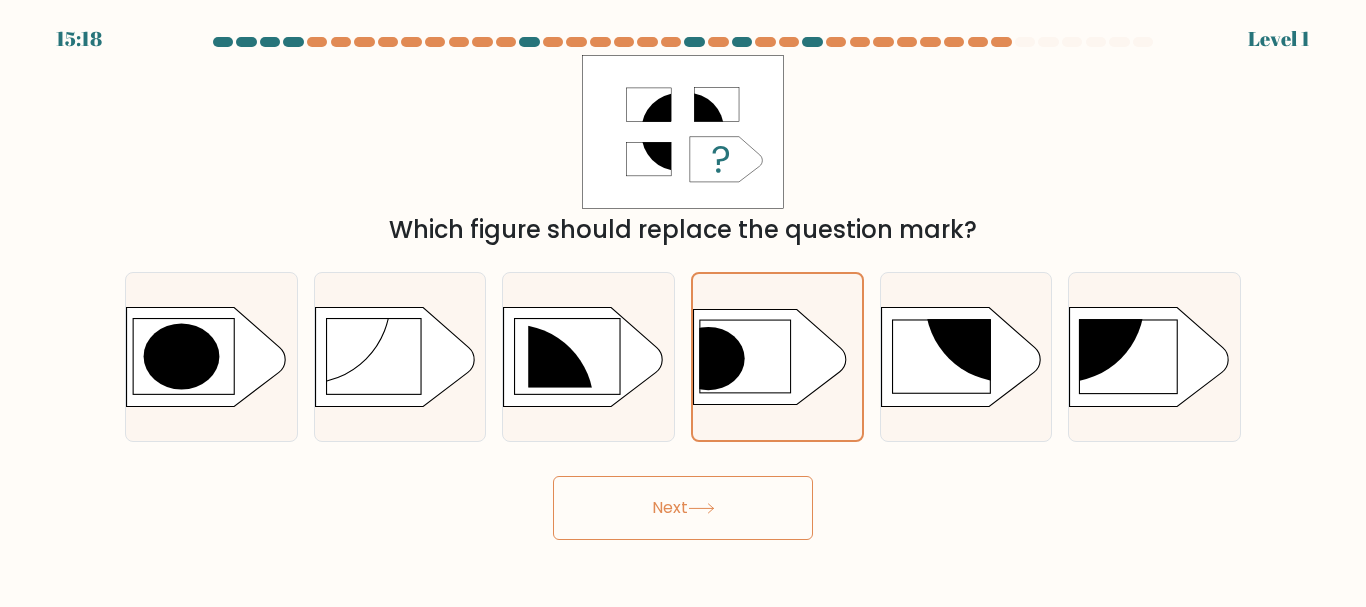click on "Next" at bounding box center (683, 508) 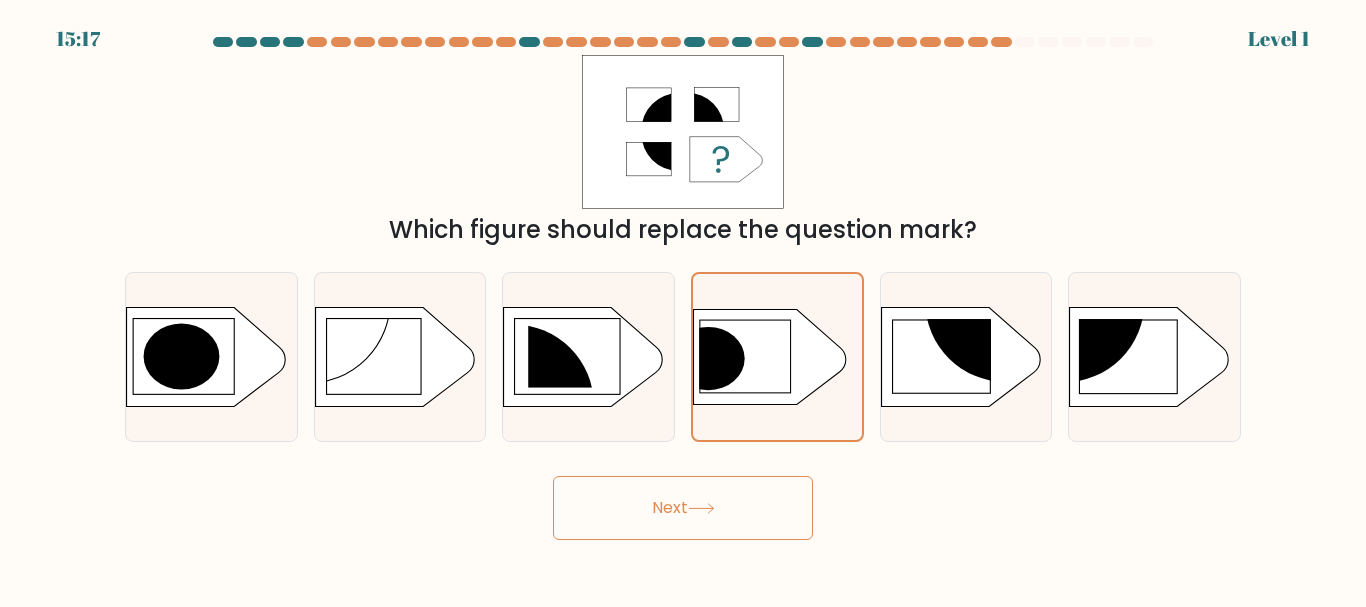 click on "Next" at bounding box center [683, 508] 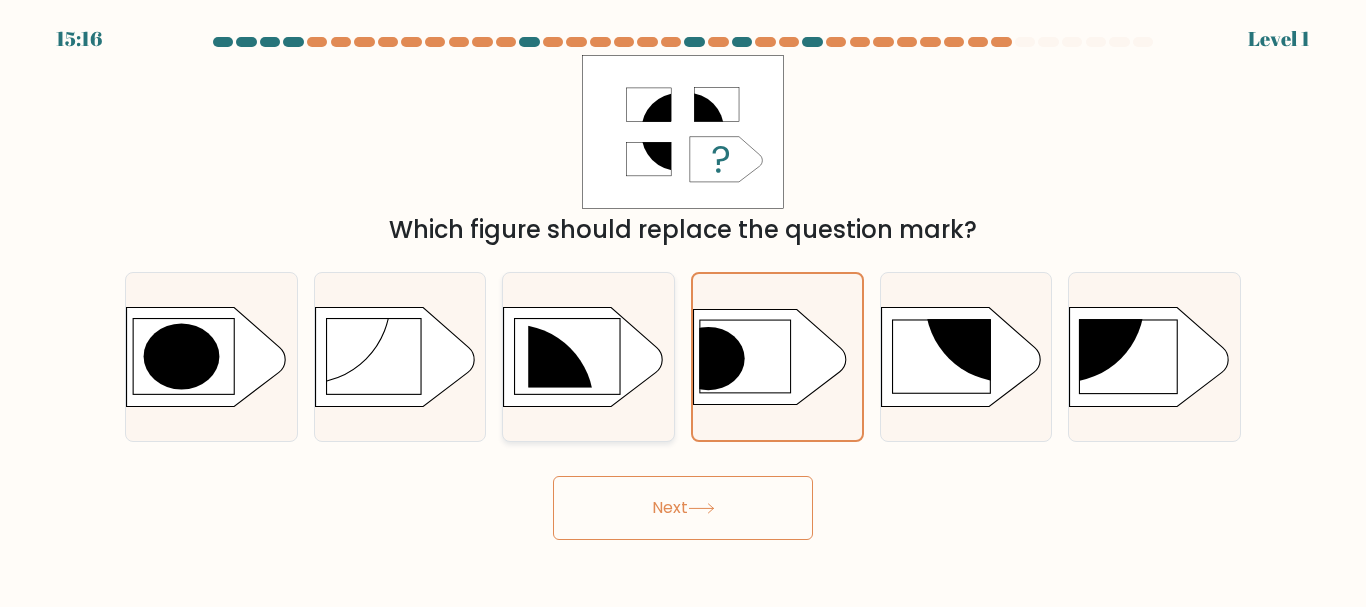 click 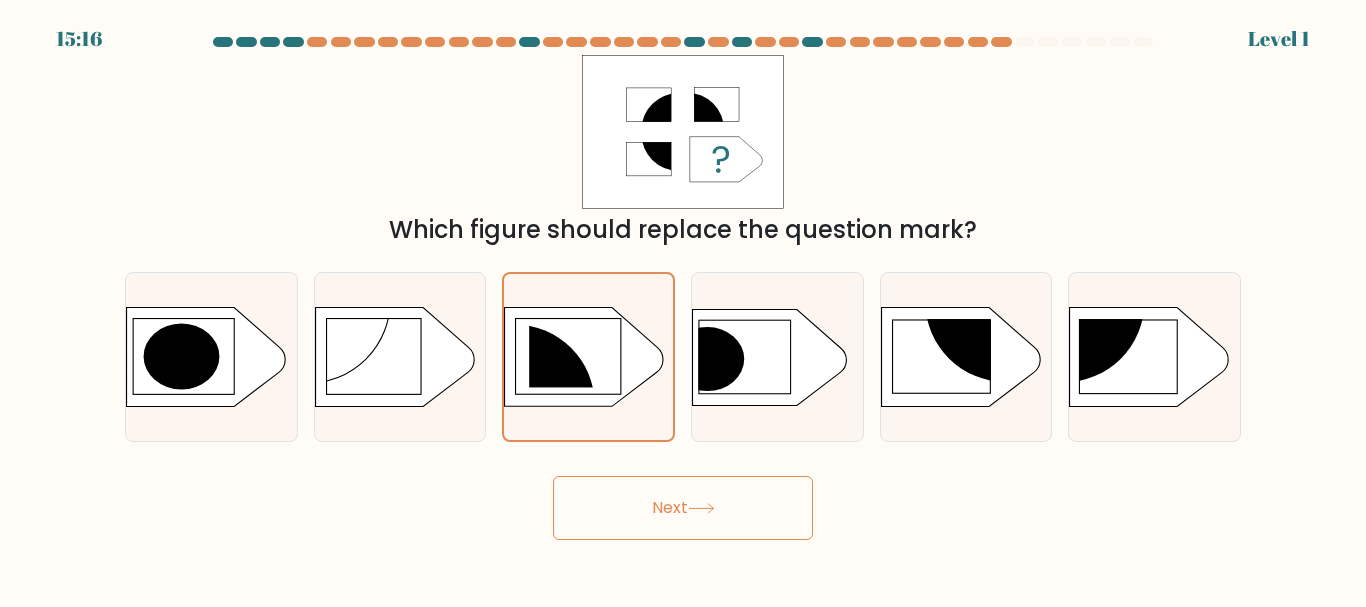 click on "Next" at bounding box center [683, 508] 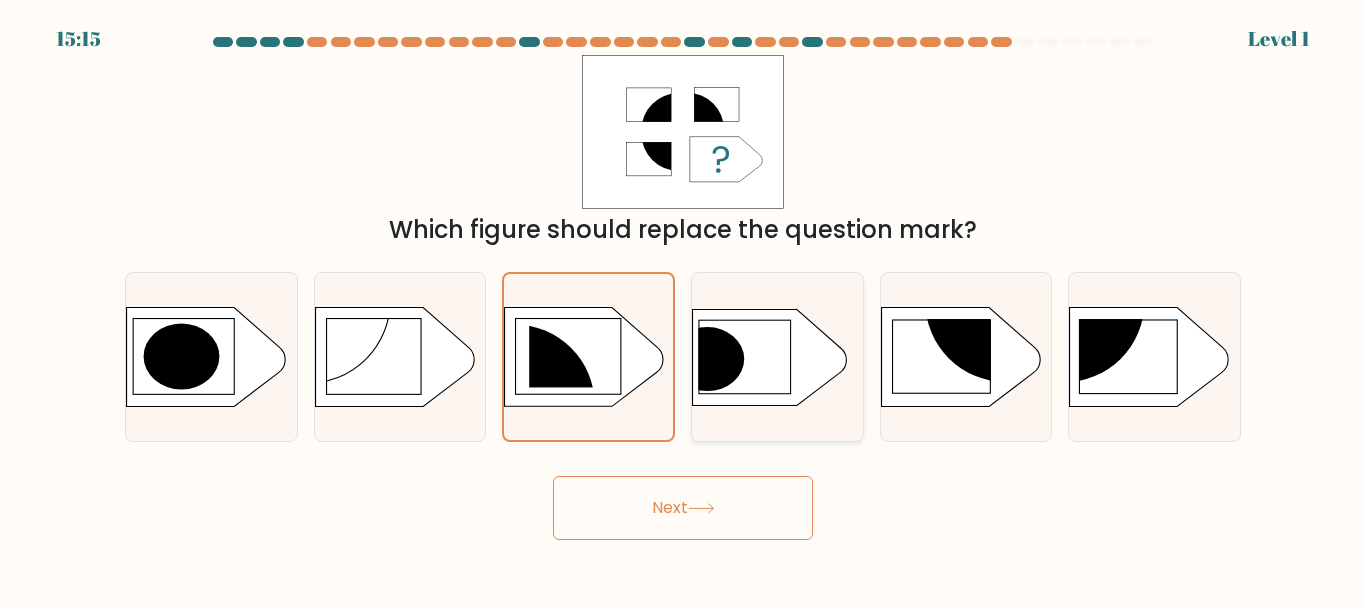 drag, startPoint x: 716, startPoint y: 342, endPoint x: 714, endPoint y: 352, distance: 10.198039 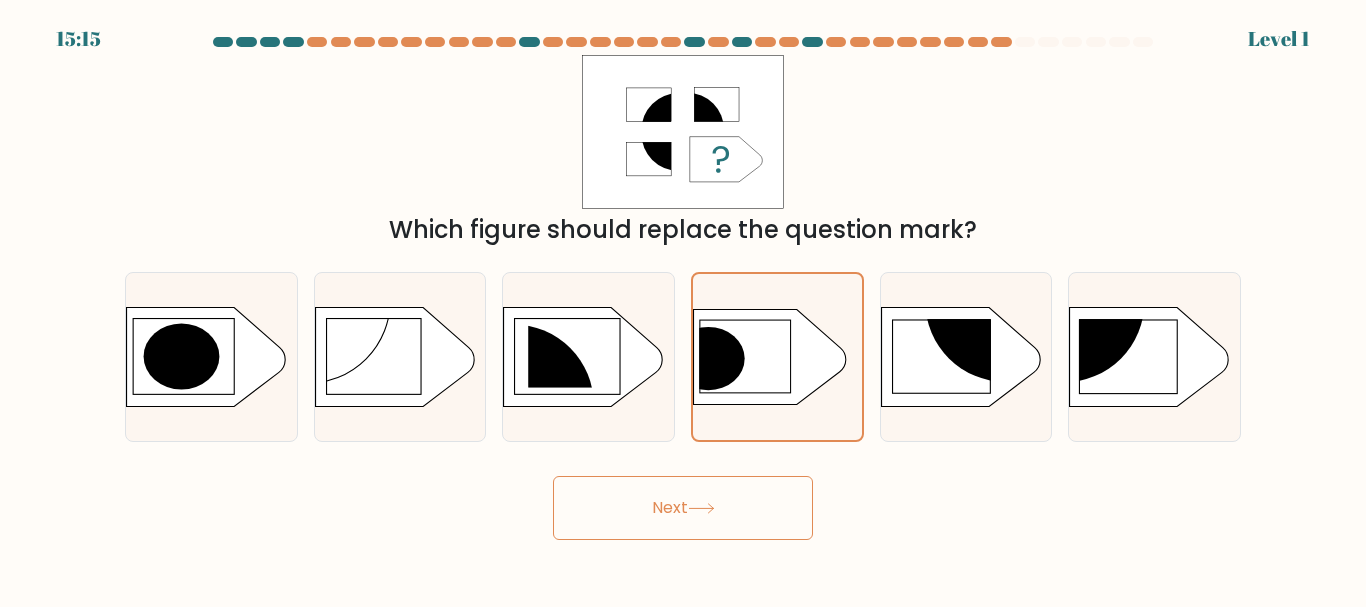 click on "Next" at bounding box center [683, 508] 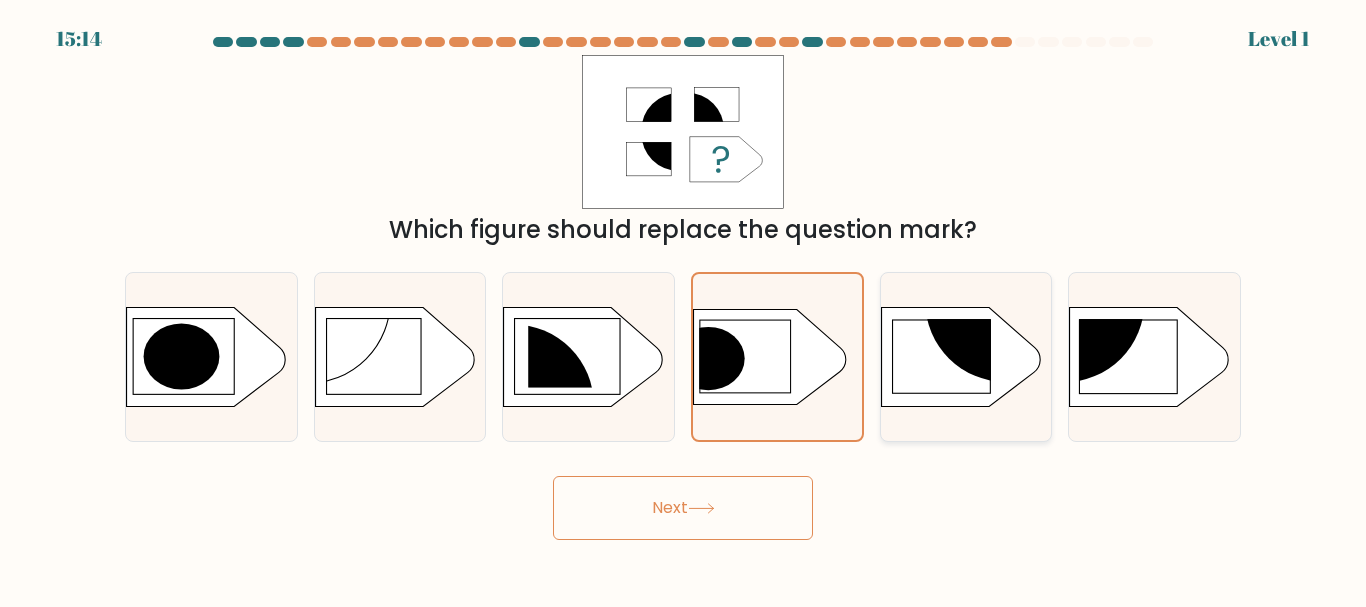 click 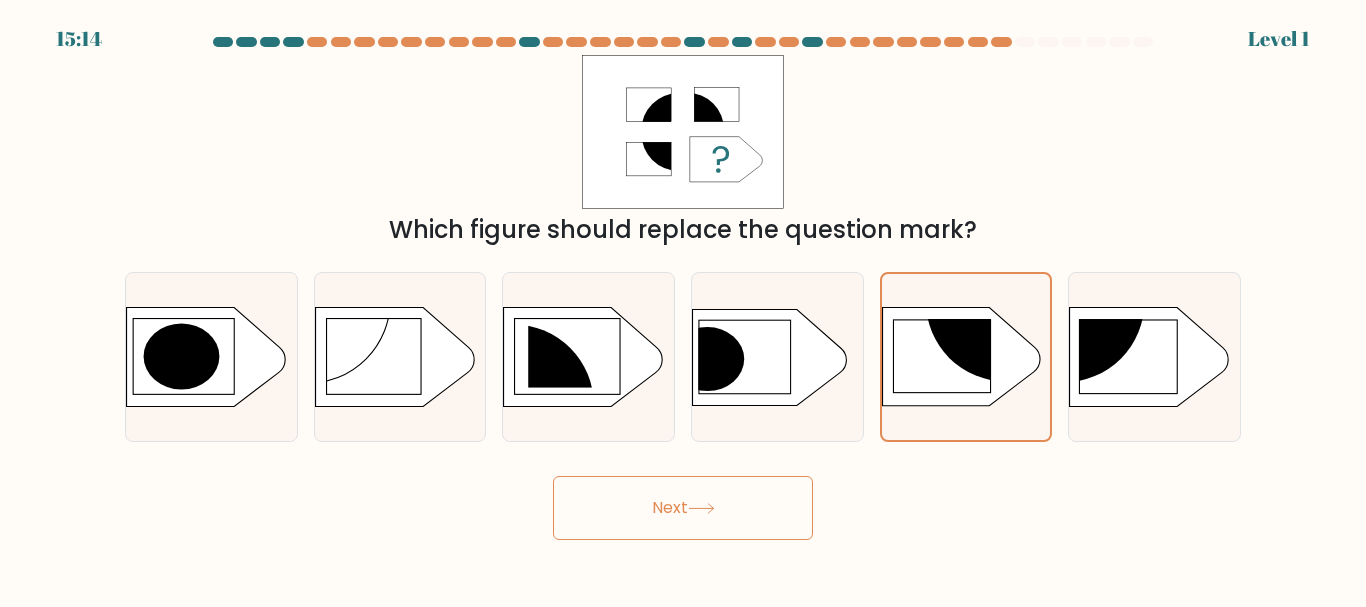 drag, startPoint x: 745, startPoint y: 469, endPoint x: 731, endPoint y: 481, distance: 18.439089 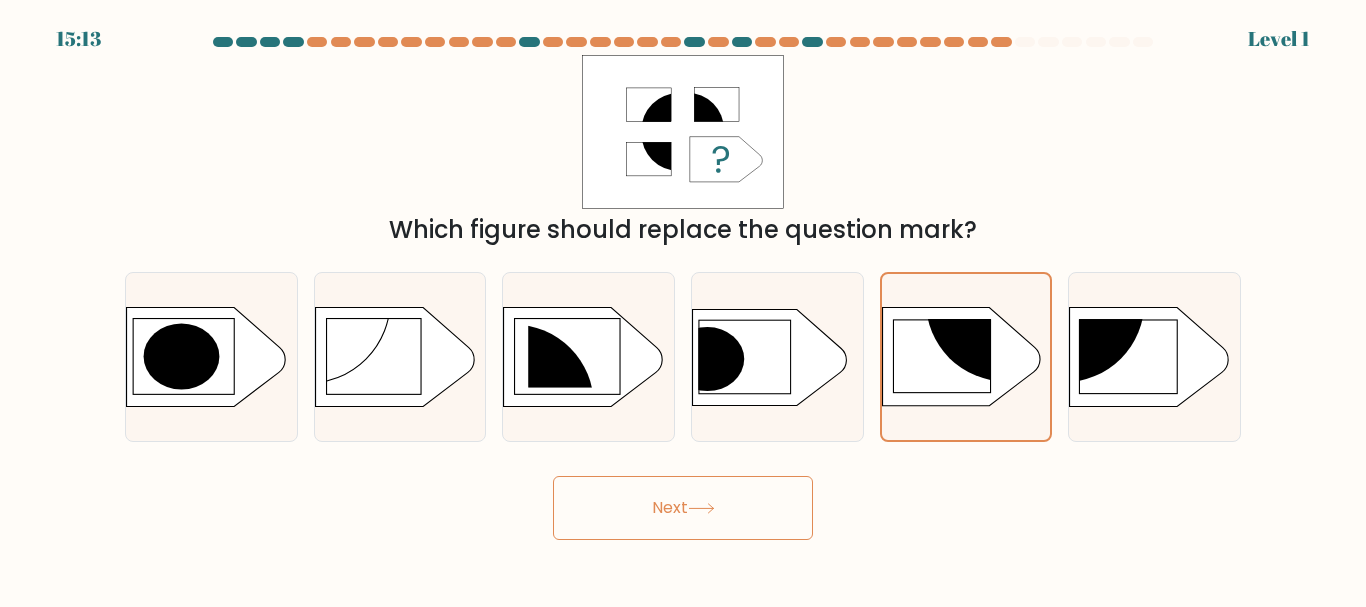 click on "Next" at bounding box center (683, 508) 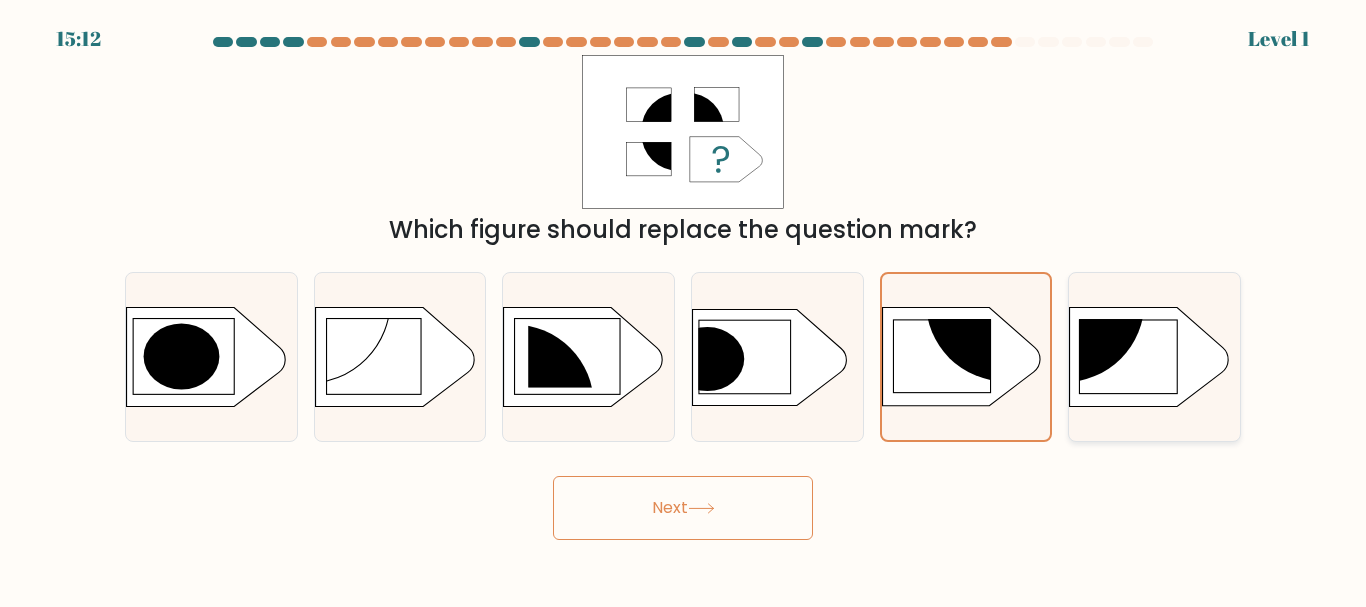 click 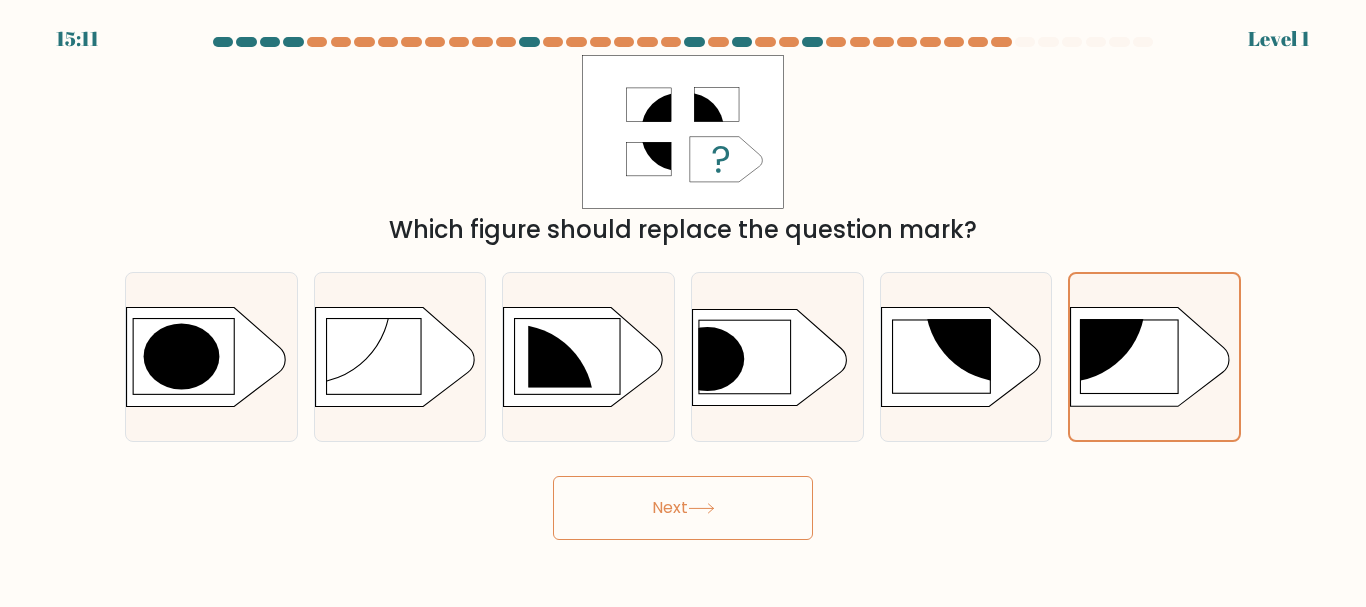 click on "15:11
Level 1" at bounding box center (683, 303) 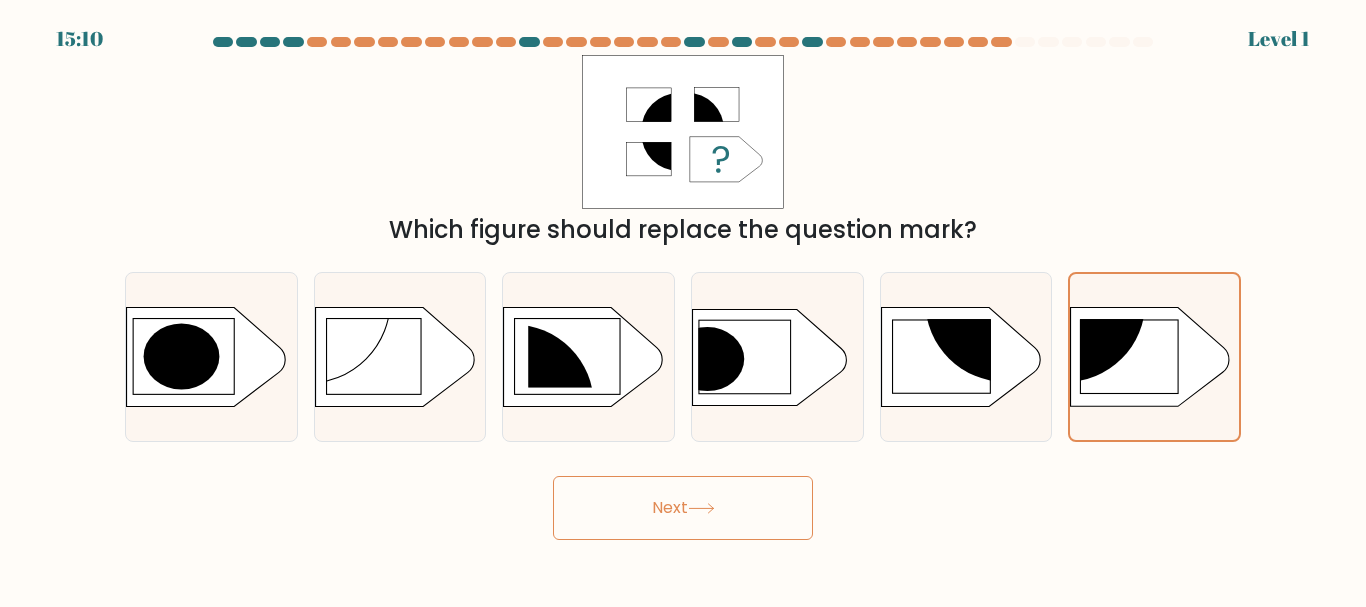 click on "15:10
Level 1" at bounding box center (683, 303) 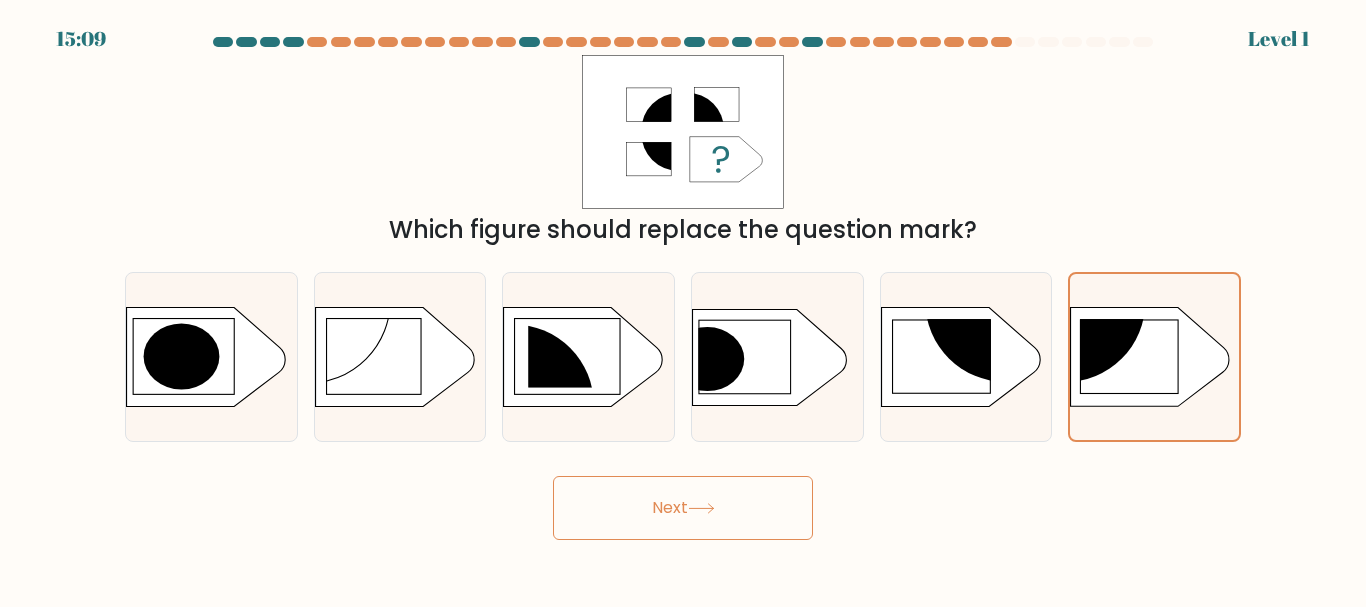 drag, startPoint x: 1145, startPoint y: 38, endPoint x: 1137, endPoint y: 50, distance: 14.422205 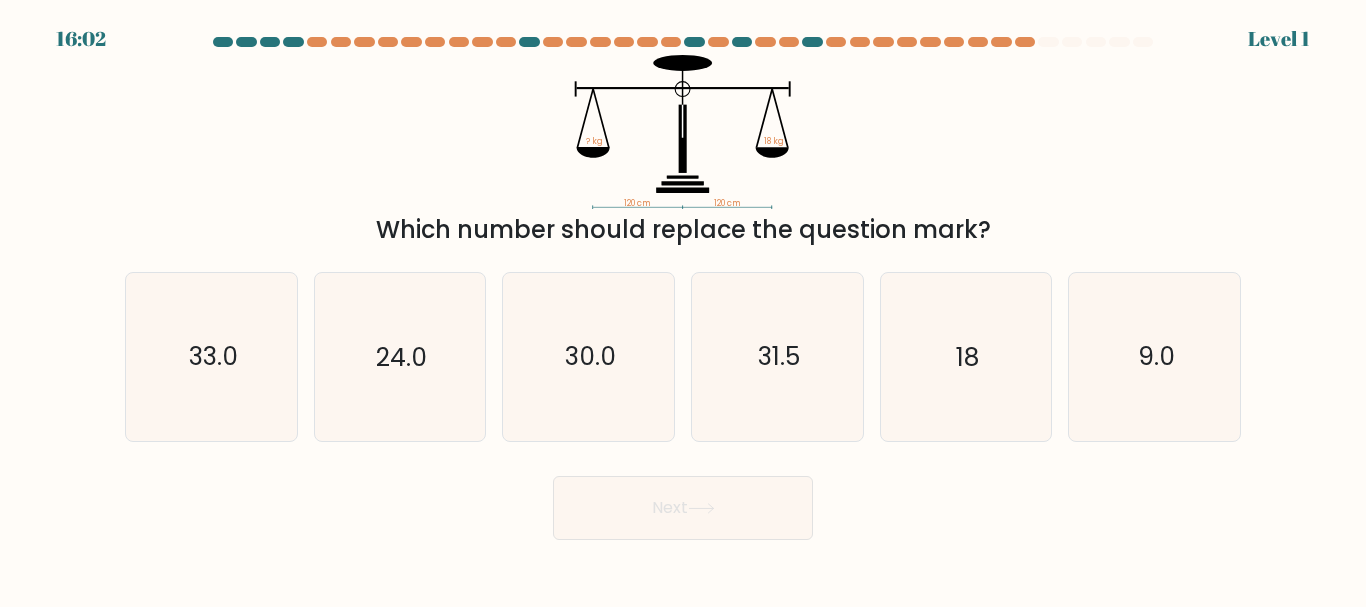 click on "Next" at bounding box center [683, 508] 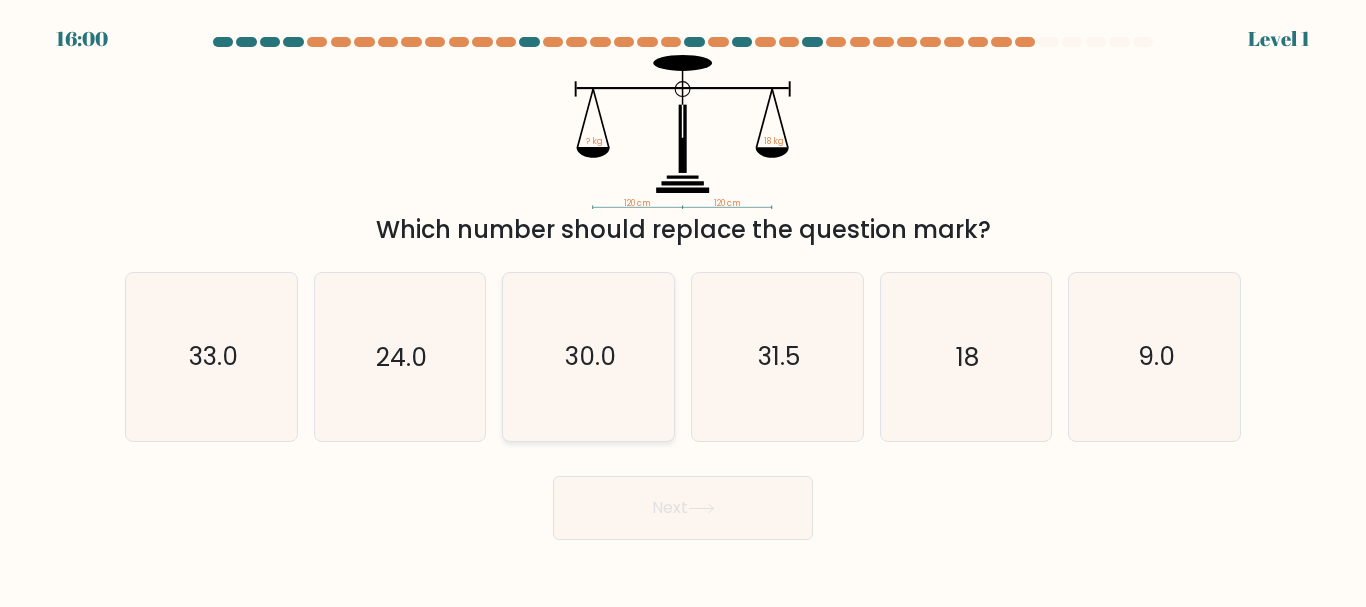 click on "30.0" 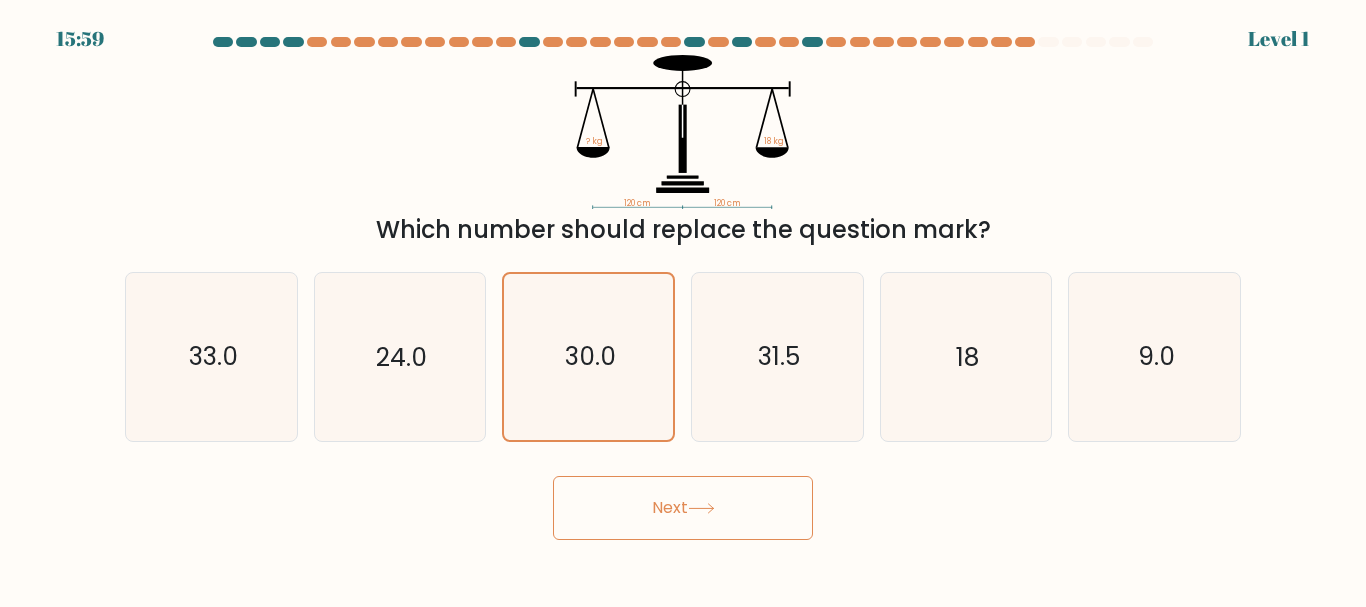 click on "Next" at bounding box center [683, 508] 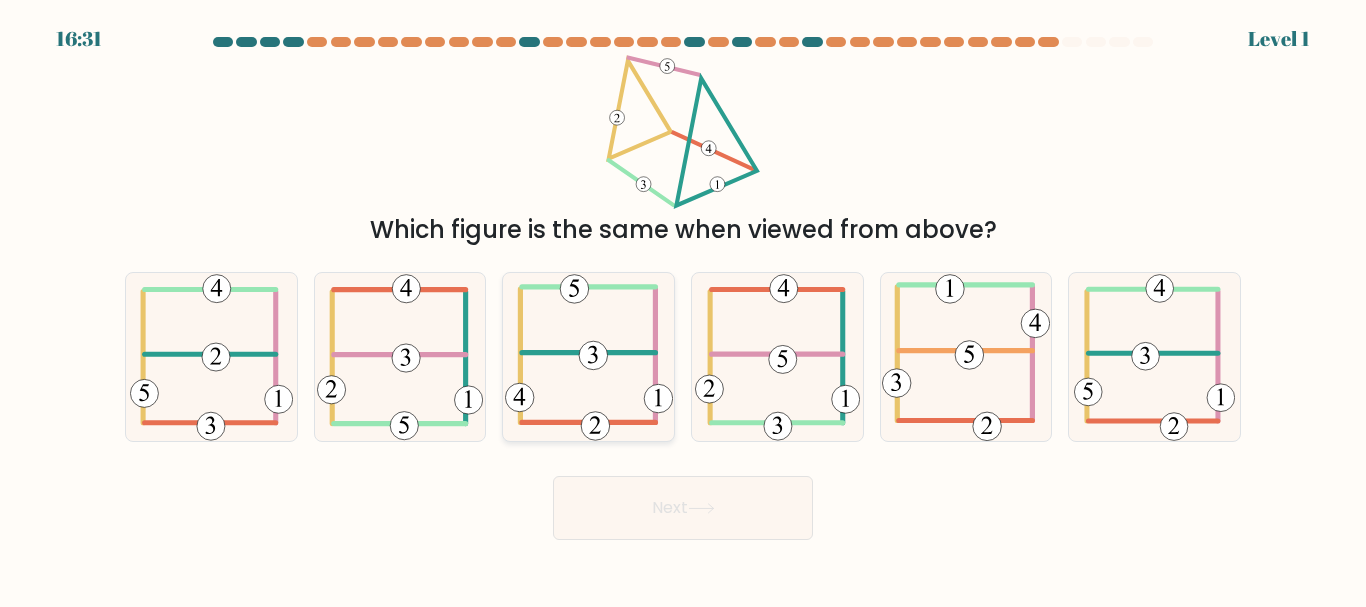 click 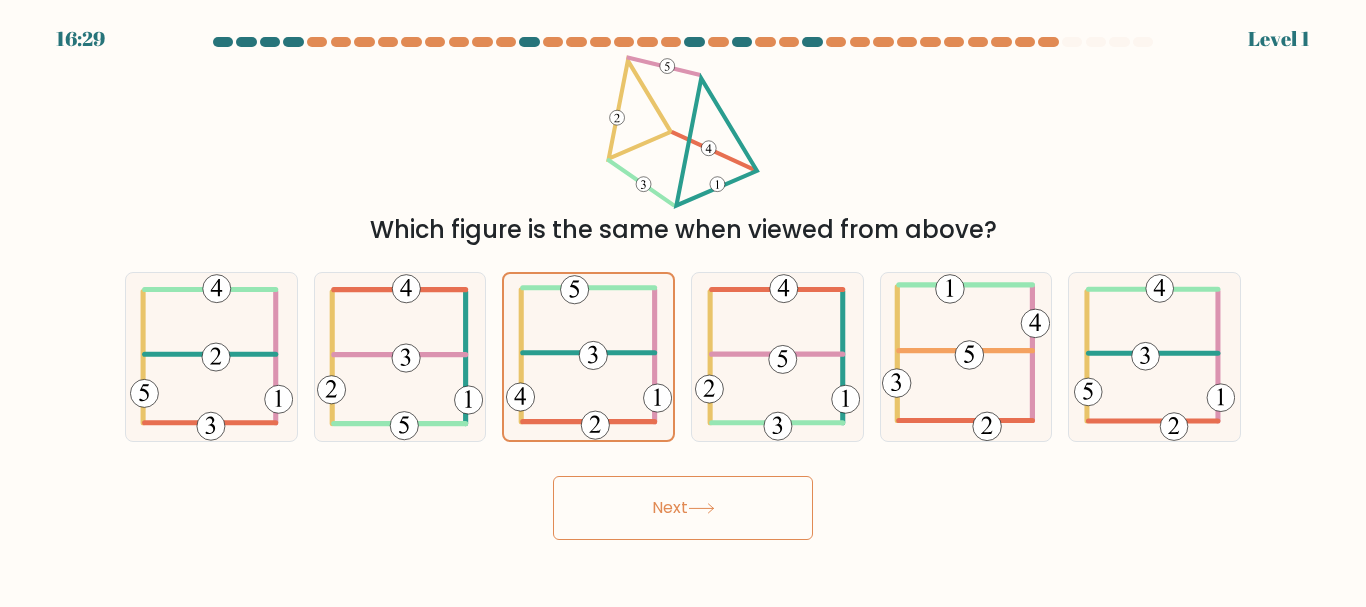 click on "Next" at bounding box center [683, 508] 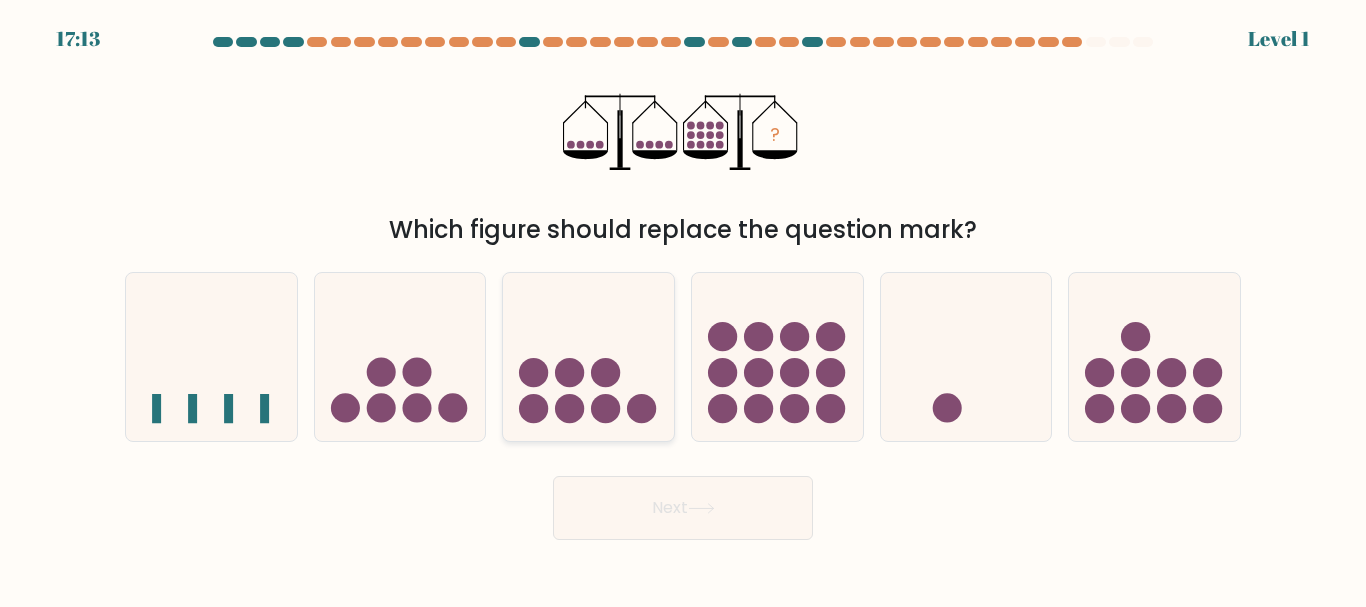 click 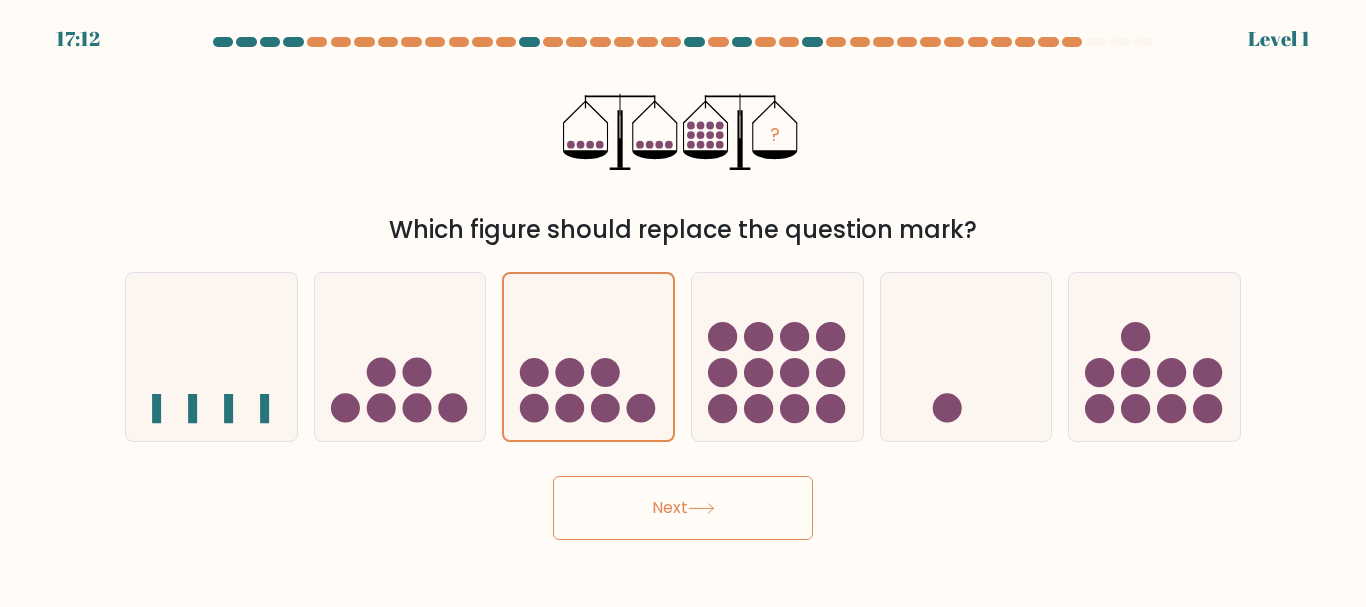 click on "Next" at bounding box center (683, 508) 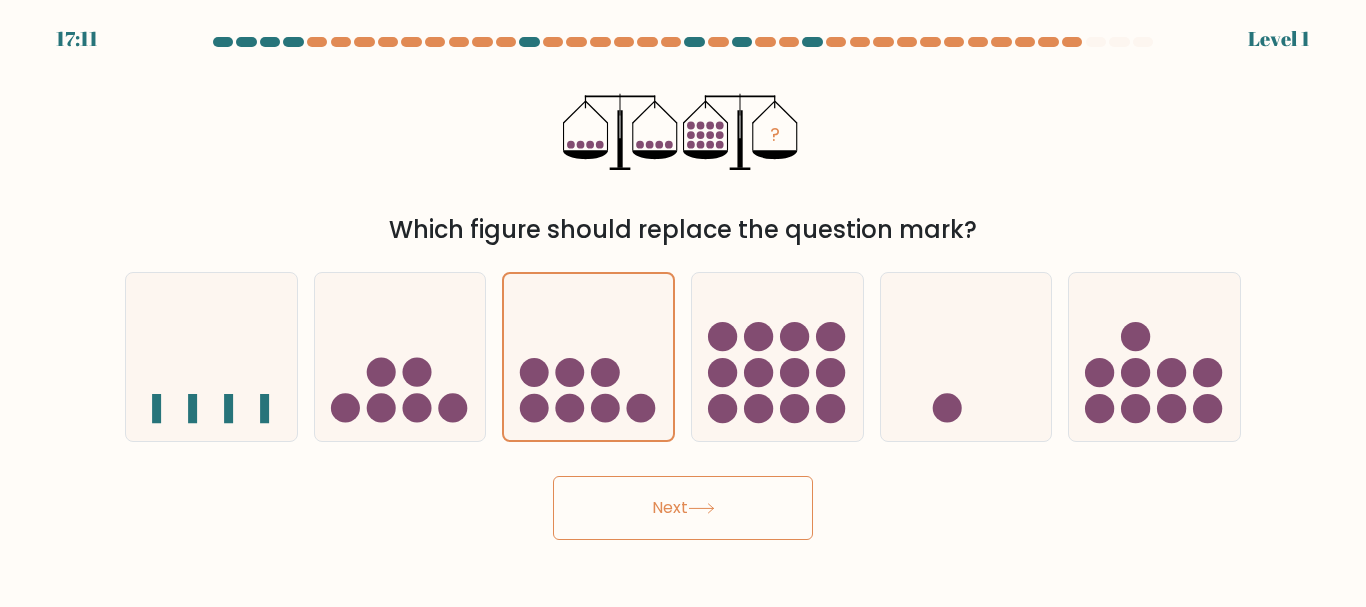 click on "Next" at bounding box center [683, 508] 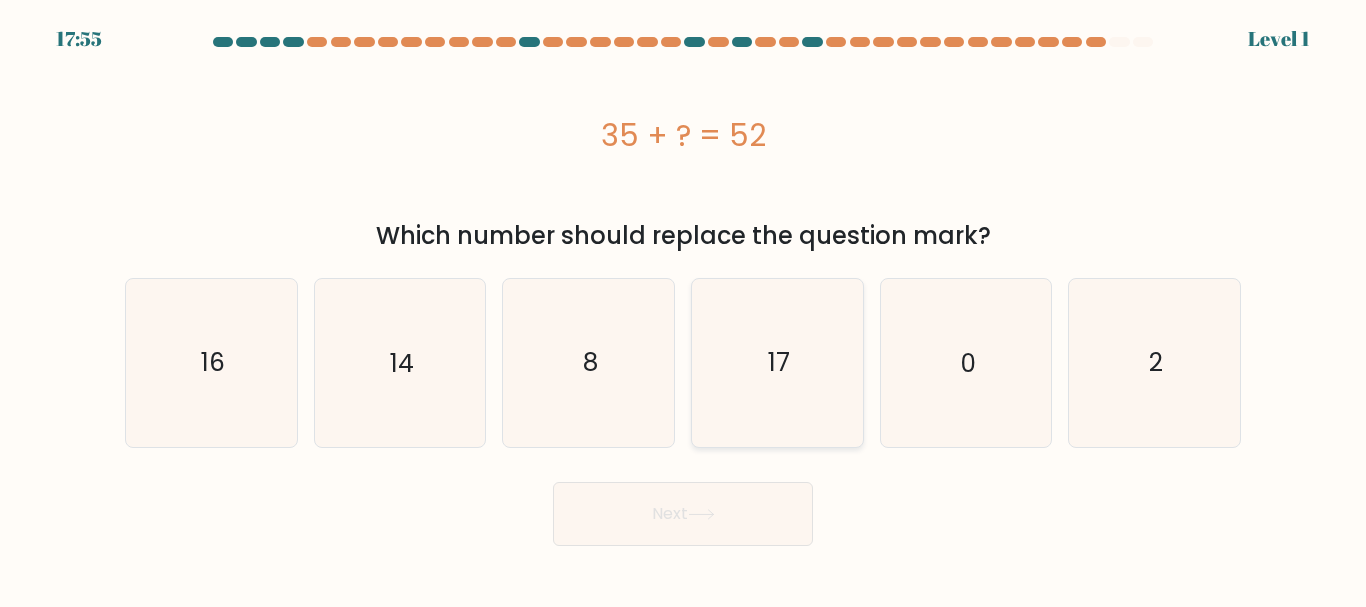 click on "17" 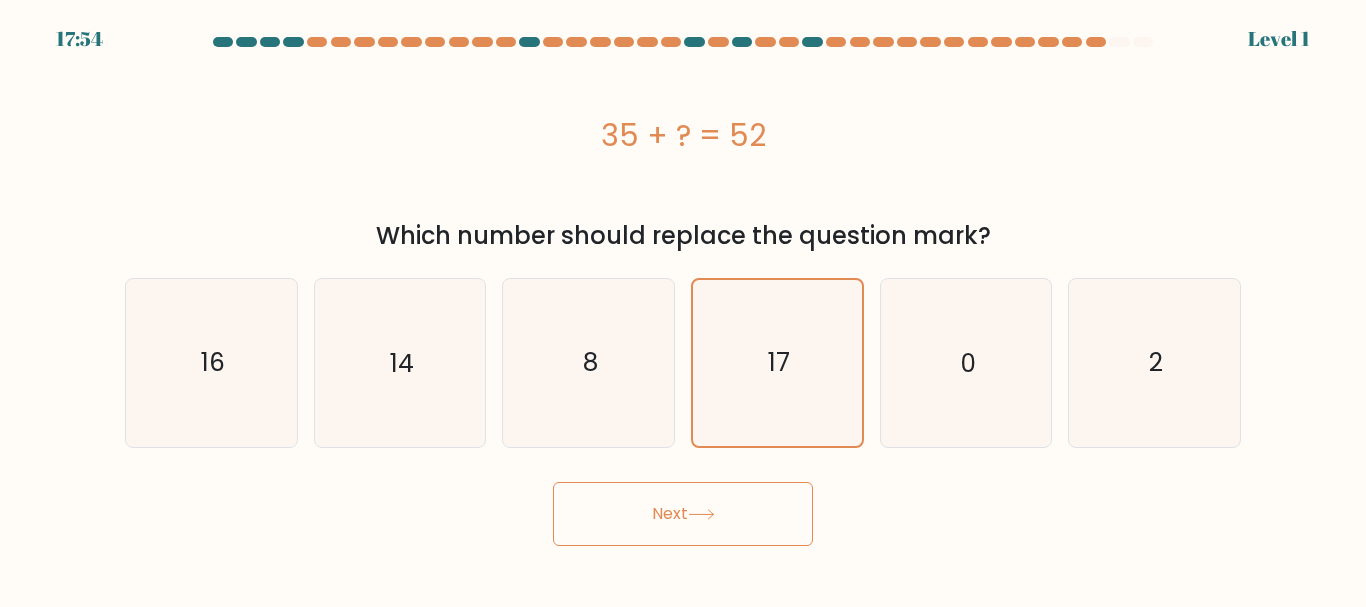 click on "Next" at bounding box center (683, 514) 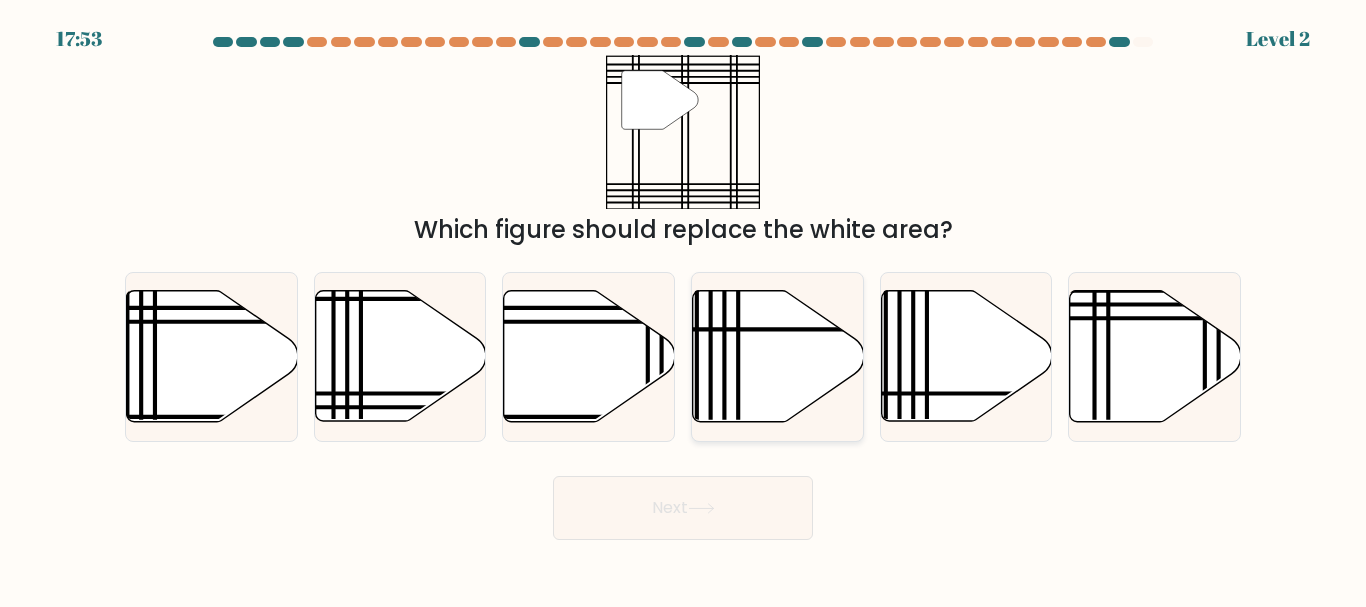 click 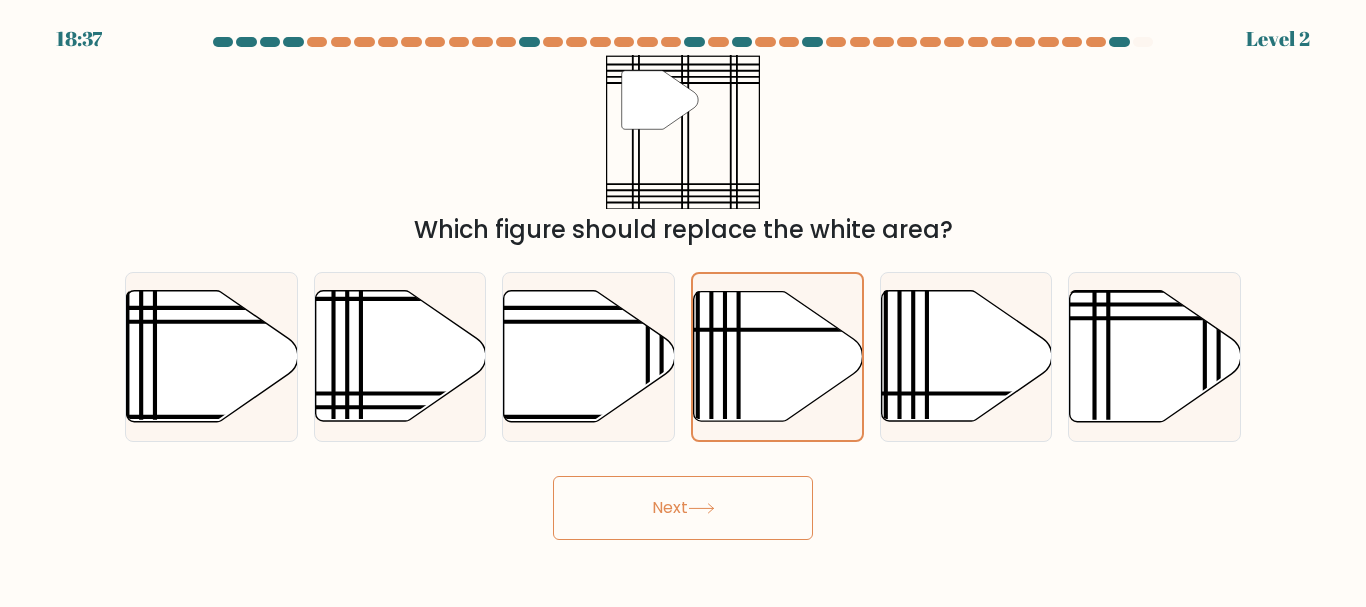 click on "Next" at bounding box center [683, 508] 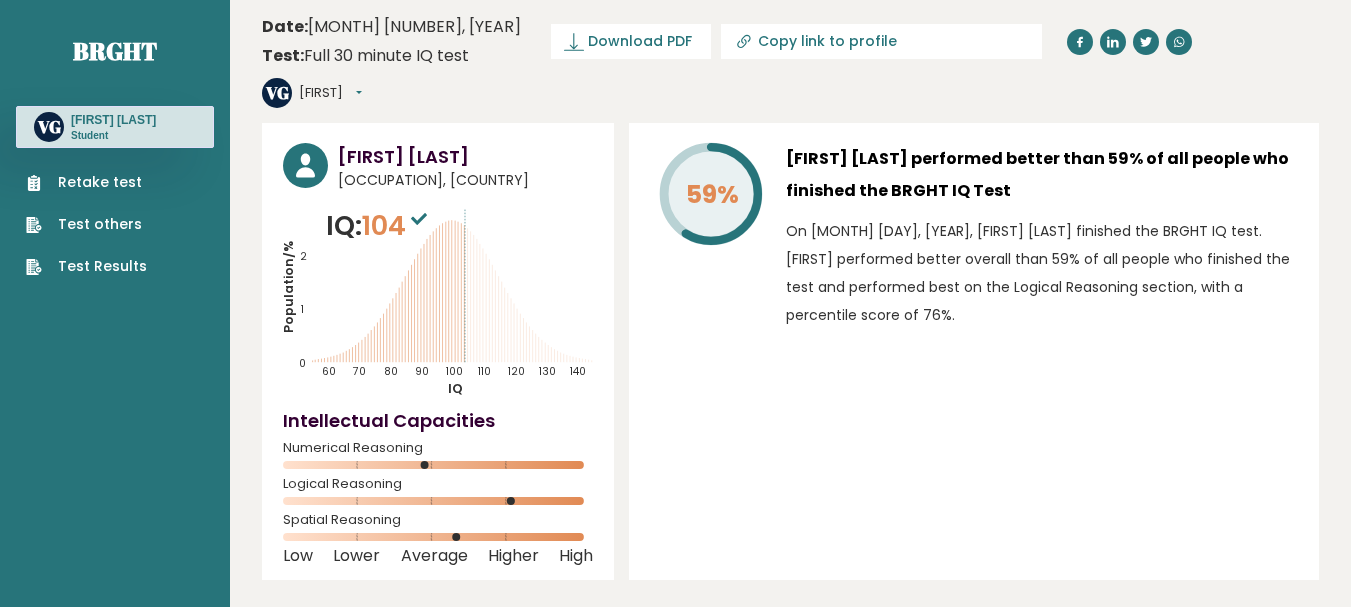 scroll, scrollTop: 0, scrollLeft: 0, axis: both 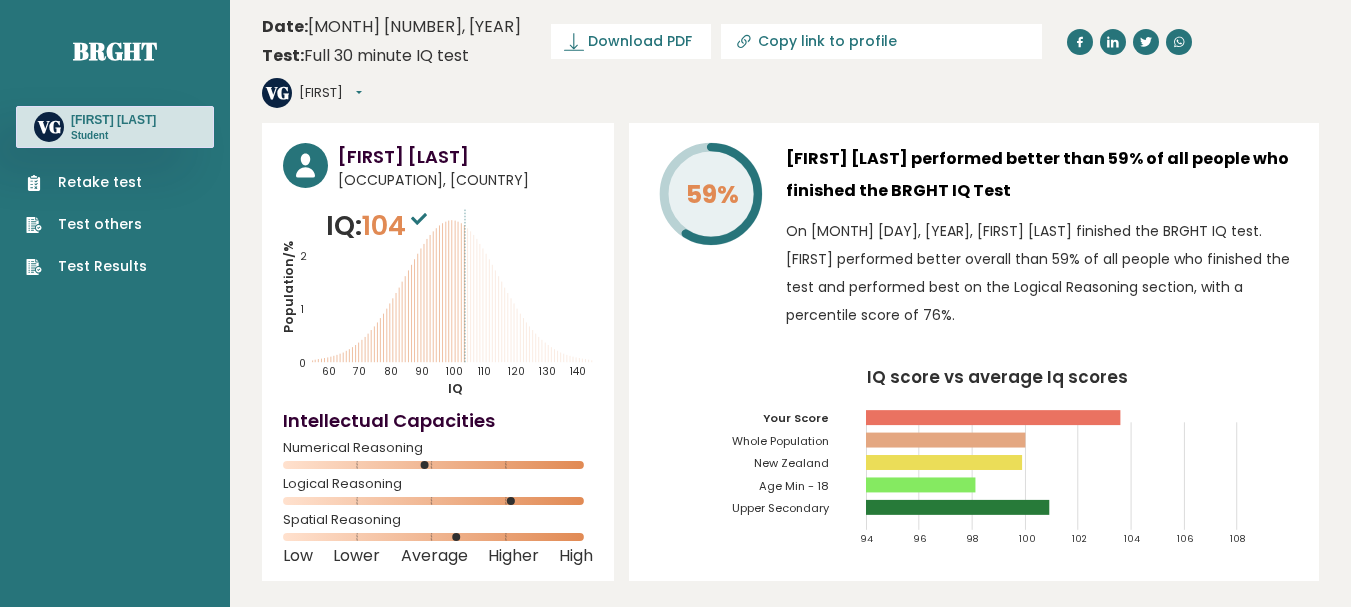 drag, startPoint x: 1349, startPoint y: 51, endPoint x: 1355, endPoint y: 156, distance: 105.17129 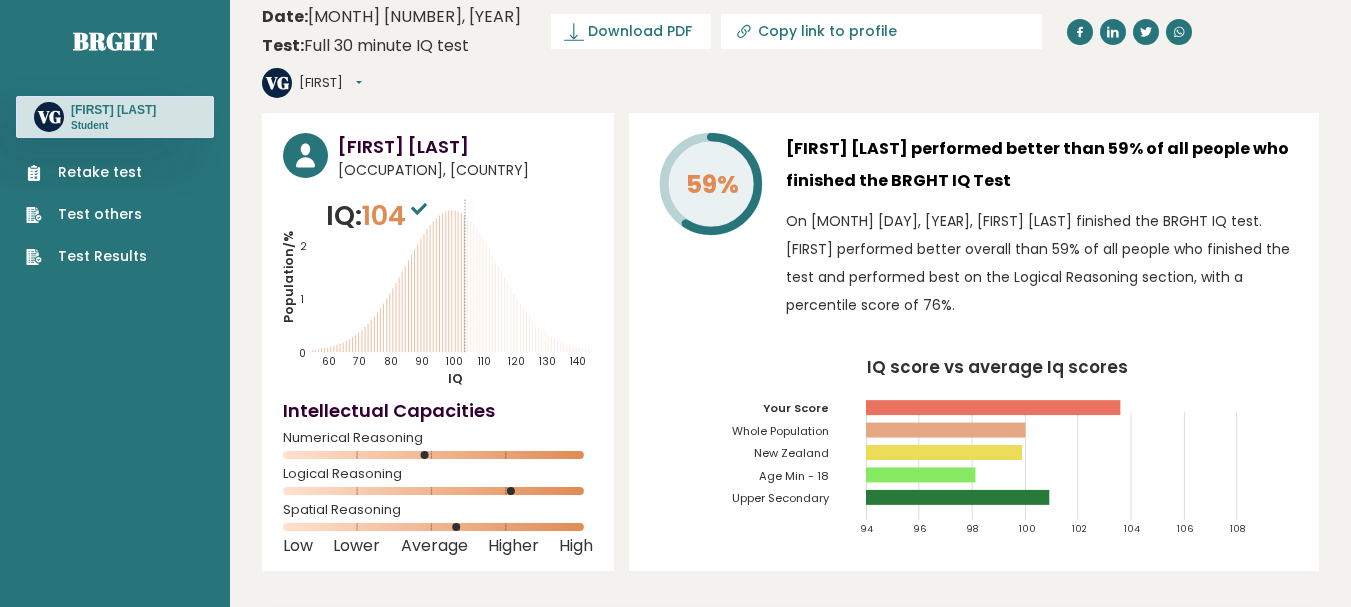 scroll, scrollTop: 0, scrollLeft: 0, axis: both 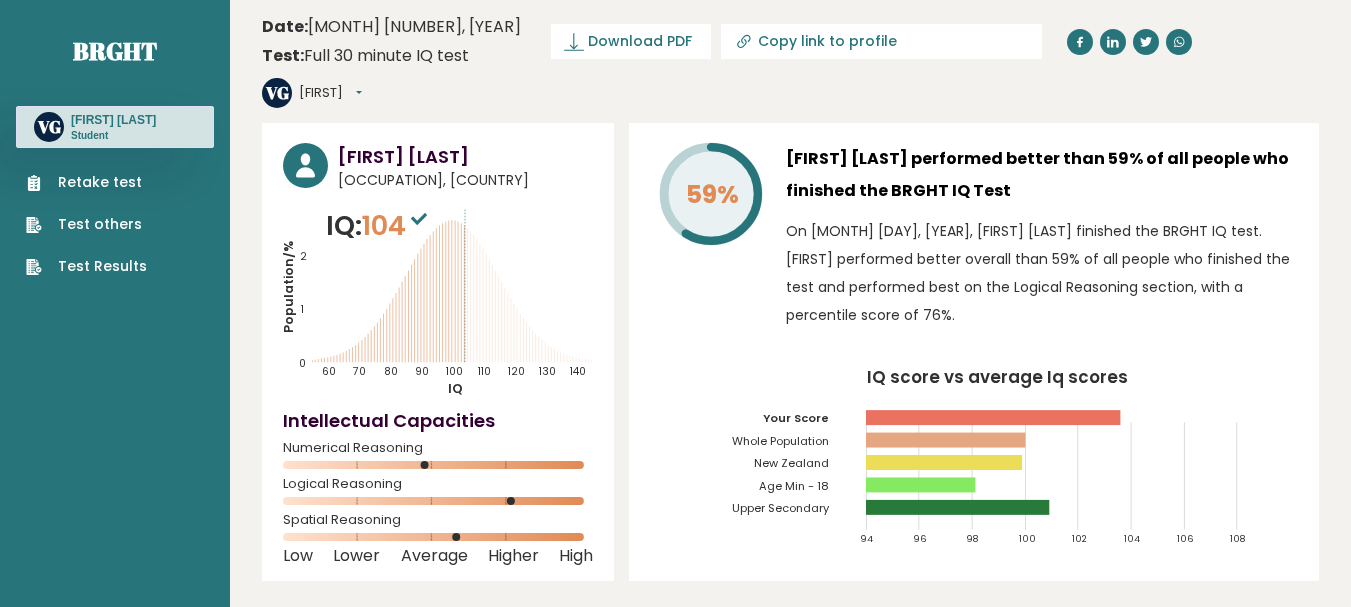 click on "Test Results" at bounding box center (86, 266) 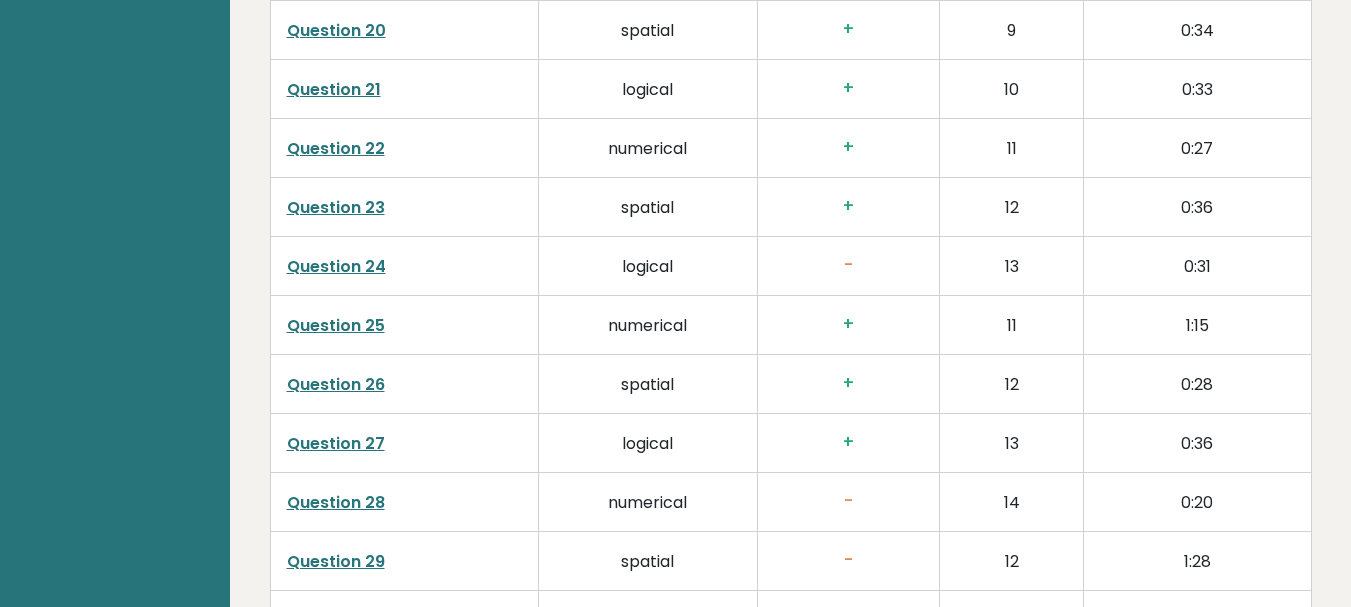 scroll, scrollTop: 5382, scrollLeft: 0, axis: vertical 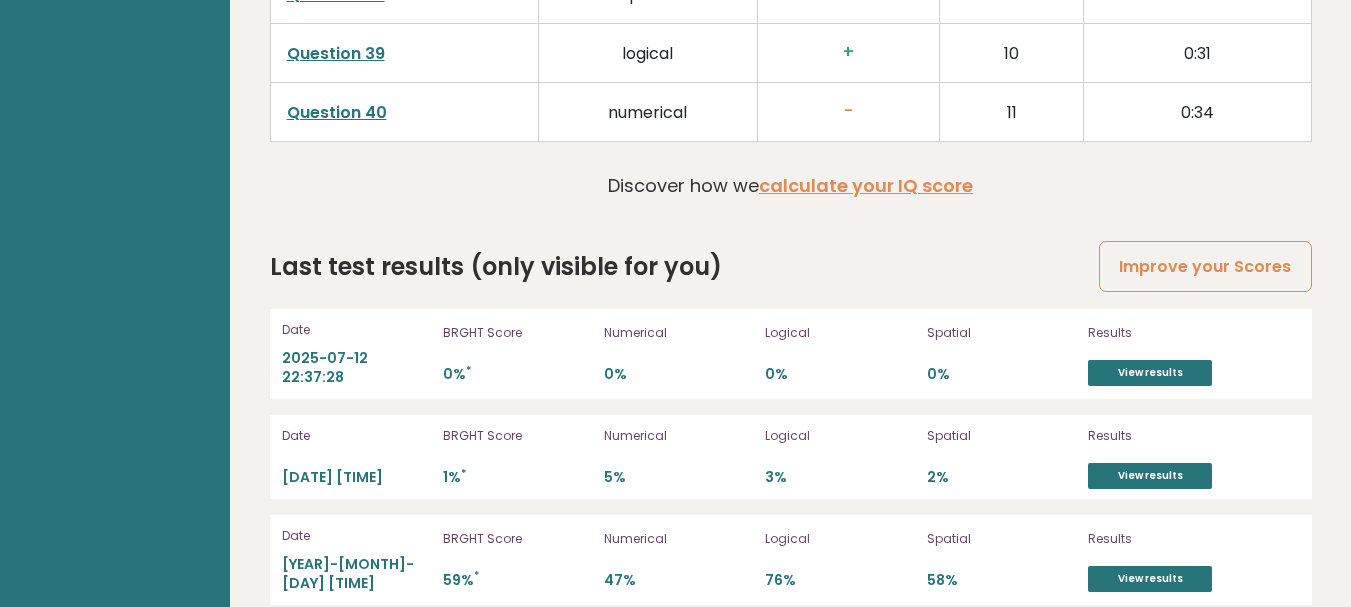 click on "Vivanshu Gudivada
Student,
New Zealand
IQ:  104
Population/%
IQ
0
1
2
60
70
80
90
100
110
120
130
140" at bounding box center (790, -2327) 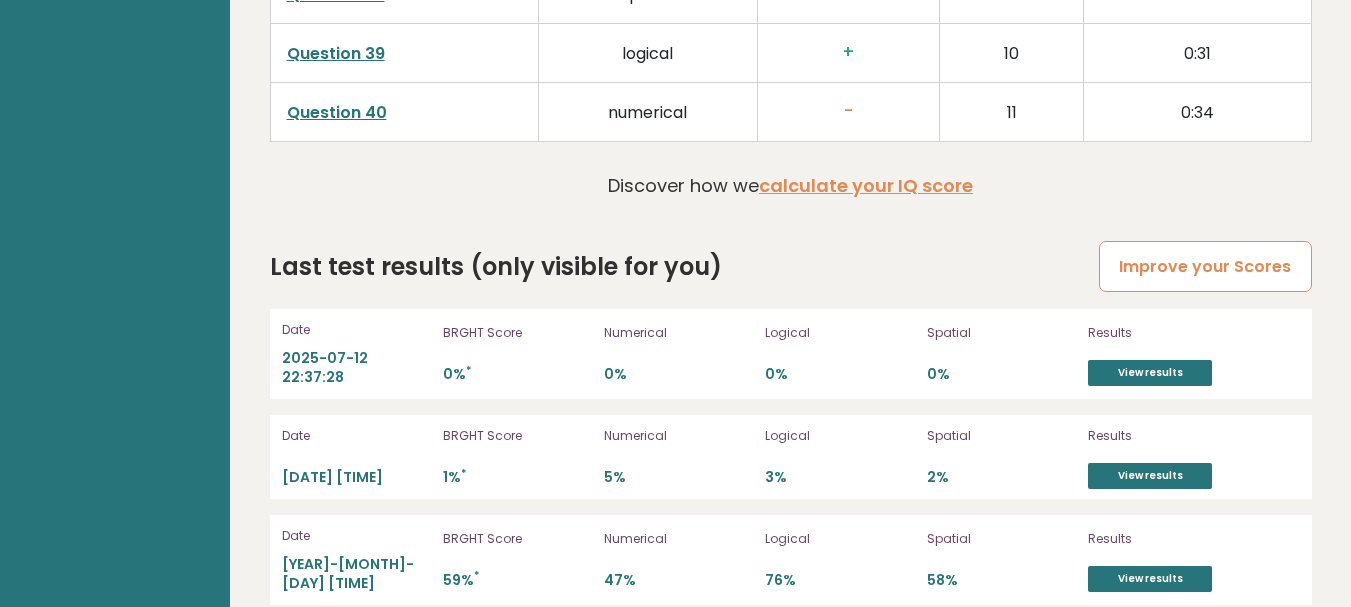click on "Improve your Scores" at bounding box center (1205, 266) 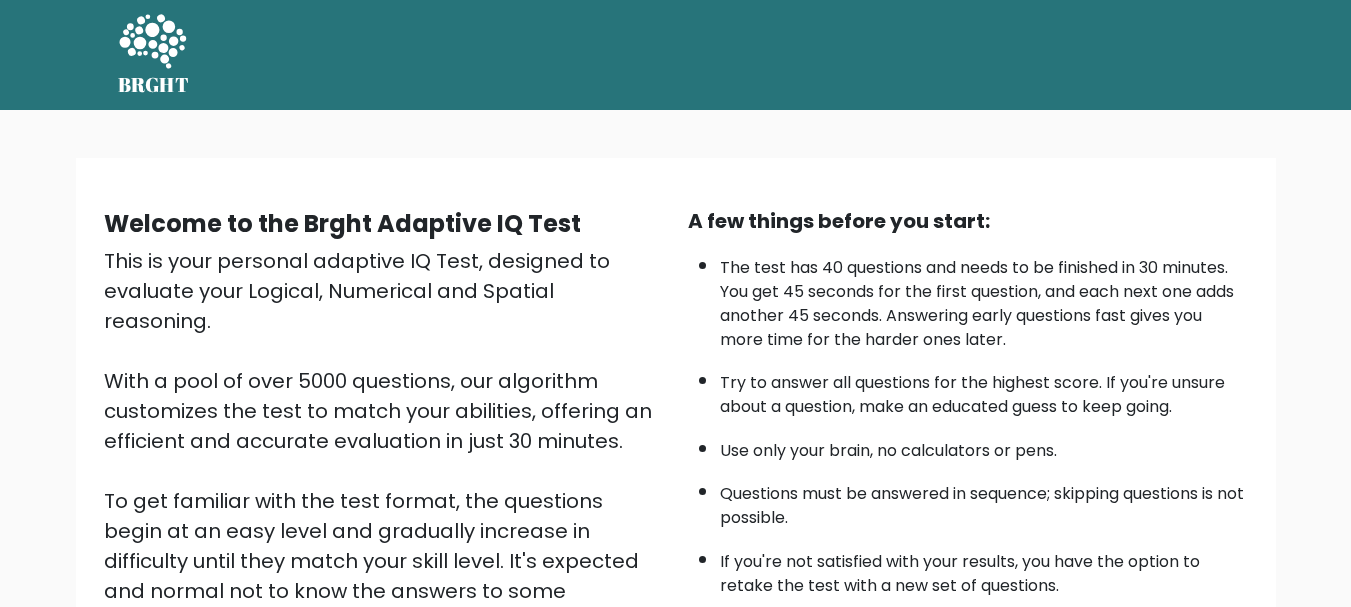 scroll, scrollTop: 0, scrollLeft: 0, axis: both 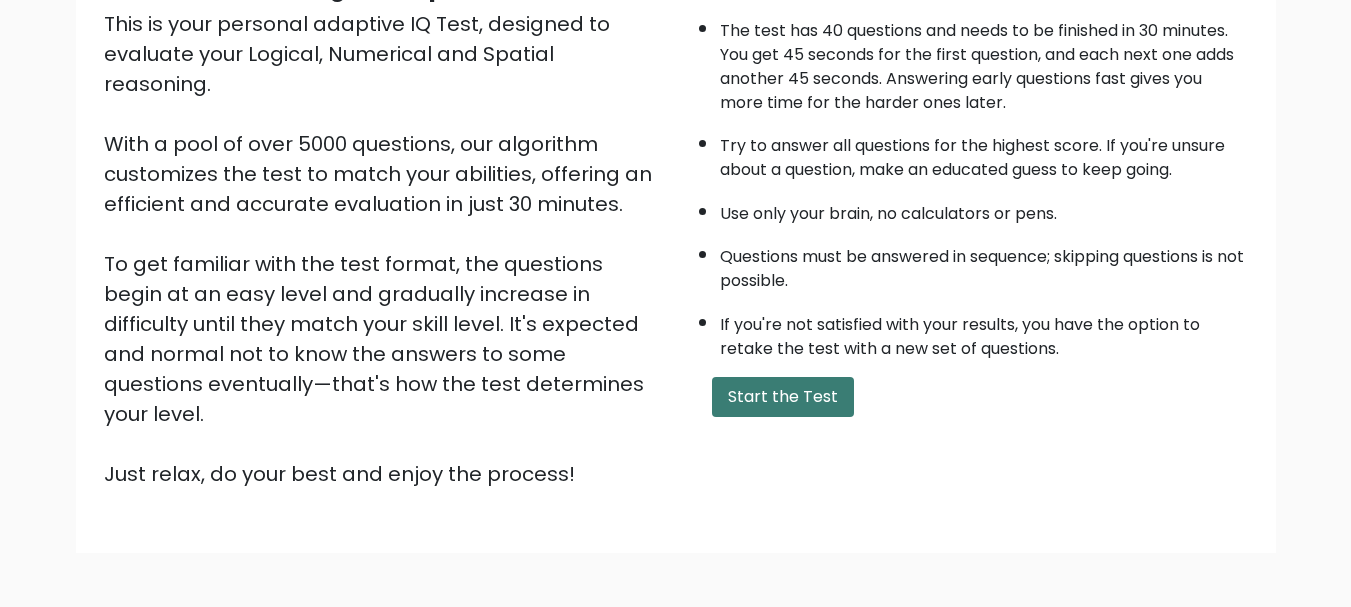 click on "Start the Test" at bounding box center (783, 397) 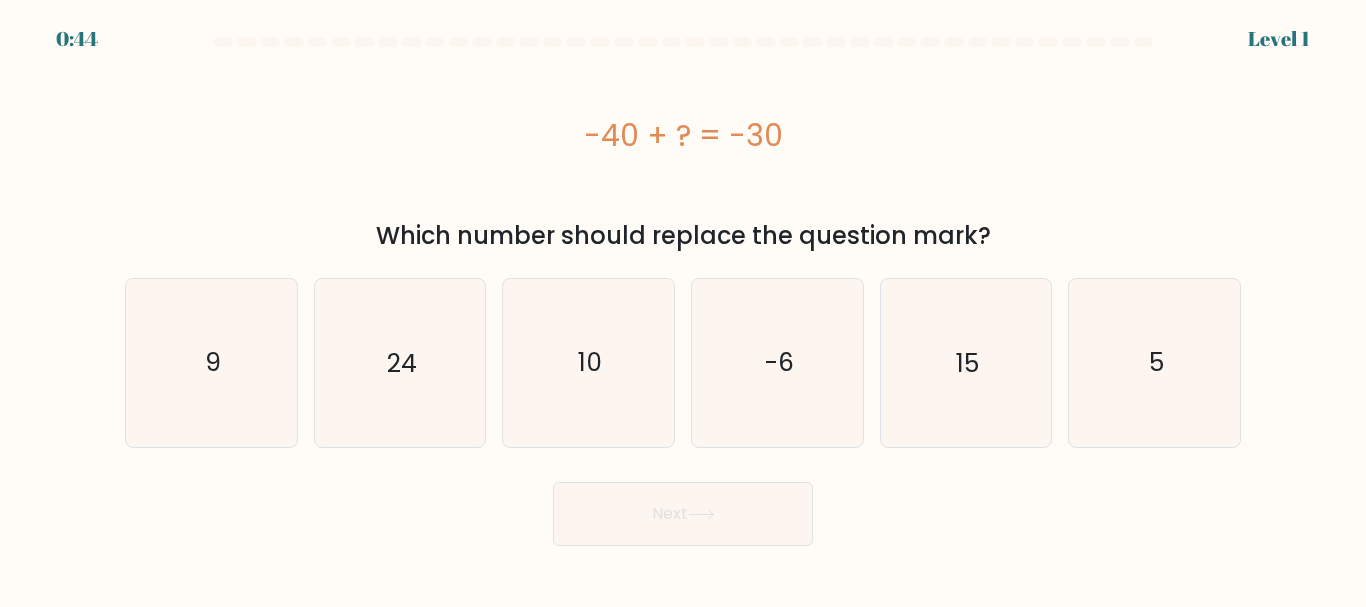 scroll, scrollTop: 0, scrollLeft: 0, axis: both 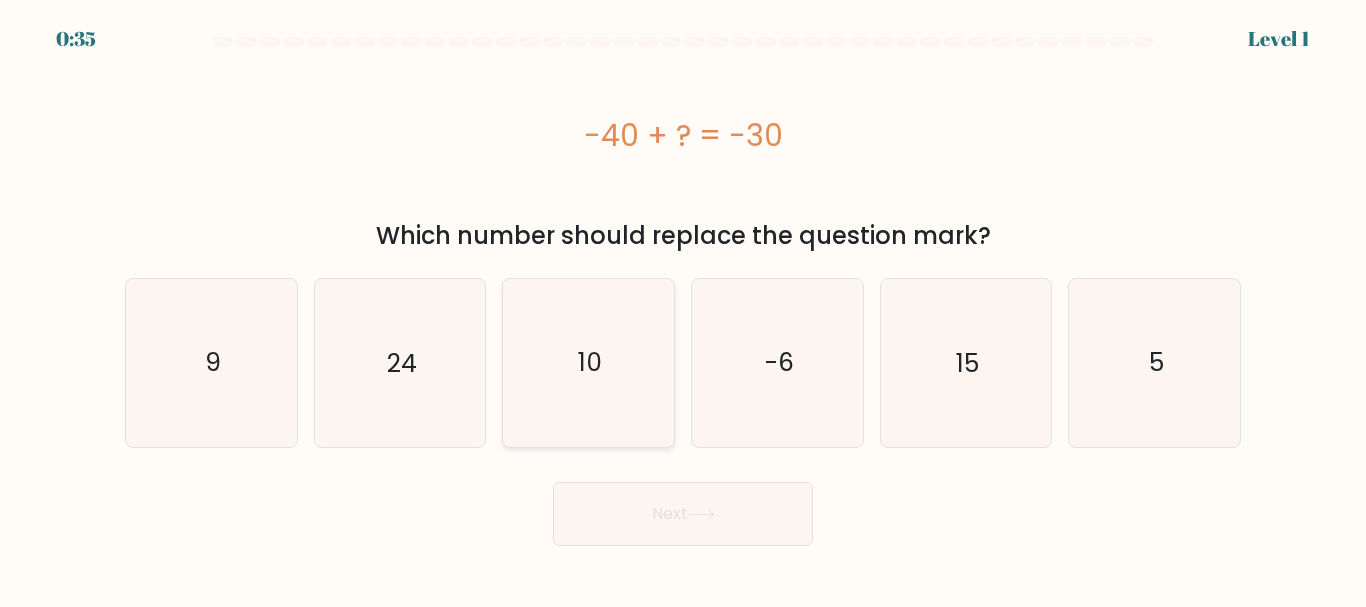 click on "10" 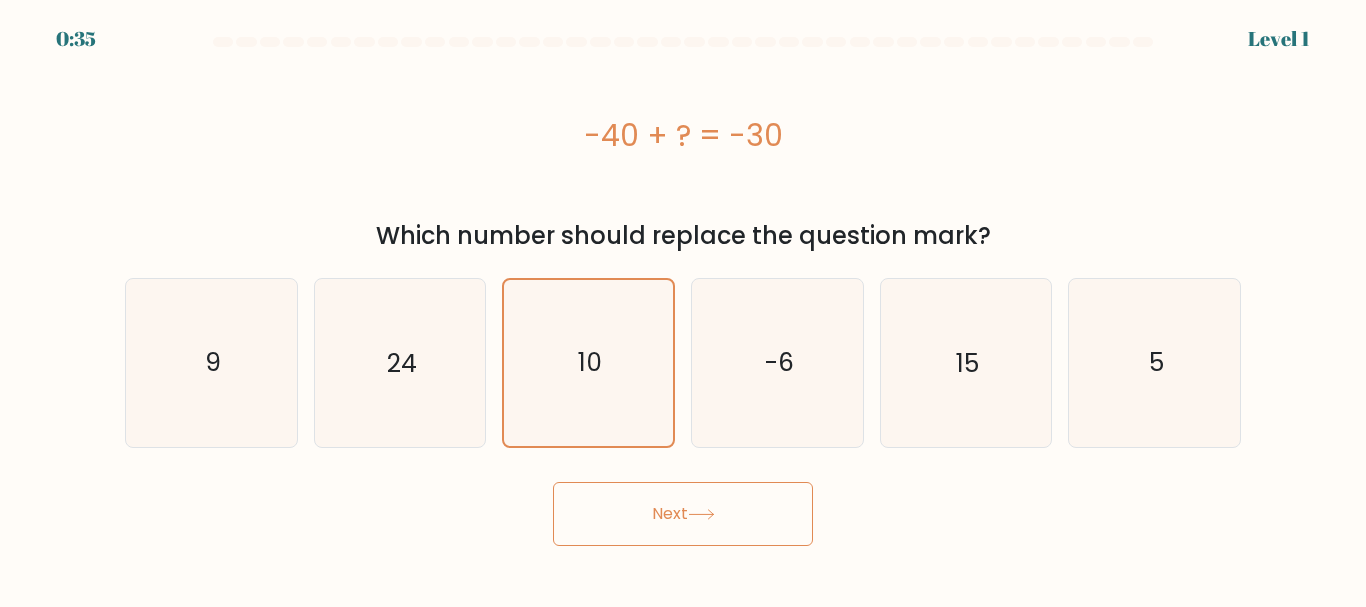 click on "Next" at bounding box center (683, 514) 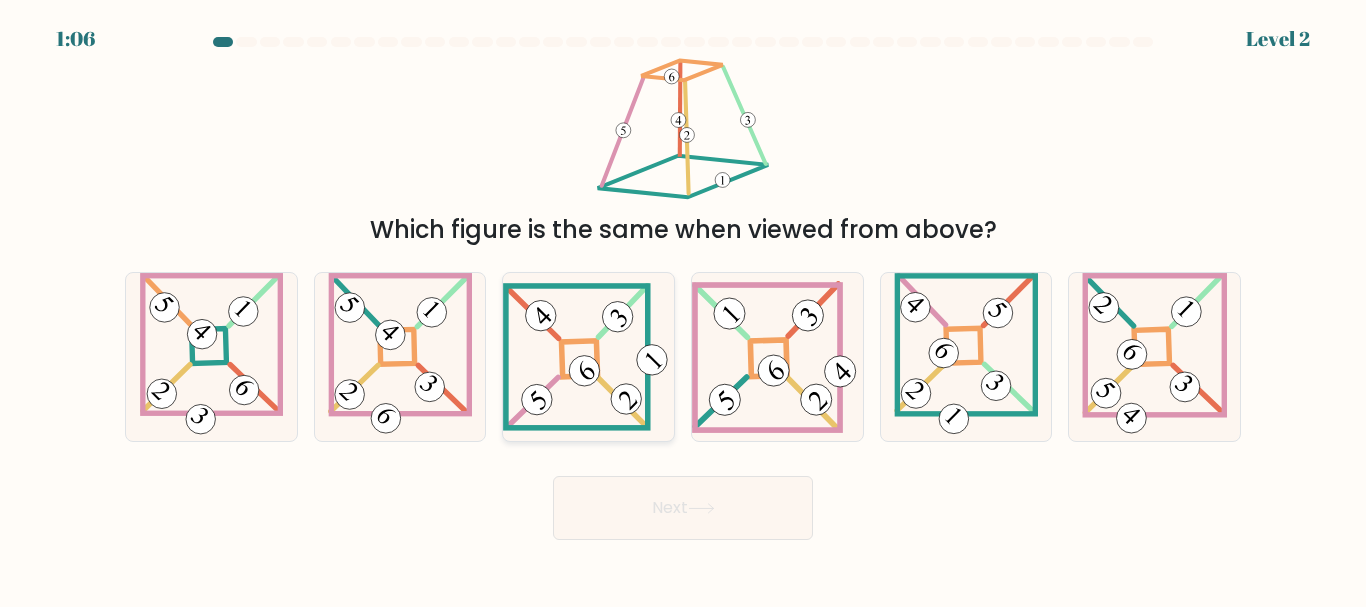 click 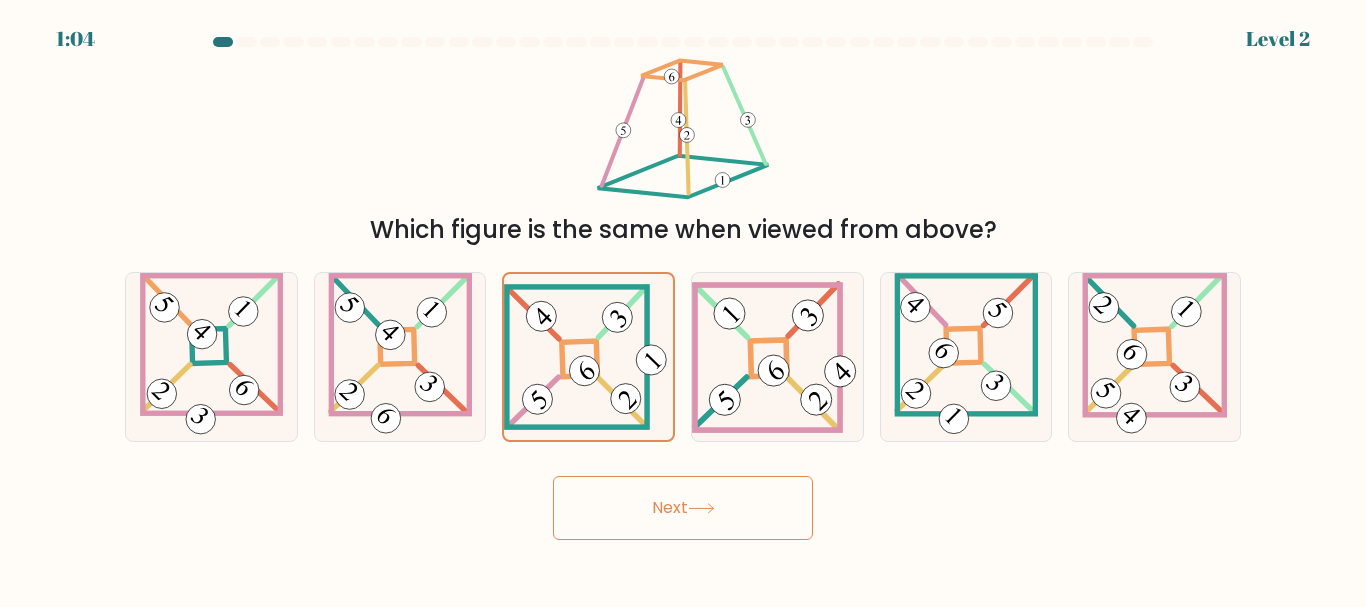 click on "Next" at bounding box center [683, 508] 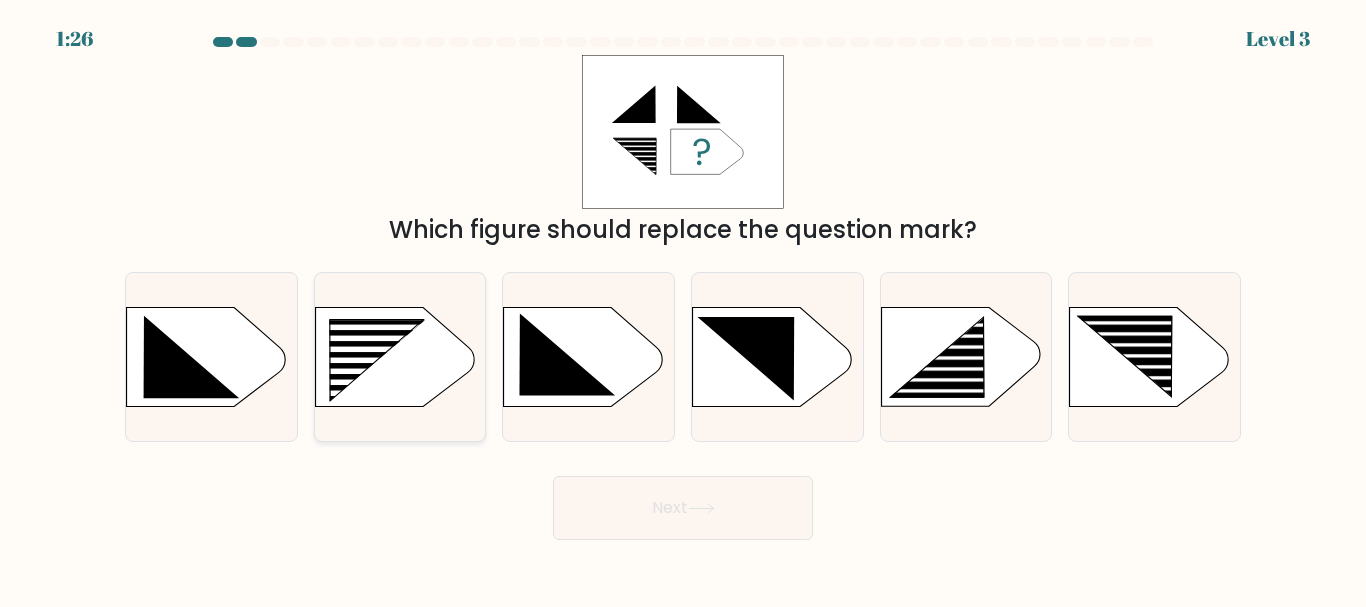 click 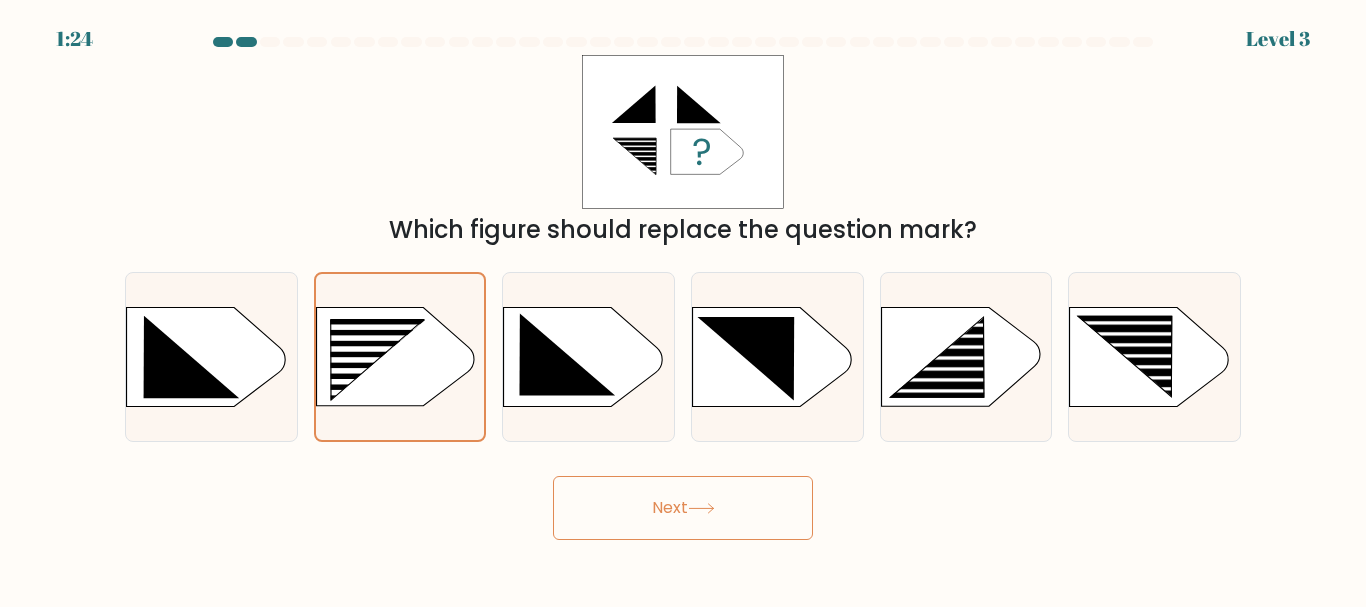 click on "Next" at bounding box center (683, 508) 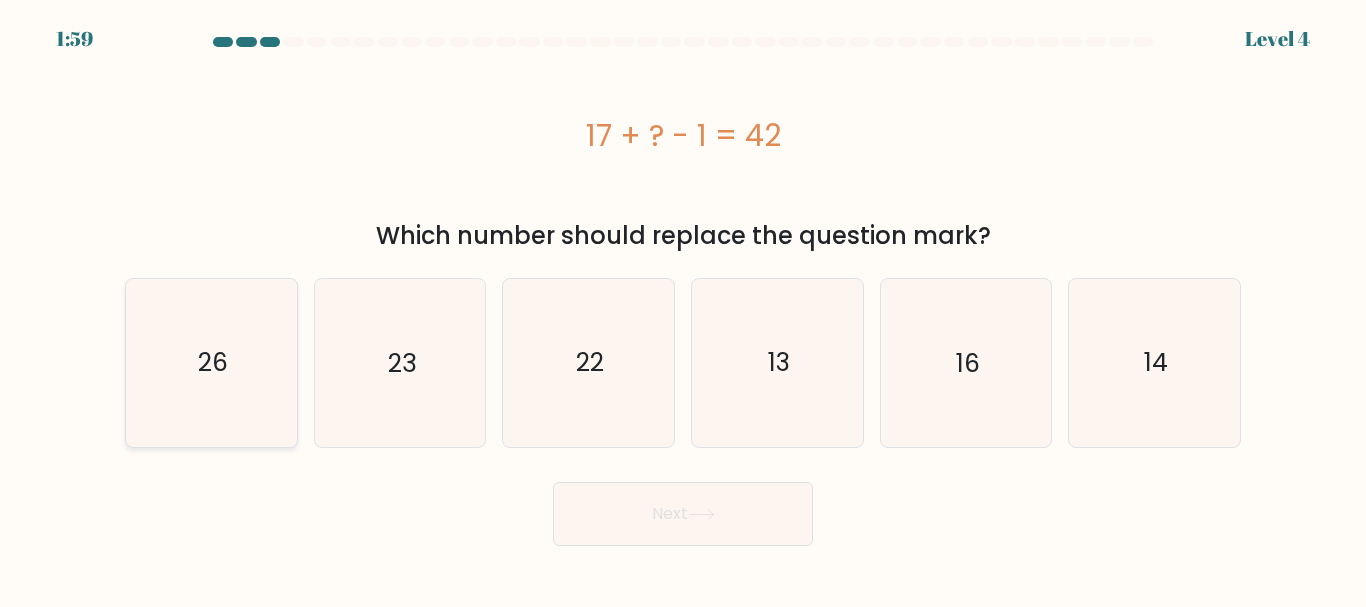 click on "26" 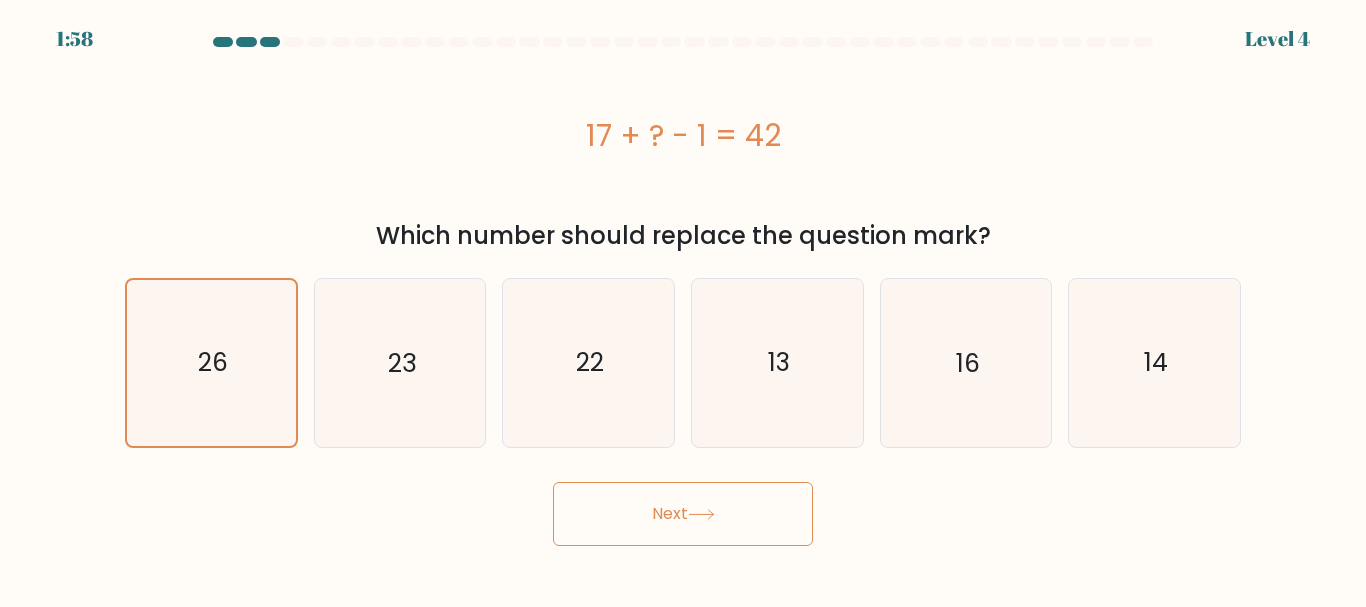 click on "Next" at bounding box center [683, 514] 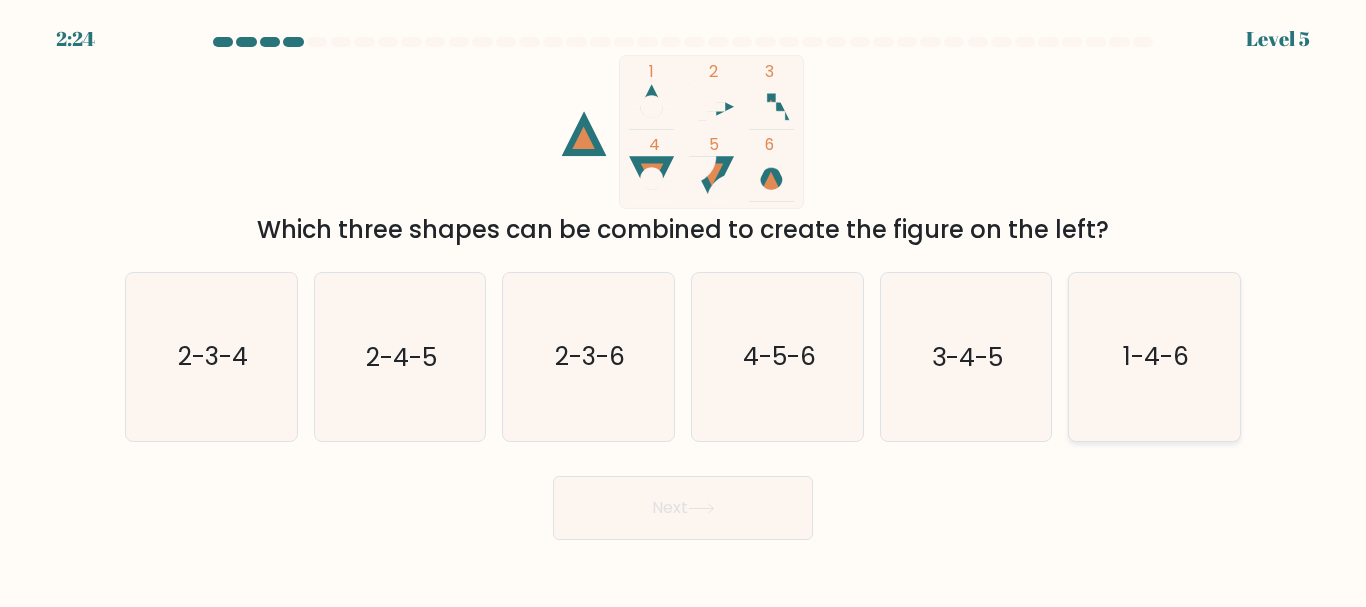 click on "1-4-6" 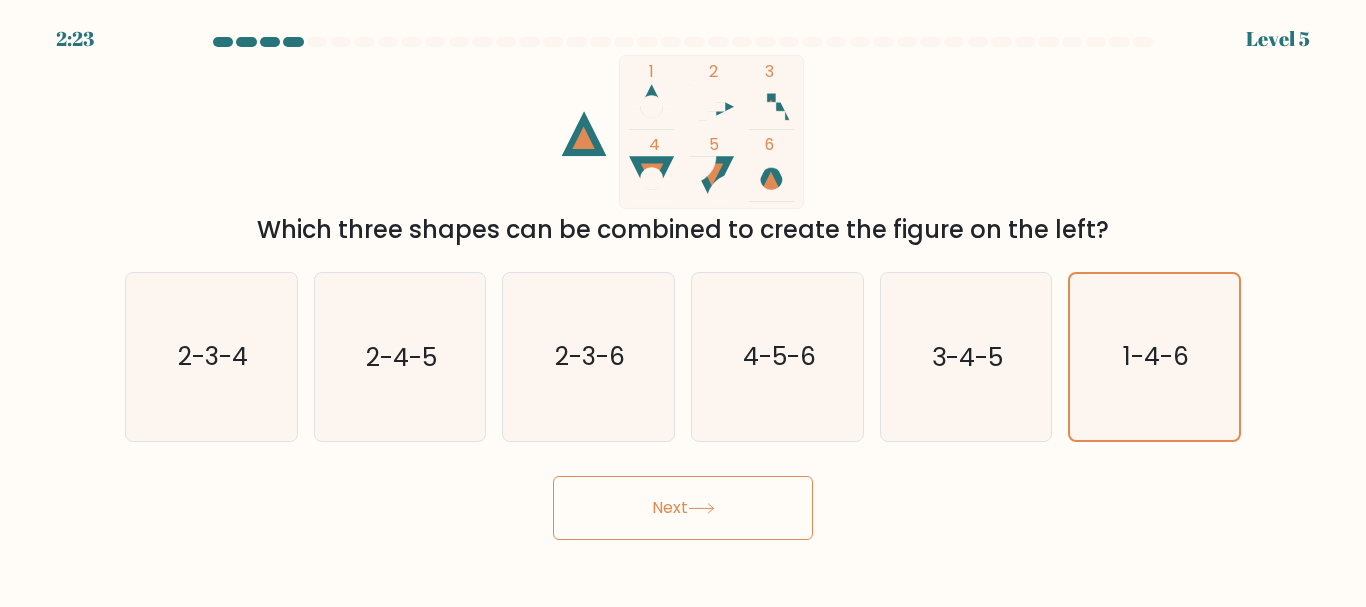 click on "Next" at bounding box center (683, 508) 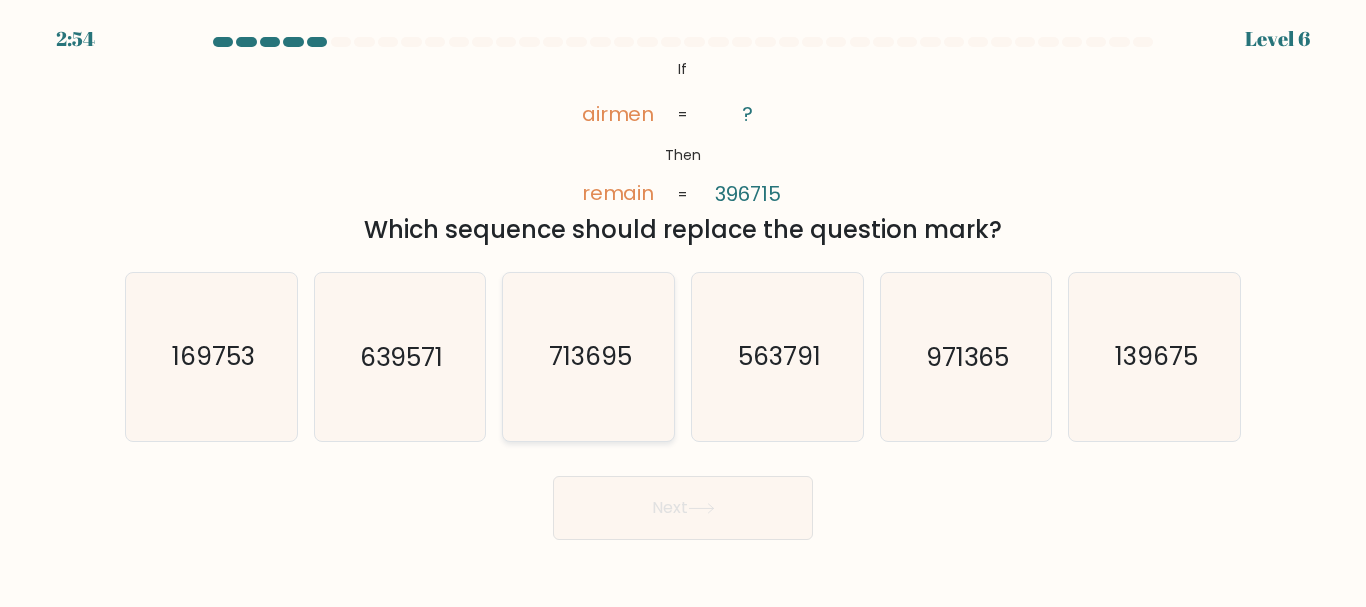 click on "713695" 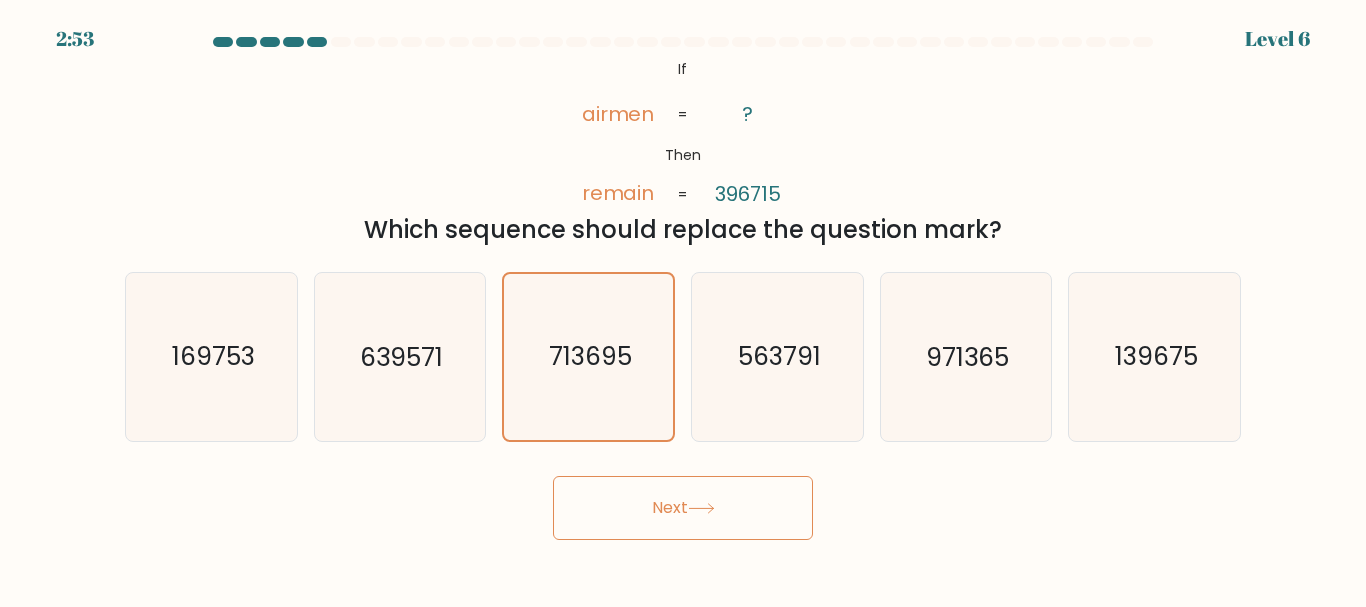 click on "Next" at bounding box center [683, 508] 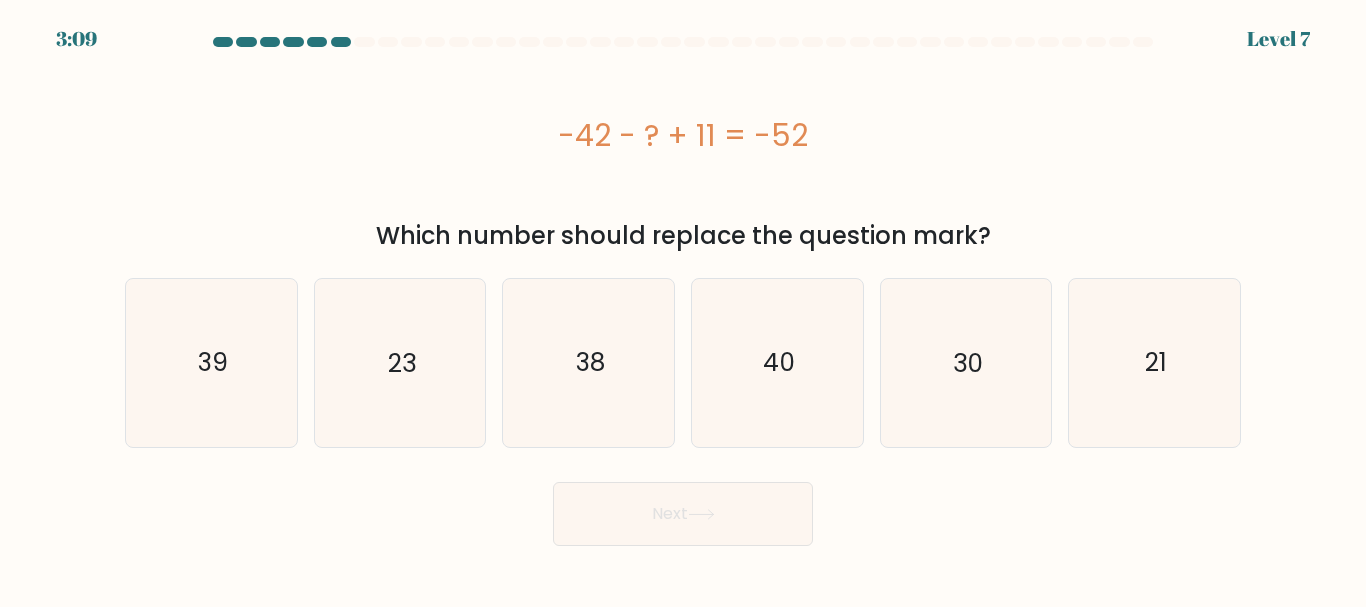 click on "a." at bounding box center (683, 291) 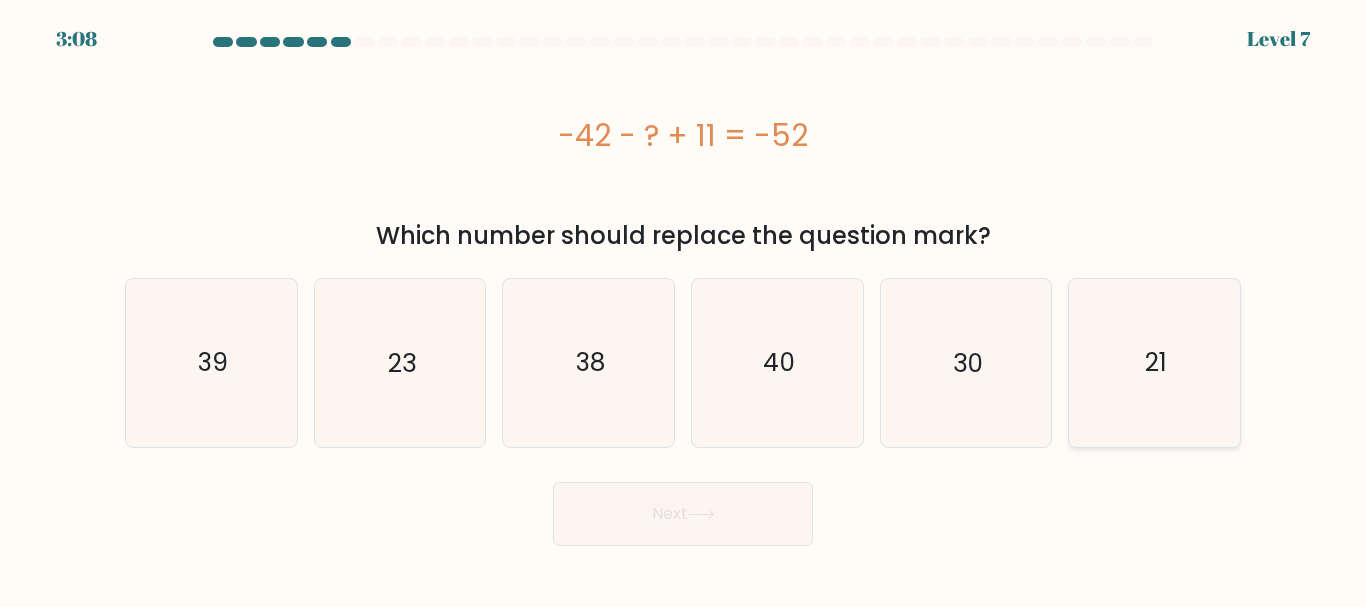 click on "21" 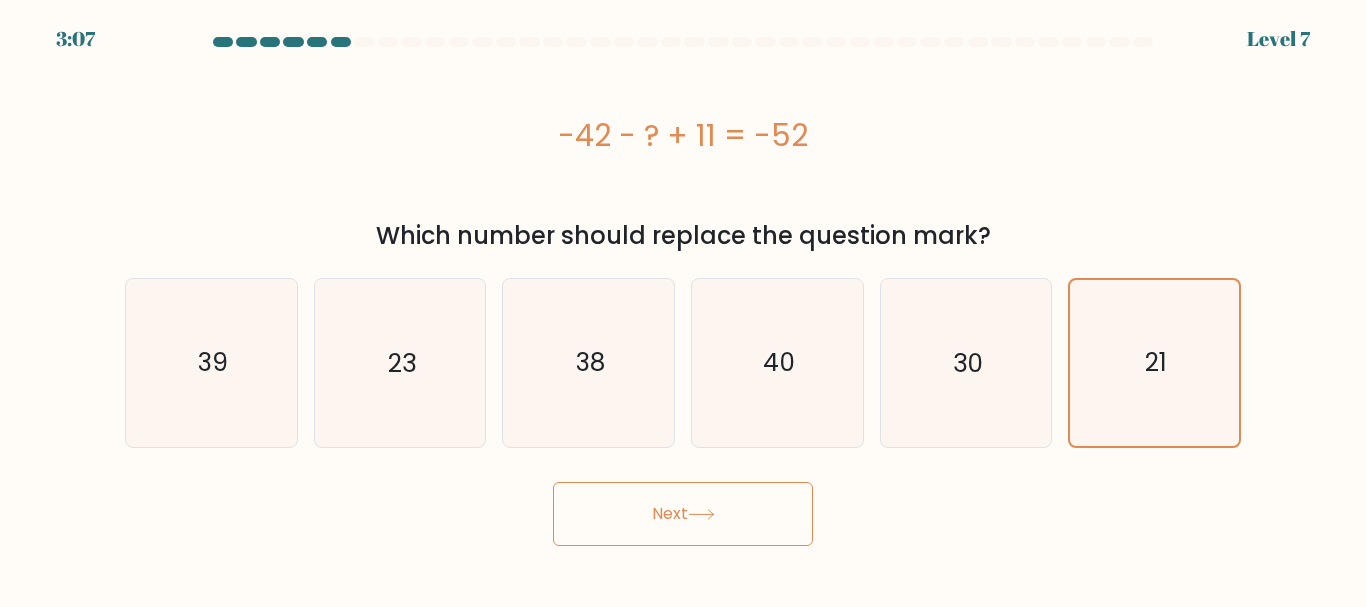 click on "Next" at bounding box center (683, 514) 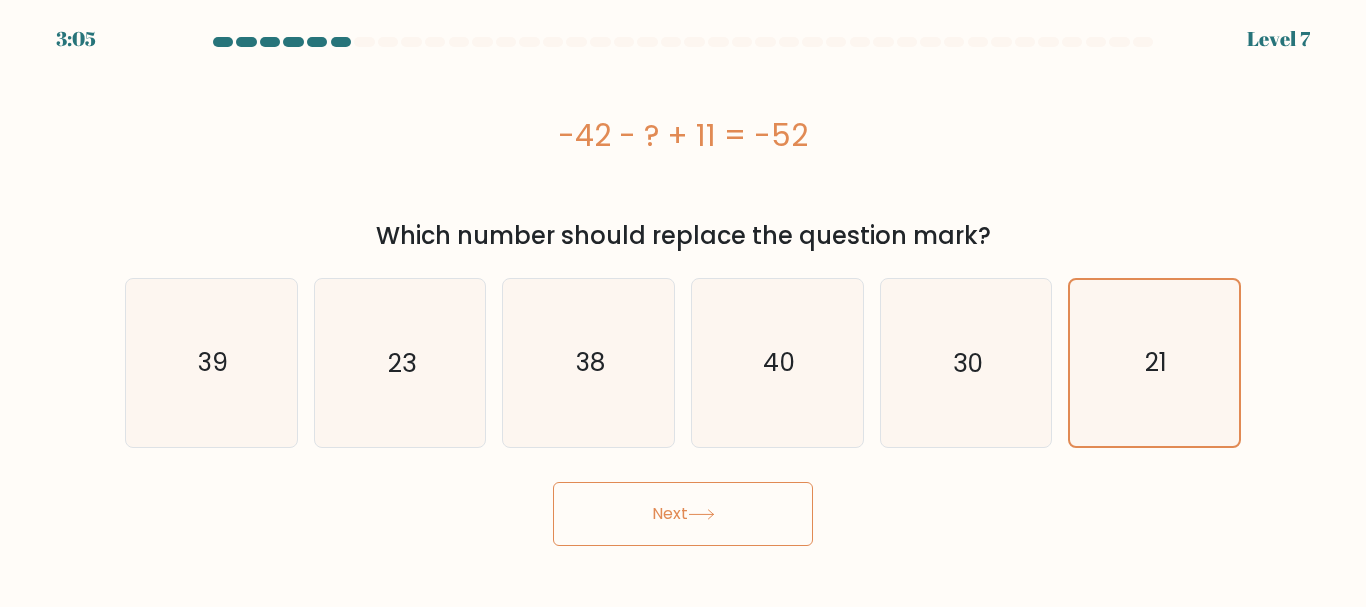 click on "Next" at bounding box center (683, 514) 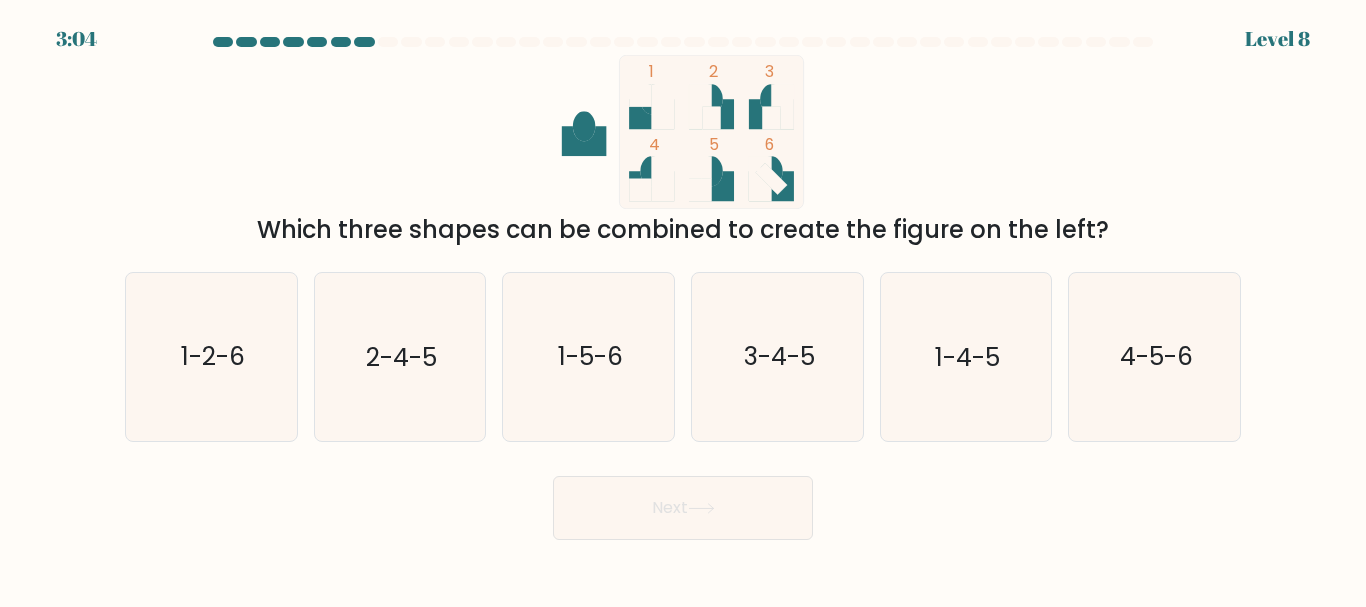 click on "Next" at bounding box center [683, 508] 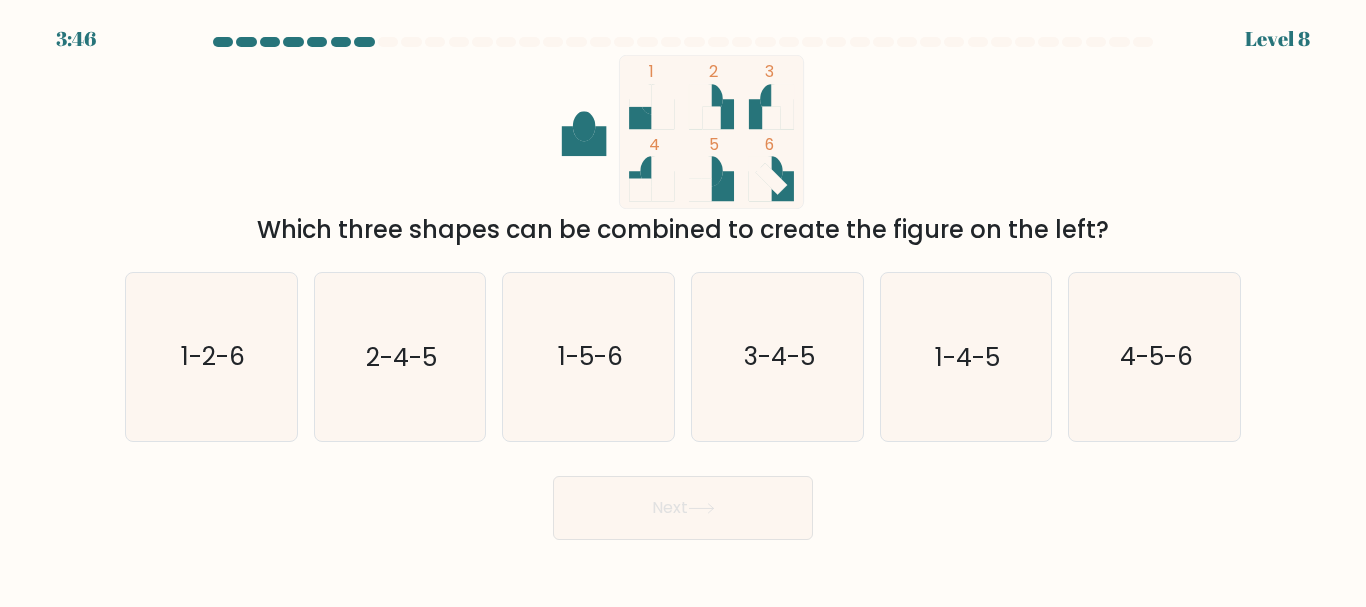 click on "1
2
3
4
5
6
Which three shapes can be combined to create the figure on the left?" at bounding box center [683, 151] 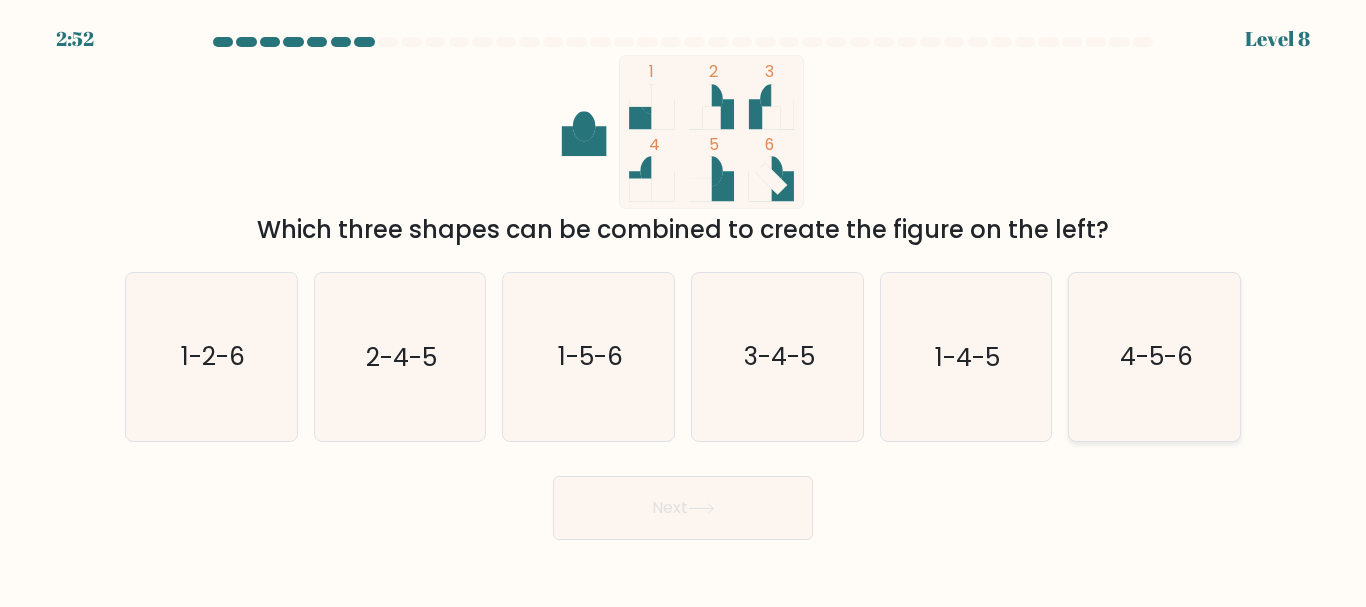 click on "4-5-6" 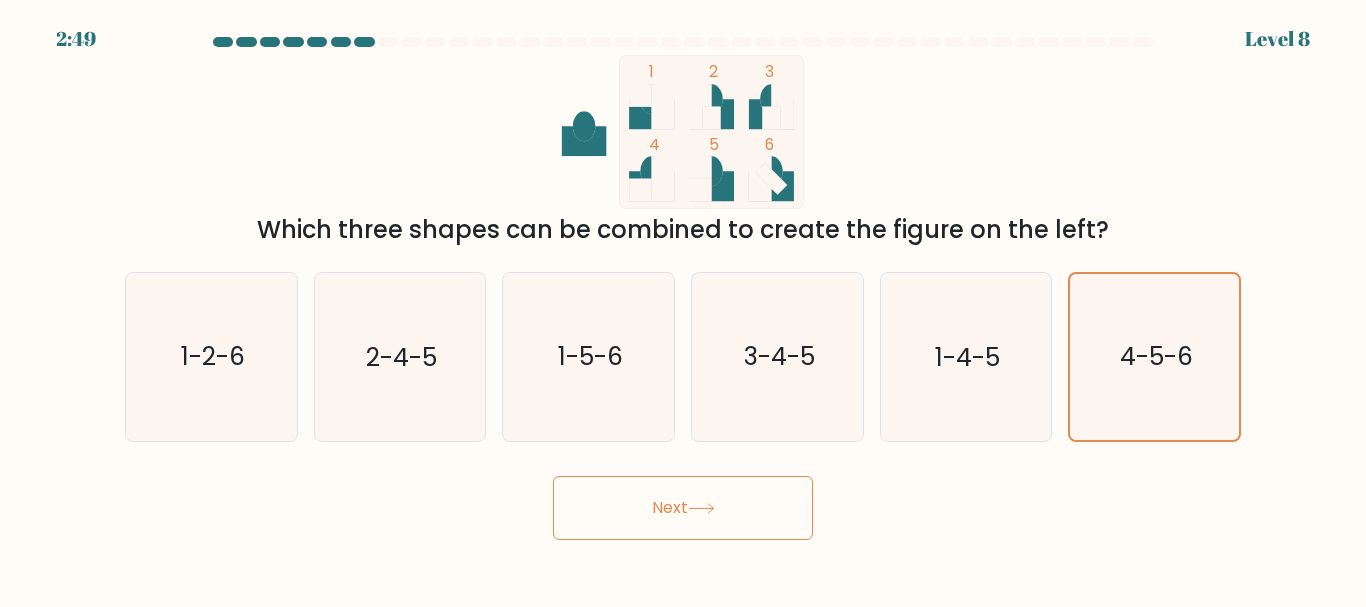 click on "Next" at bounding box center [683, 508] 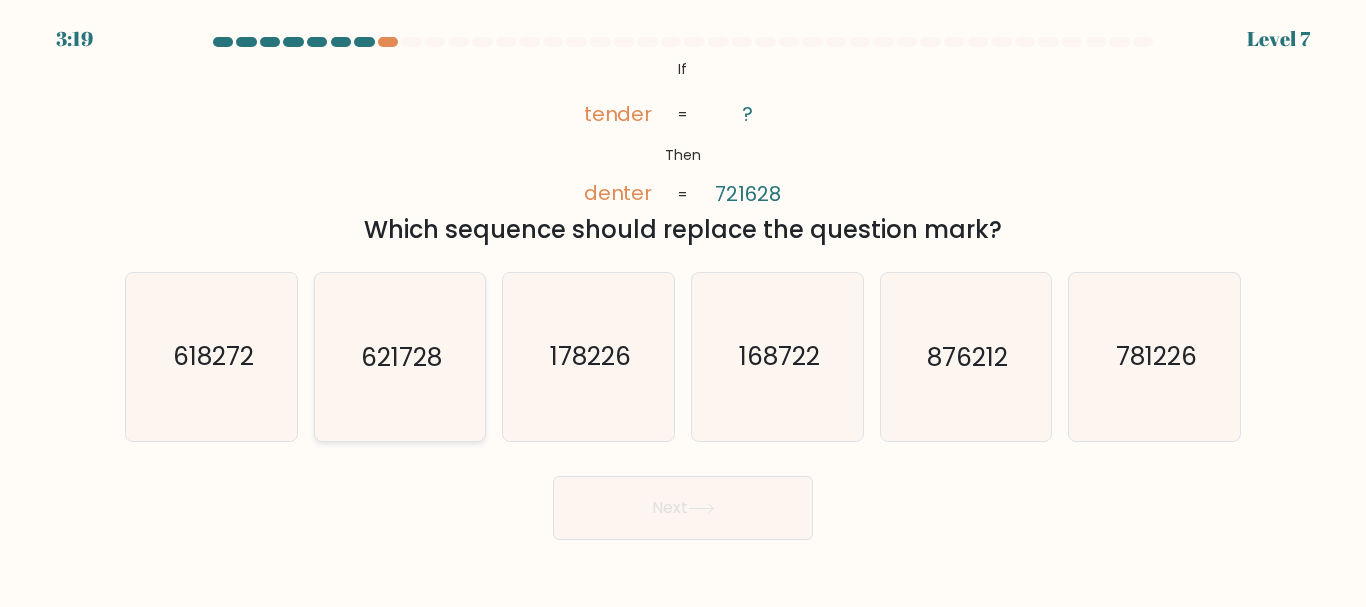 click on "621728" 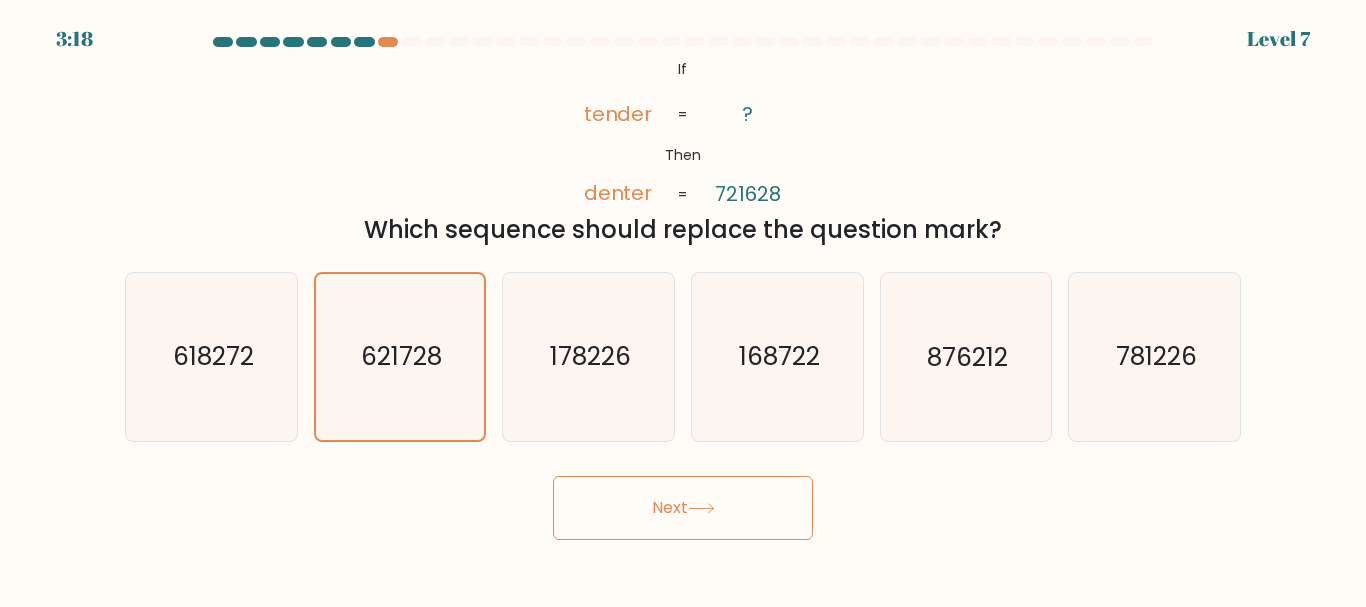 click on "Next" at bounding box center (683, 508) 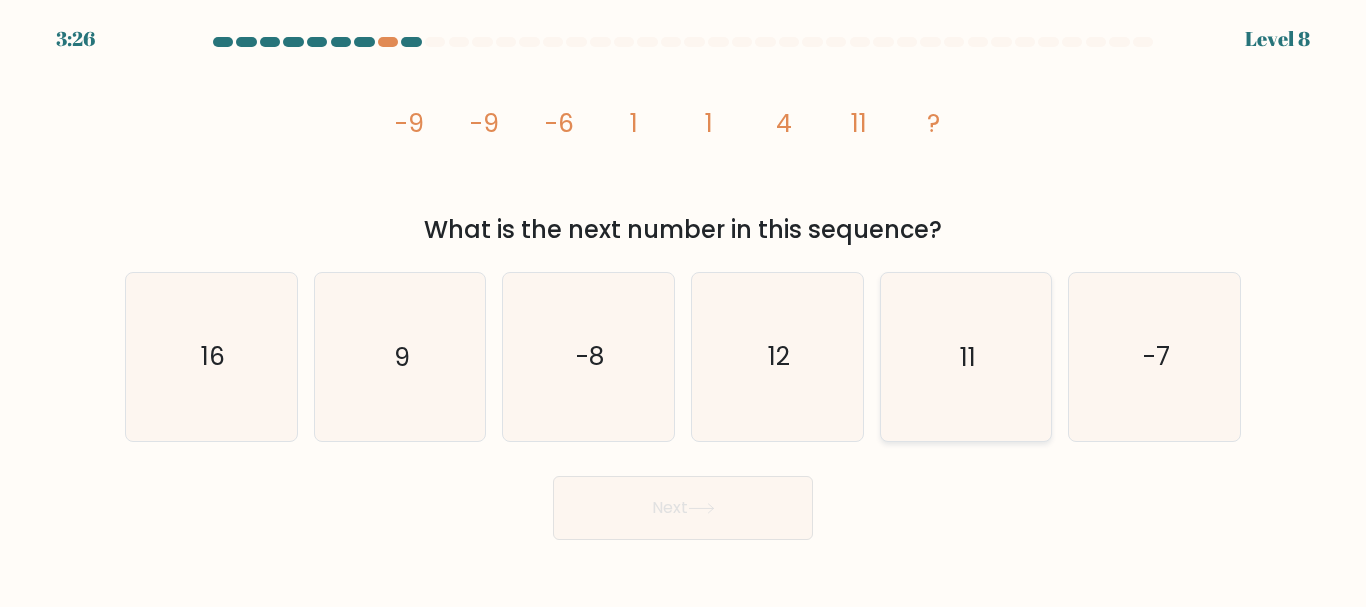 click on "11" 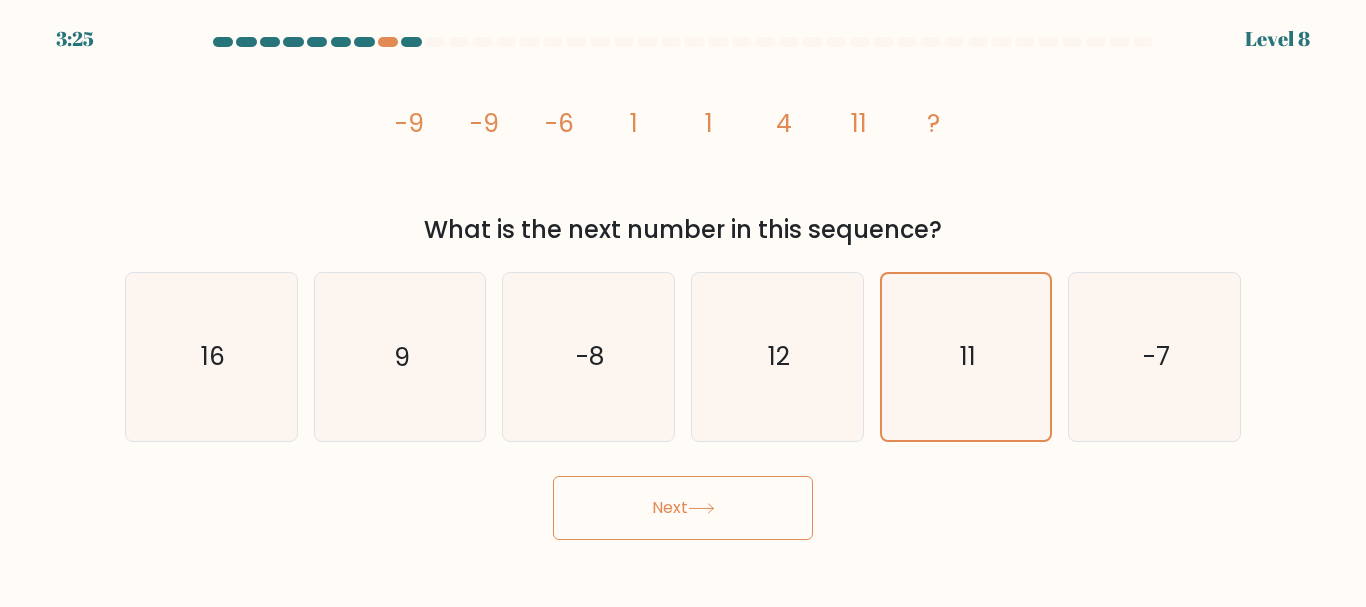 click on "Next" at bounding box center (683, 508) 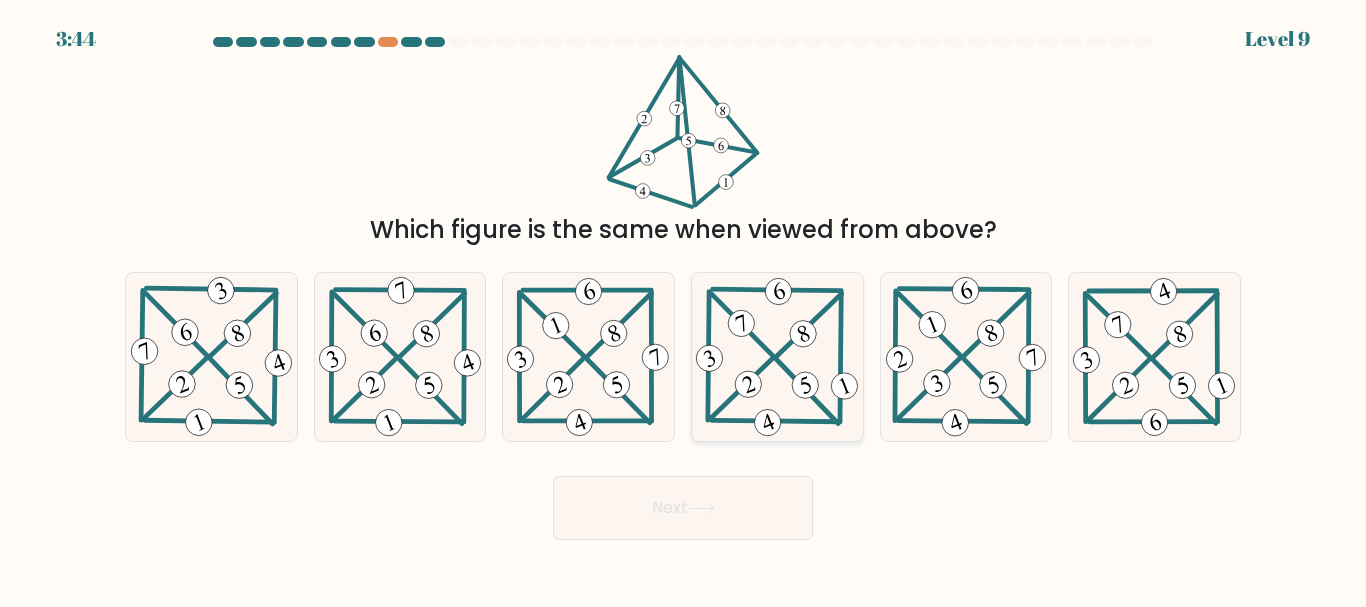 click 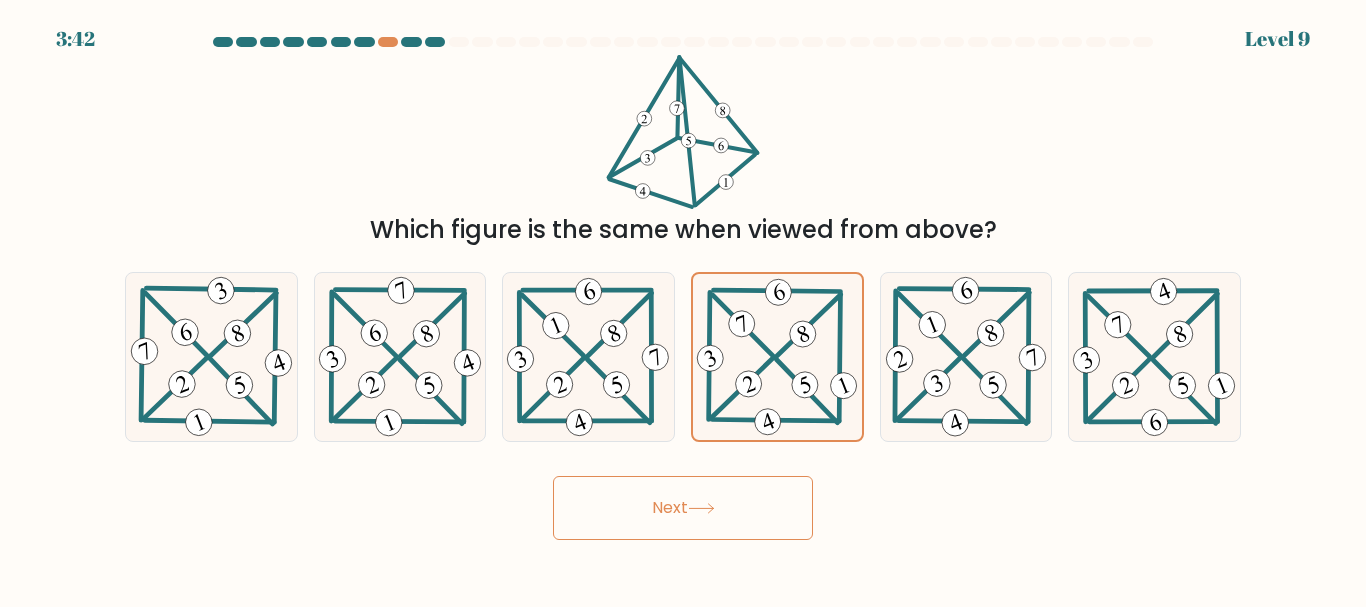 click on "Next" at bounding box center [683, 508] 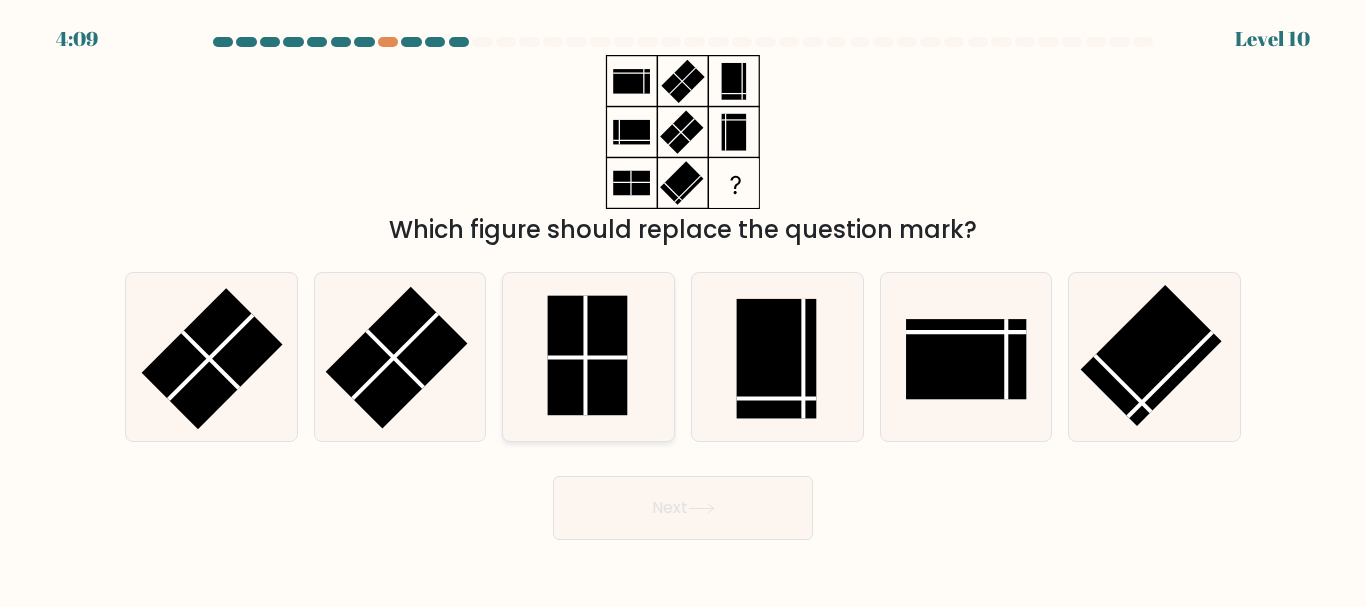 click 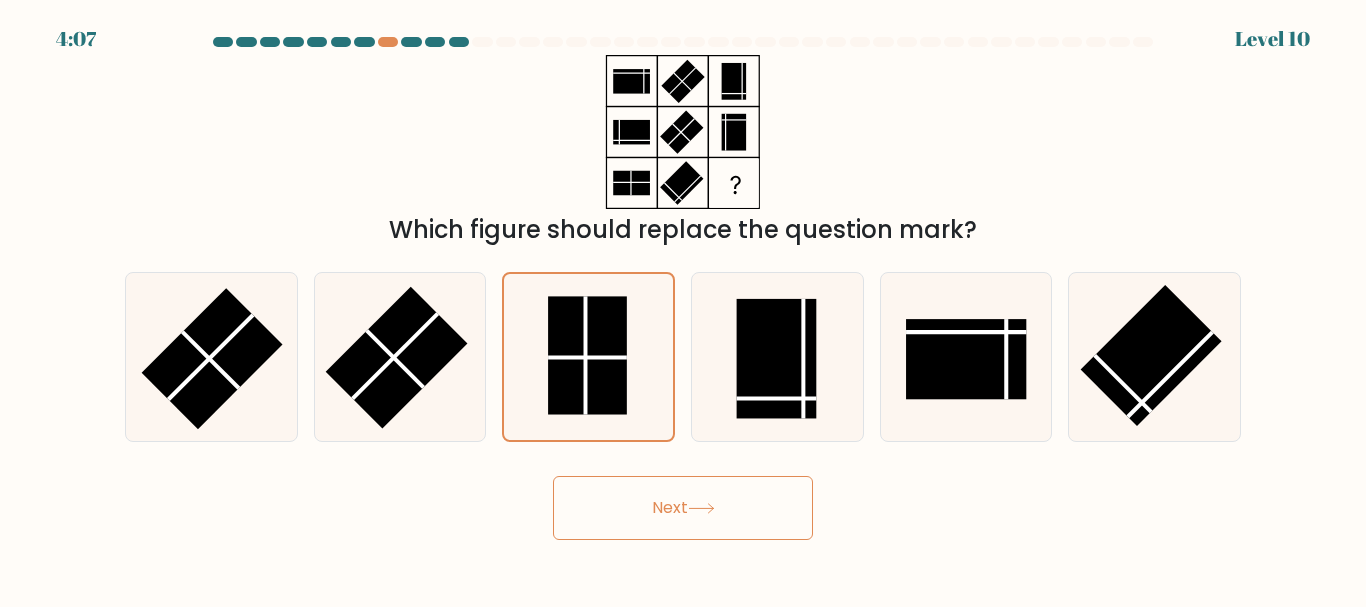 click on "Next" at bounding box center (683, 508) 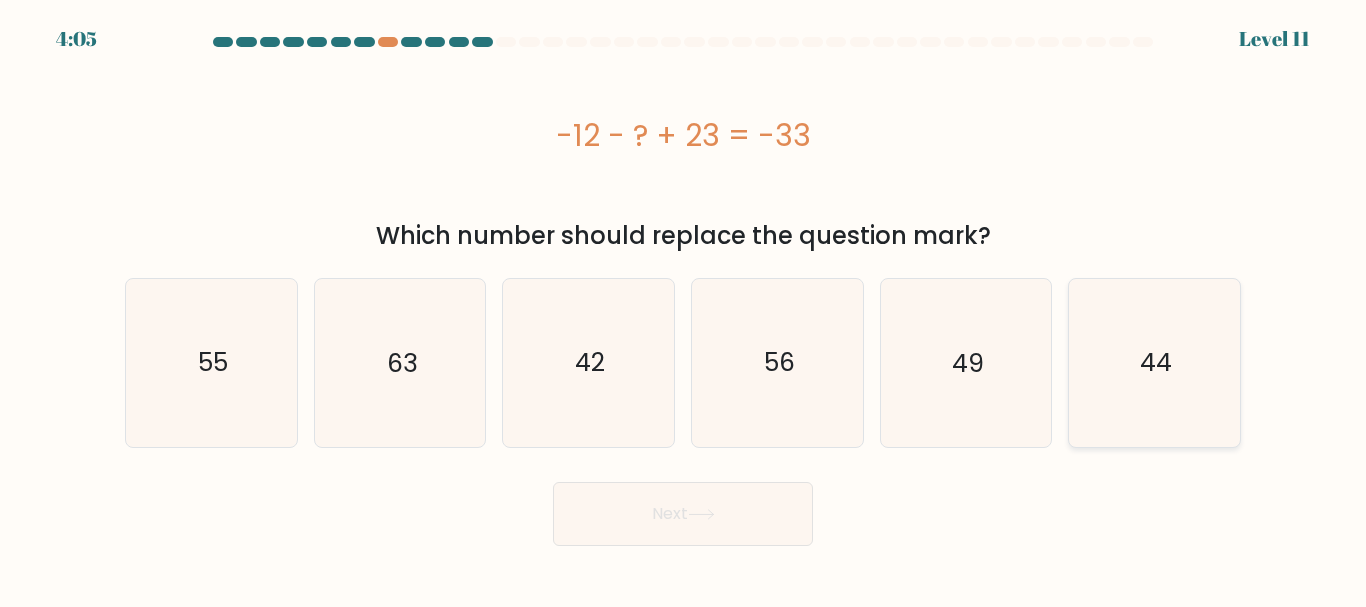 click on "44" 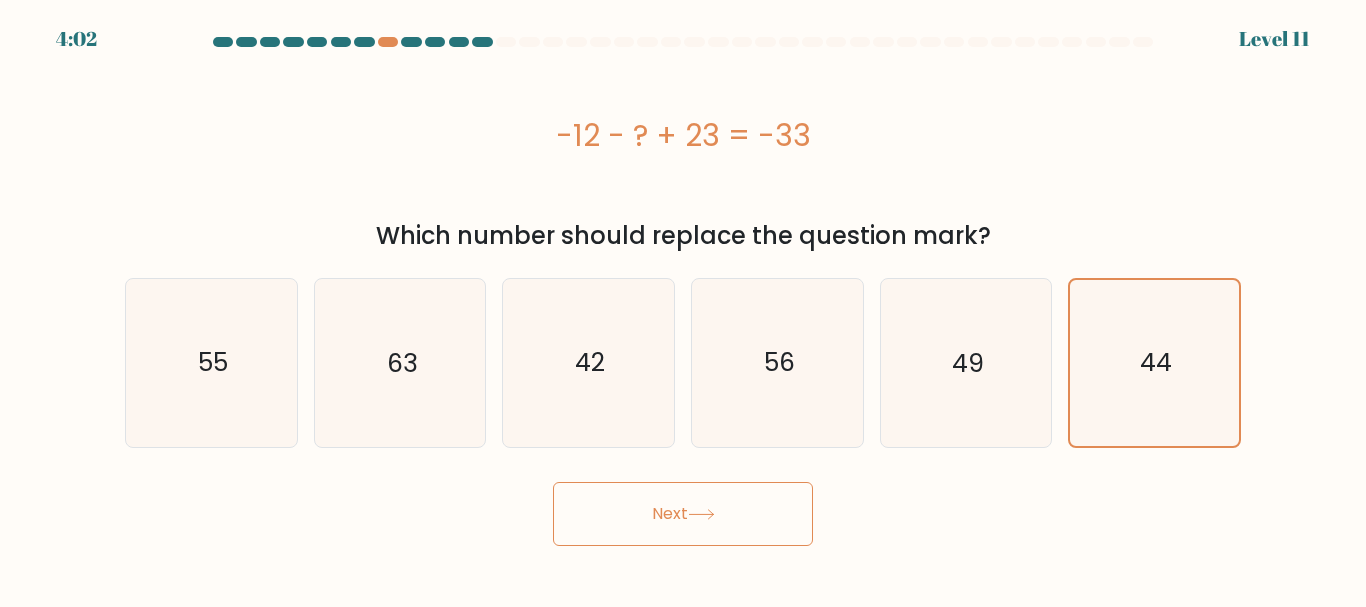 click 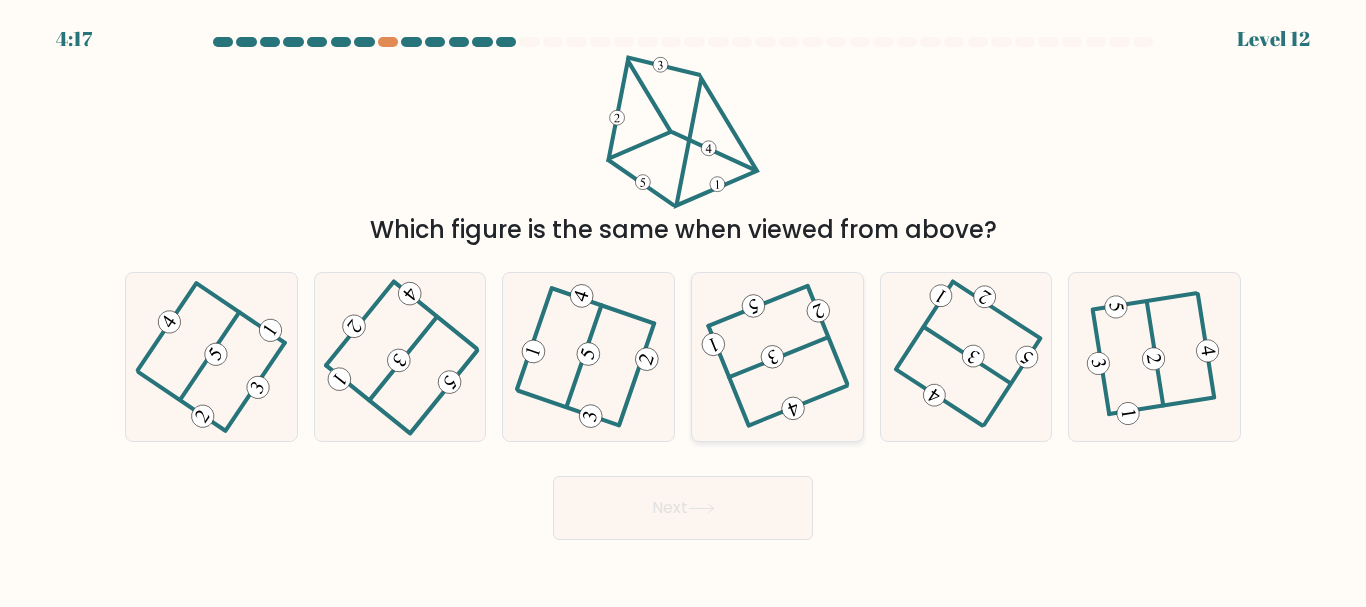 click 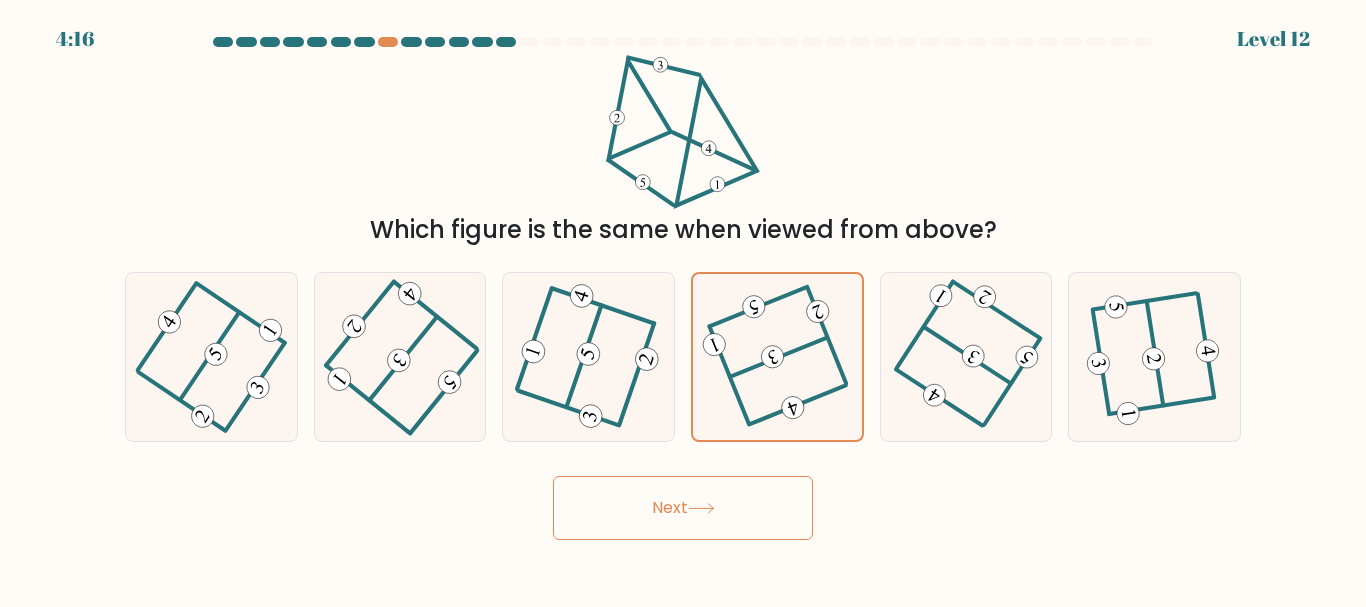click on "Next" at bounding box center [683, 508] 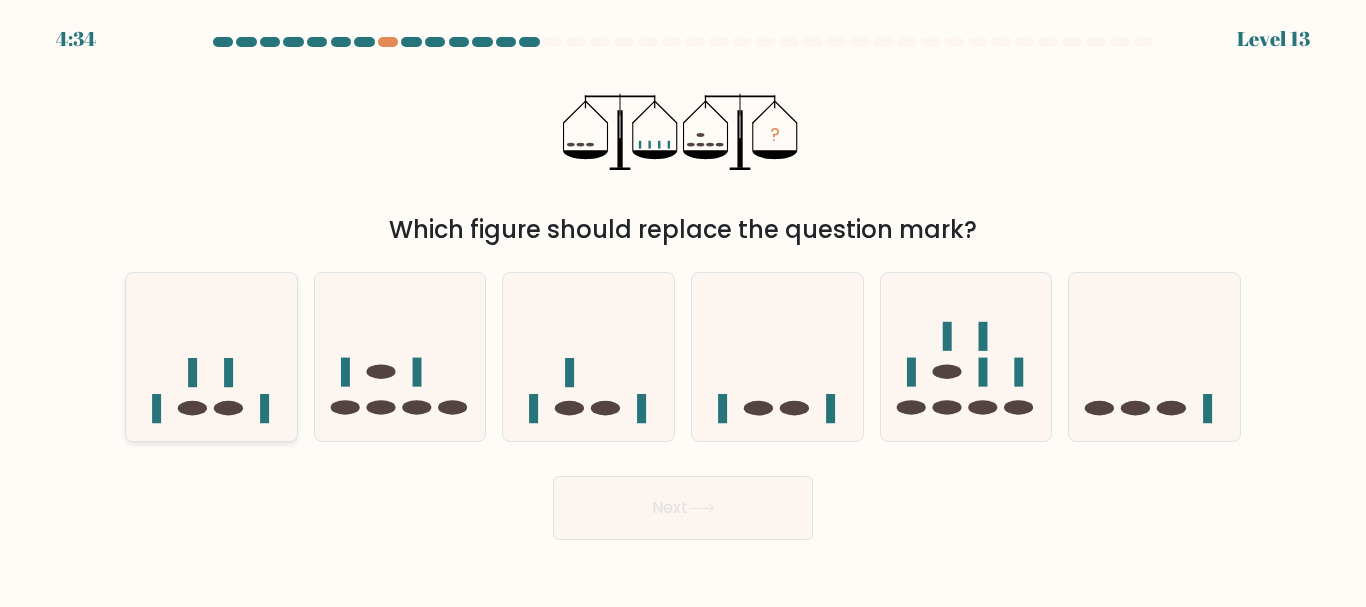 click 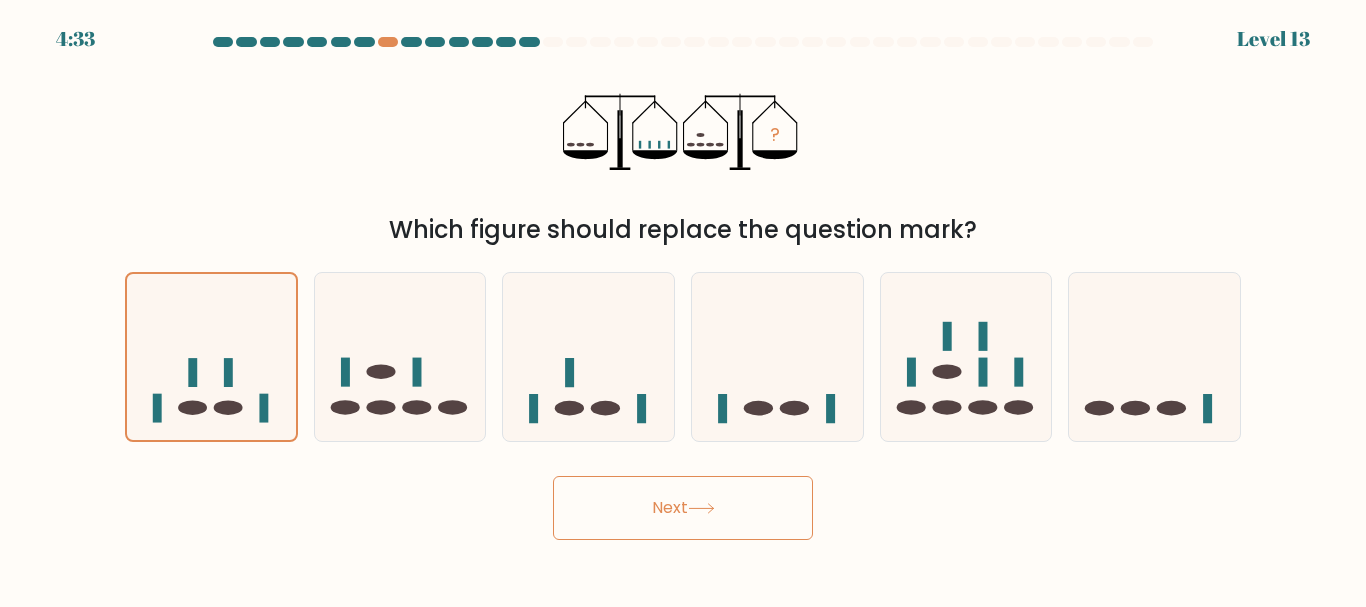 click 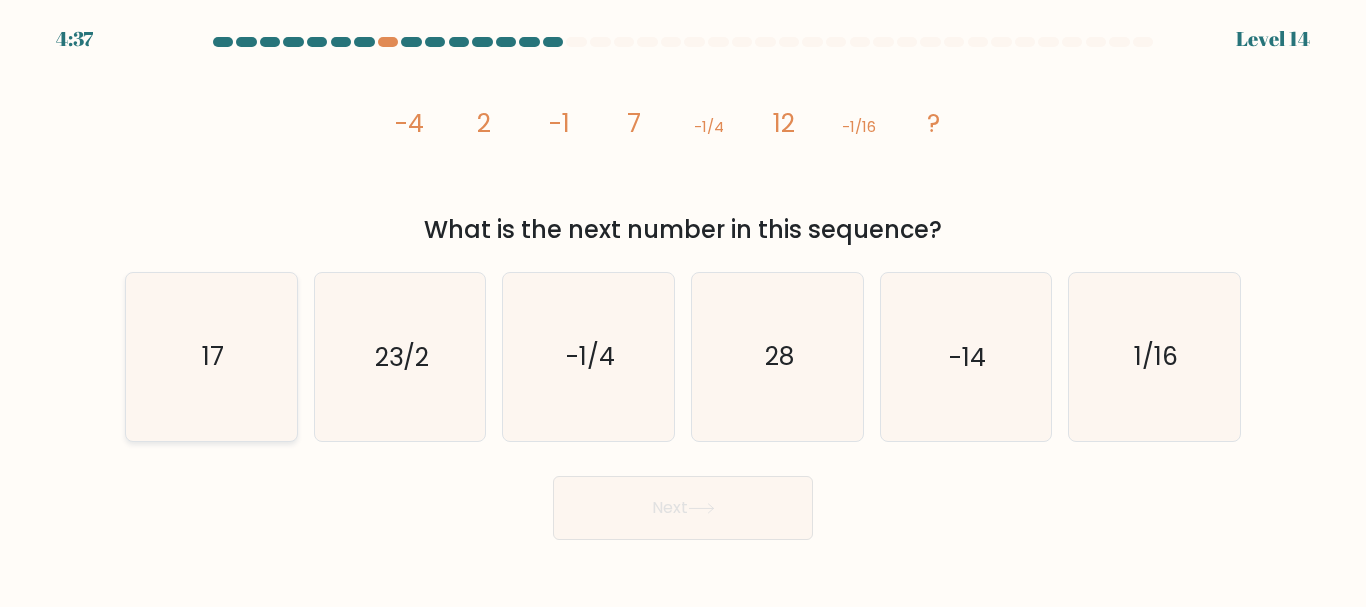 click on "17" 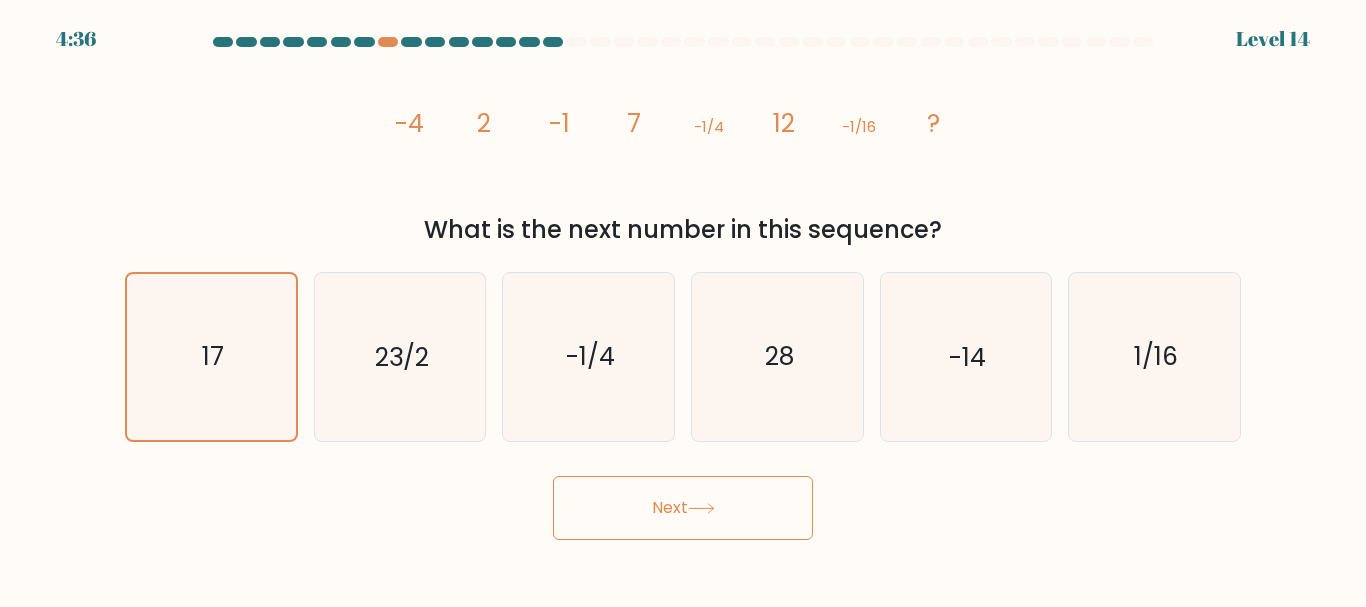 click on "Next" at bounding box center (683, 503) 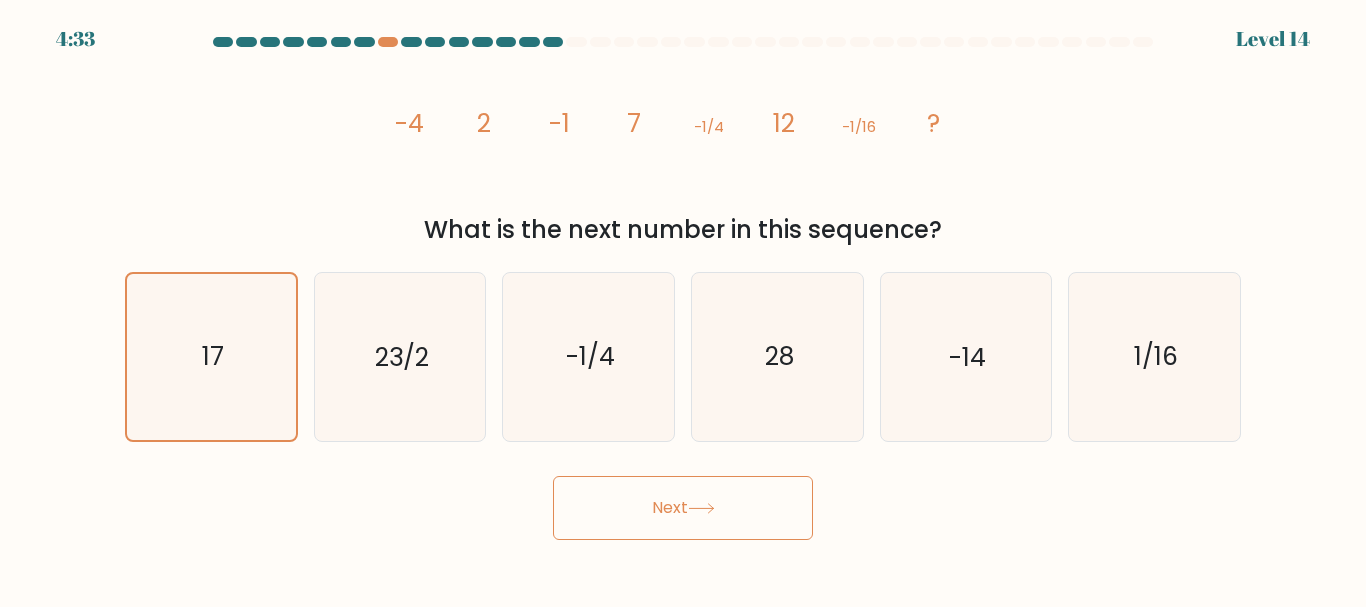 click on "Next" at bounding box center [683, 508] 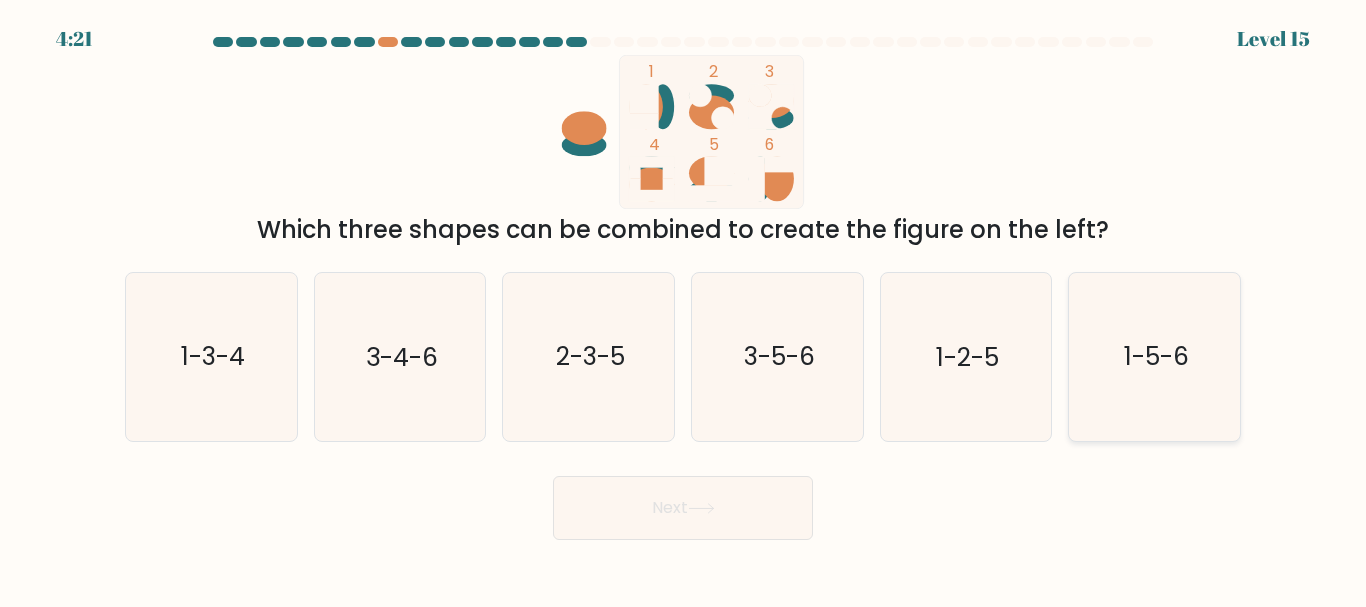 click on "1-5-6" 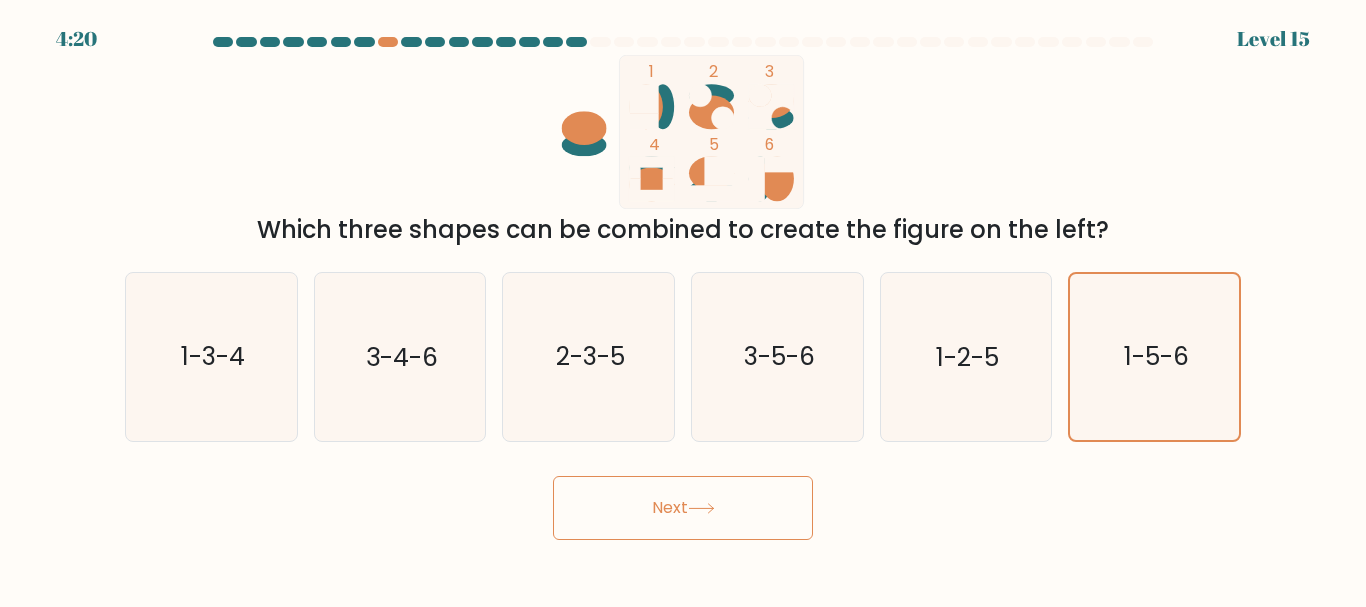 click on "Next" at bounding box center [683, 508] 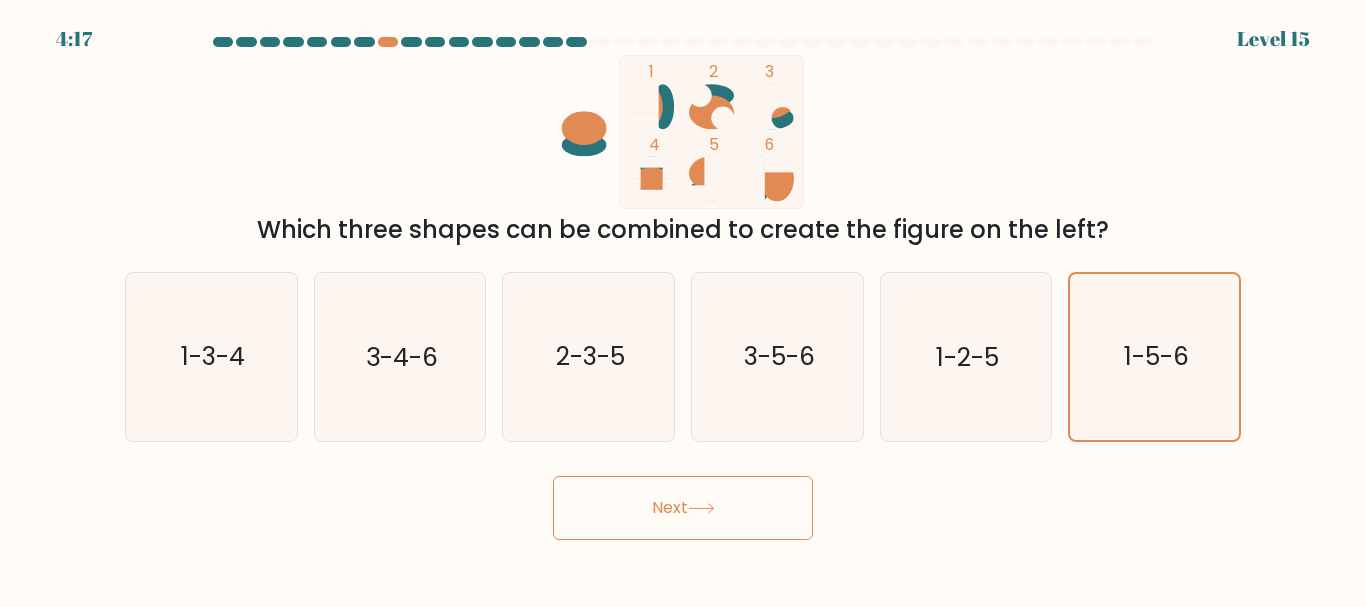 click on "Next" at bounding box center [683, 508] 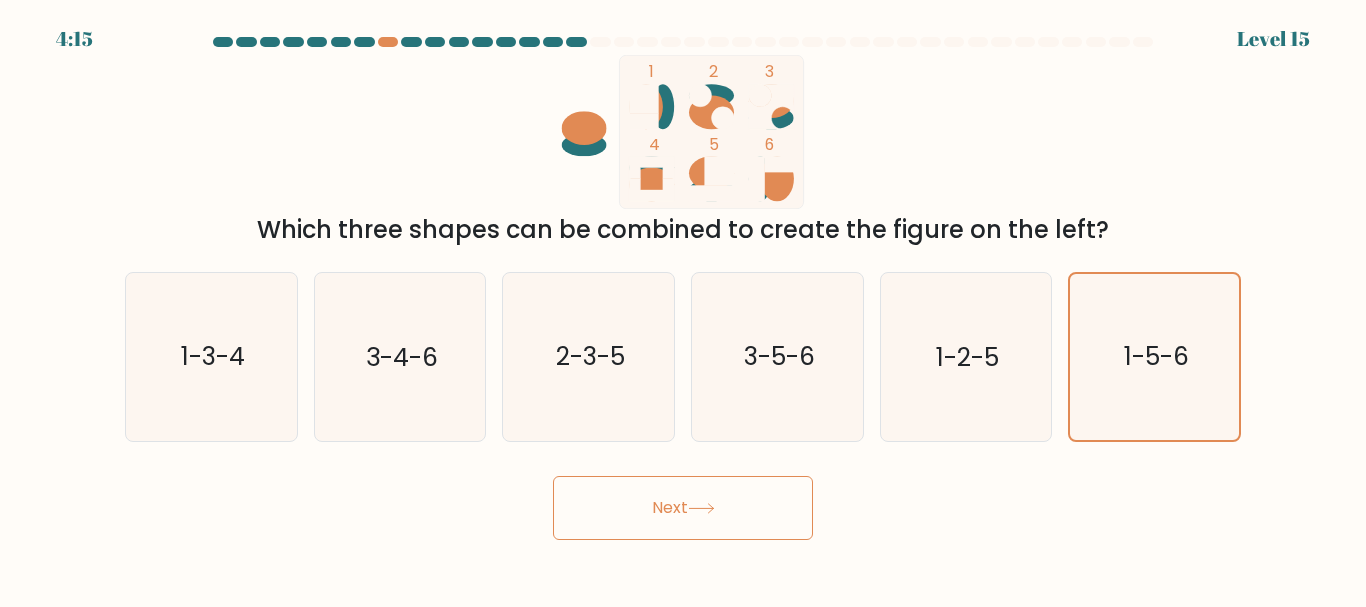 click on "Next" at bounding box center (683, 508) 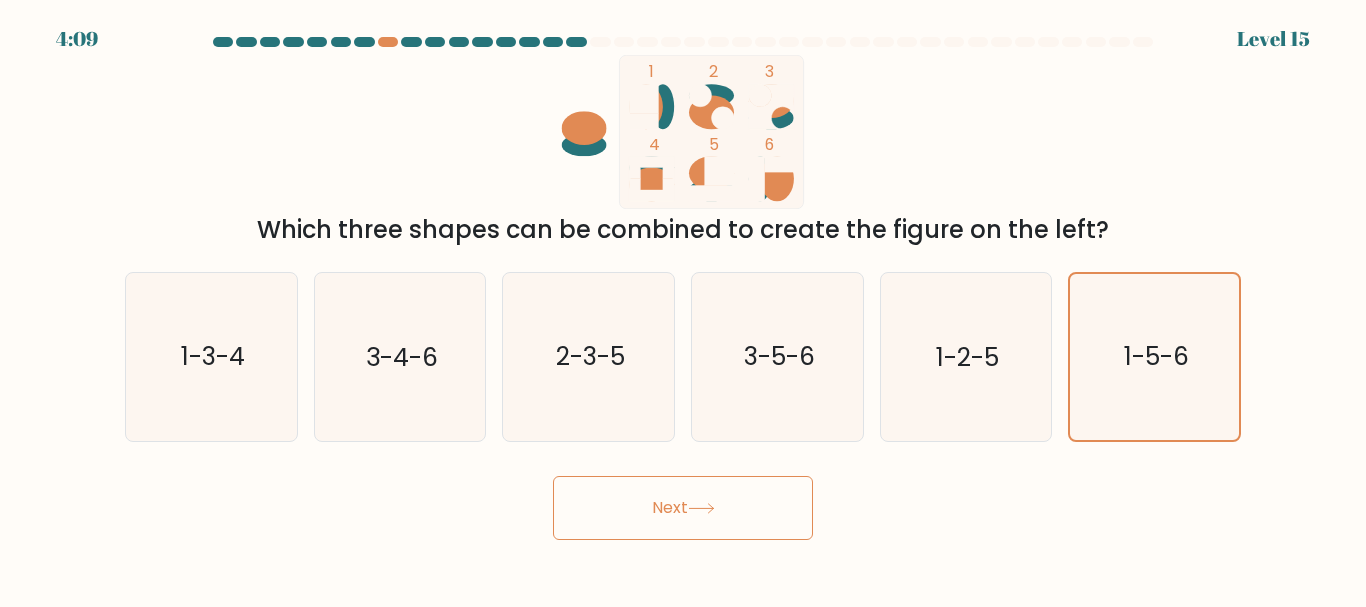click on "Next" at bounding box center [683, 508] 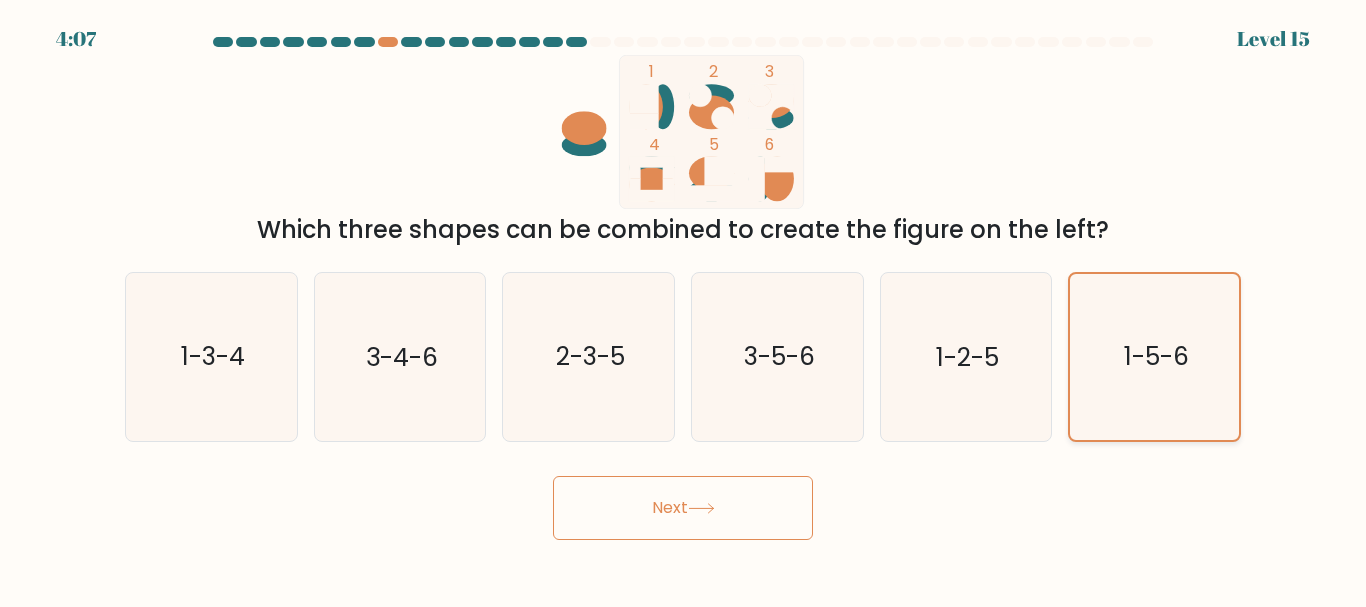 click on "1-5-6" 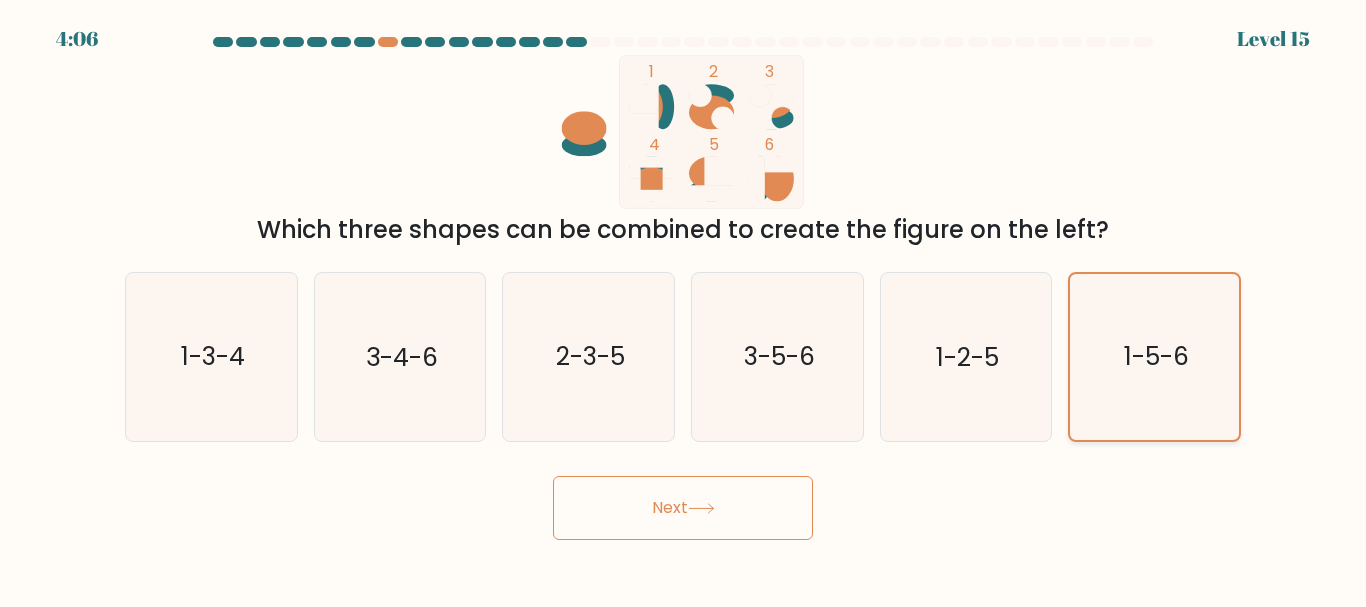 click on "1-5-6" 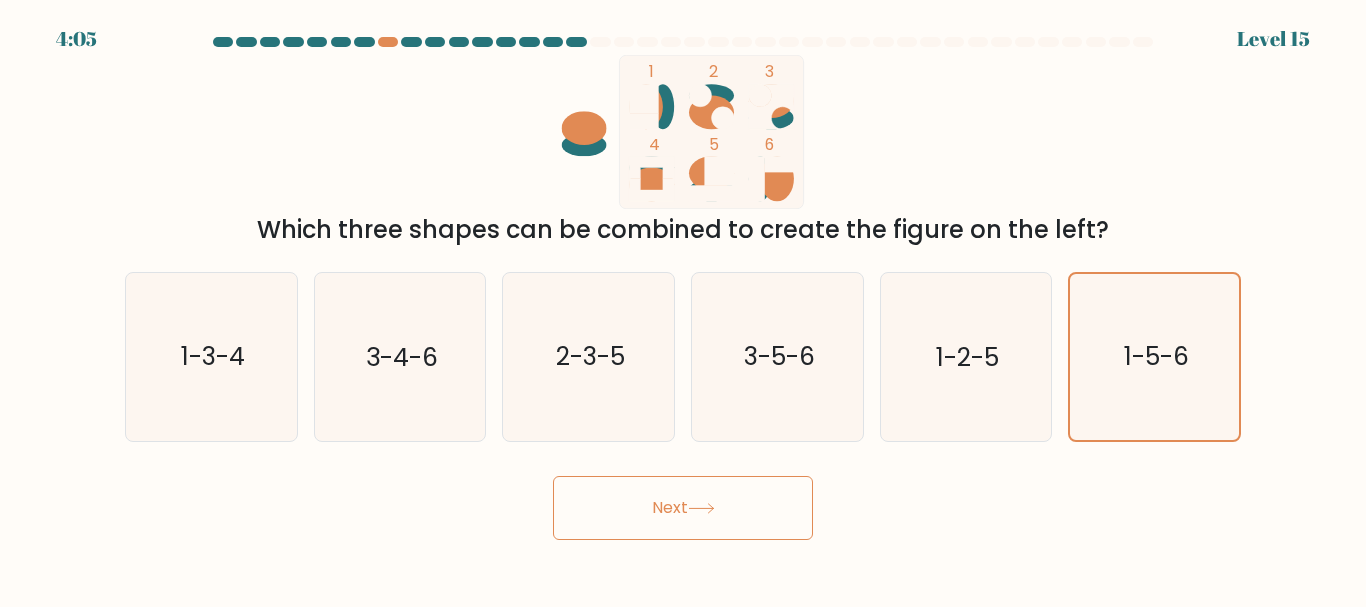 click on "Next" at bounding box center [683, 508] 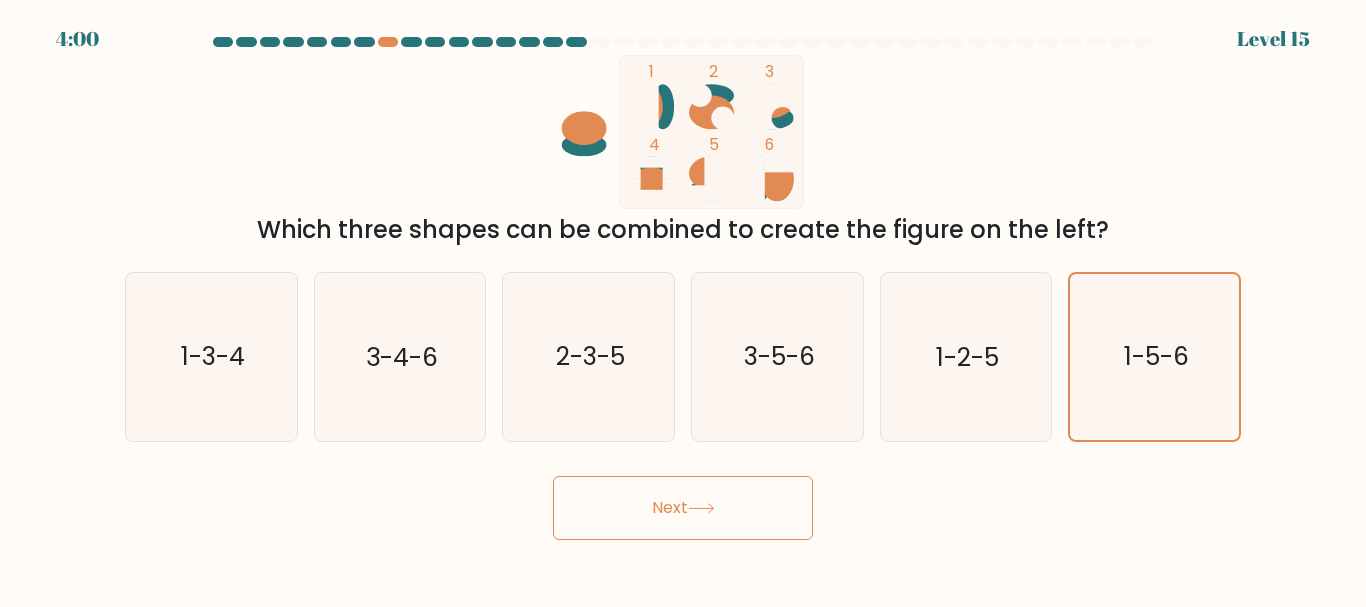 click on "Next" at bounding box center (683, 508) 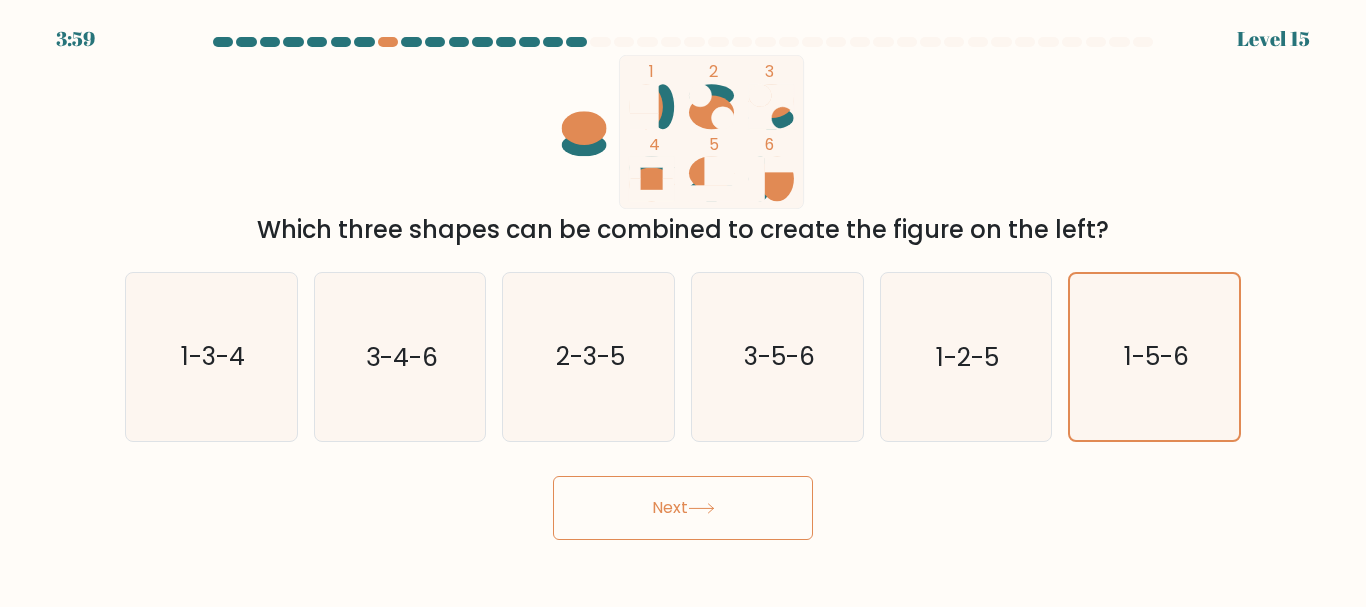 click on "Next" at bounding box center (683, 508) 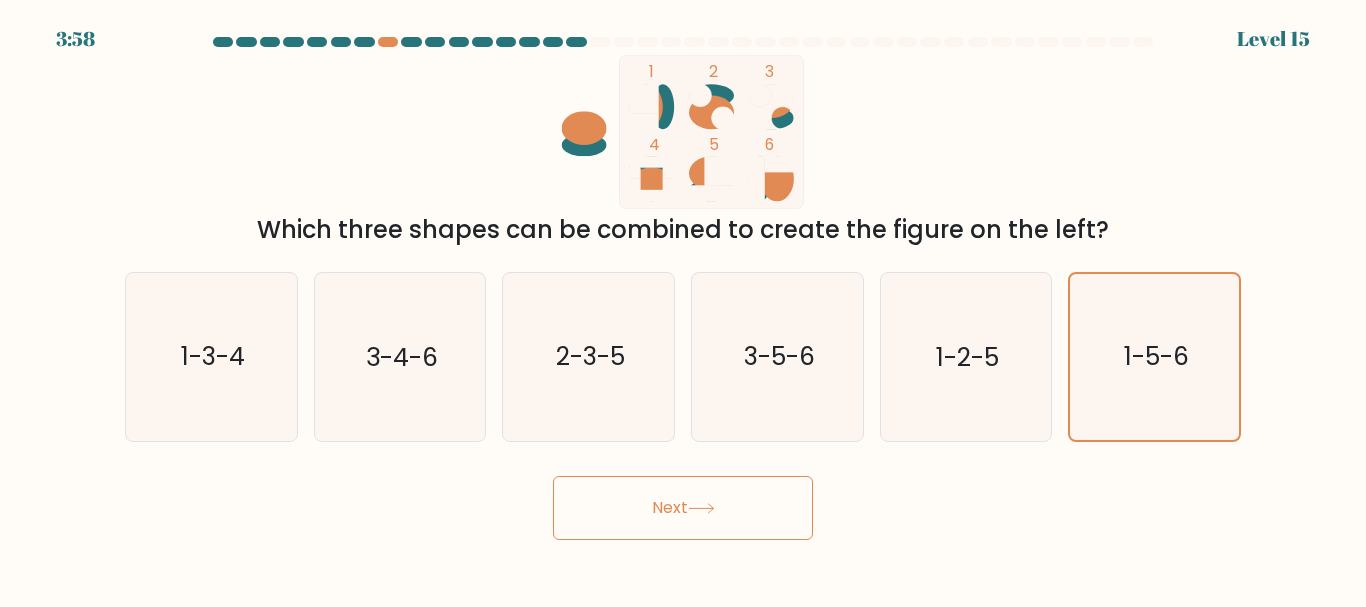 drag, startPoint x: 623, startPoint y: 484, endPoint x: 695, endPoint y: 518, distance: 79.624115 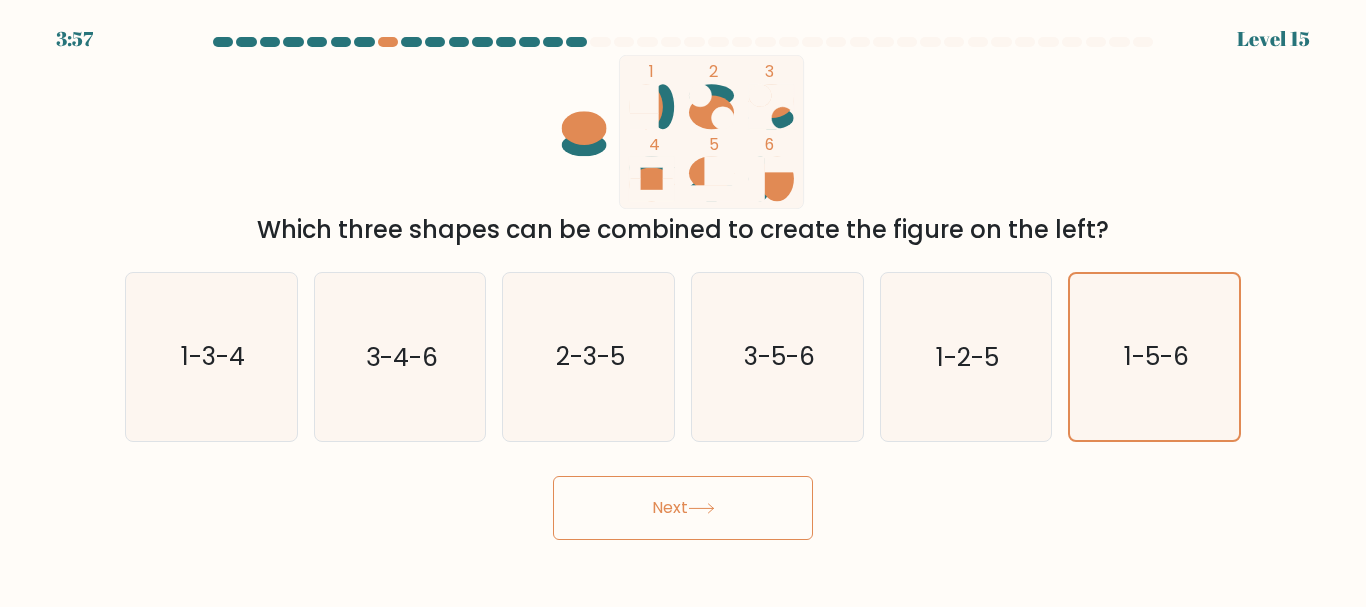 click on "Next" at bounding box center [683, 508] 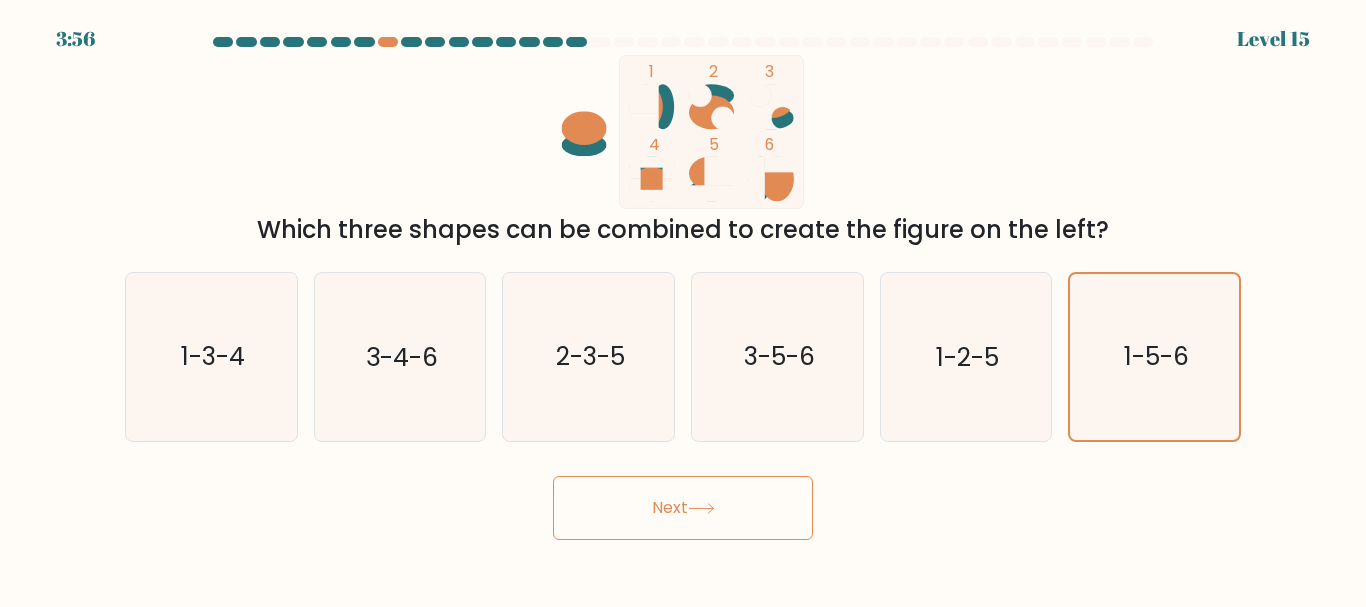 click on "Next" at bounding box center [683, 508] 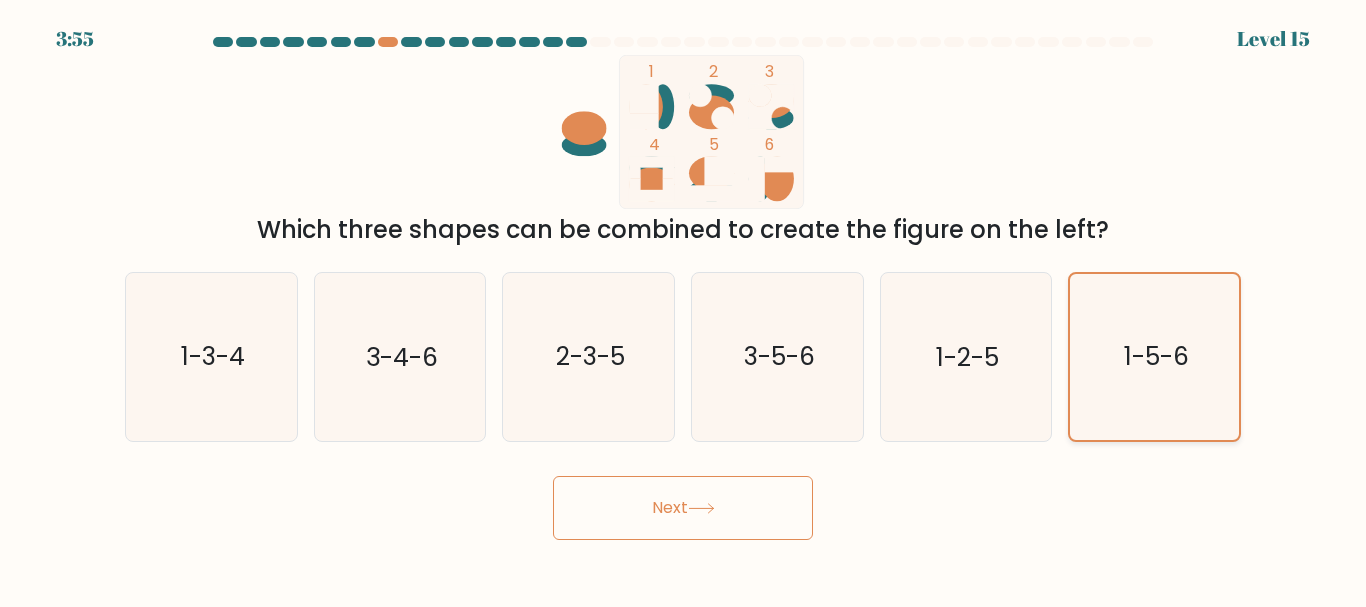 click on "1-5-6" 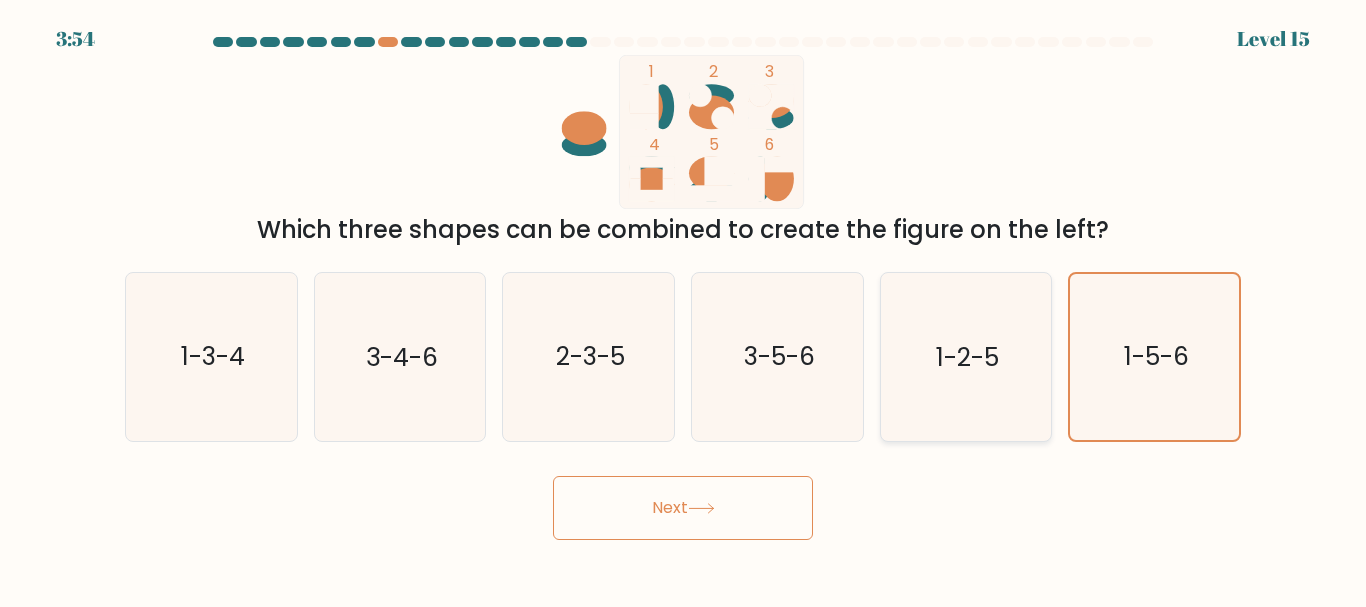 click on "1-2-5" 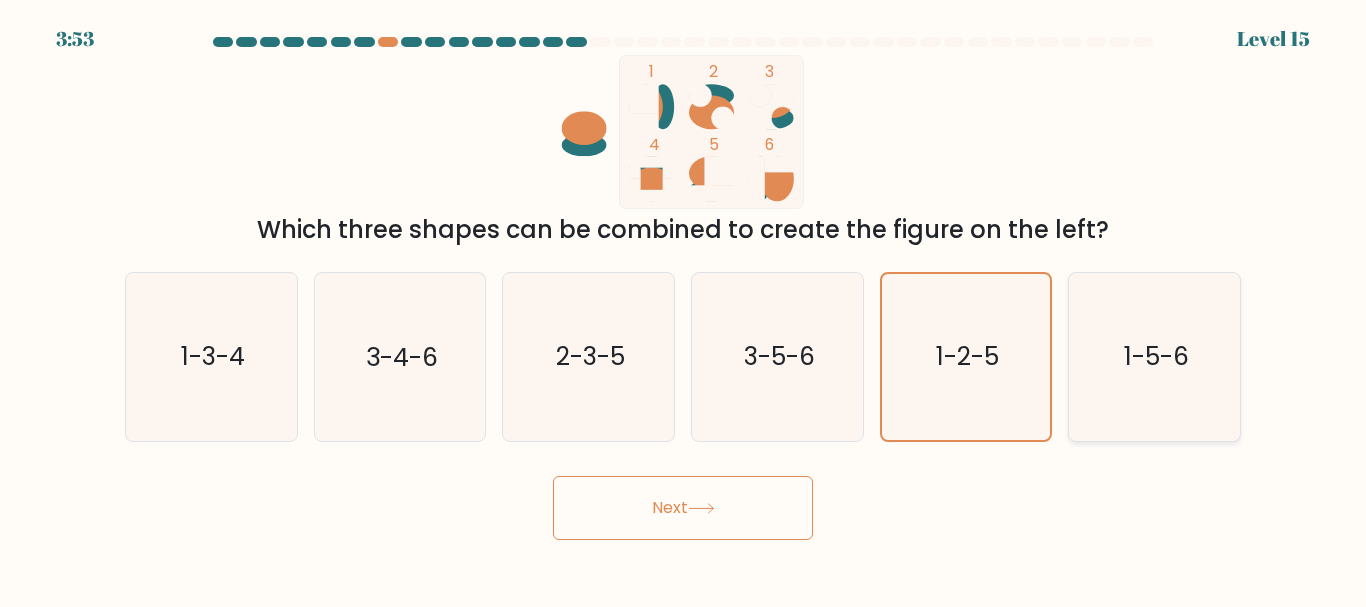 click on "1-5-6" 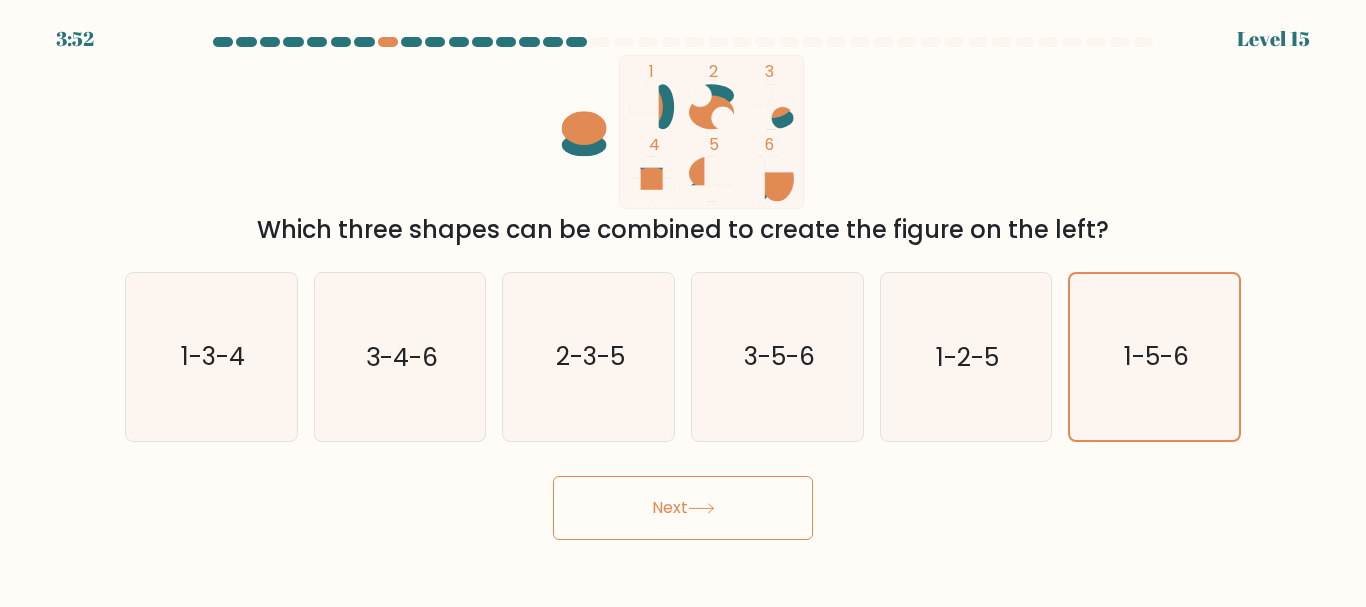drag, startPoint x: 632, startPoint y: 543, endPoint x: 624, endPoint y: 516, distance: 28.160255 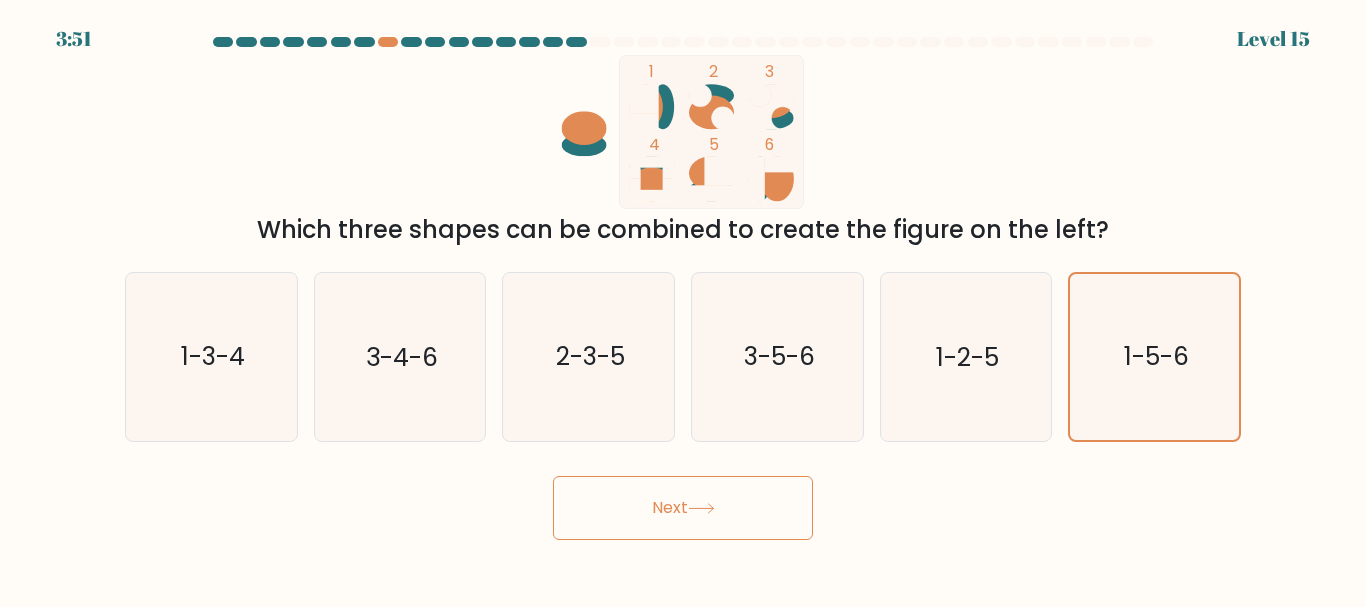 click on "Next" at bounding box center (683, 508) 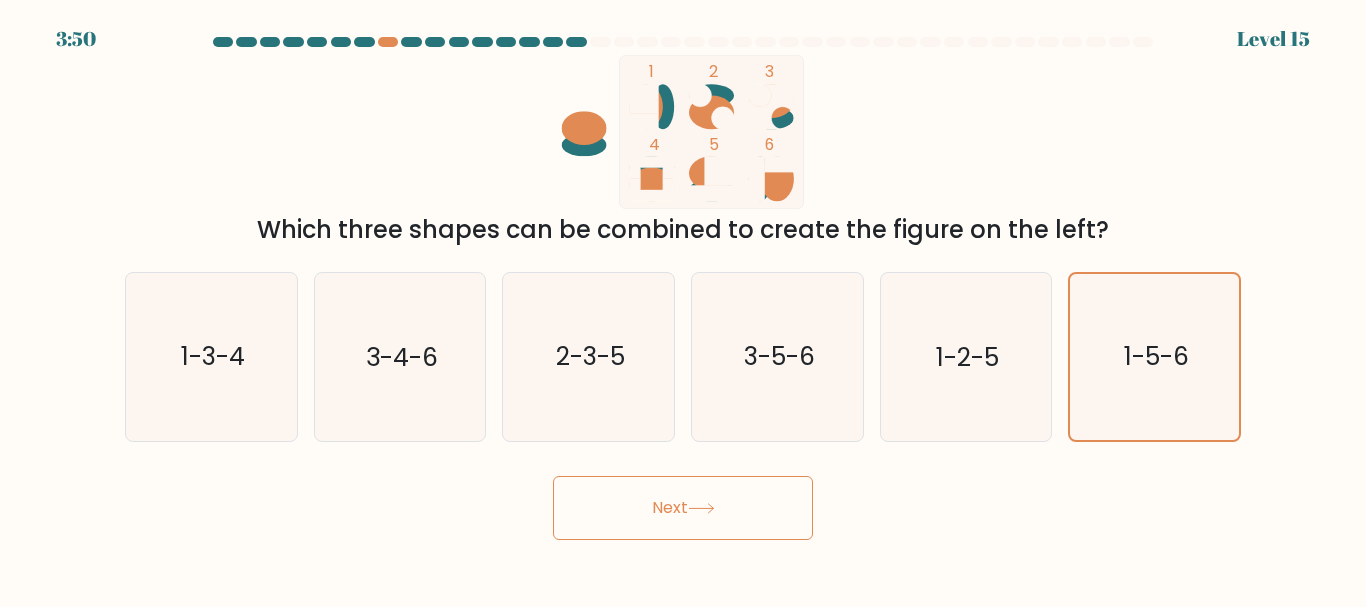 click on "Next" at bounding box center [683, 508] 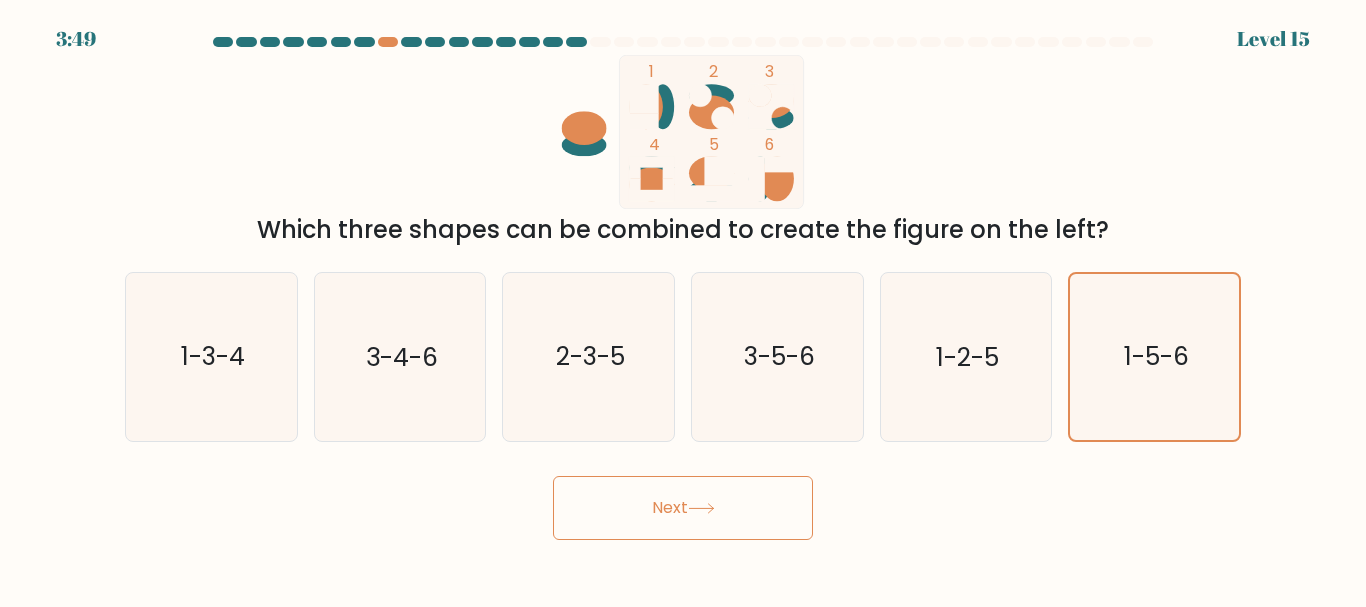click on "Next" at bounding box center [683, 508] 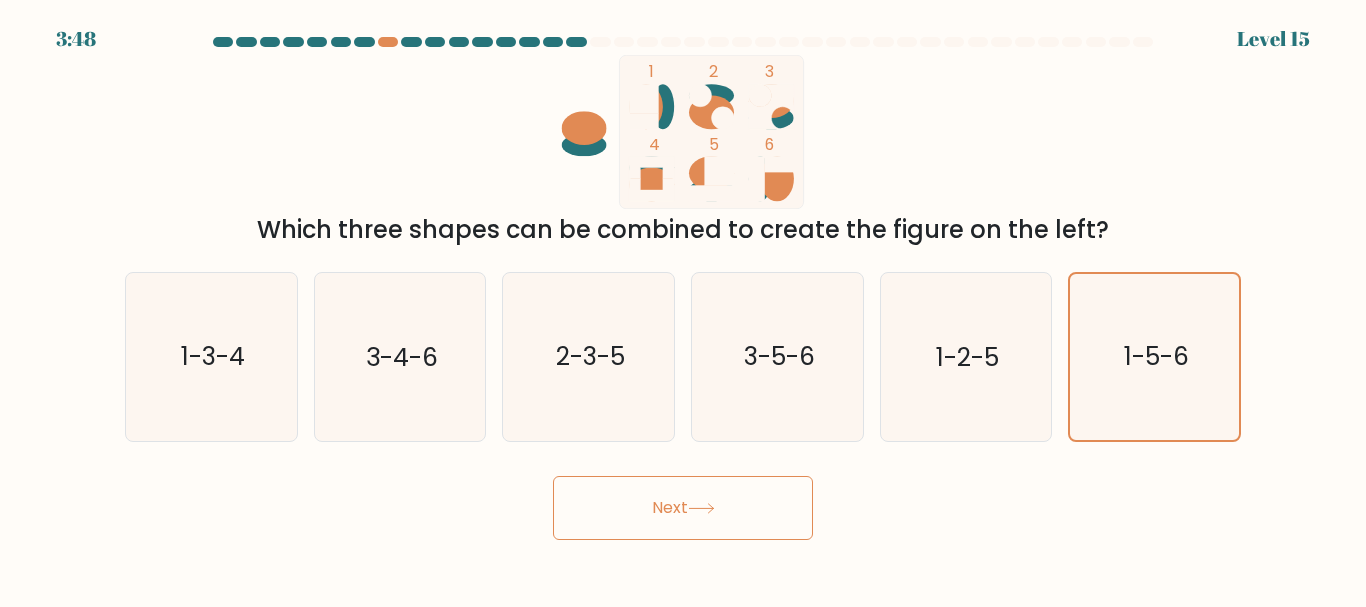 click on "Next" at bounding box center (683, 508) 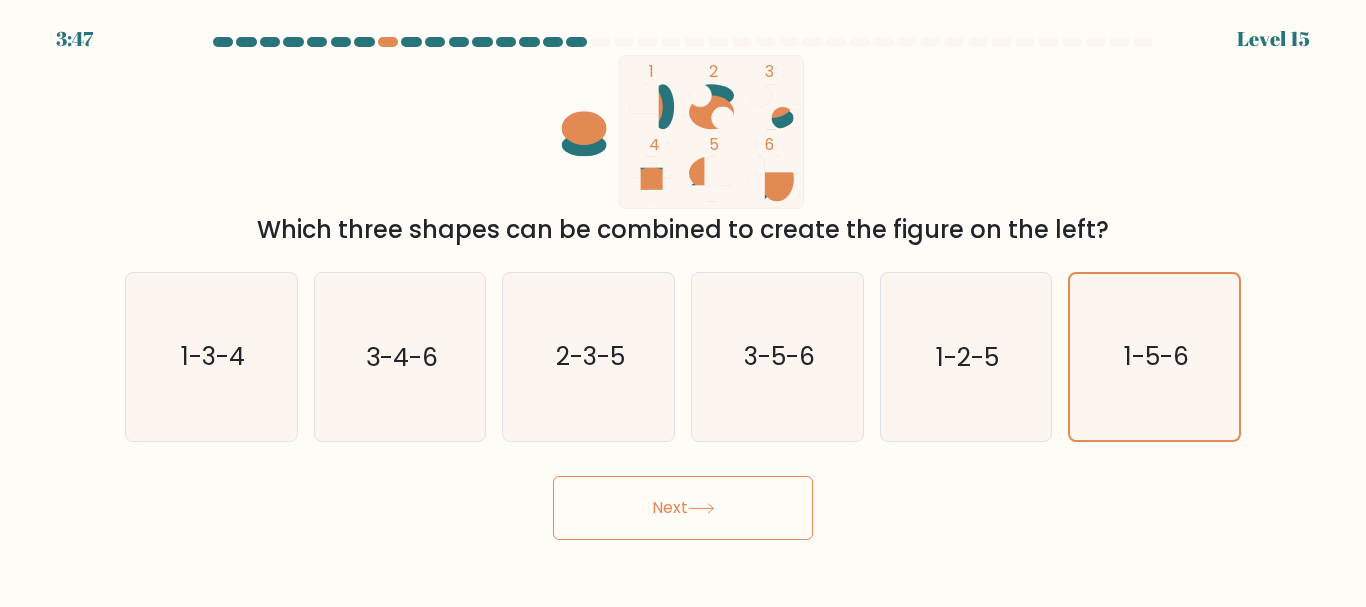 click on "Next" at bounding box center (683, 508) 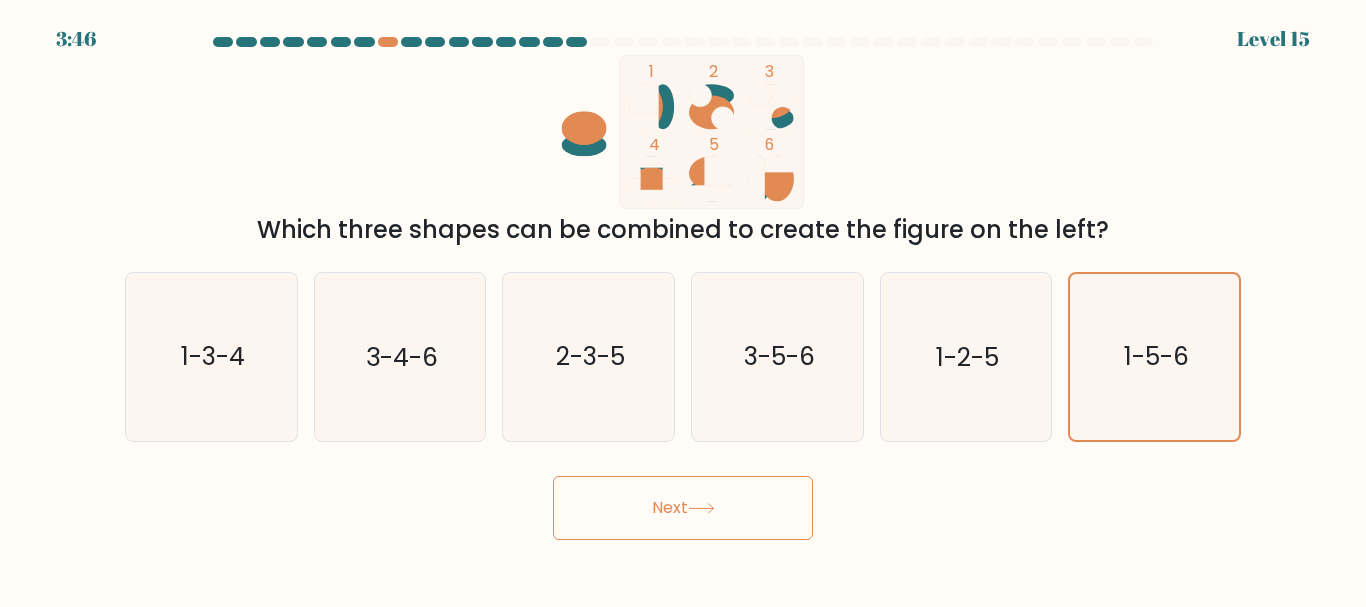 click on "Next" at bounding box center (683, 508) 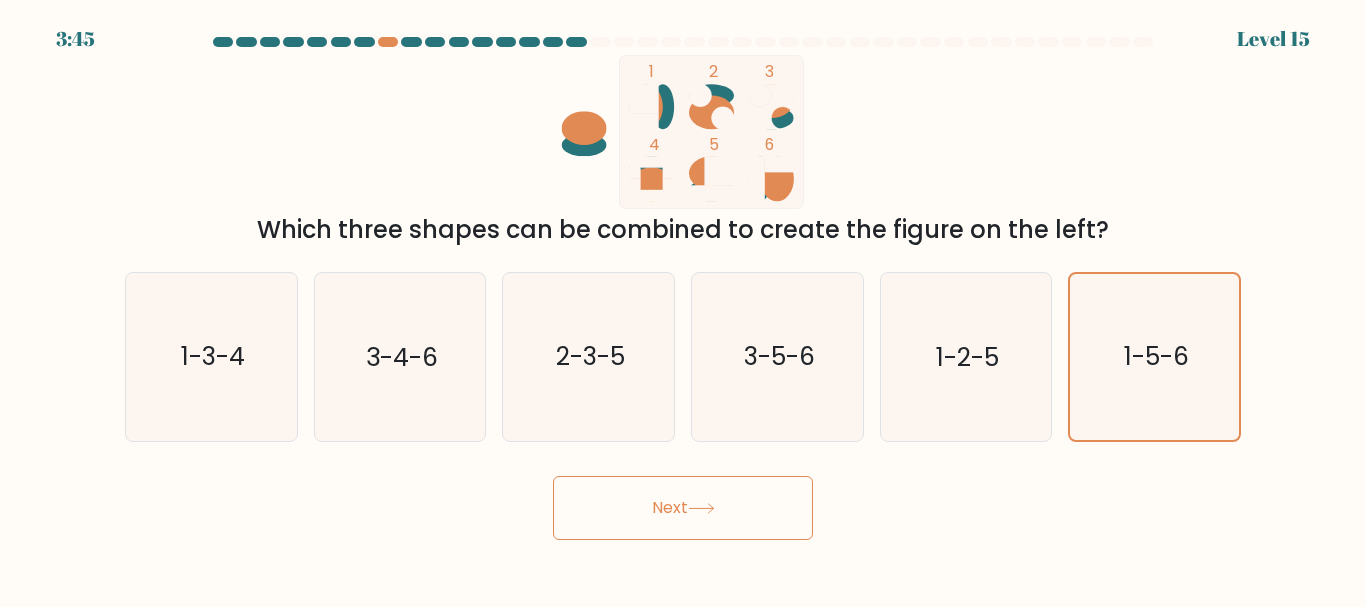 click on "Next" at bounding box center (683, 508) 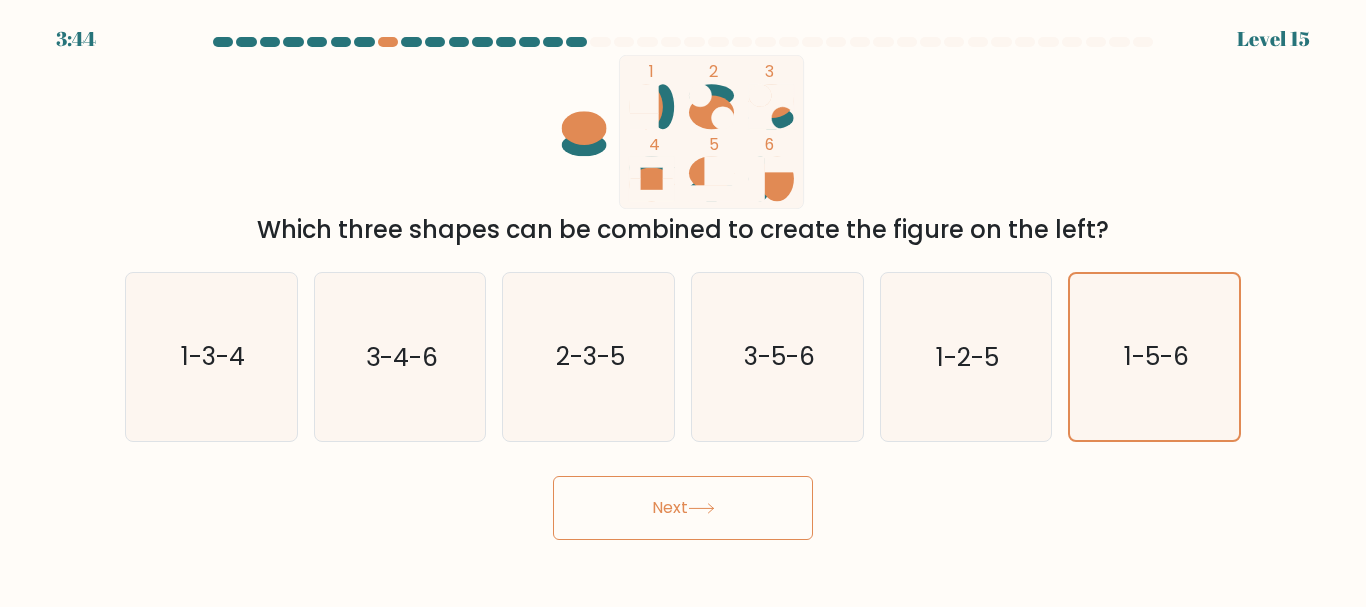 click on "Next" at bounding box center (683, 508) 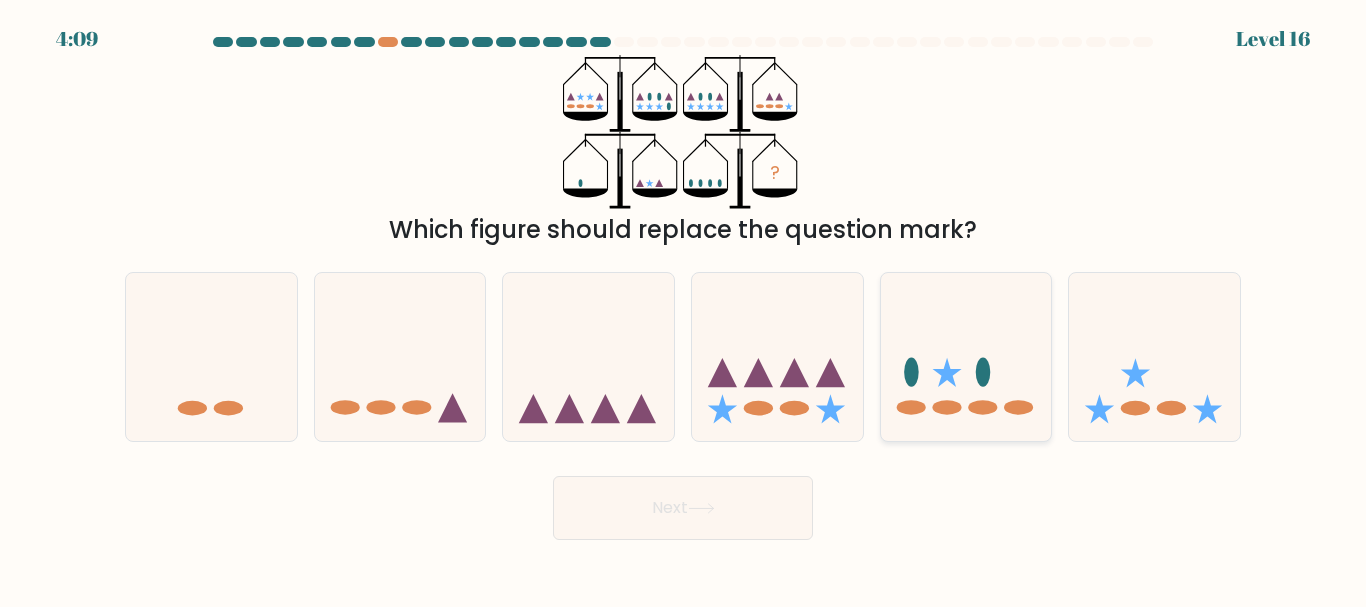 click 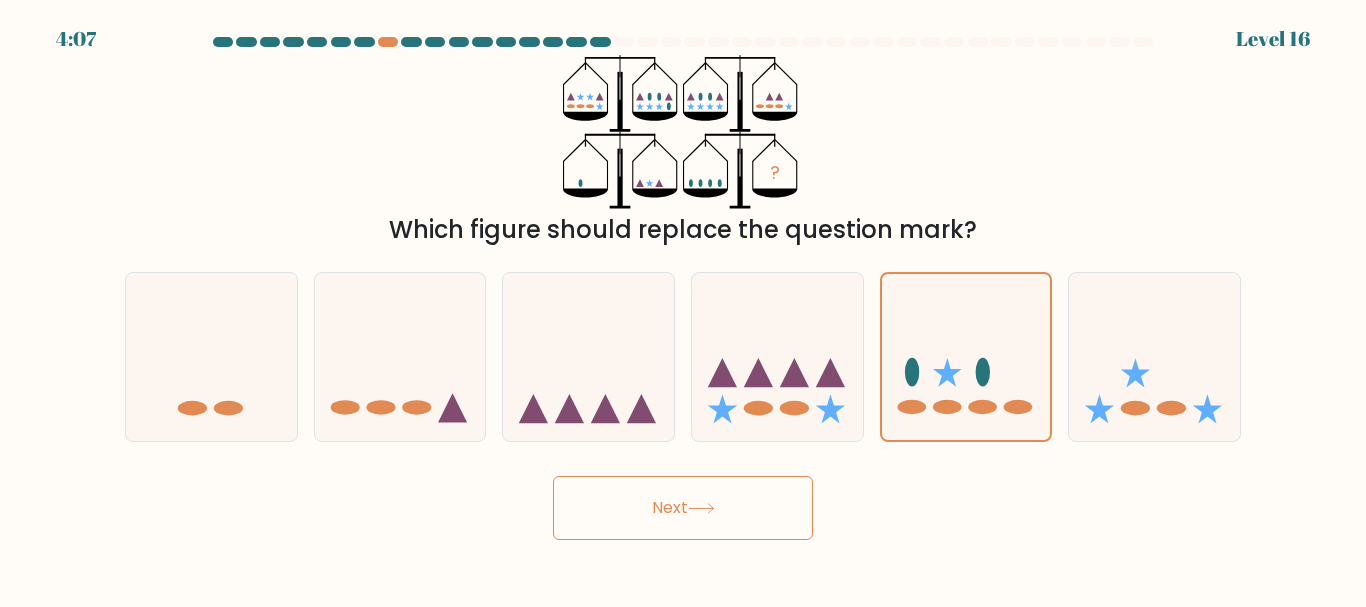 click on "Next" at bounding box center (683, 508) 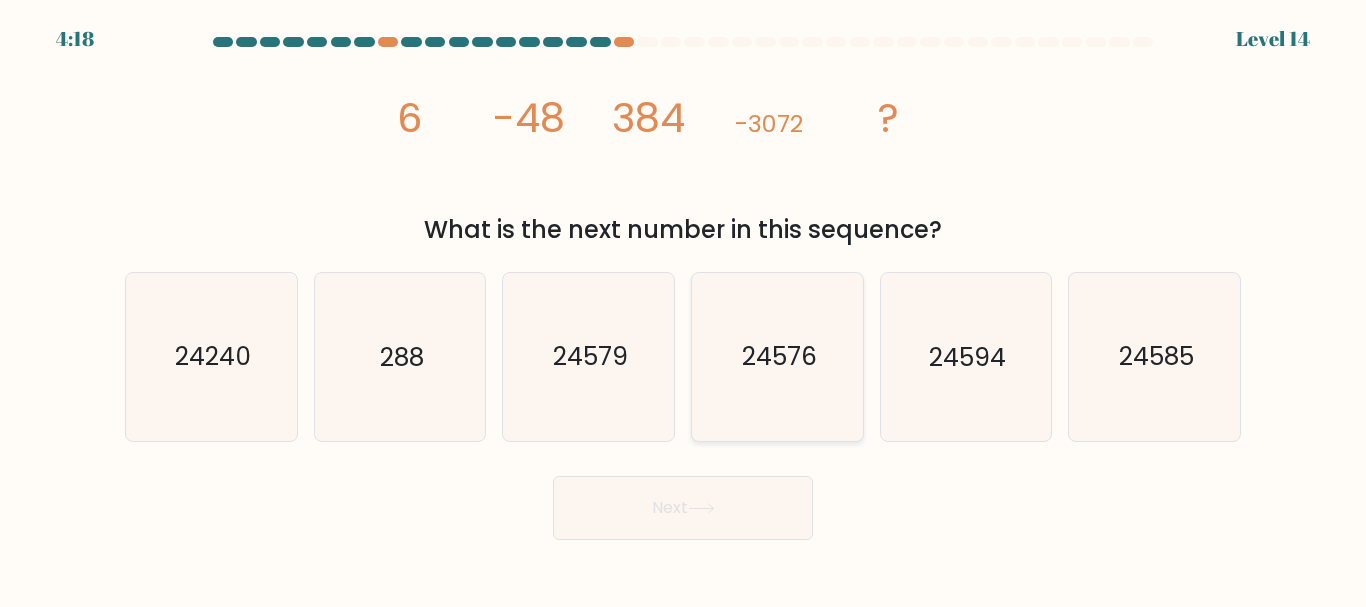 click on "24576" 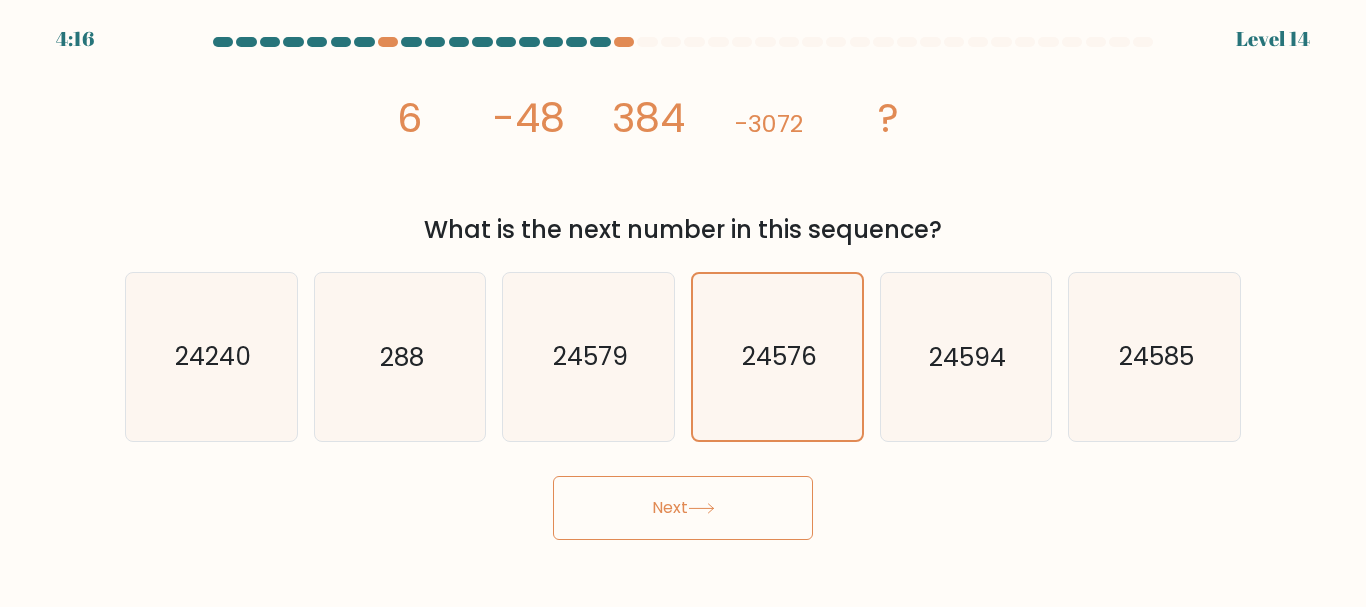 click on "Next" at bounding box center (683, 508) 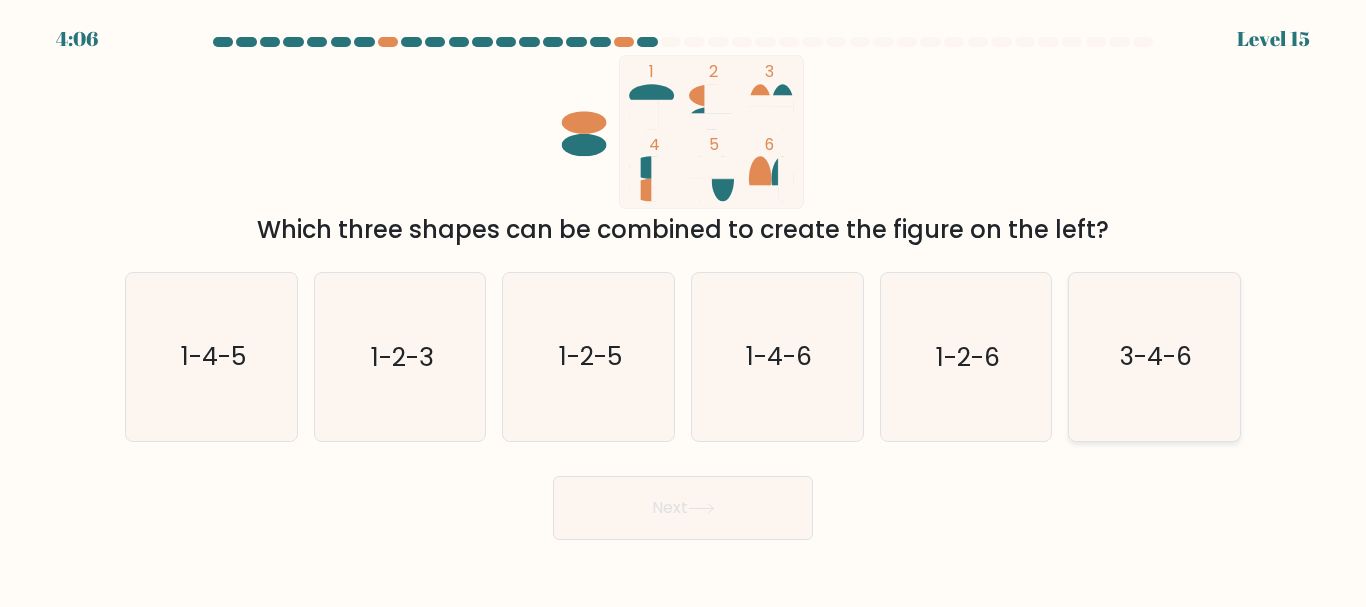 click on "3-4-6" 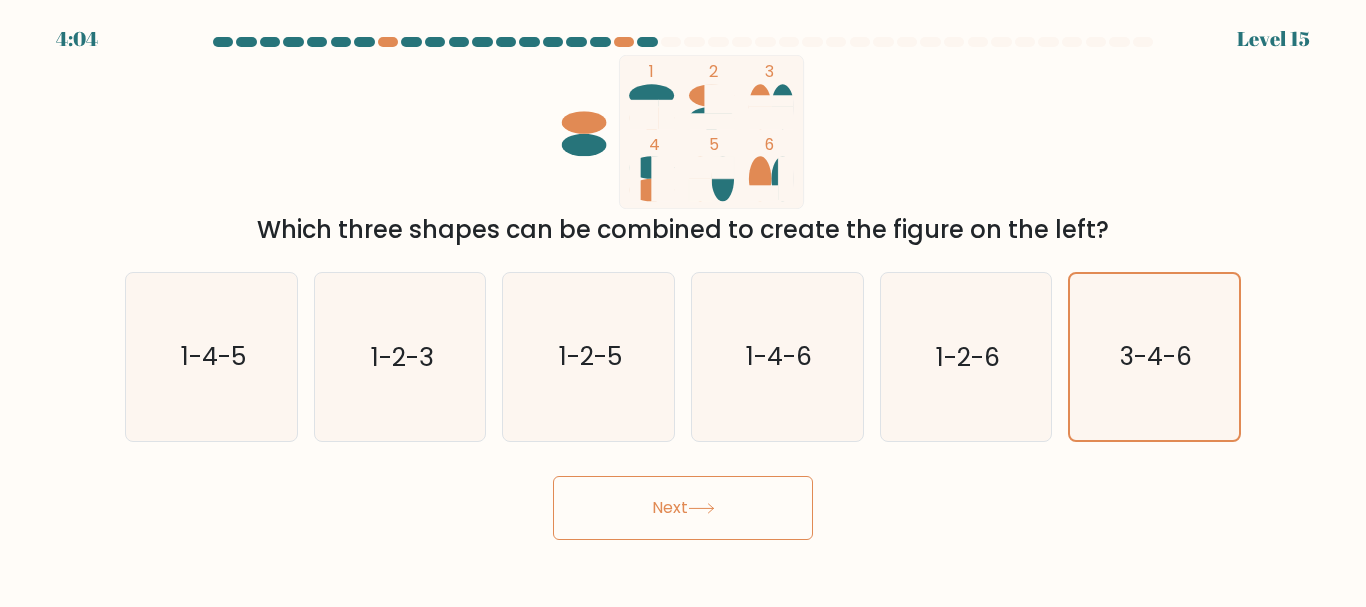click 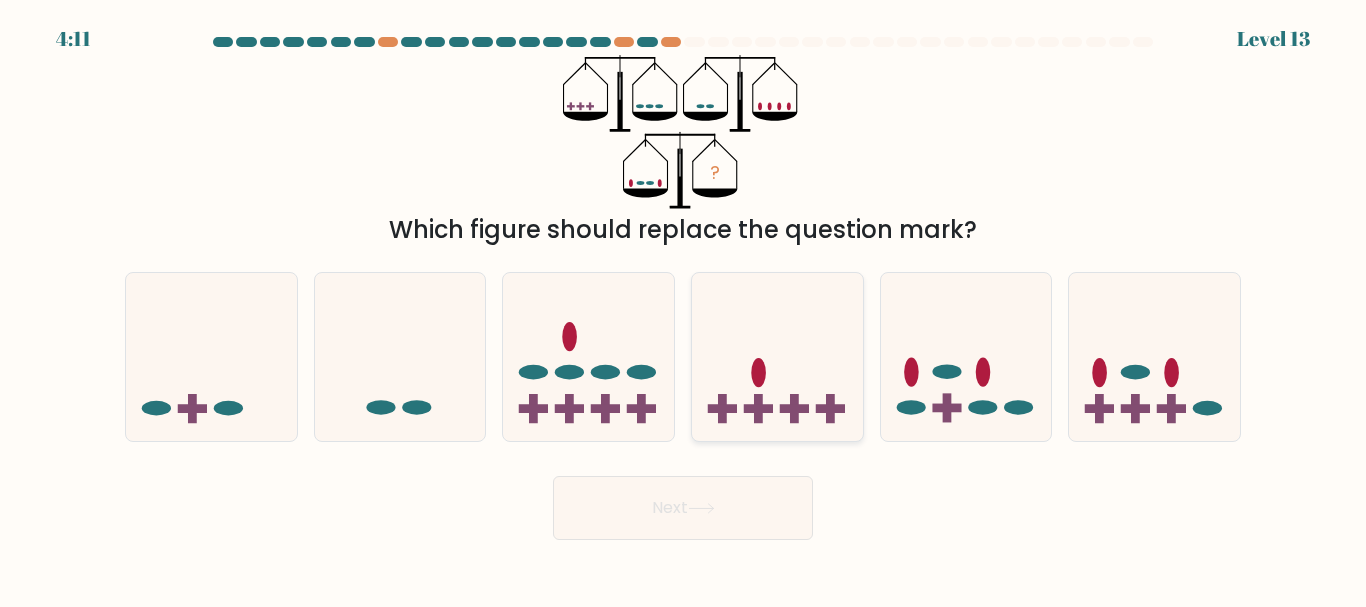 click 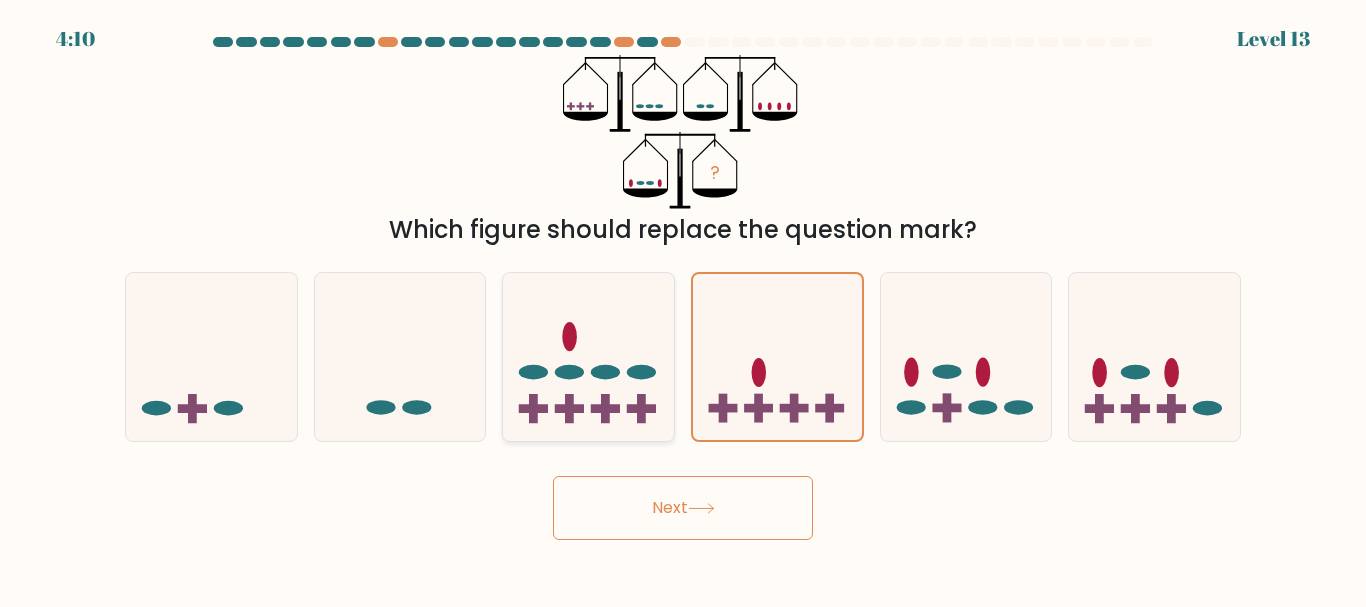 click 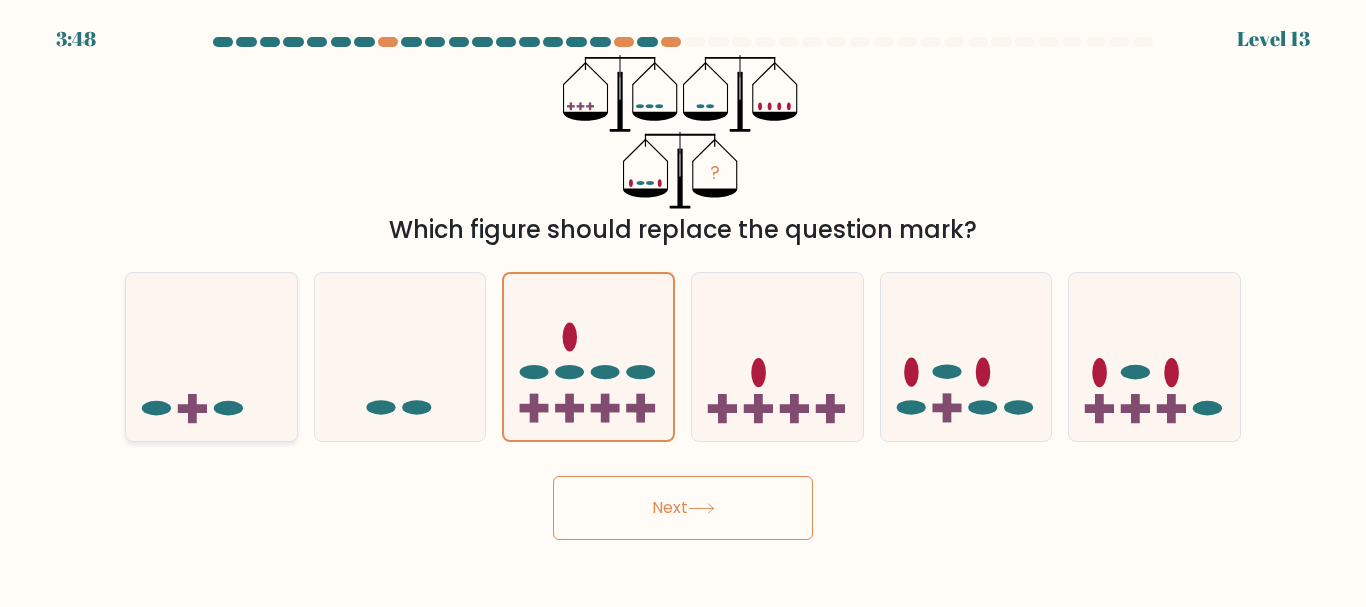click 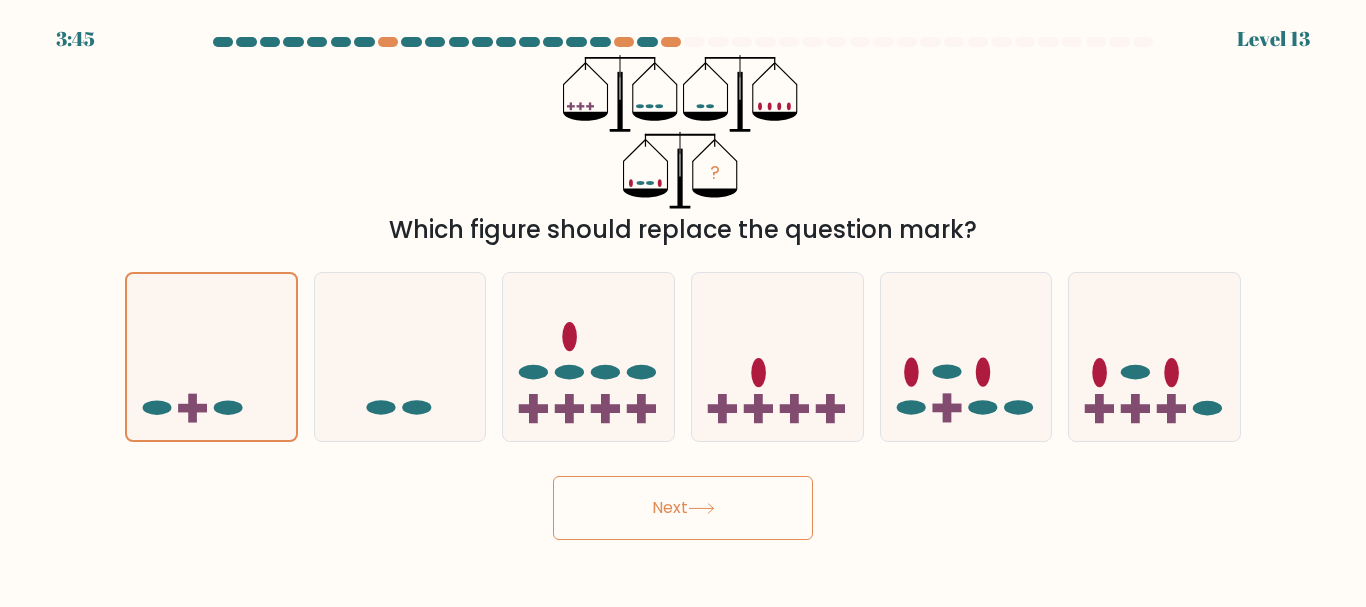 click on "Next" at bounding box center [683, 508] 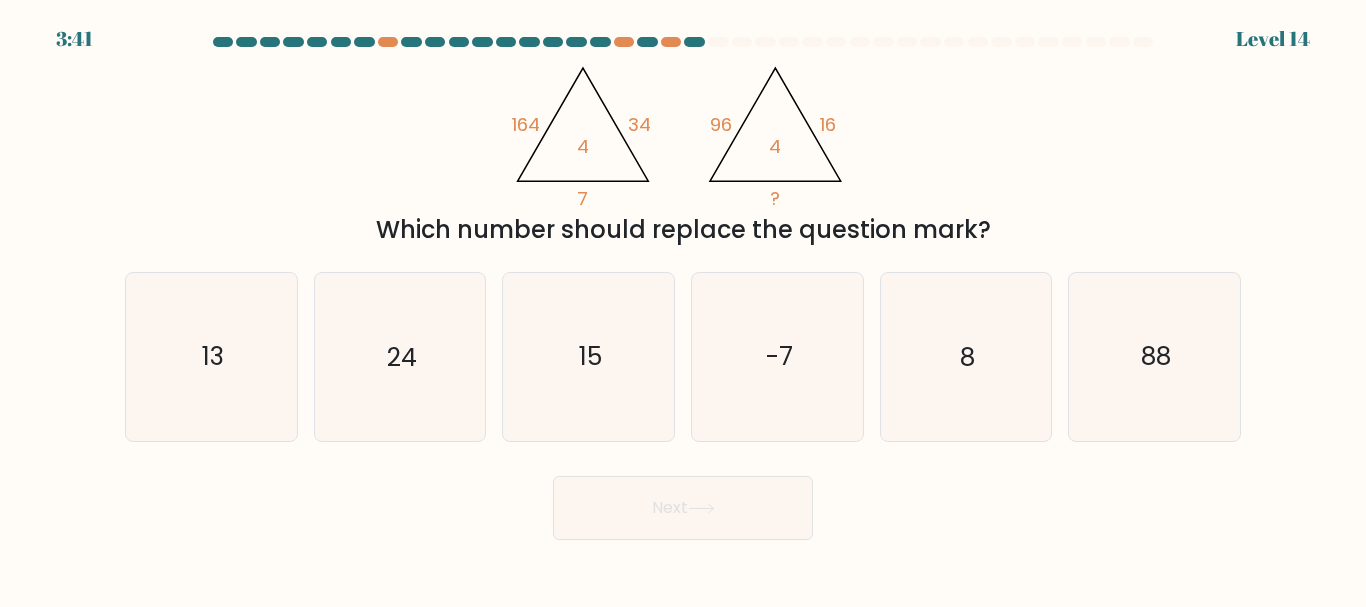type 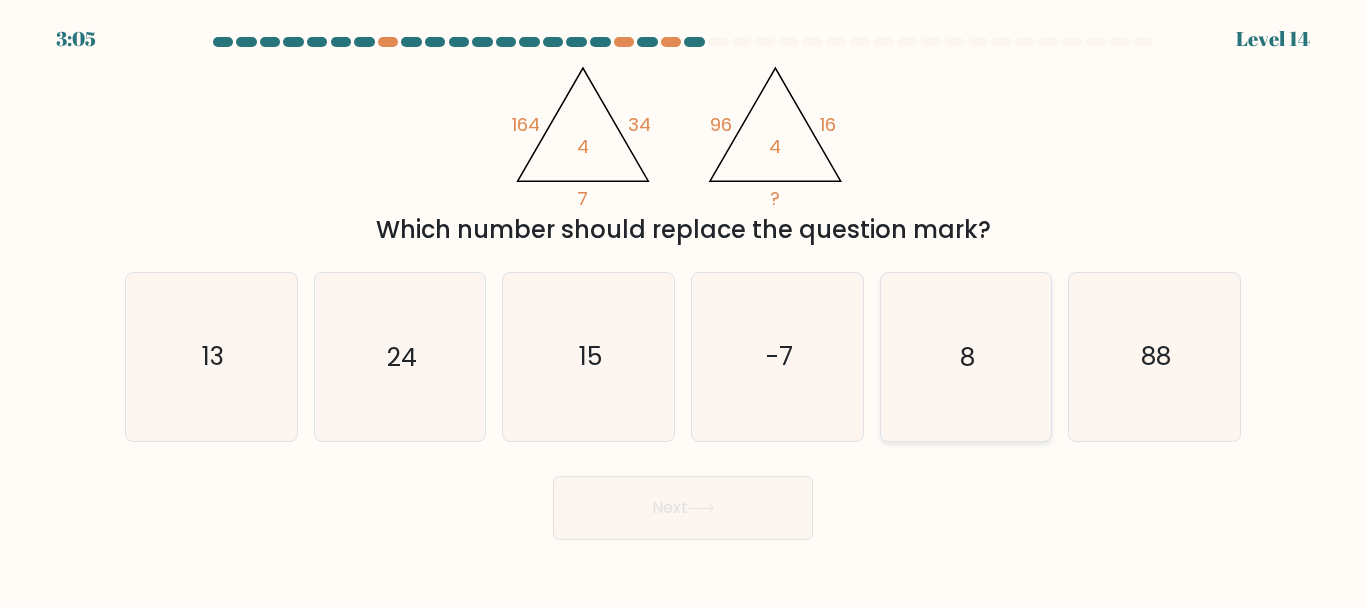 click on "8" 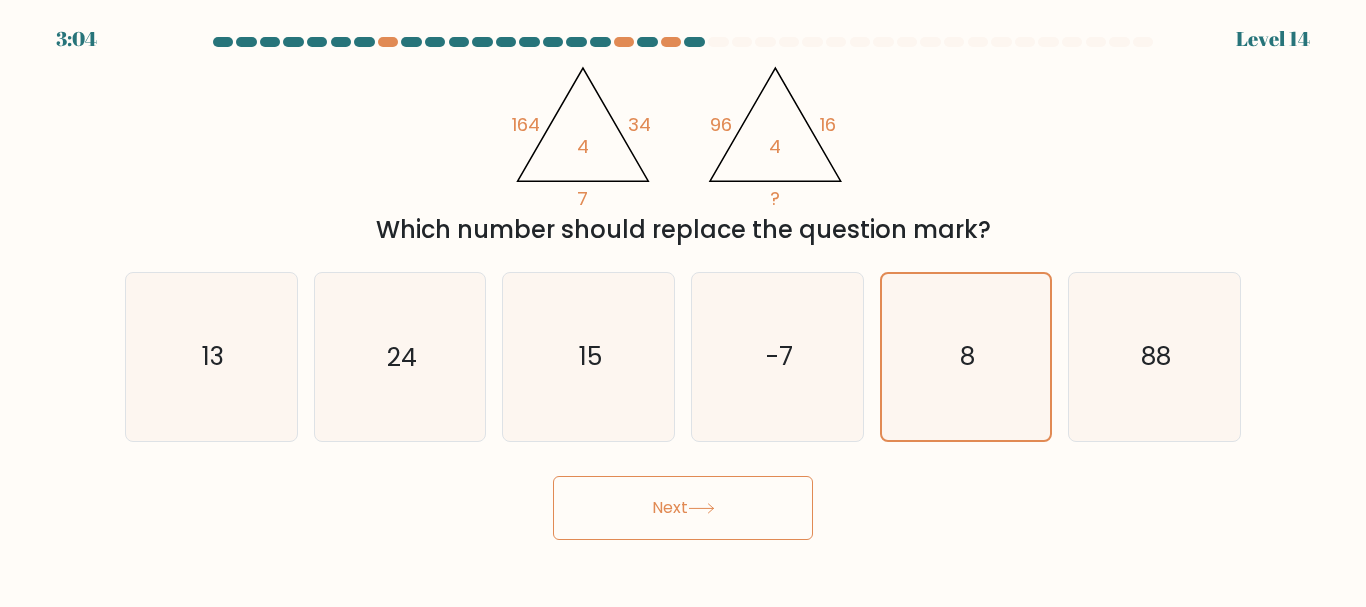 click on "Next" at bounding box center [683, 503] 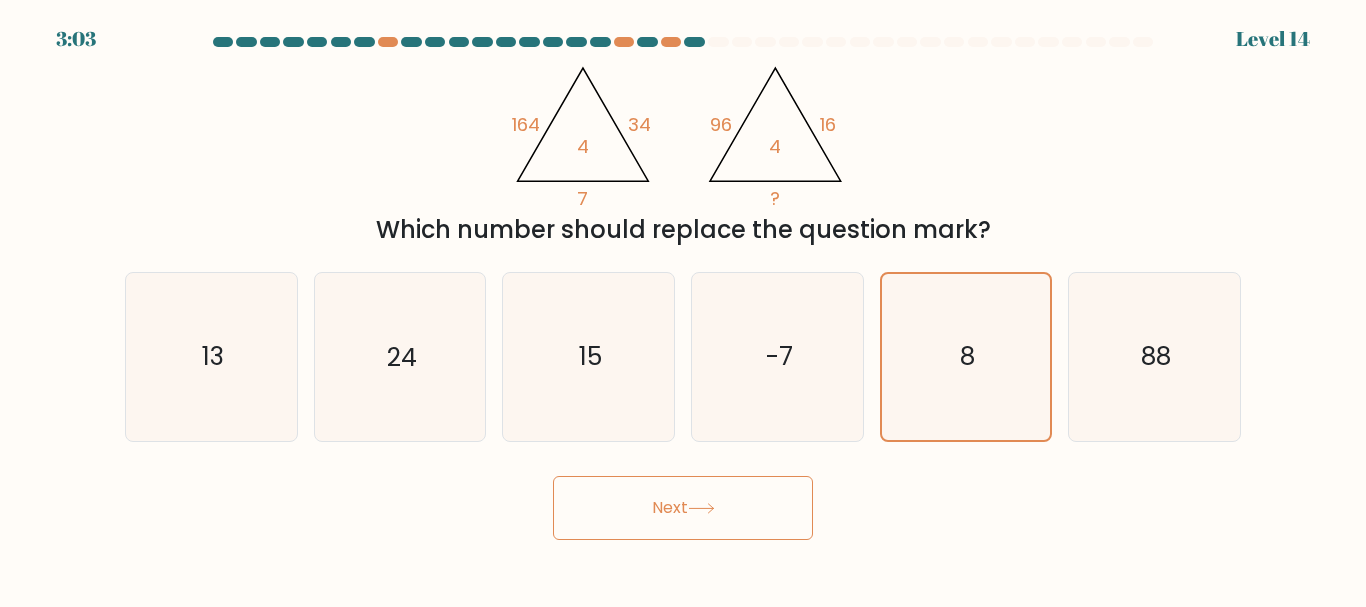 click on "Next" at bounding box center (683, 508) 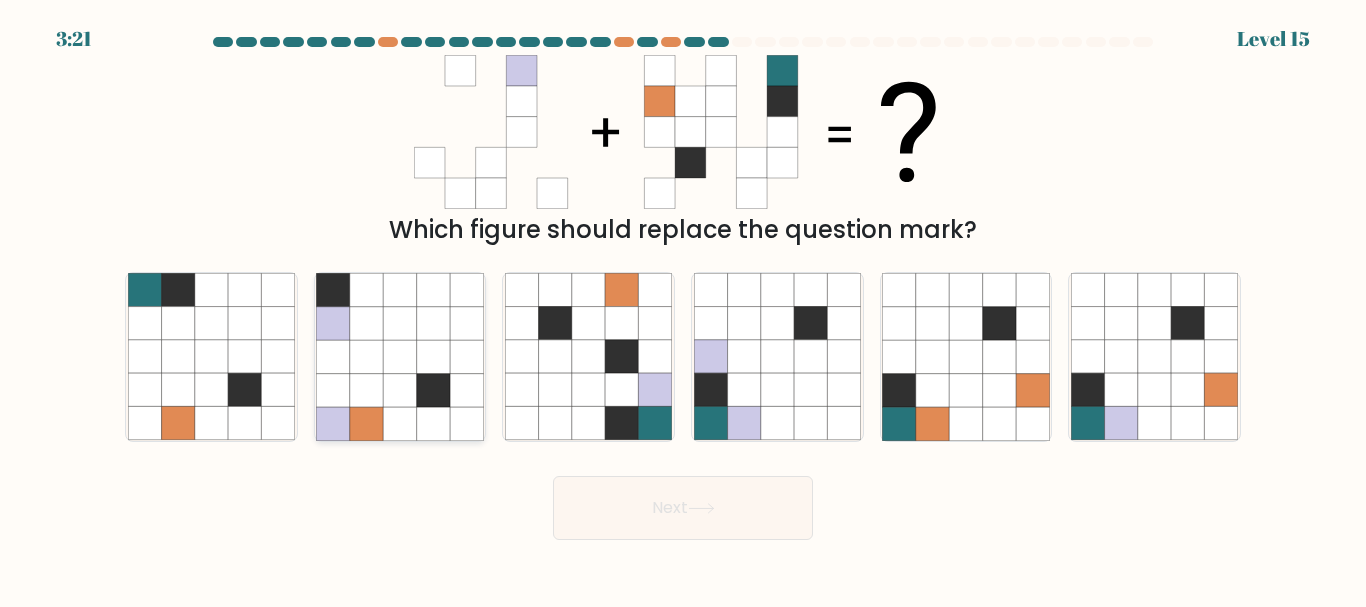 click 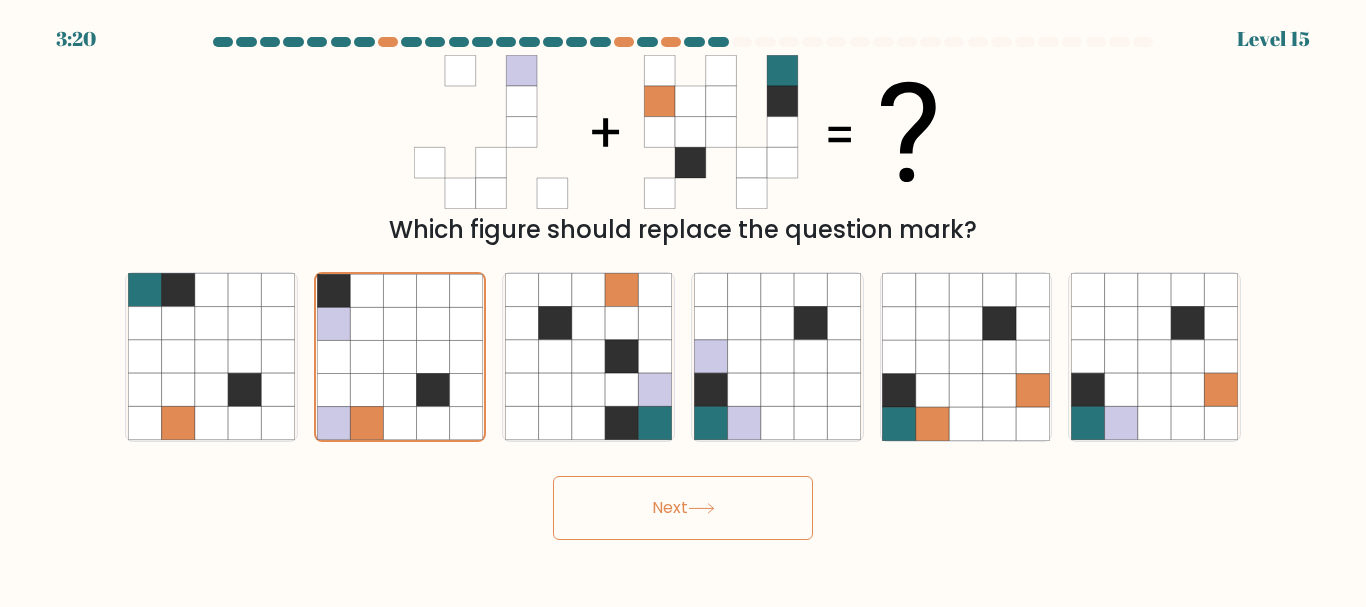 click on "Next" at bounding box center (683, 508) 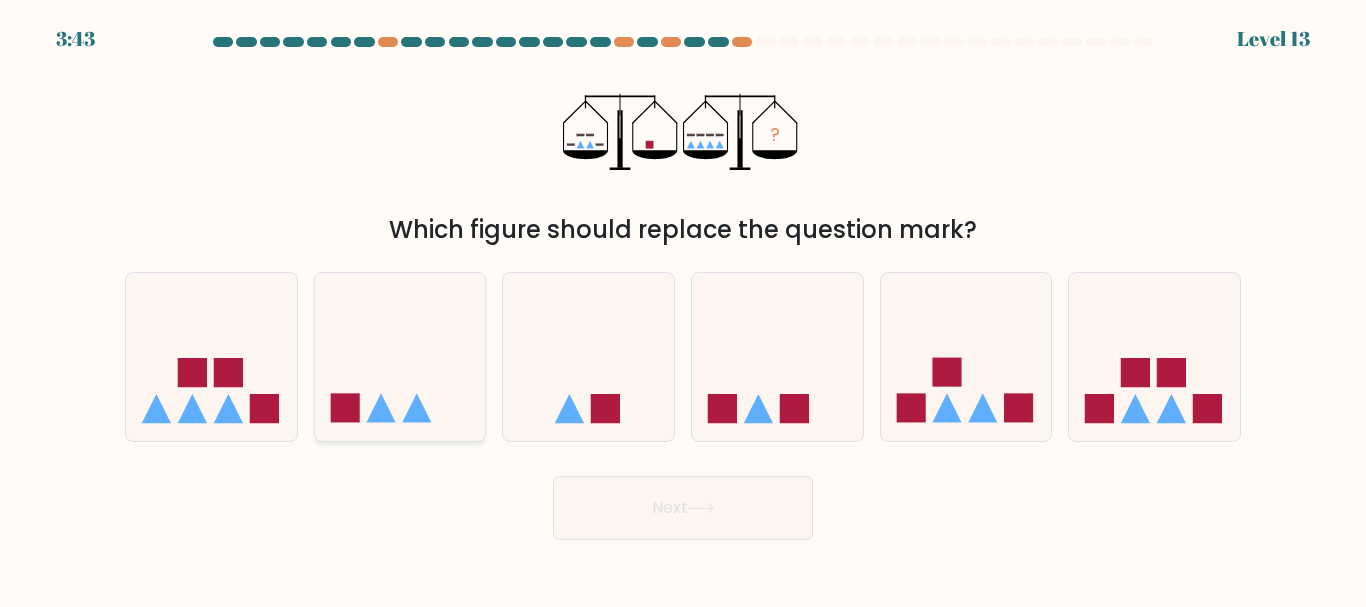 click 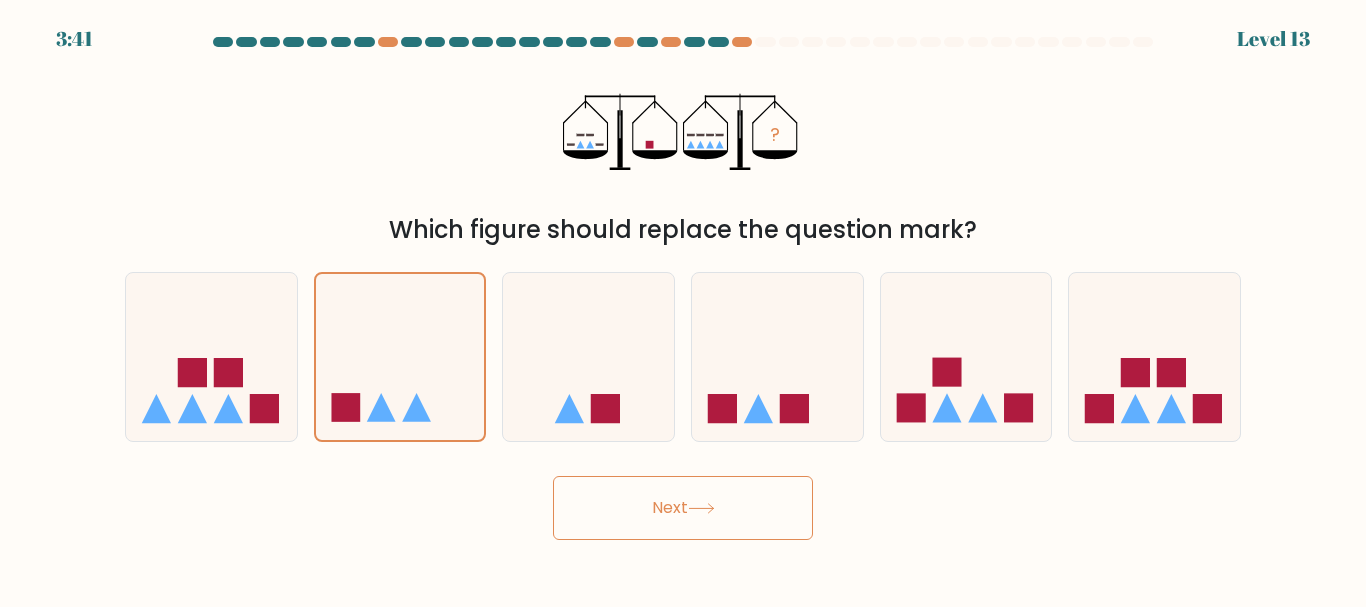 click on "Next" at bounding box center (683, 508) 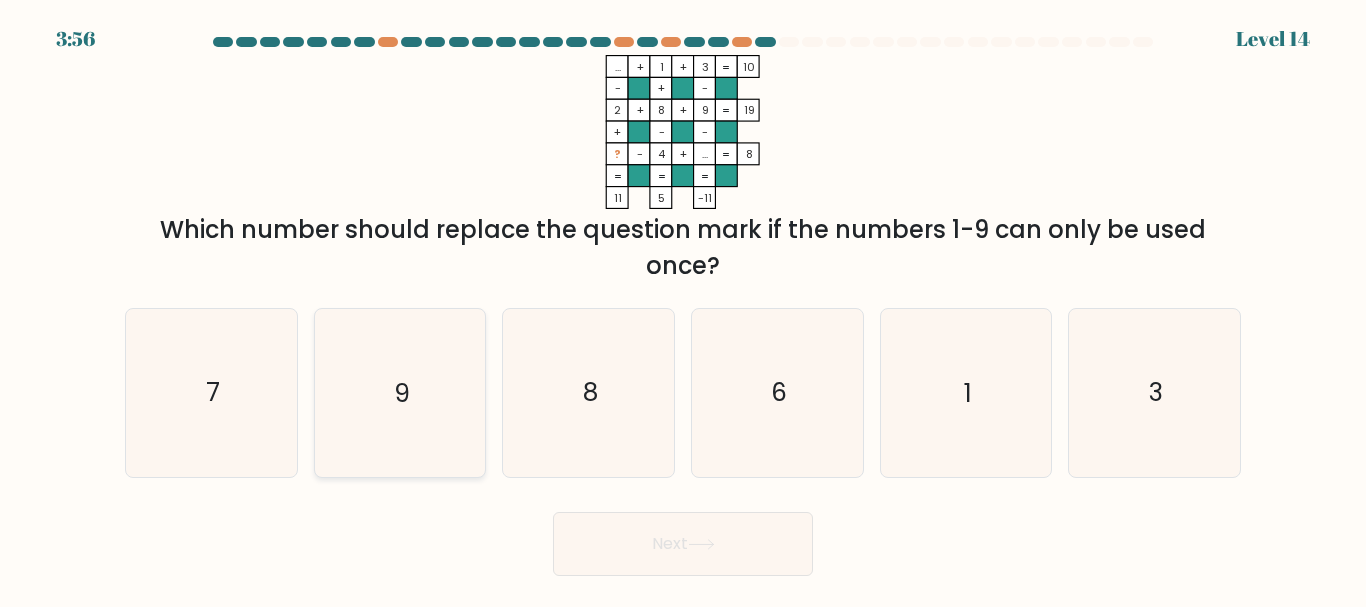 click on "9" 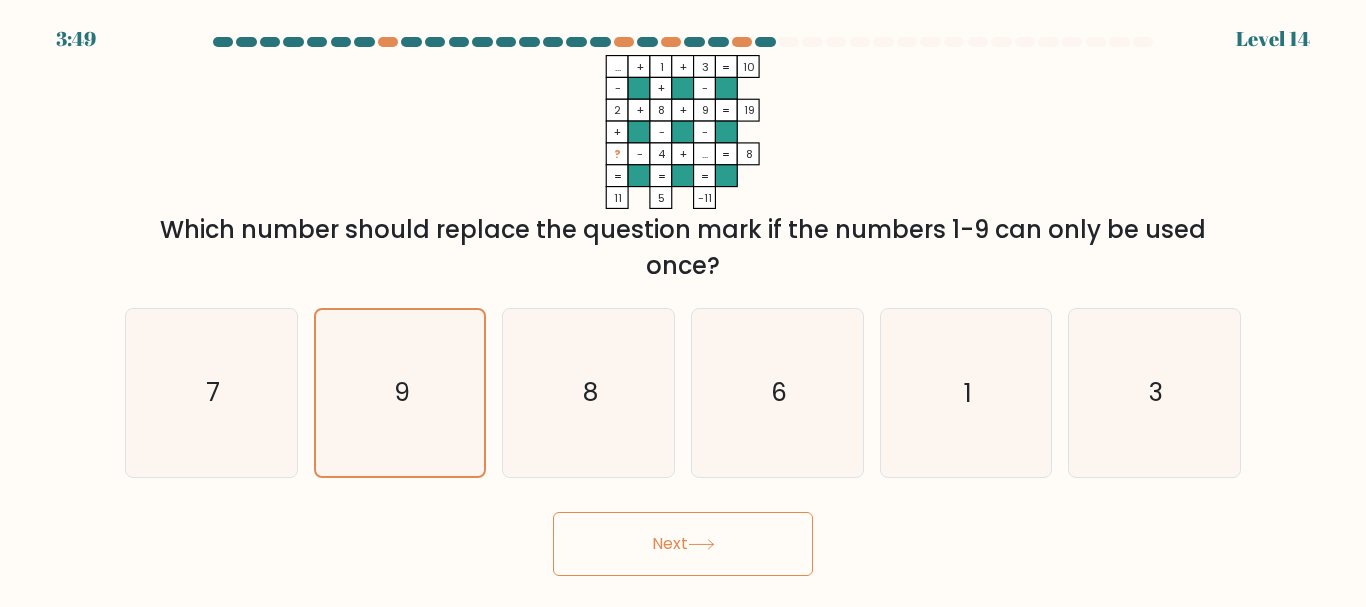 click on "Next" at bounding box center [683, 544] 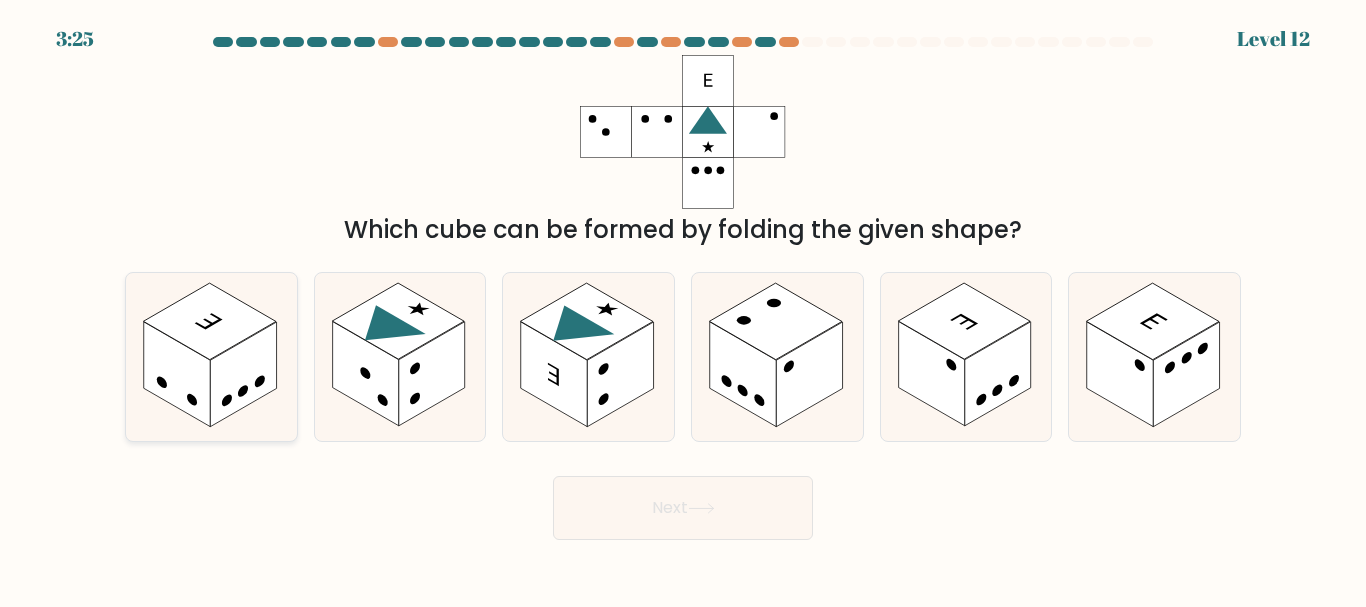 click 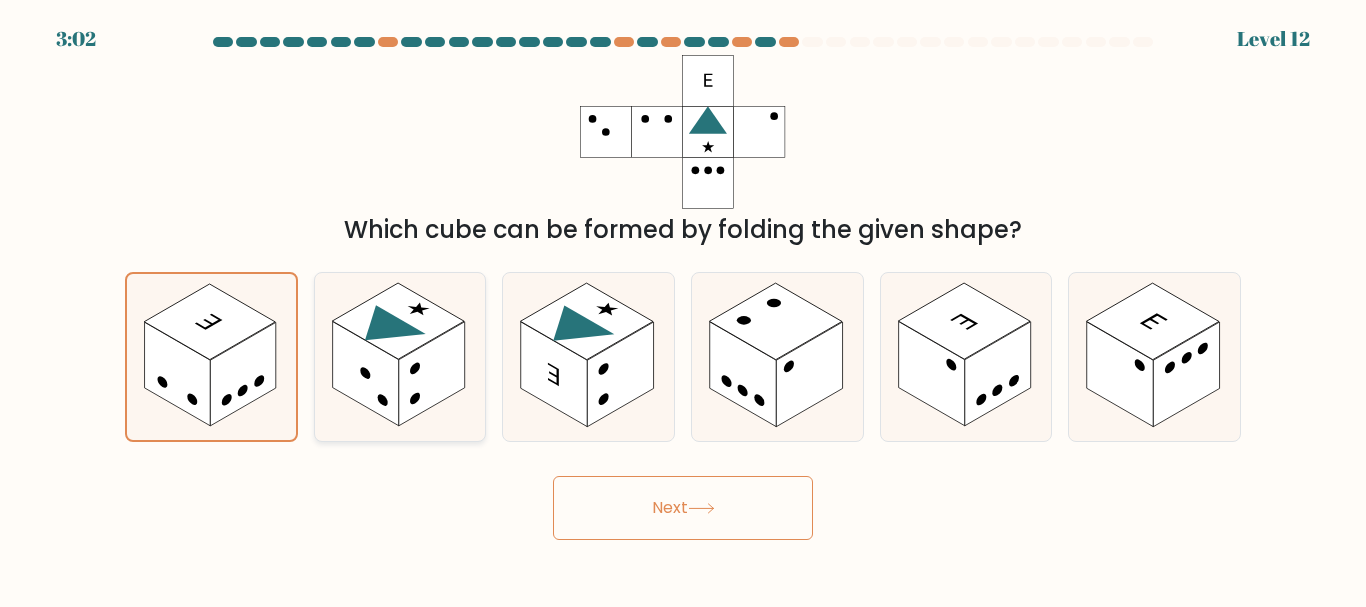 click 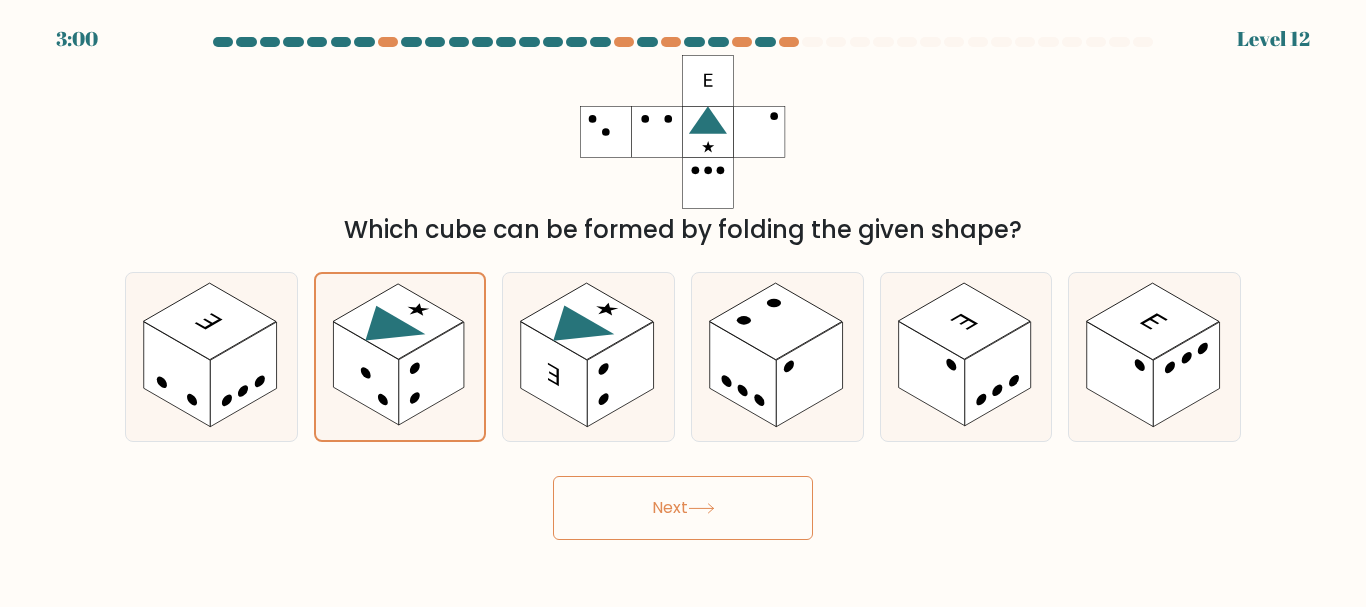 click on "Next" at bounding box center [683, 508] 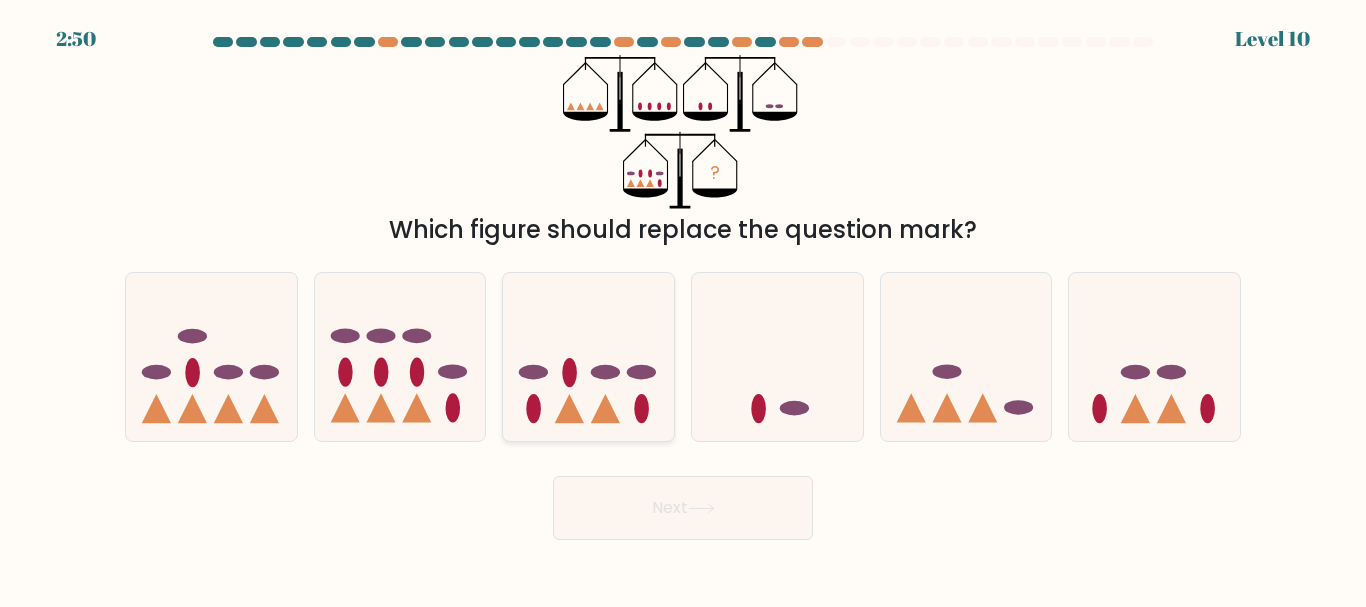 click 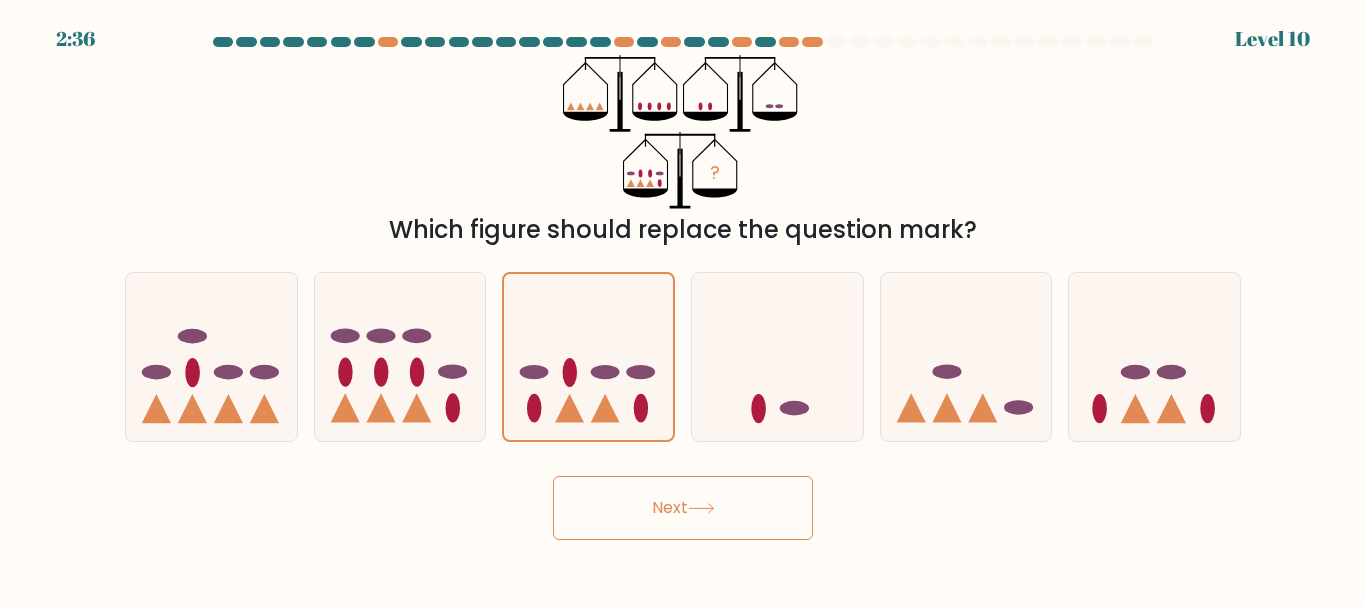 click on "Next" at bounding box center [683, 508] 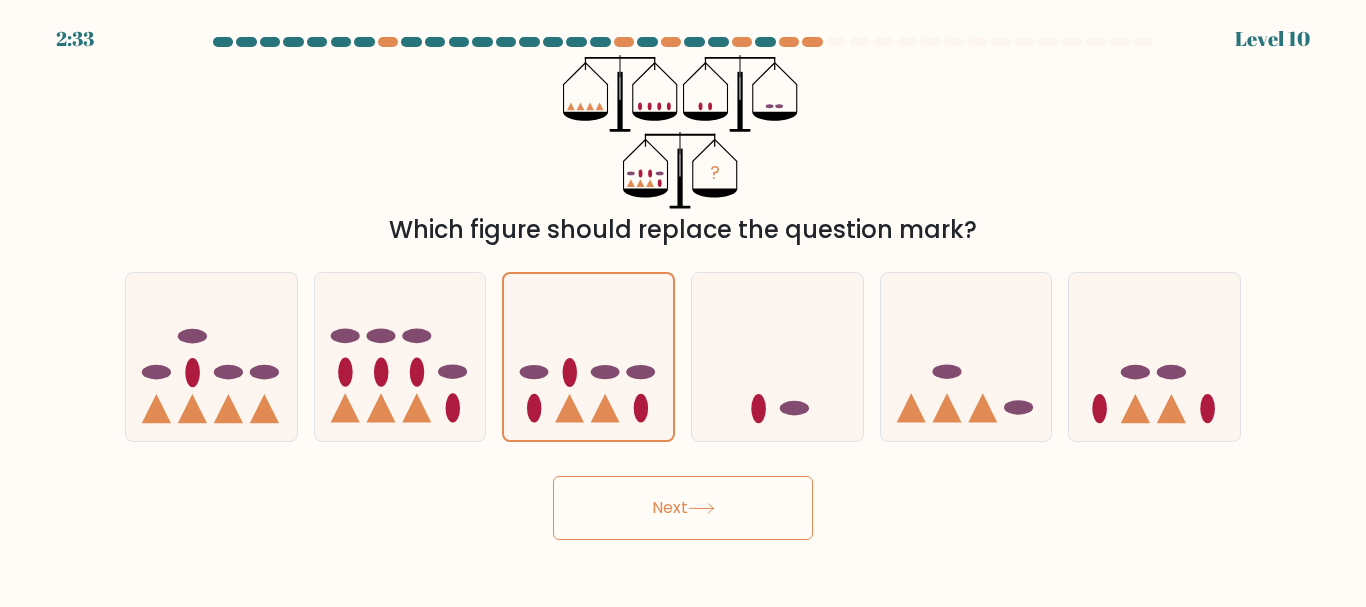 click on "Next" at bounding box center [683, 508] 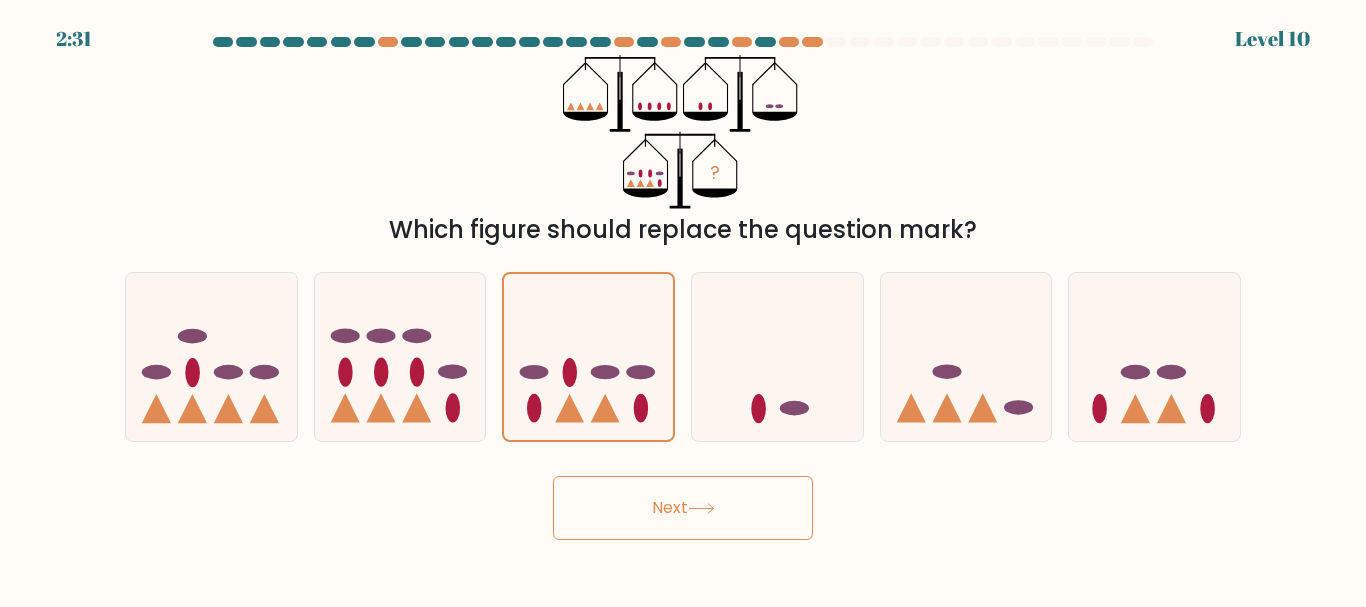 click on "Next" at bounding box center [683, 508] 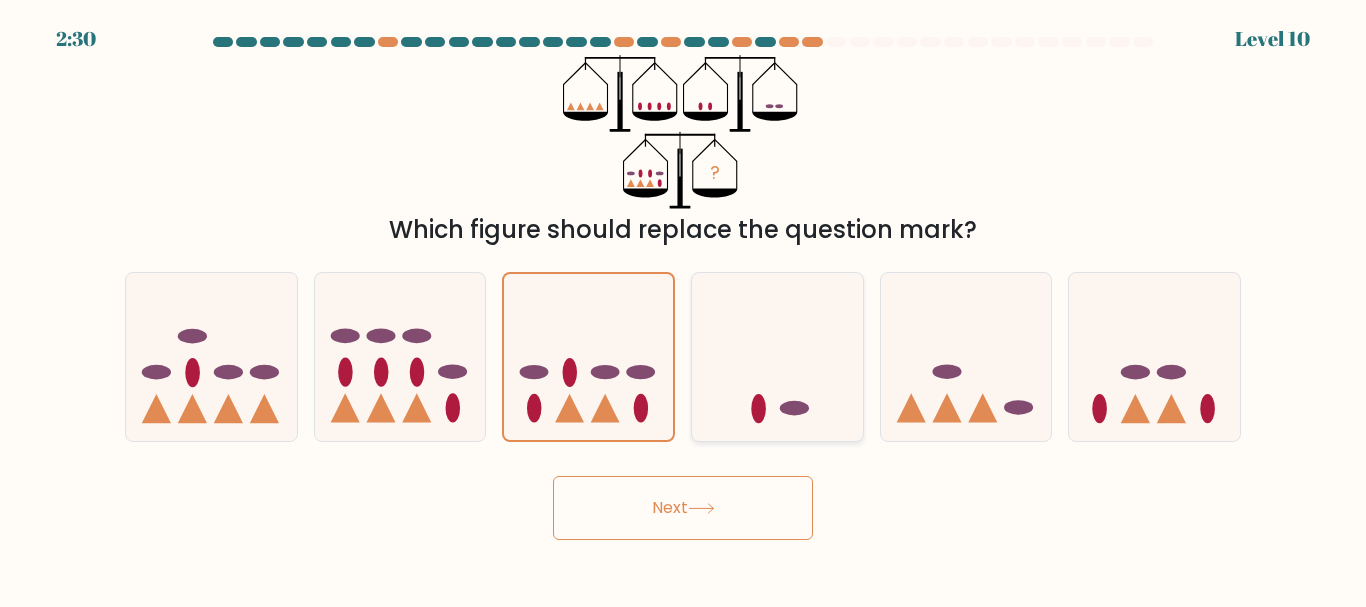 click 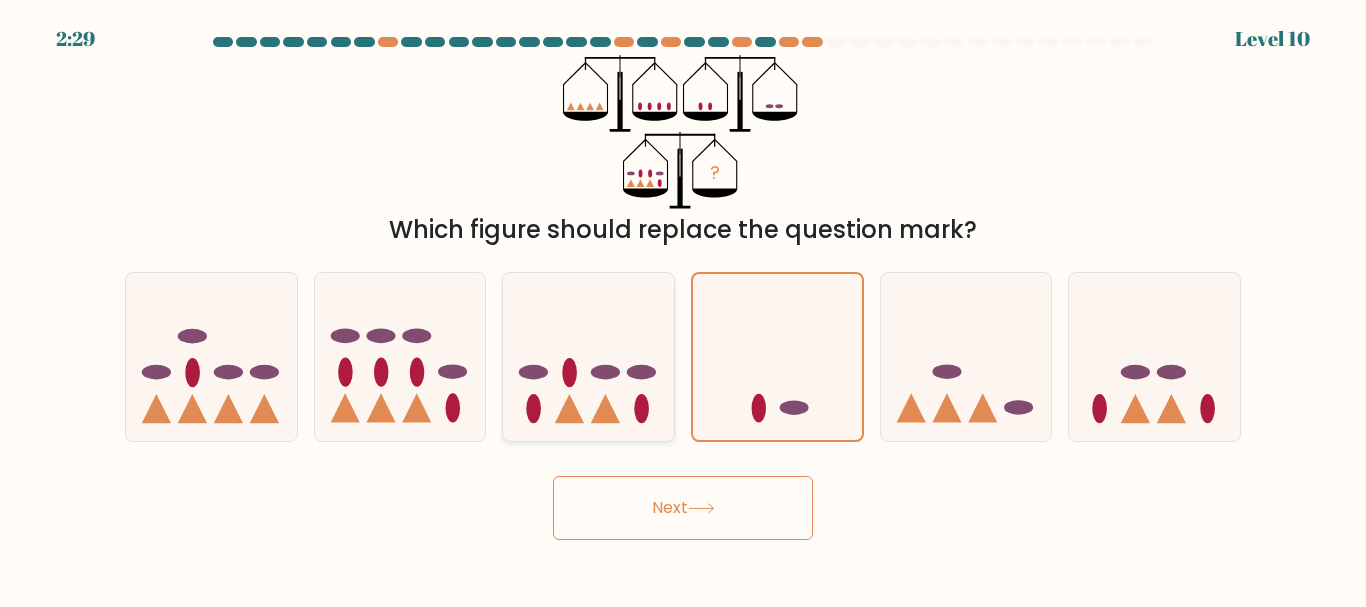 click 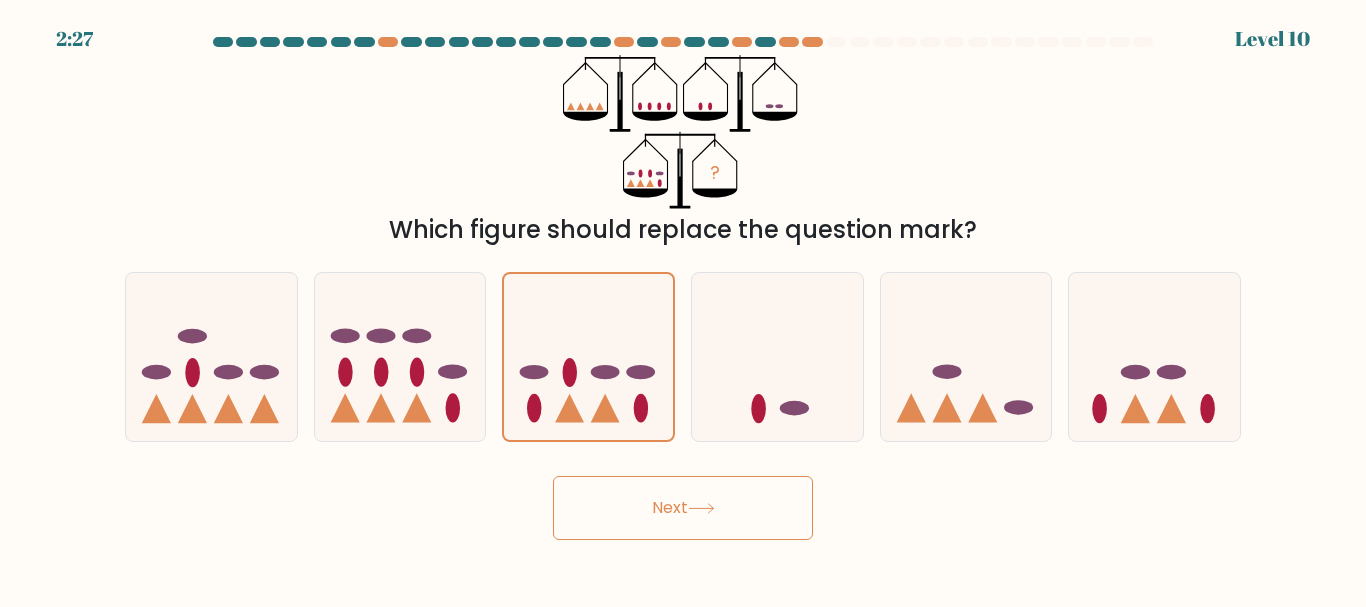 click on "Next" at bounding box center (683, 508) 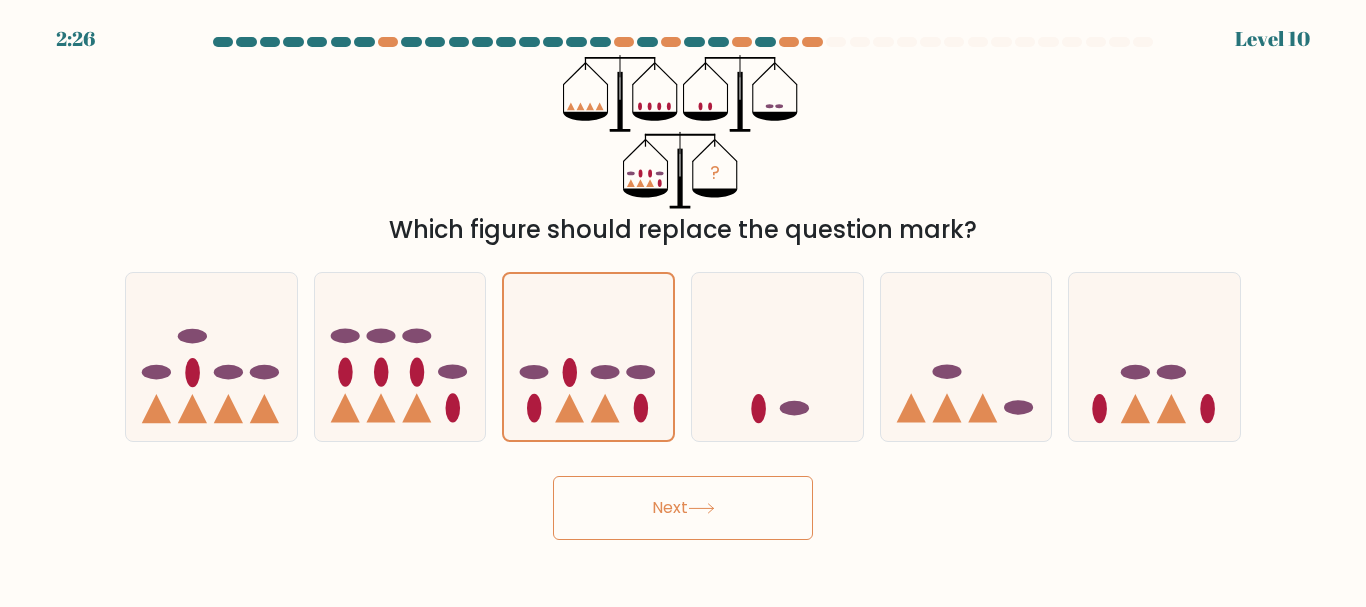 click on "Next" at bounding box center (683, 508) 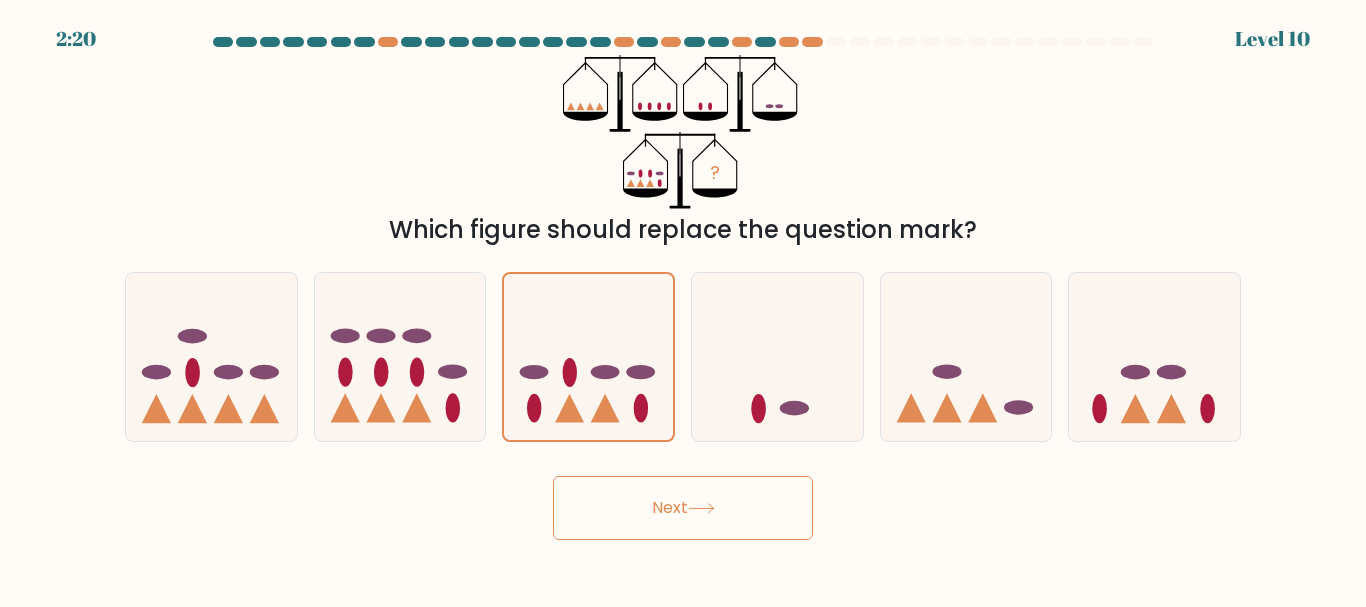 click on "Next" at bounding box center [683, 508] 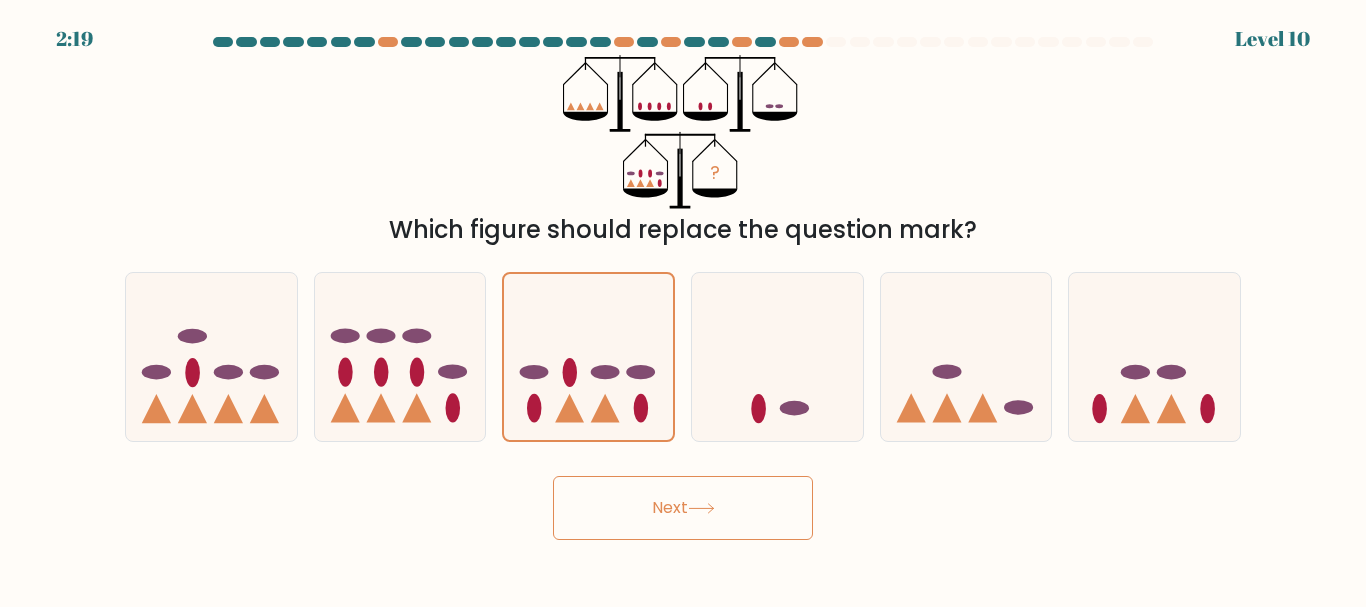 click on "Next" at bounding box center [683, 508] 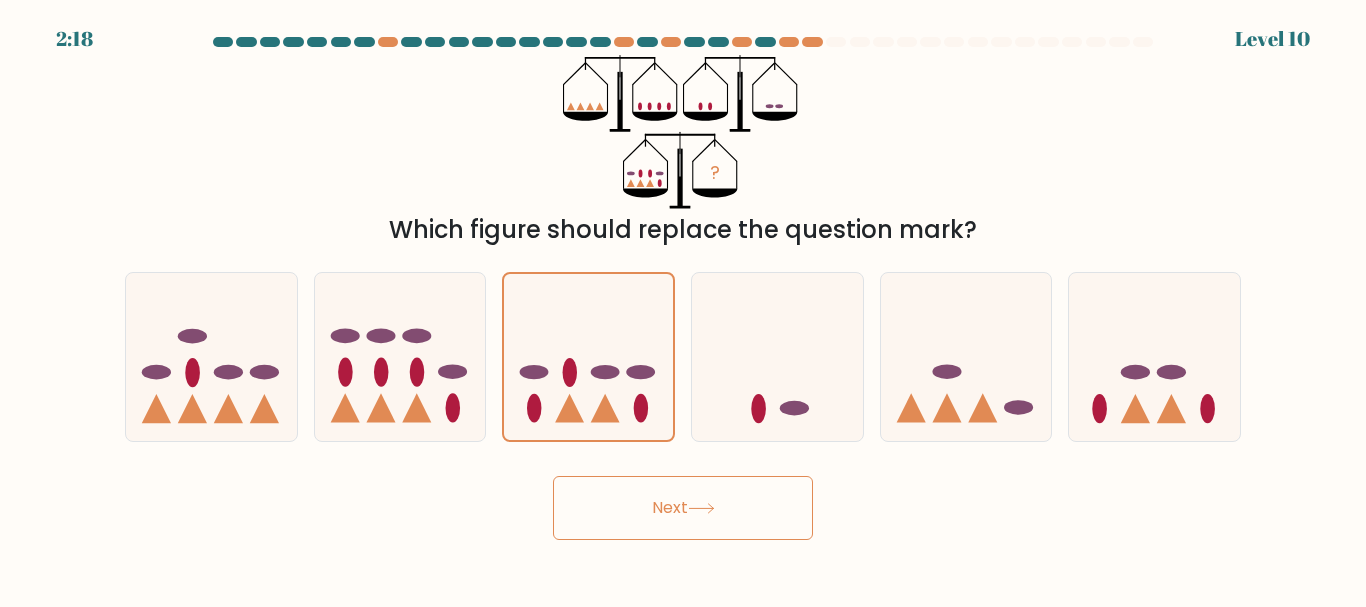 click on "Next" at bounding box center [683, 508] 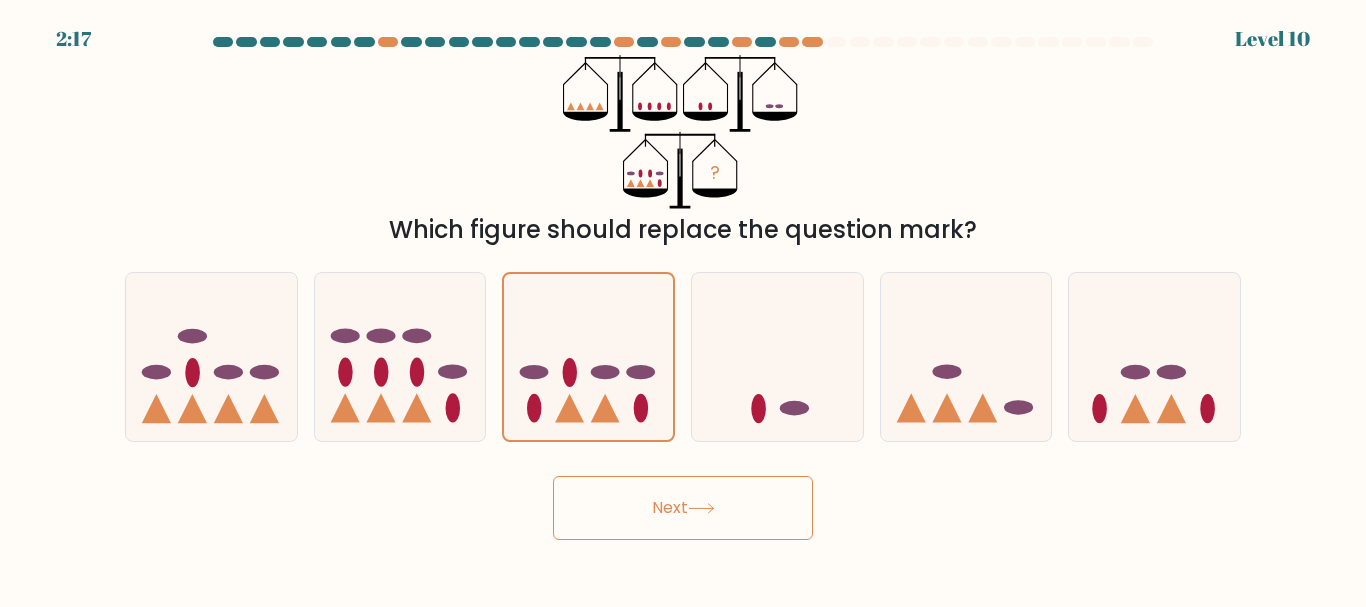 click on "Next" at bounding box center [683, 508] 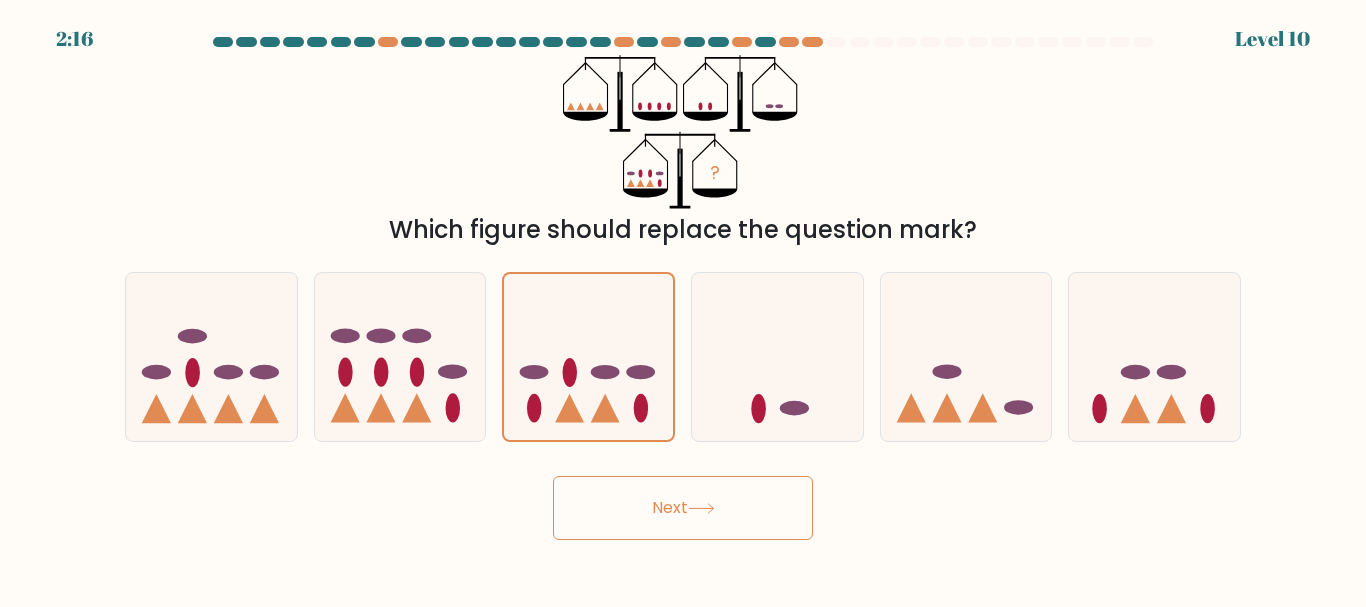 click on "Next" at bounding box center [683, 508] 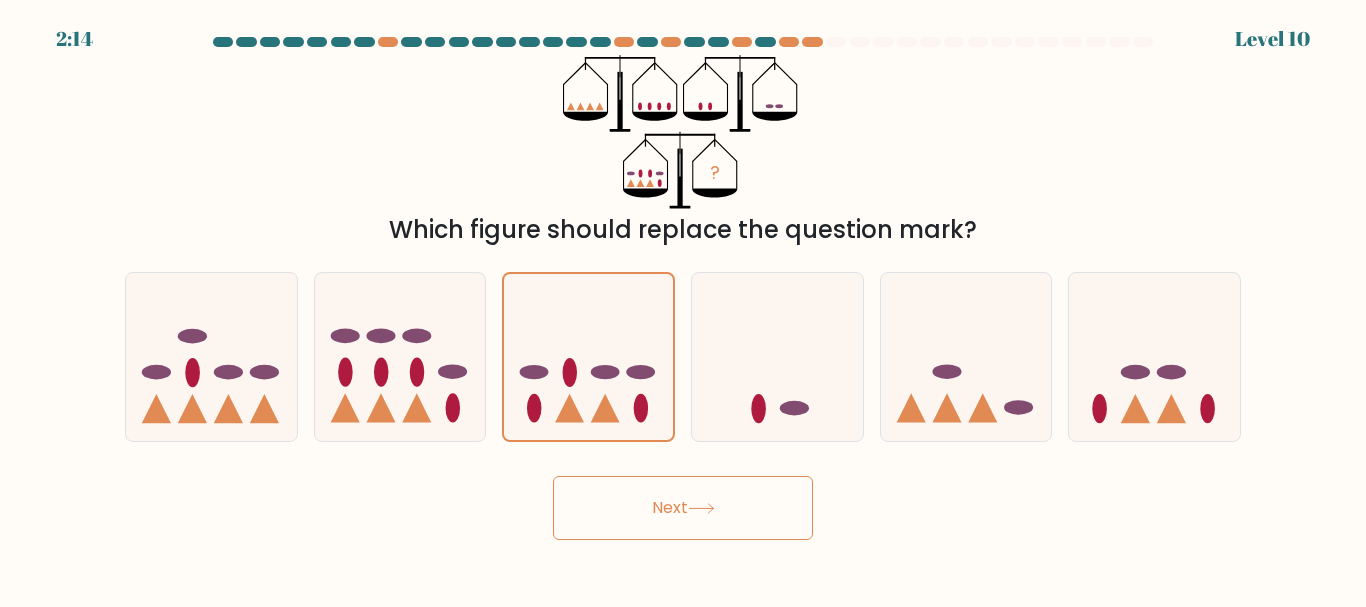 click on "Next" at bounding box center (683, 508) 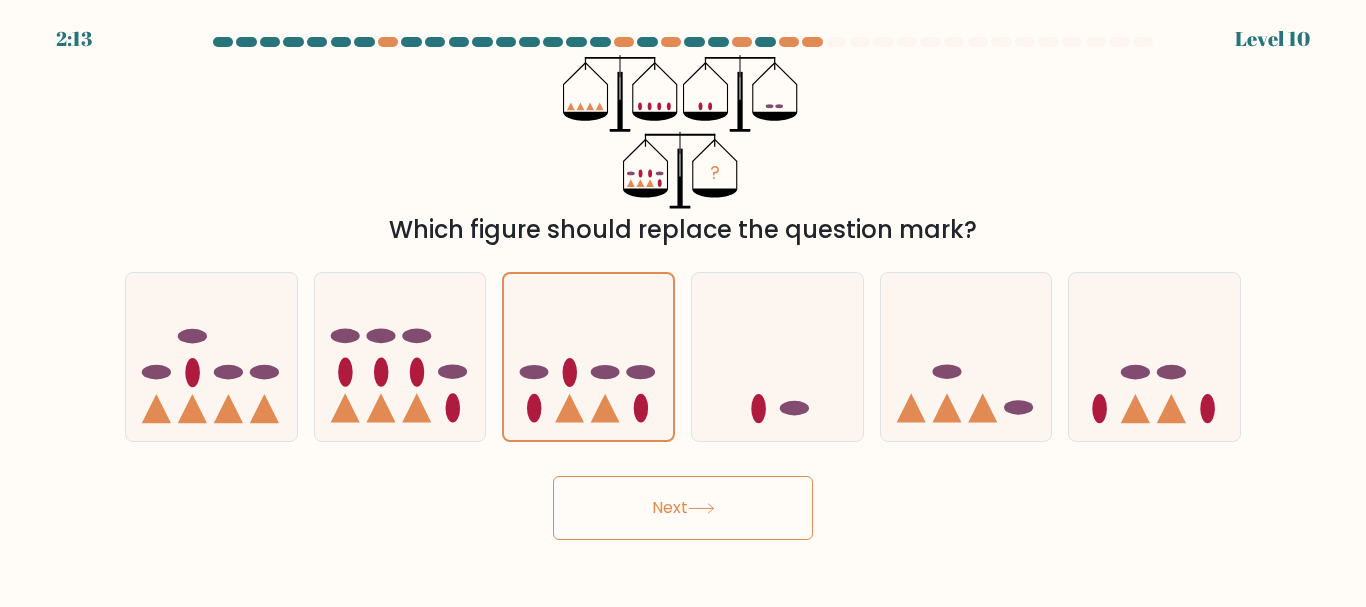 click on "Next" at bounding box center (683, 508) 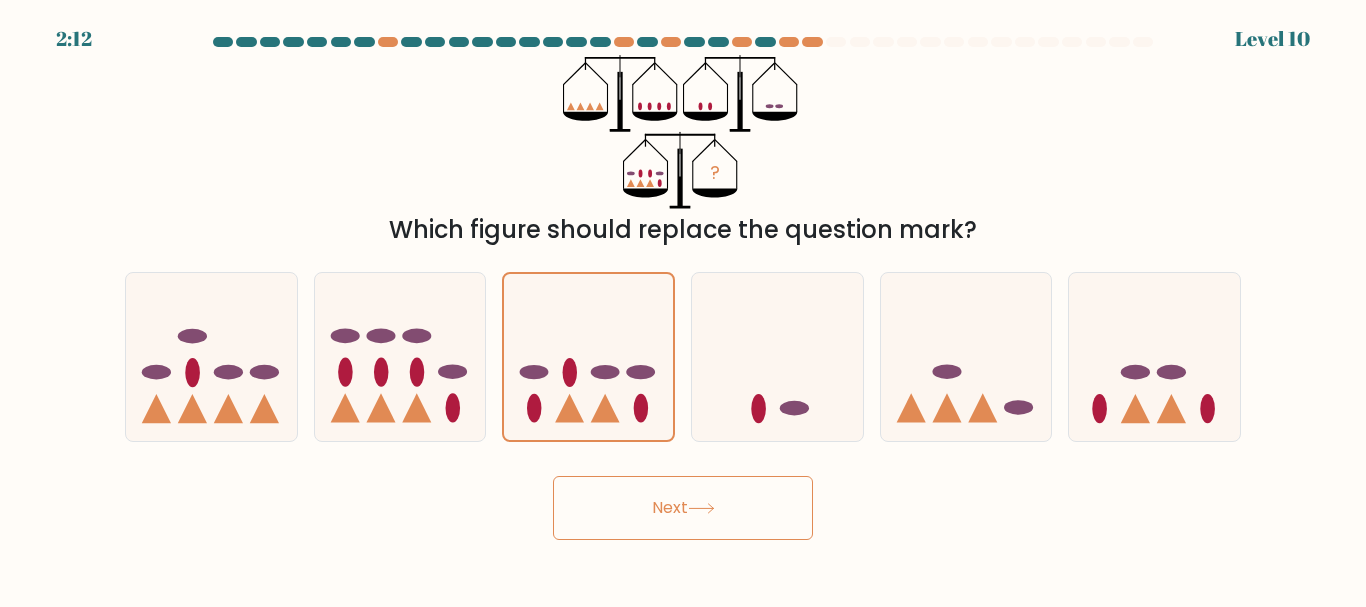 click on "Next" at bounding box center [683, 508] 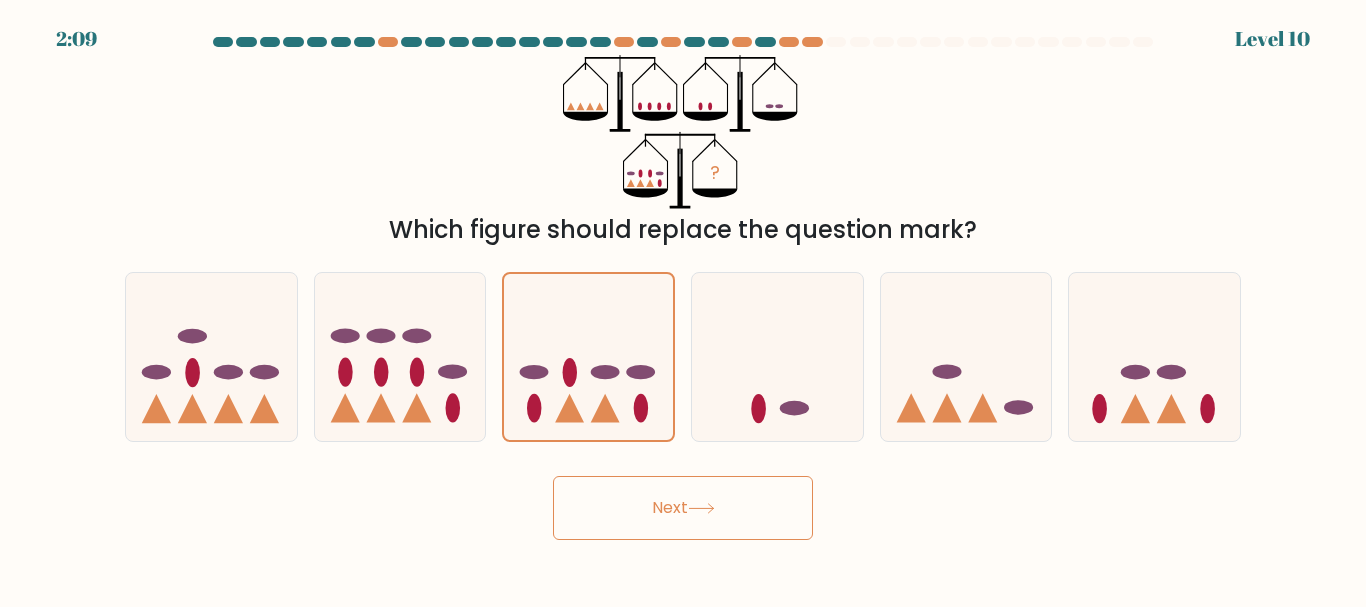 click on "Next" at bounding box center (683, 508) 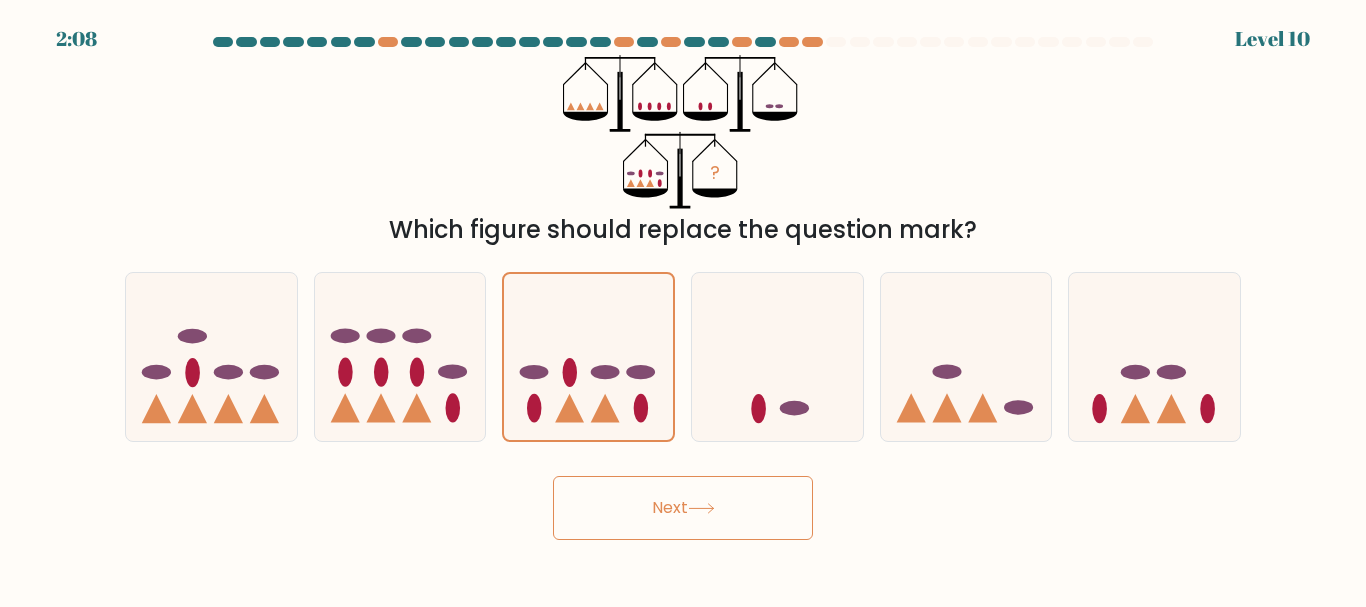 click on "Next" at bounding box center (683, 508) 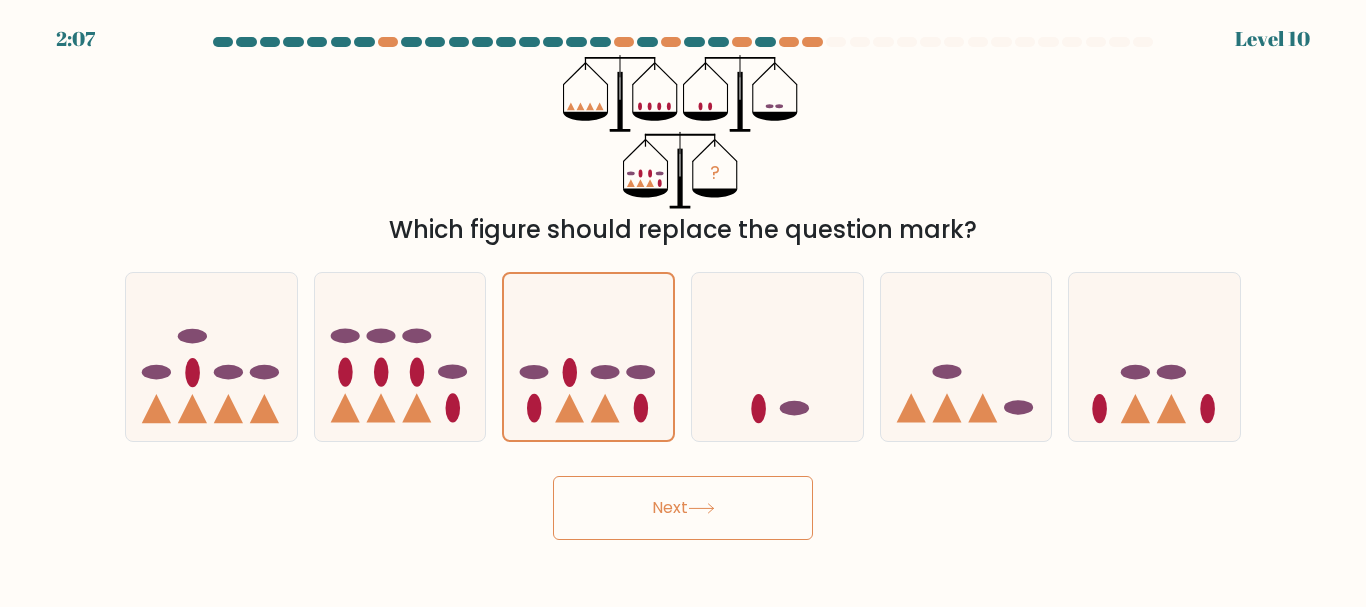 click on "Next" at bounding box center (683, 508) 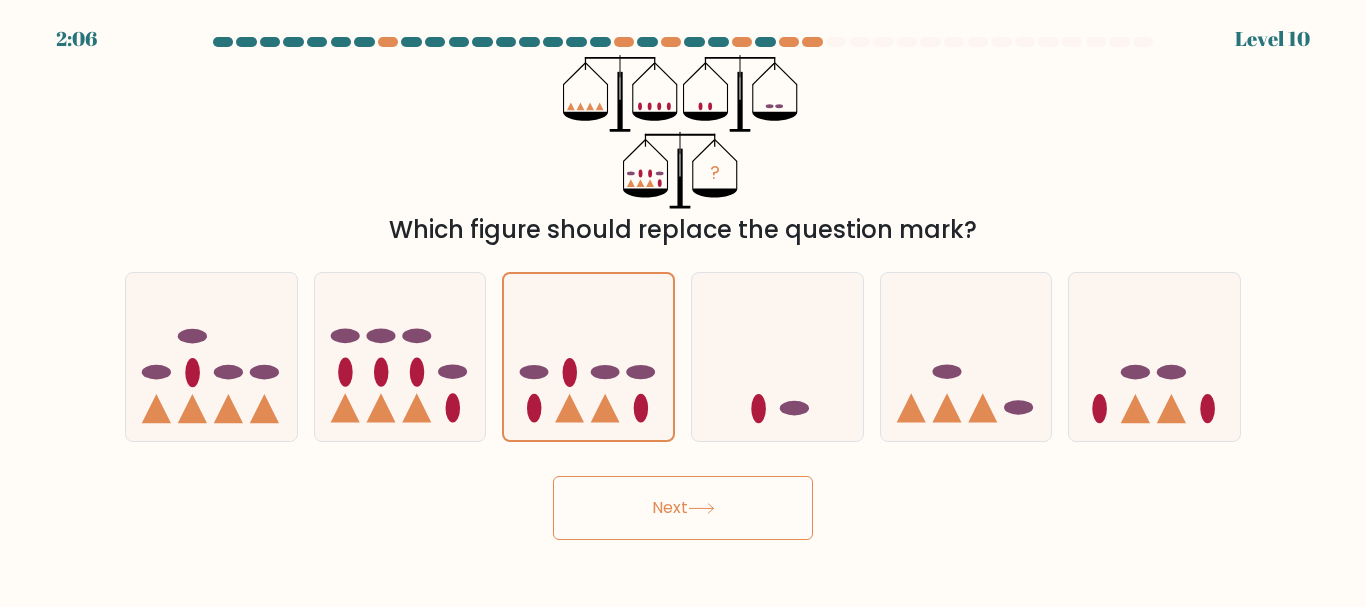 click on "Next" at bounding box center (683, 508) 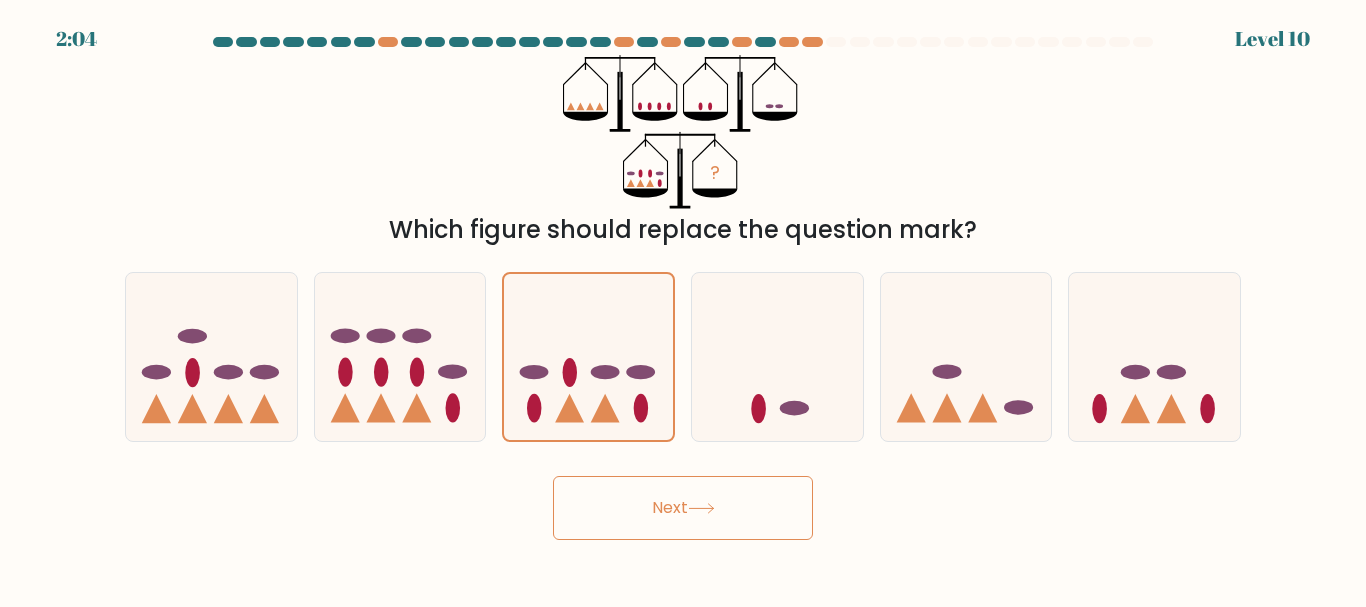 click on "Next" at bounding box center [683, 508] 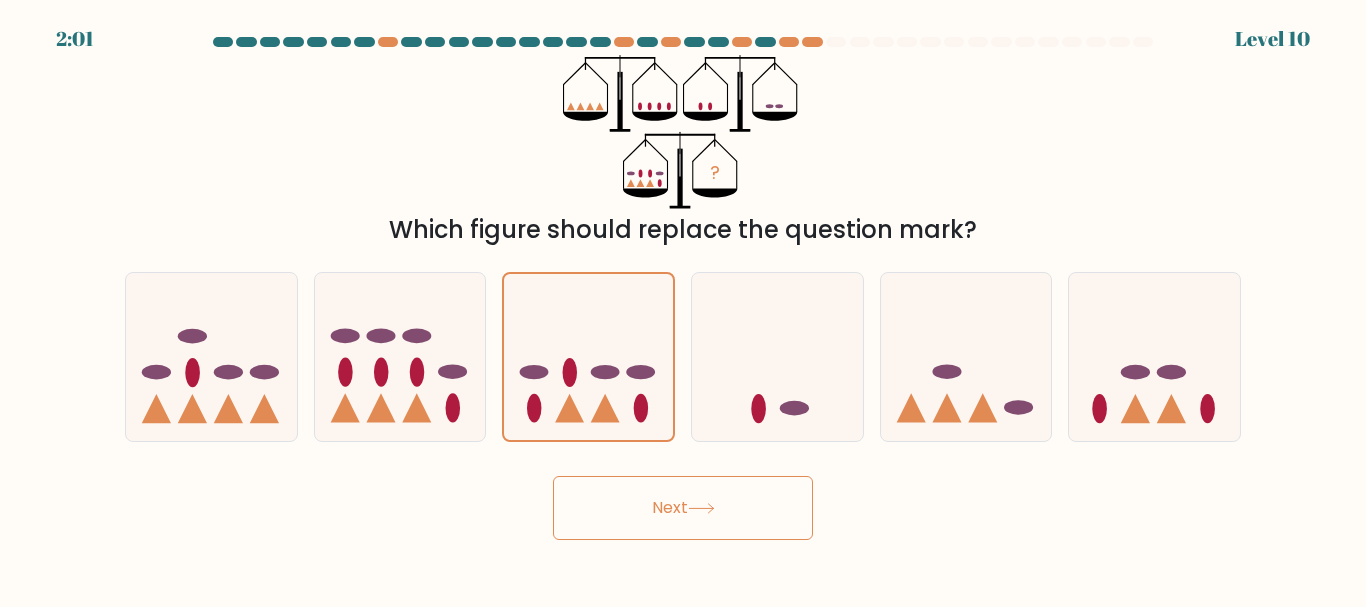 click on "Next" at bounding box center (683, 508) 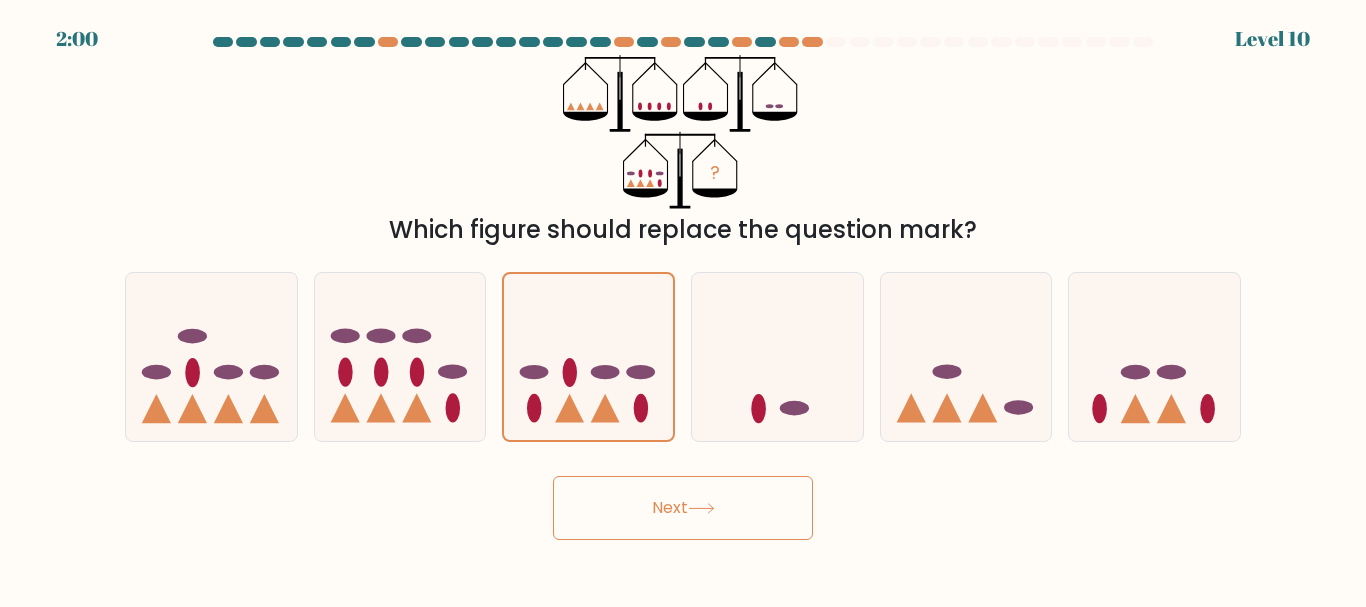 click on "Next" at bounding box center (683, 508) 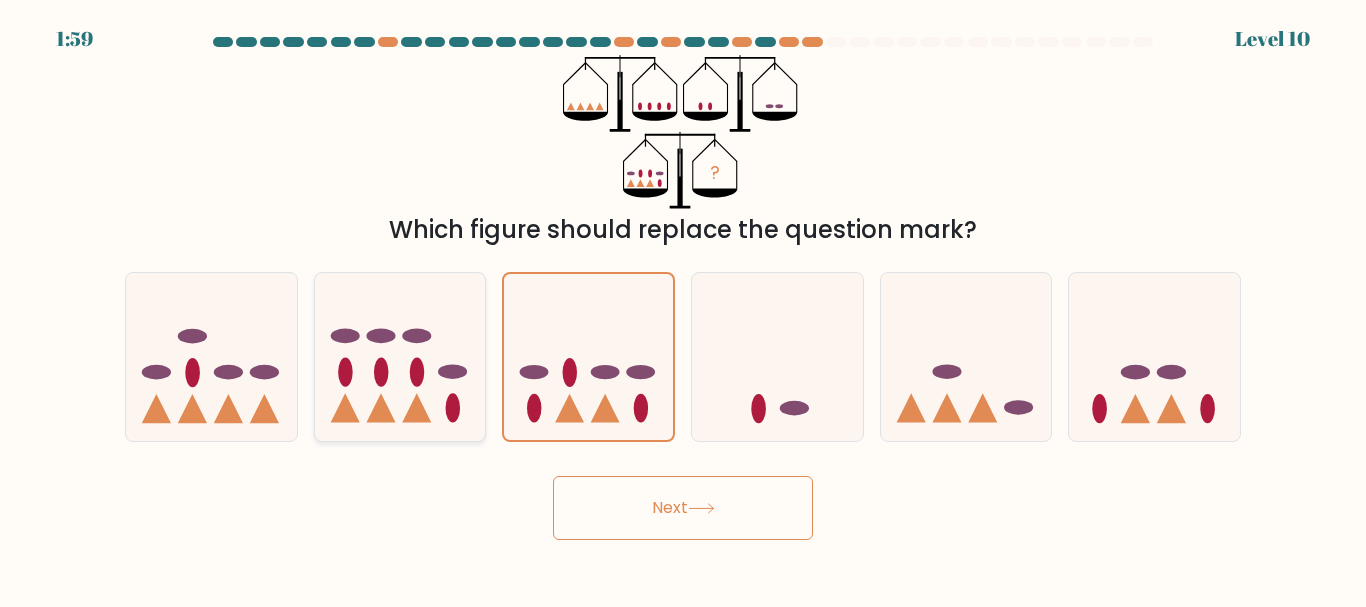 click 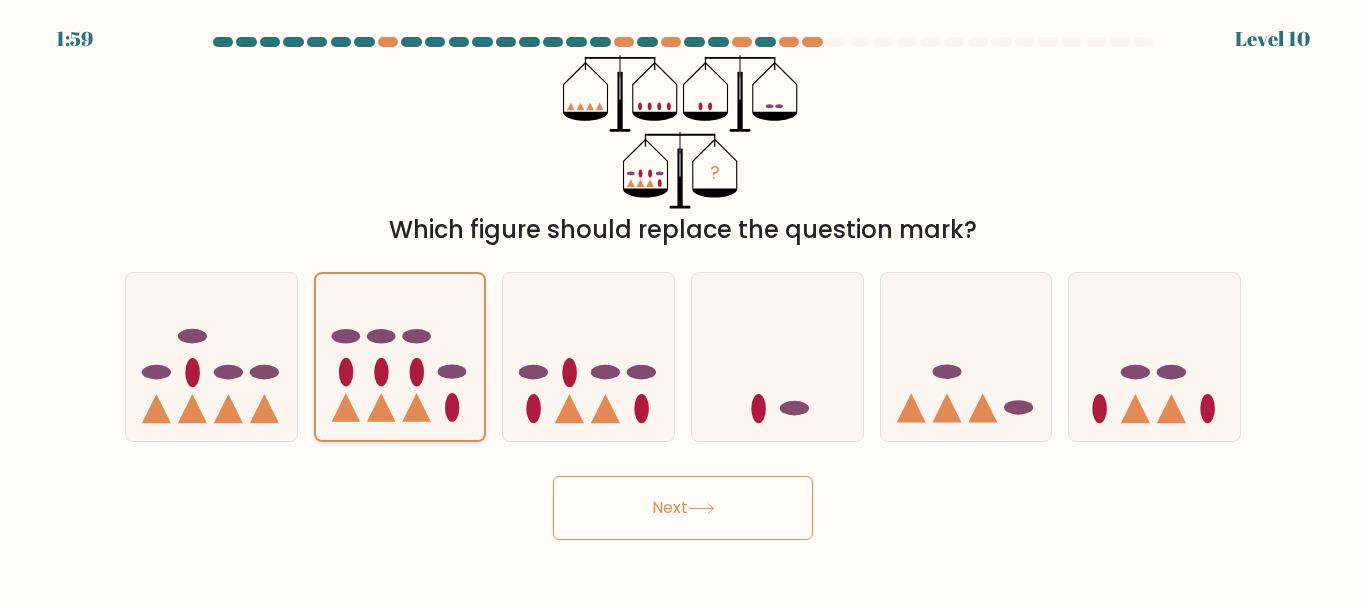 click 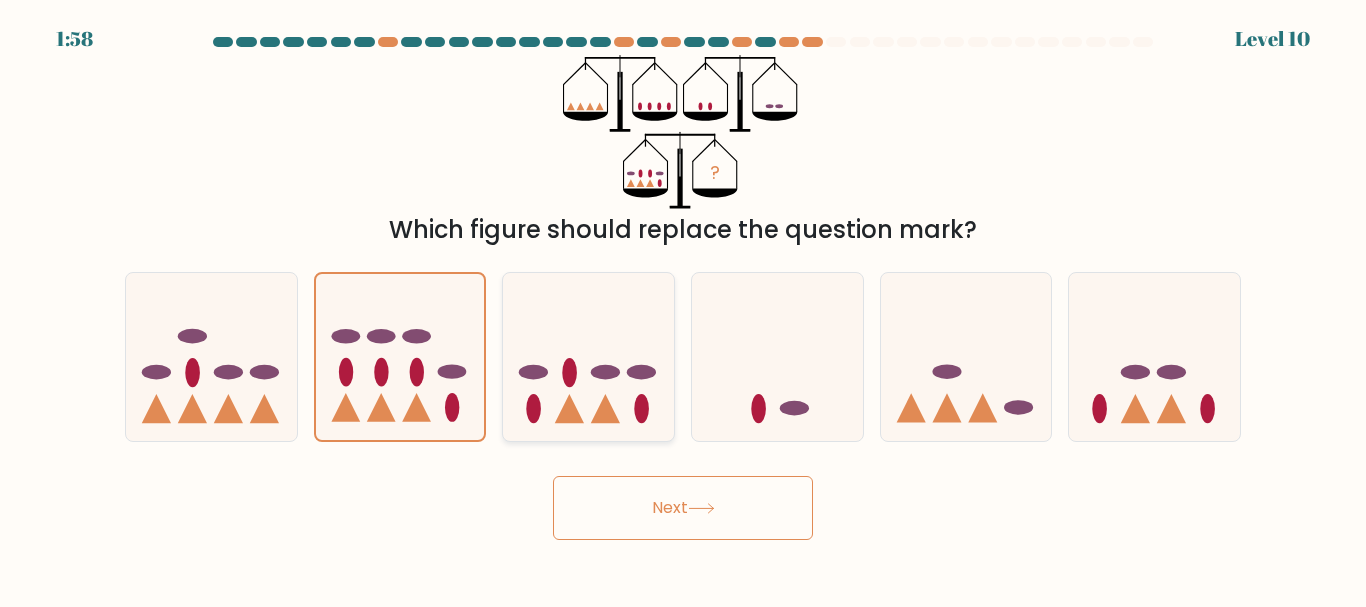 click on "a.
b.
c." at bounding box center (683, 348) 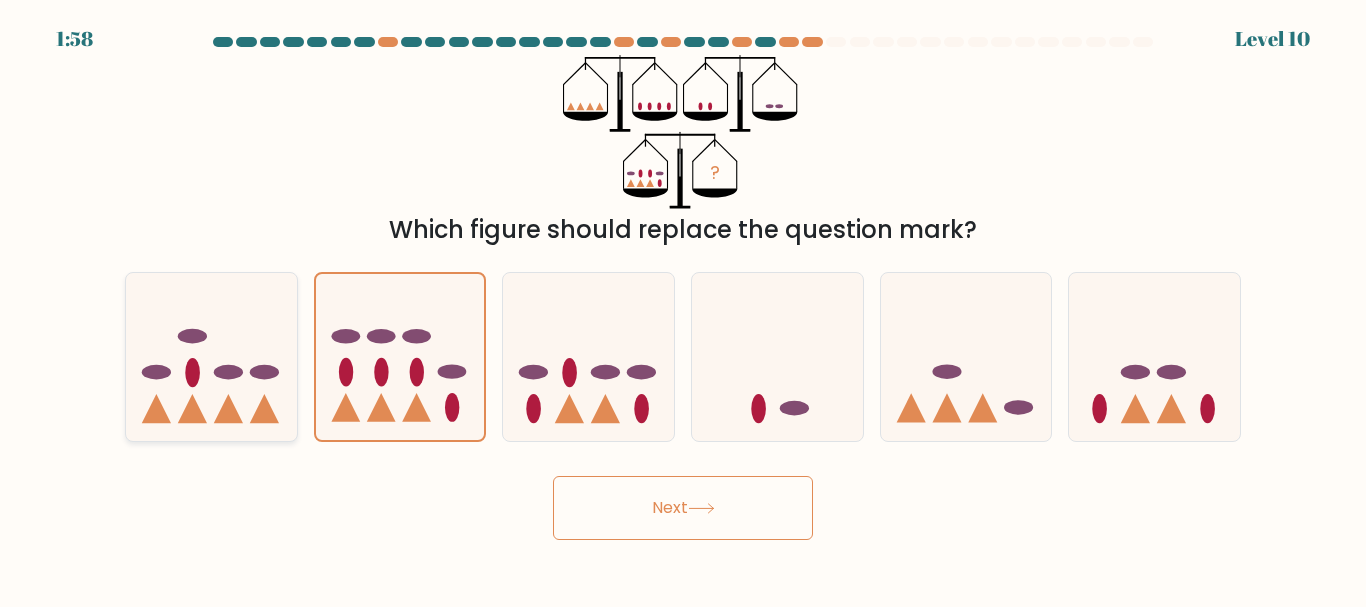 drag, startPoint x: 324, startPoint y: 369, endPoint x: 245, endPoint y: 370, distance: 79.00633 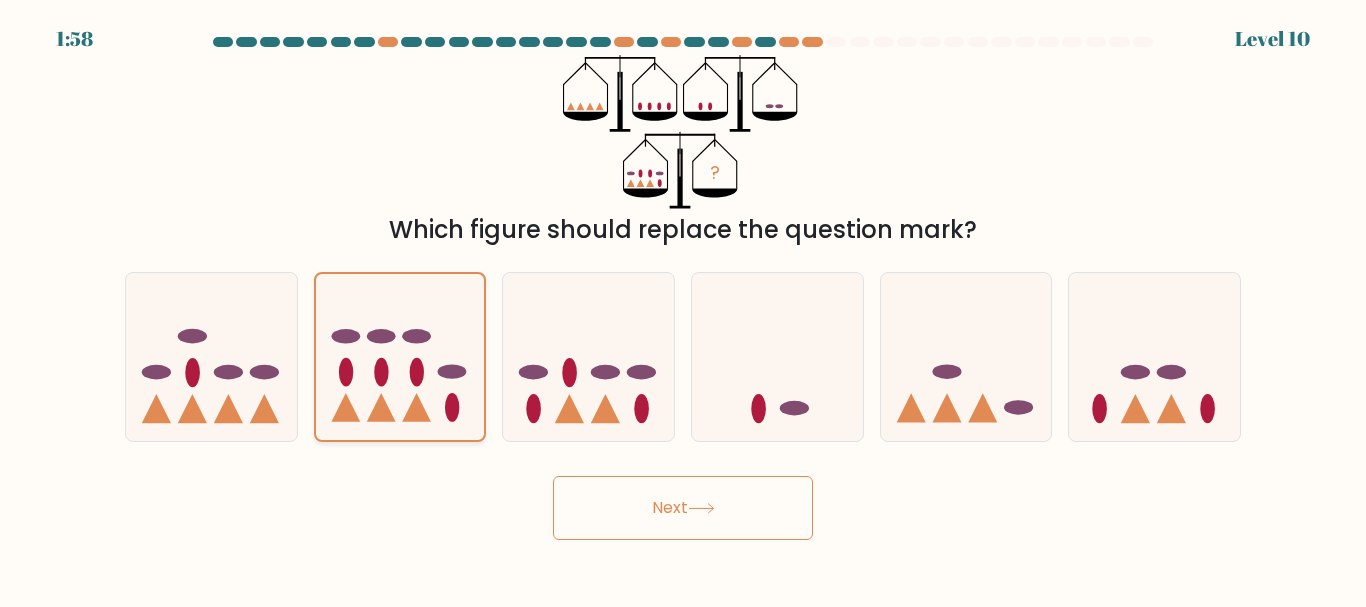 drag, startPoint x: 245, startPoint y: 370, endPoint x: 328, endPoint y: 380, distance: 83.60024 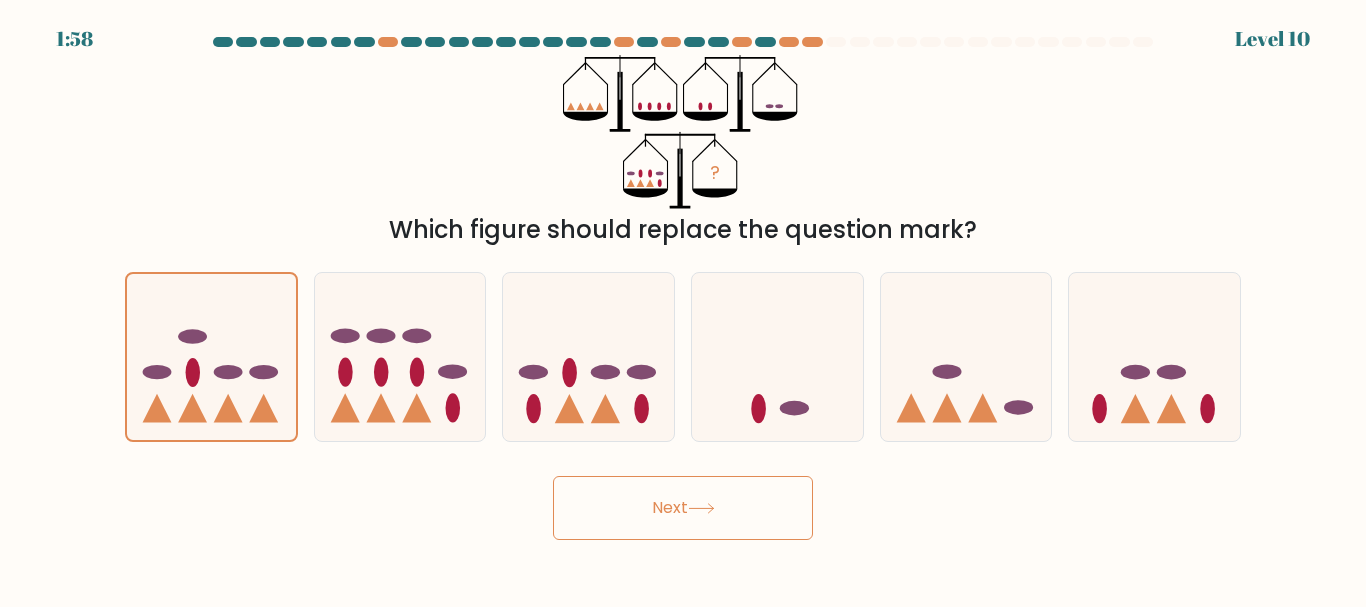 drag, startPoint x: 514, startPoint y: 395, endPoint x: 679, endPoint y: 389, distance: 165.10905 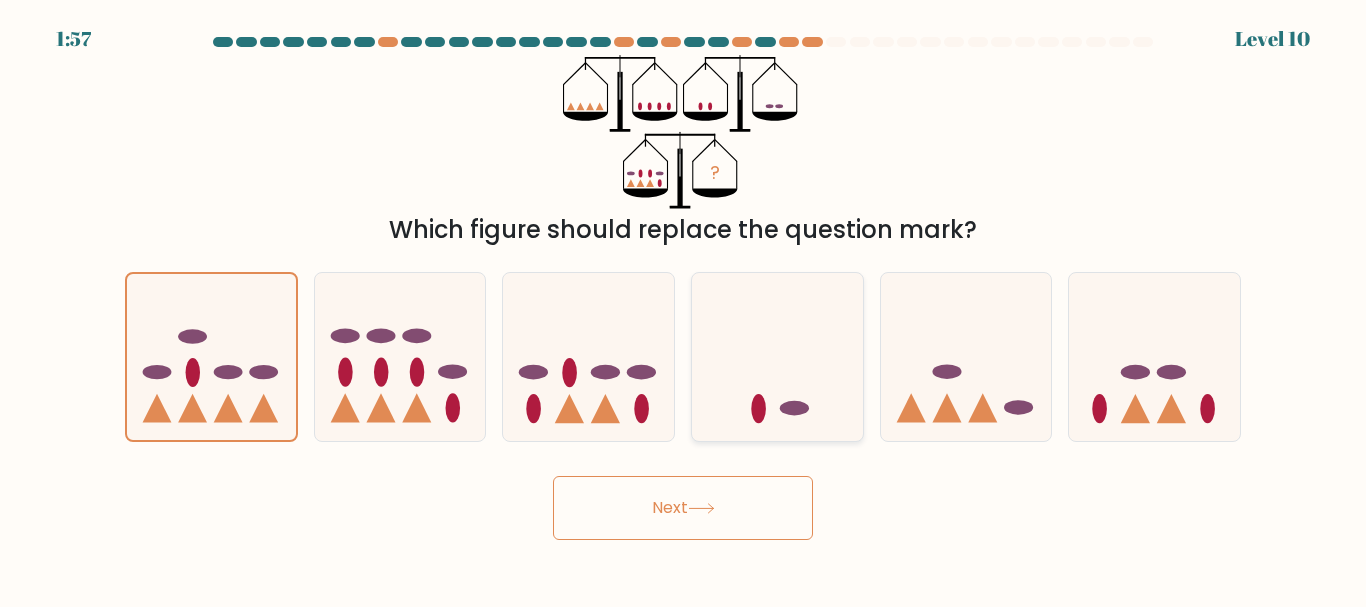 click 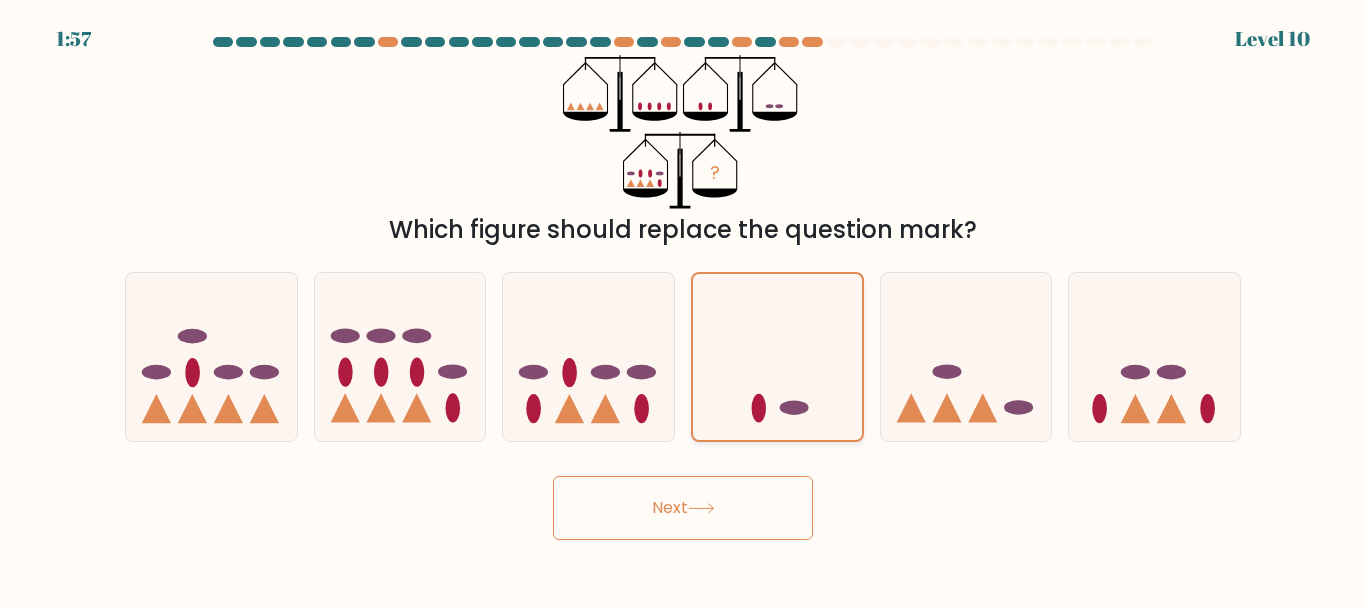 drag, startPoint x: 958, startPoint y: 367, endPoint x: 761, endPoint y: 364, distance: 197.02284 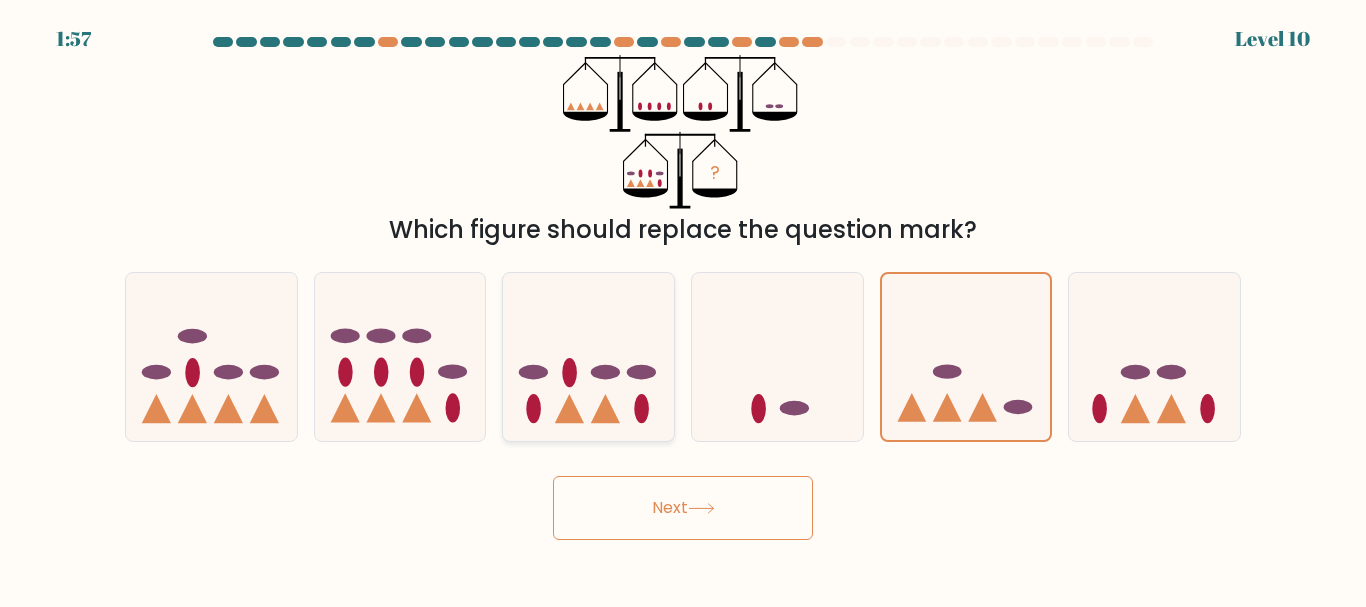 click 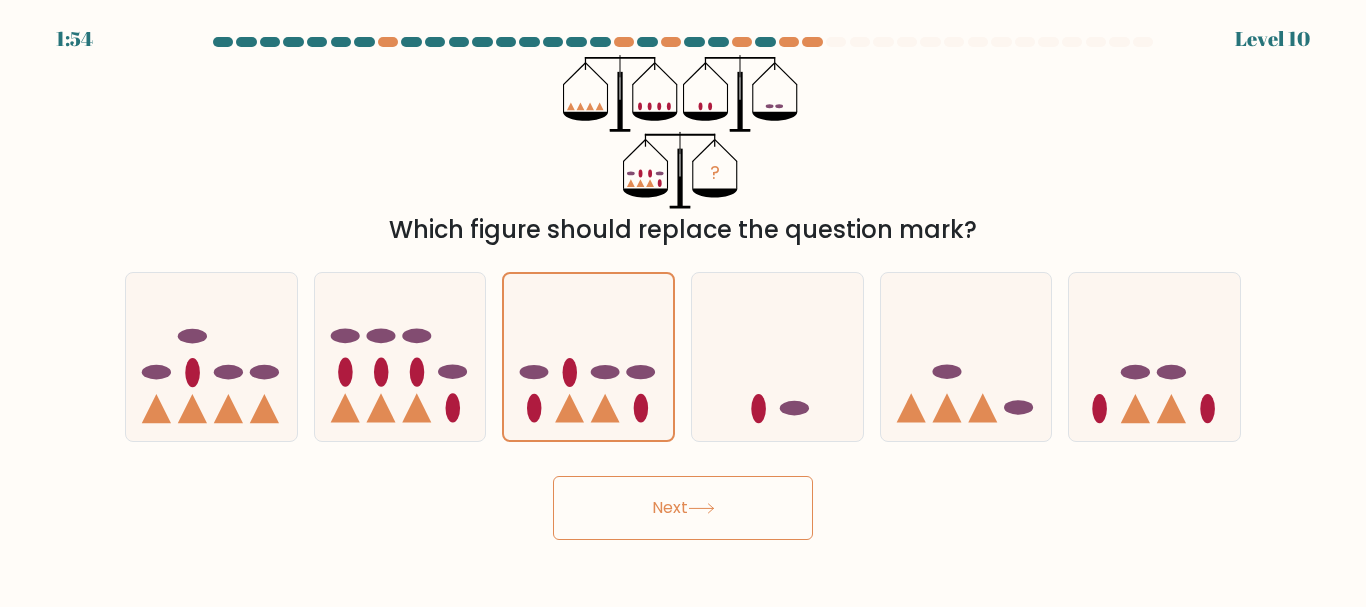 drag, startPoint x: 700, startPoint y: 501, endPoint x: 678, endPoint y: 506, distance: 22.561028 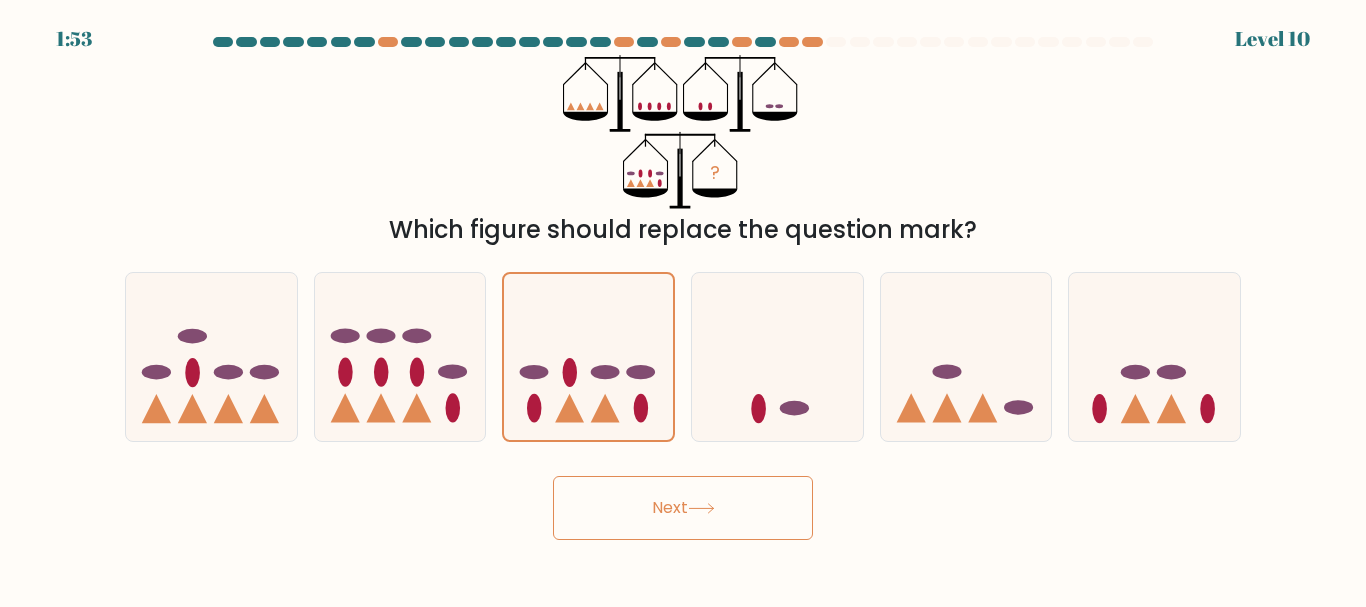 click on "Next" at bounding box center (683, 508) 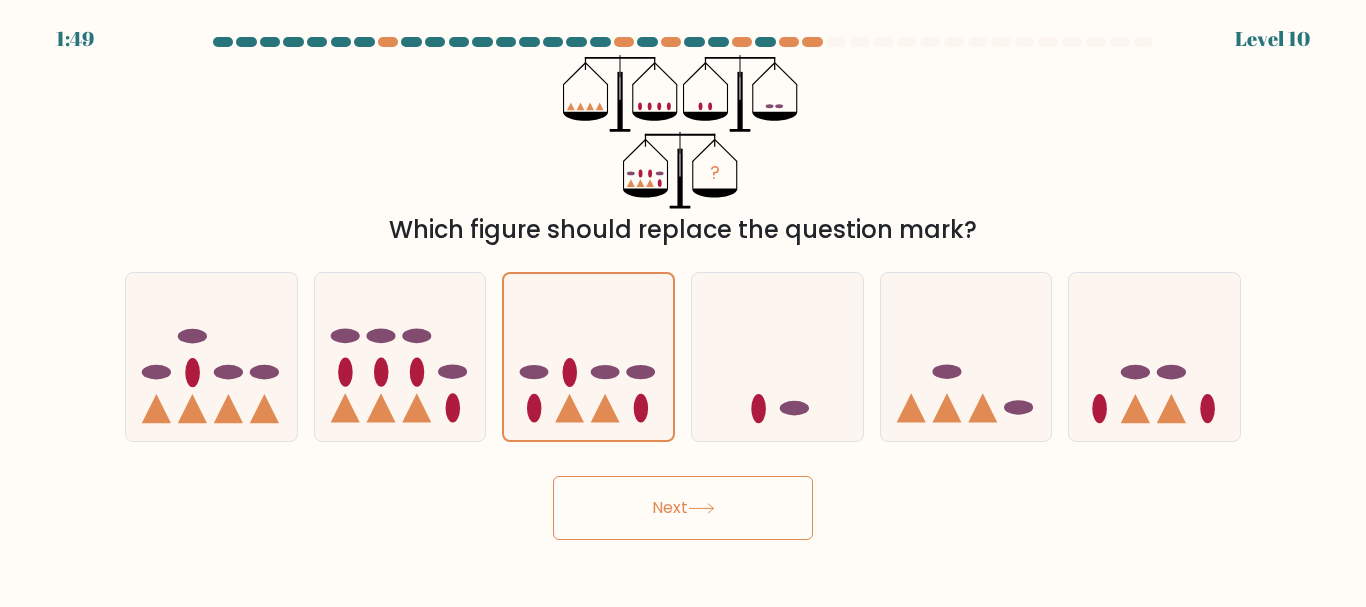 click on "Next" at bounding box center (683, 508) 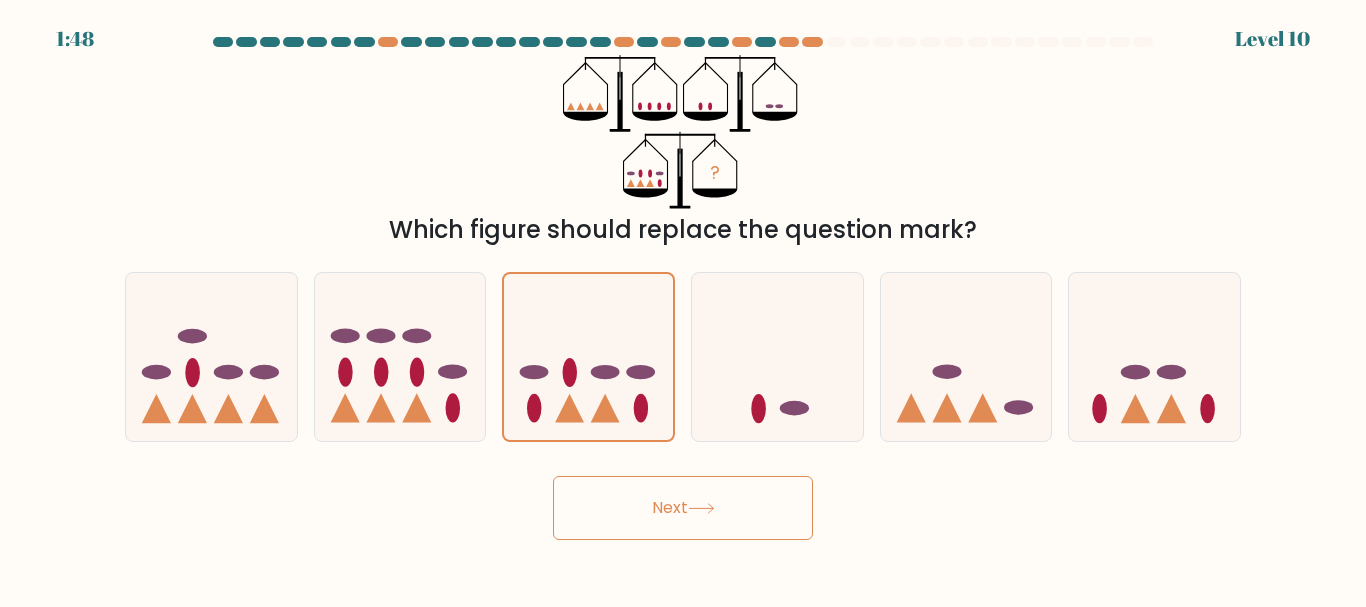 click on "Next" at bounding box center (683, 508) 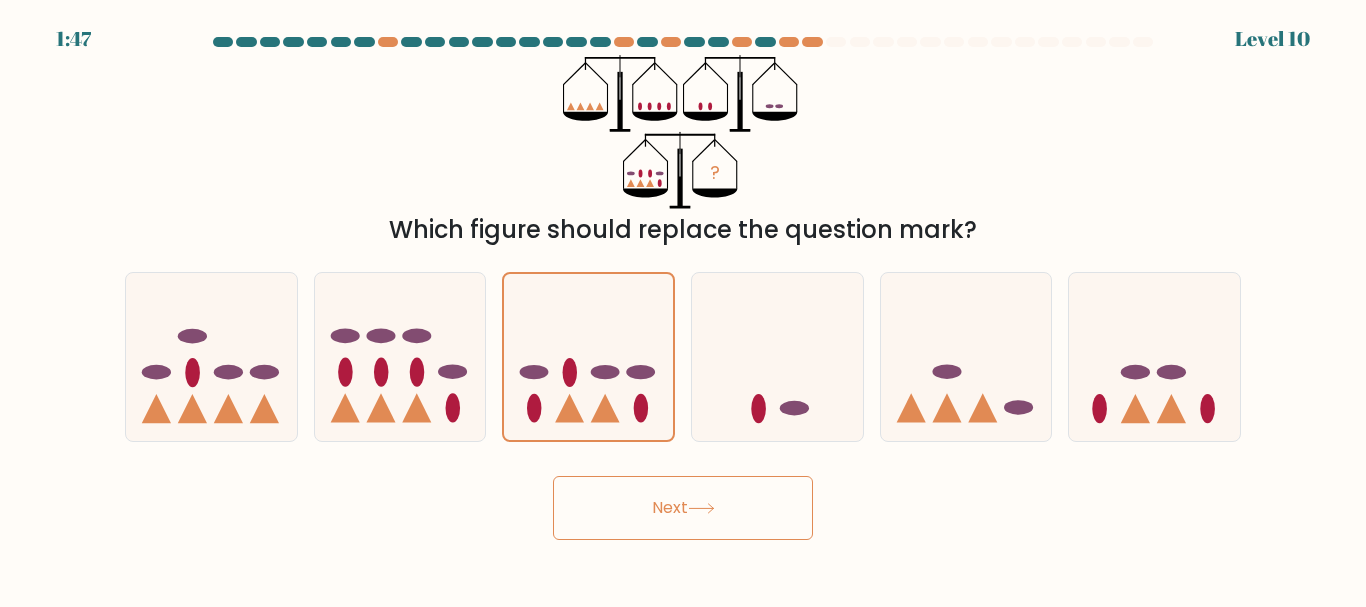 click on "Next" at bounding box center [683, 508] 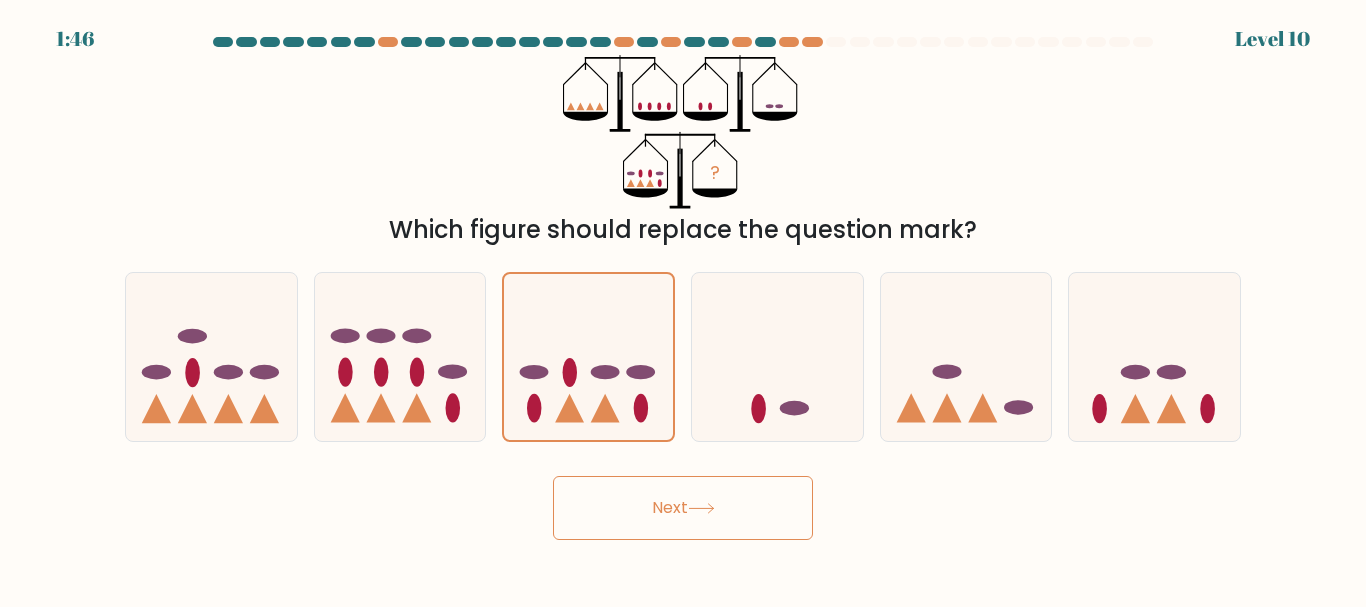 click on "Next" at bounding box center [683, 508] 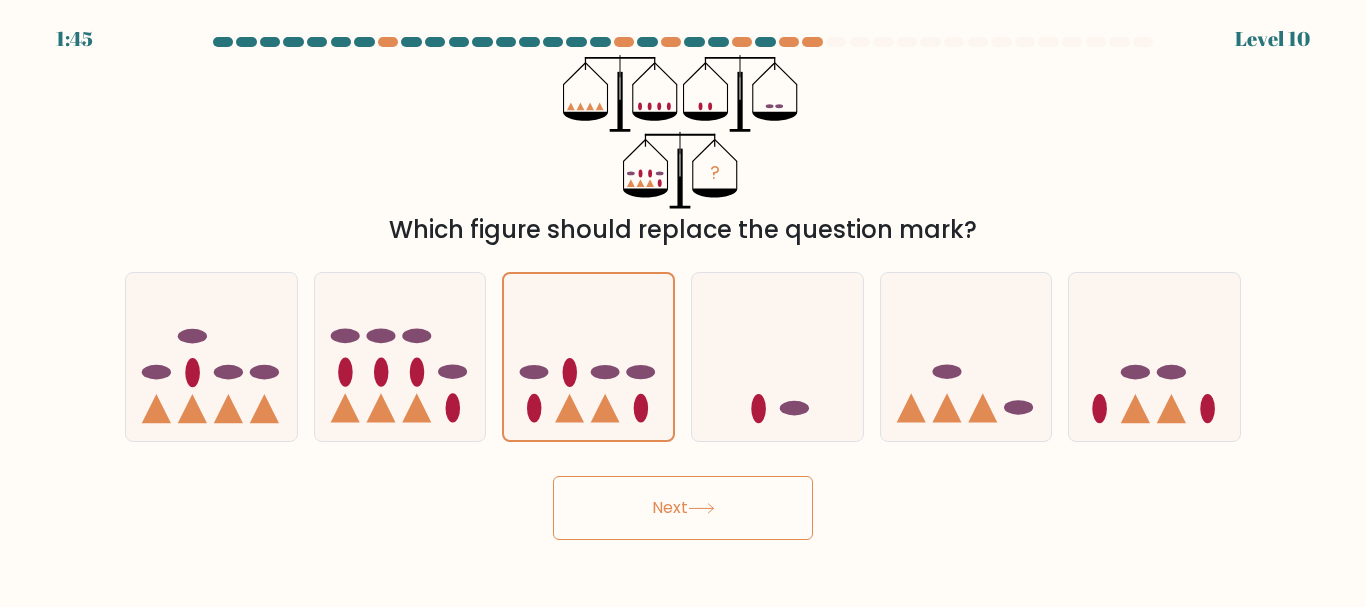 click on "Next" at bounding box center [683, 508] 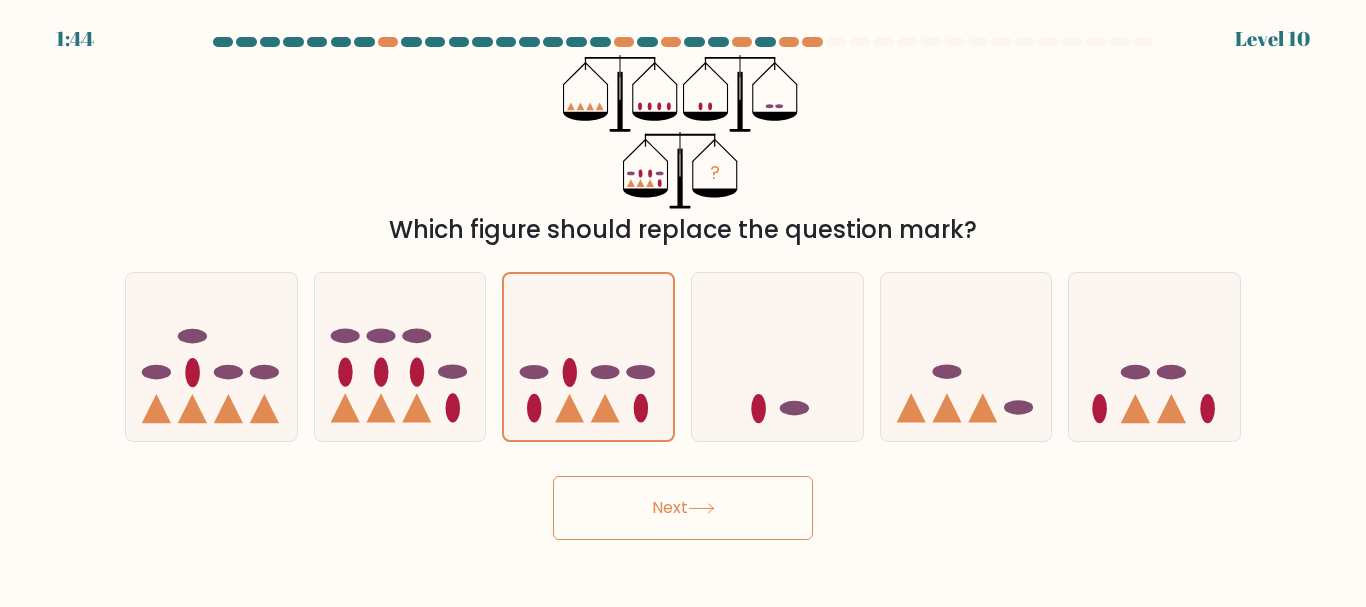 click on "Next" at bounding box center [683, 508] 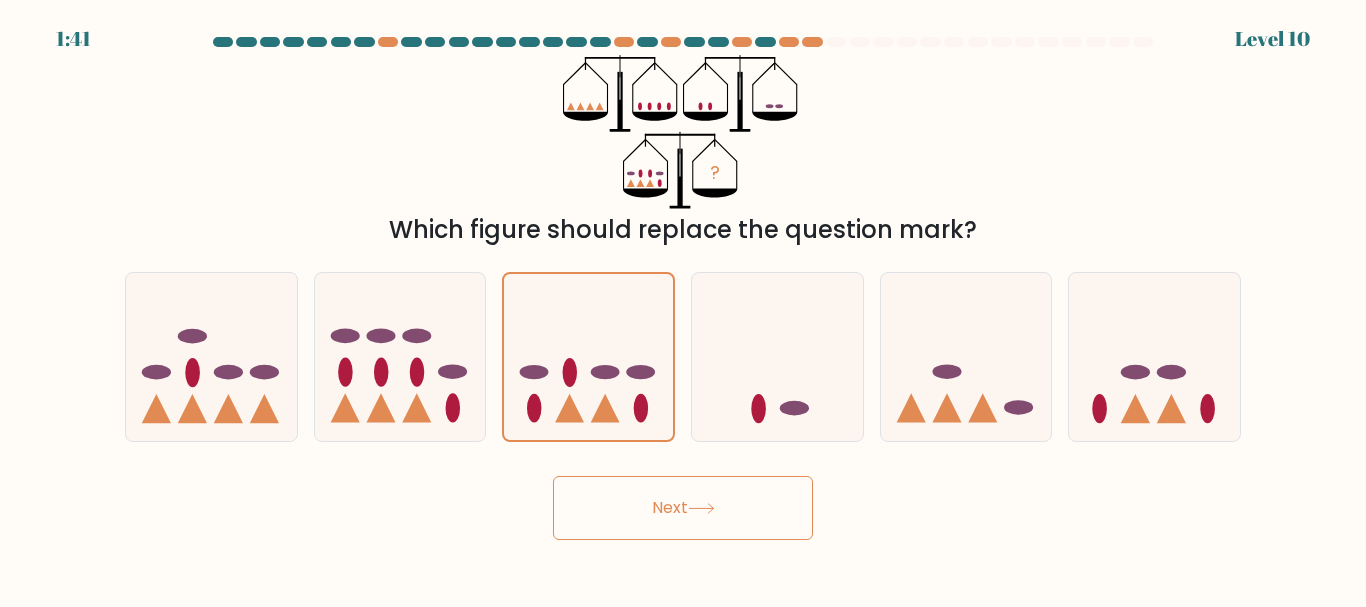click on "Next" at bounding box center [683, 508] 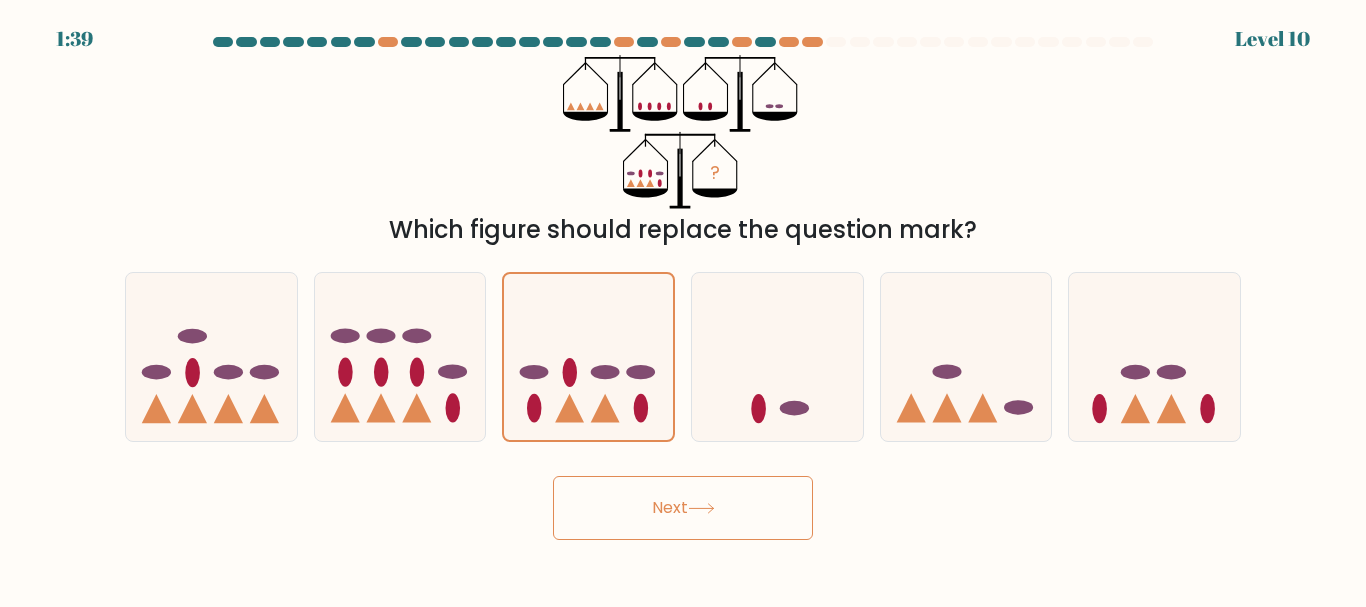 click on "1:39
Level 10" at bounding box center [683, 27] 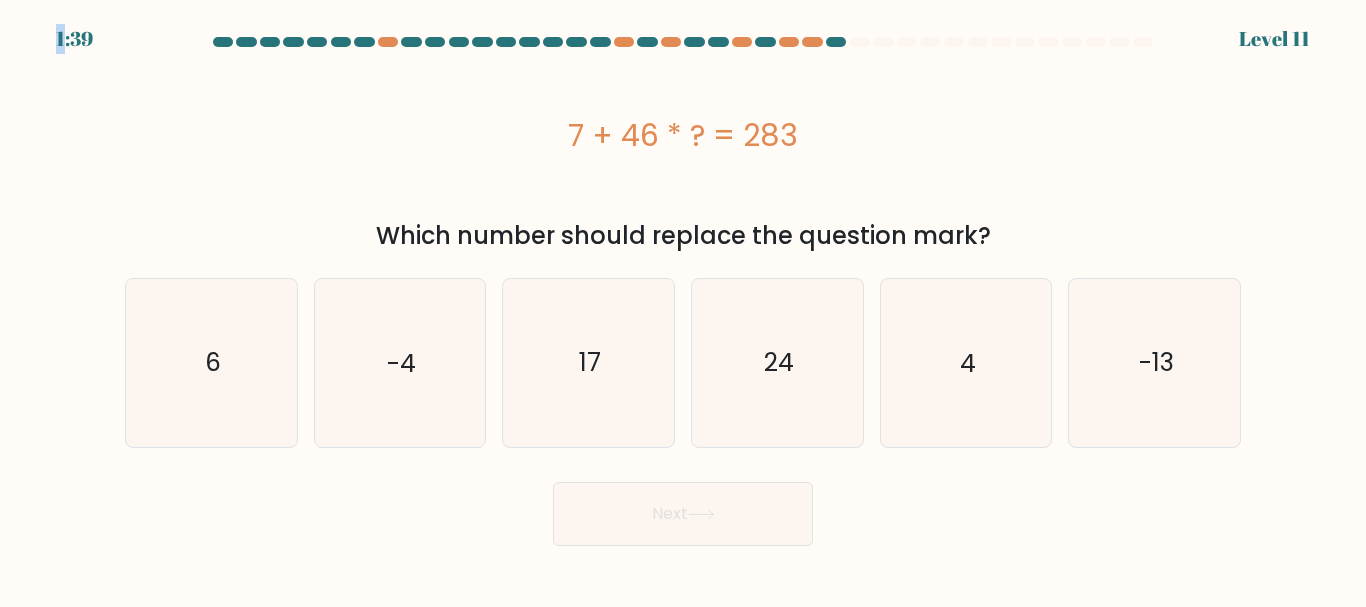 click on "1:39
Level 11" at bounding box center [683, 27] 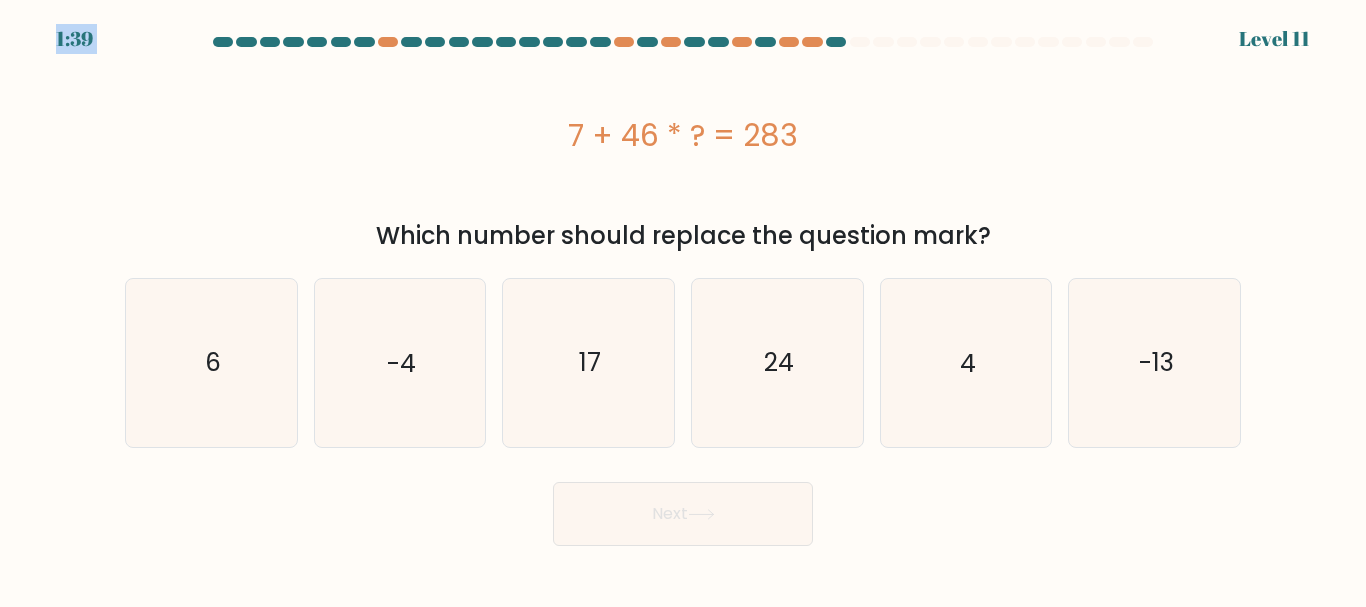 click on "1:39
Level 11" at bounding box center [683, 27] 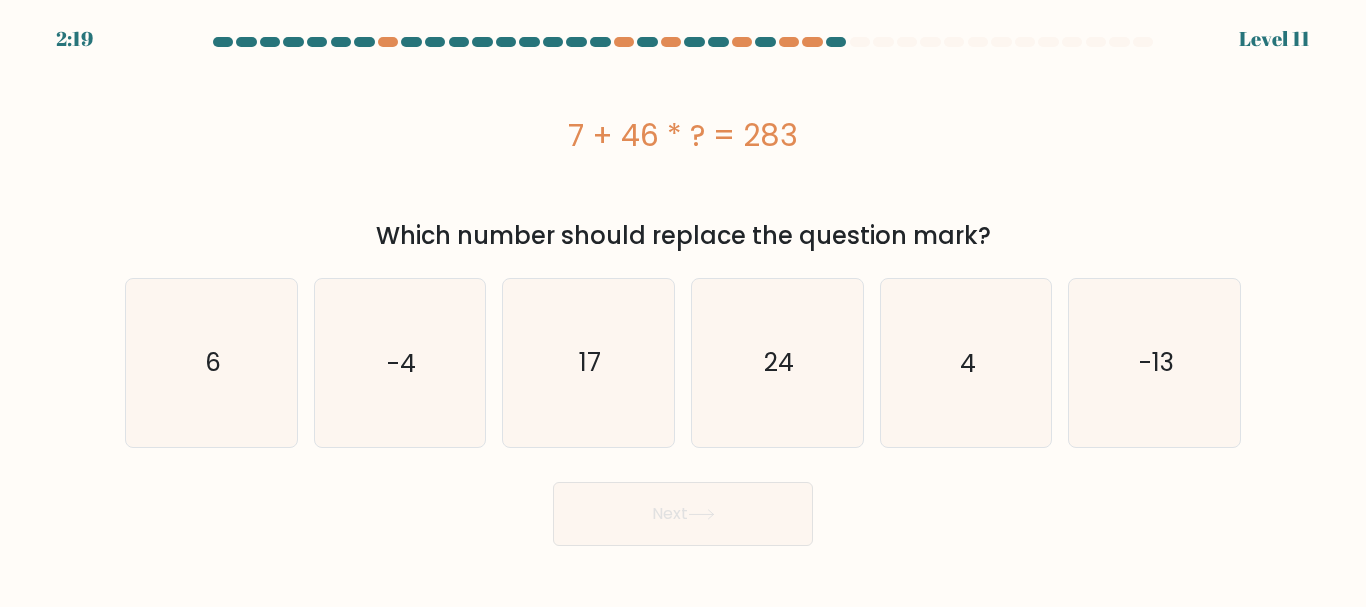click on "7 + 46 * ? = 283" at bounding box center [683, 135] 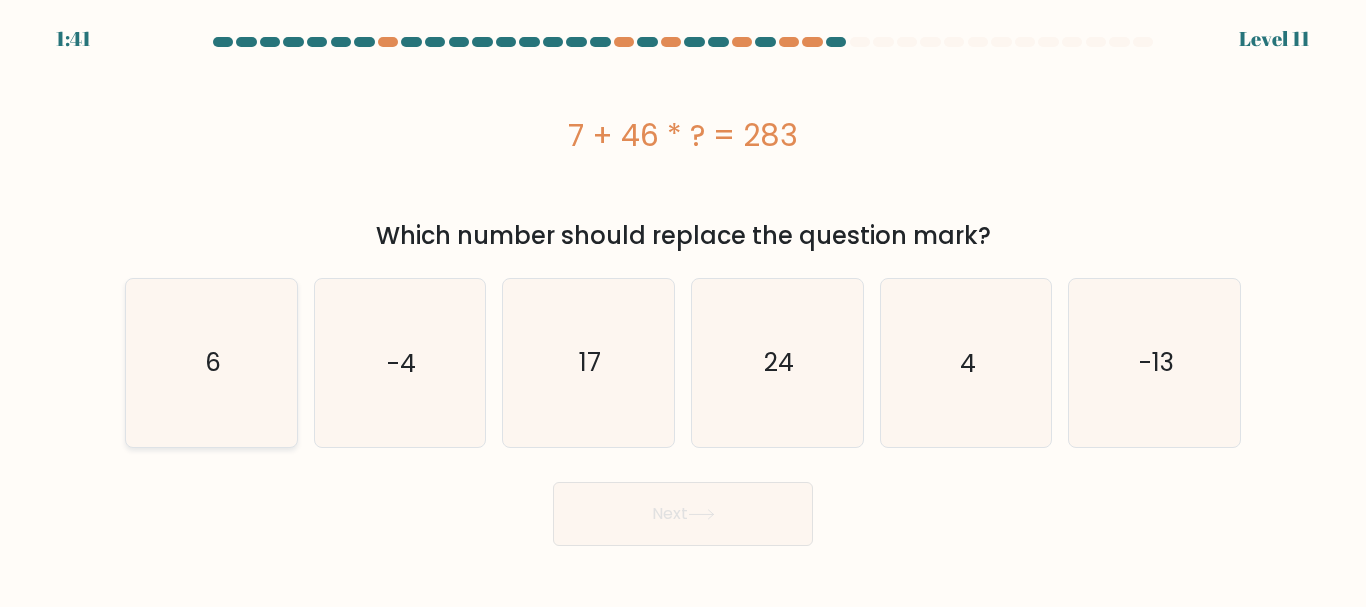 click on "6" 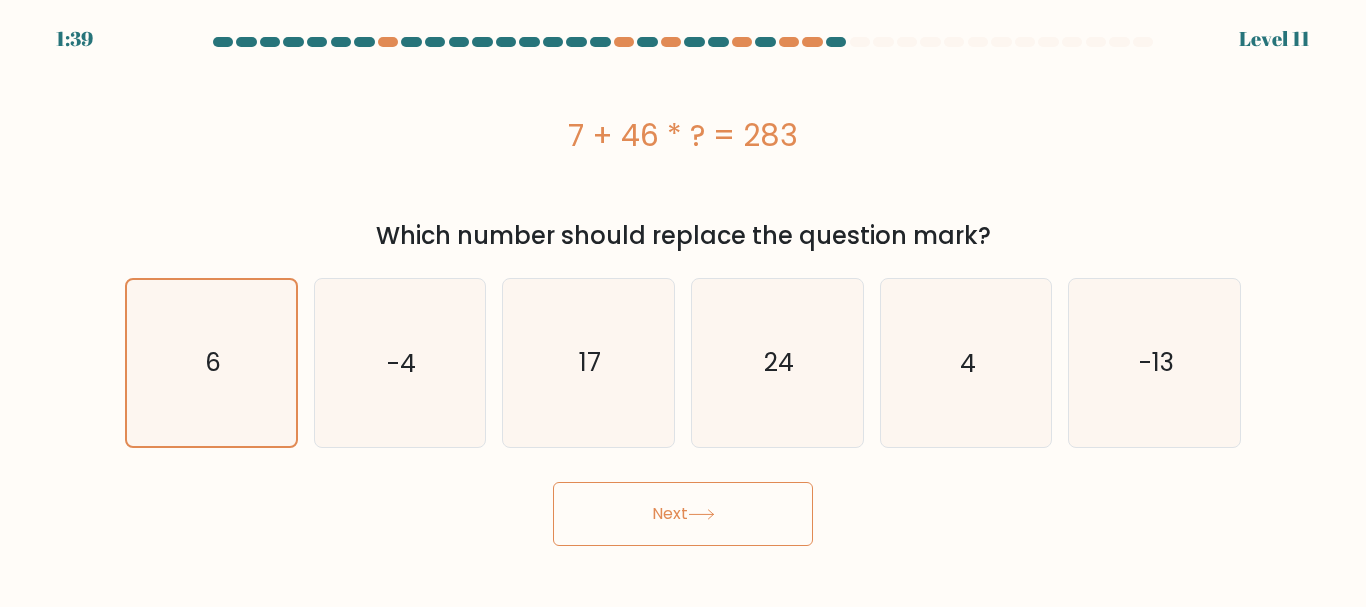 click on "Next" at bounding box center (683, 514) 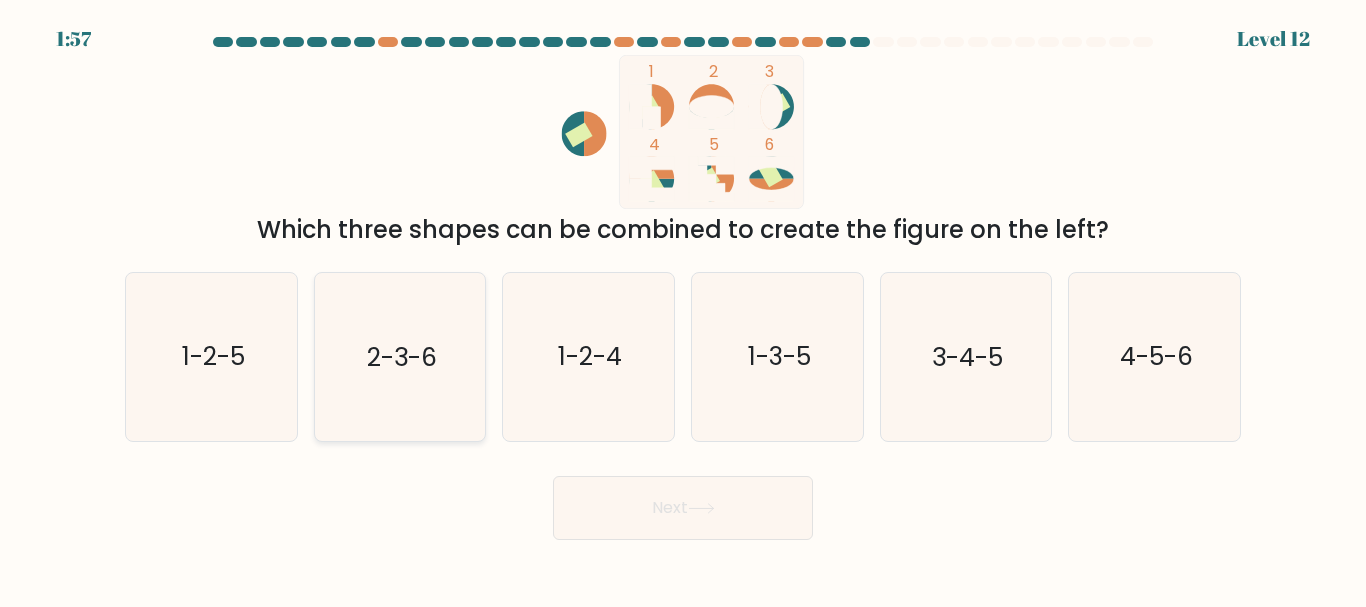click on "2-3-6" 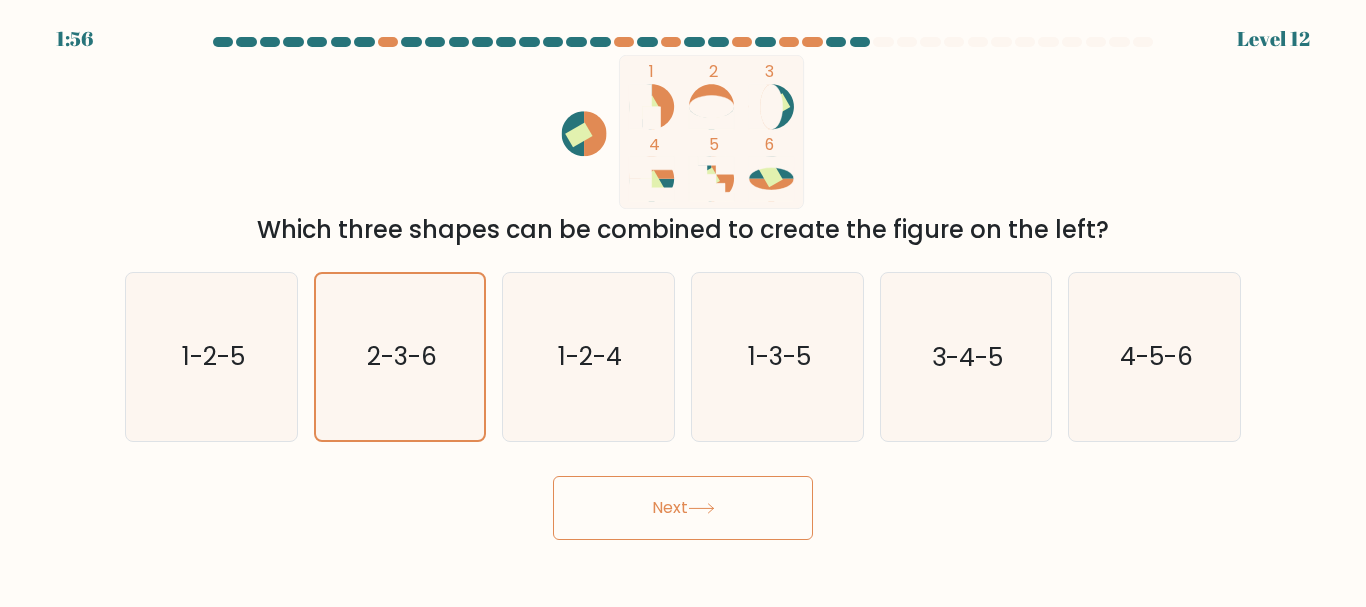 click on "Next" at bounding box center [683, 508] 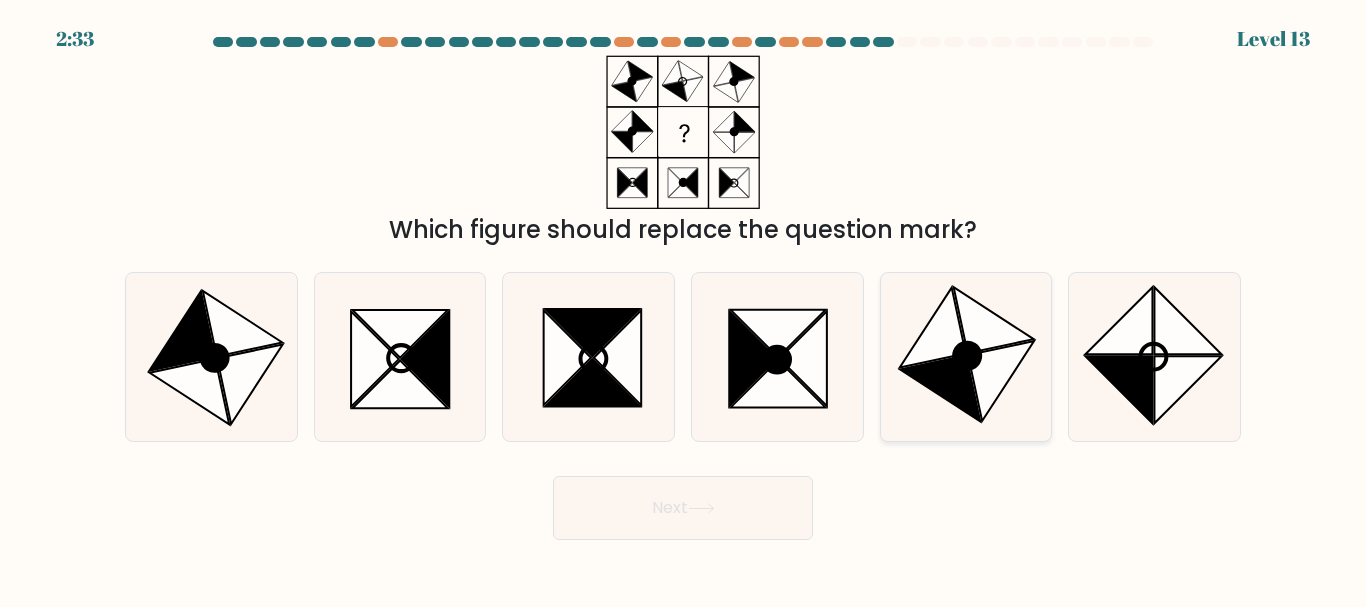 click 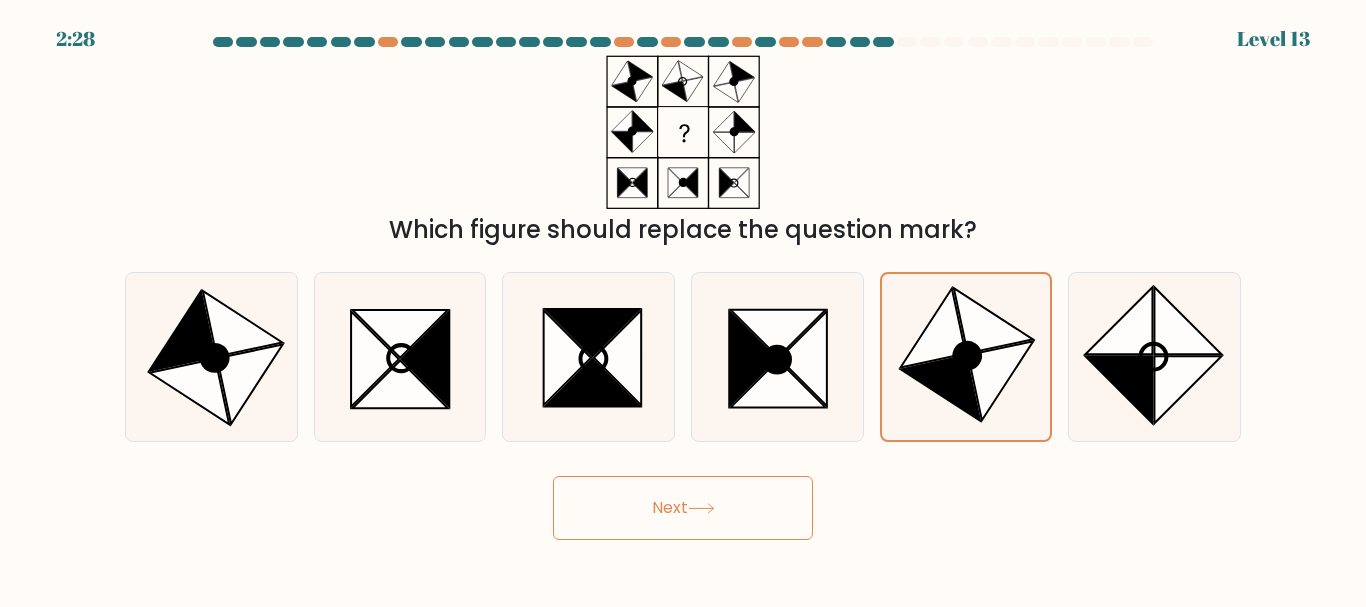 click on "Next" at bounding box center [683, 508] 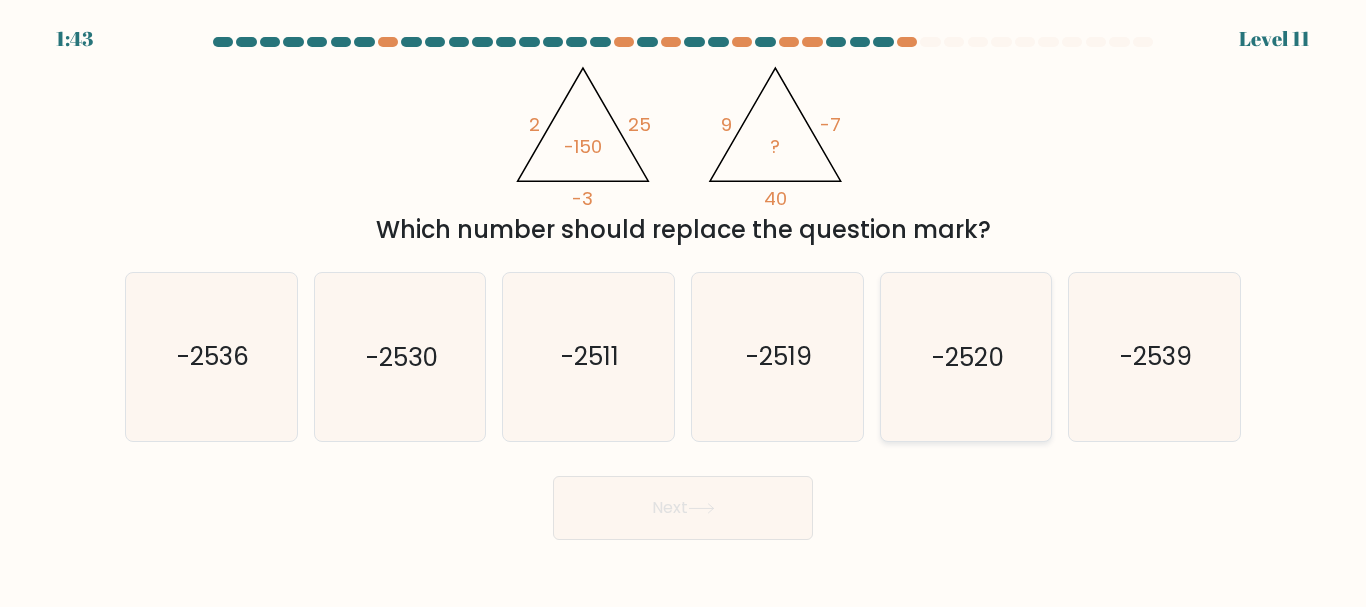 click on "-2520" 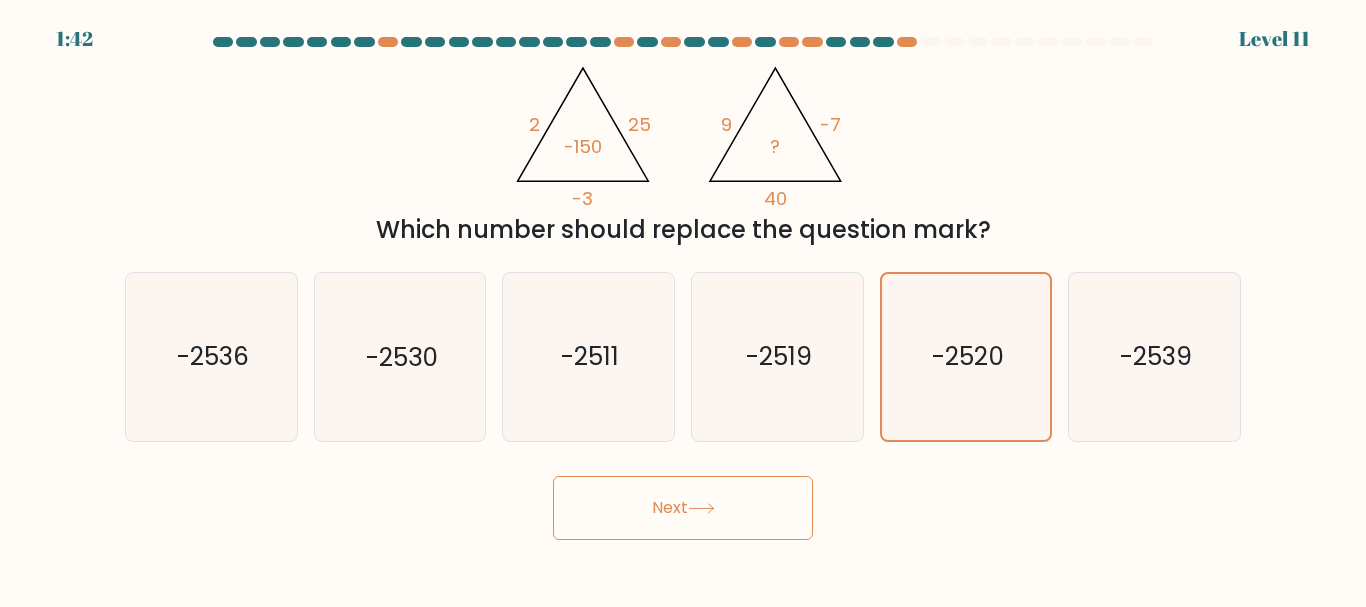 click on "Next" at bounding box center (683, 508) 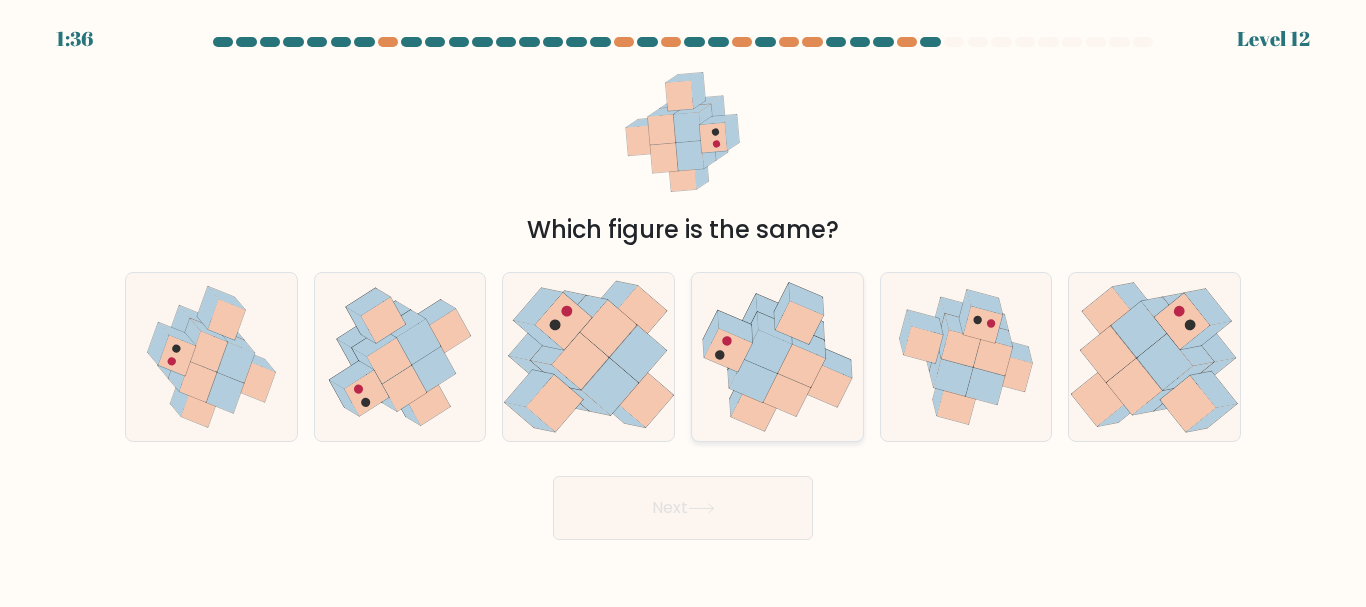click 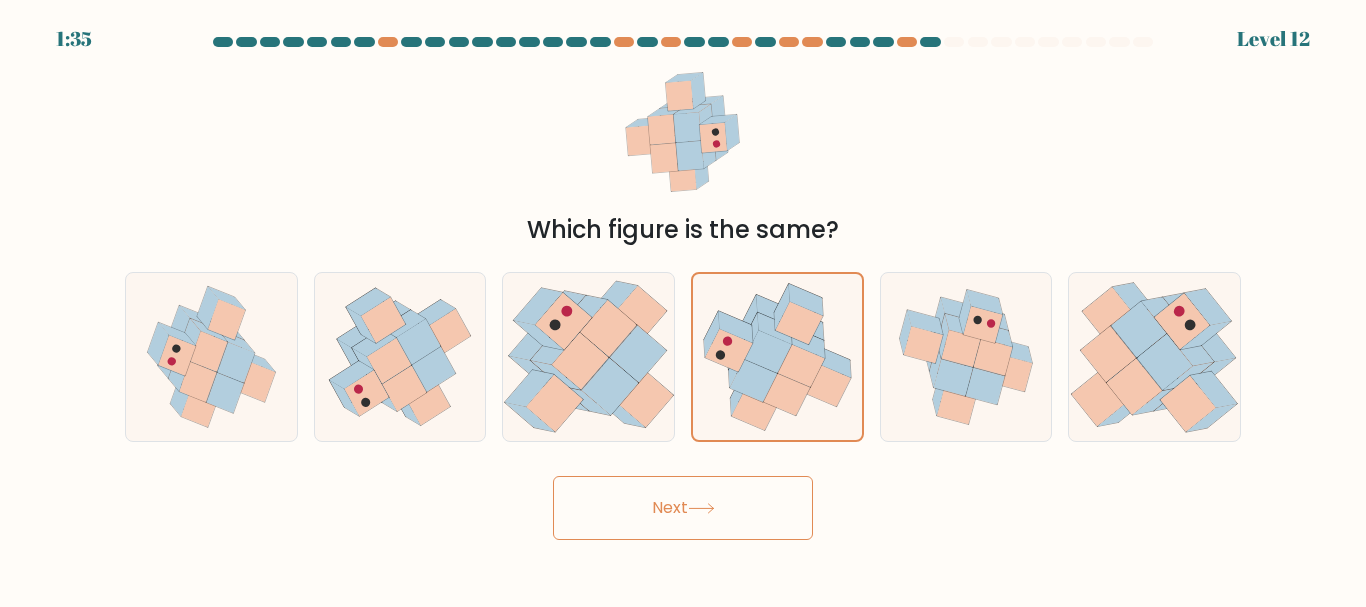 click on "Next" at bounding box center [683, 508] 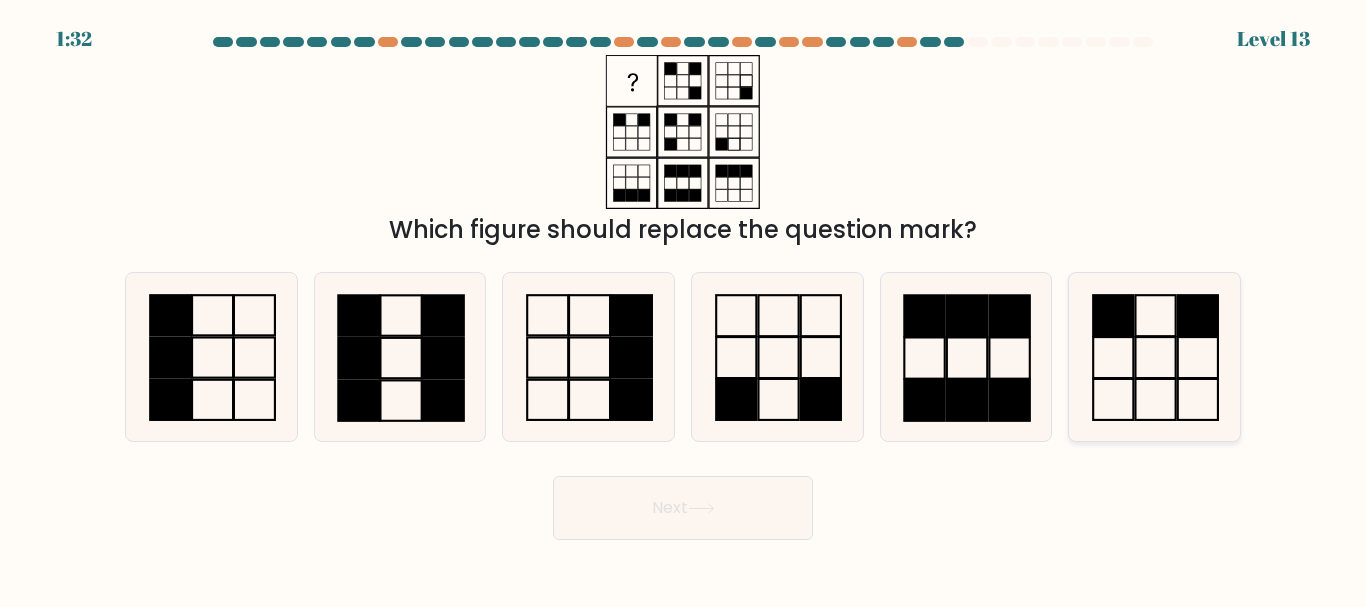 click 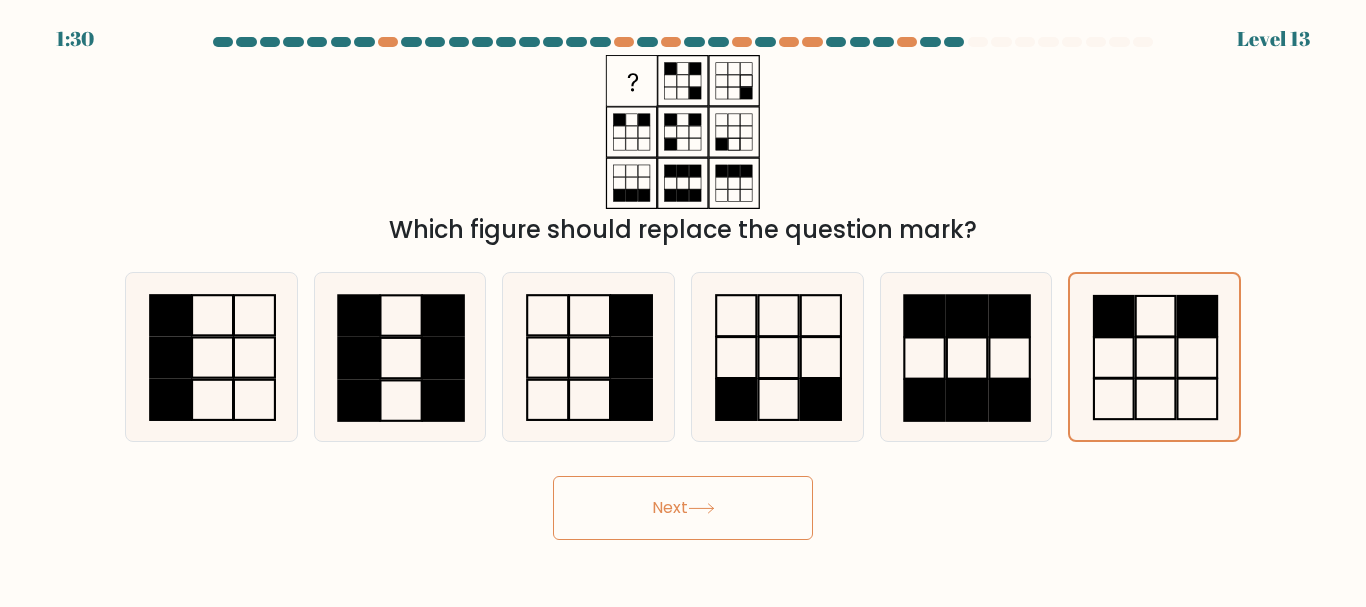 click 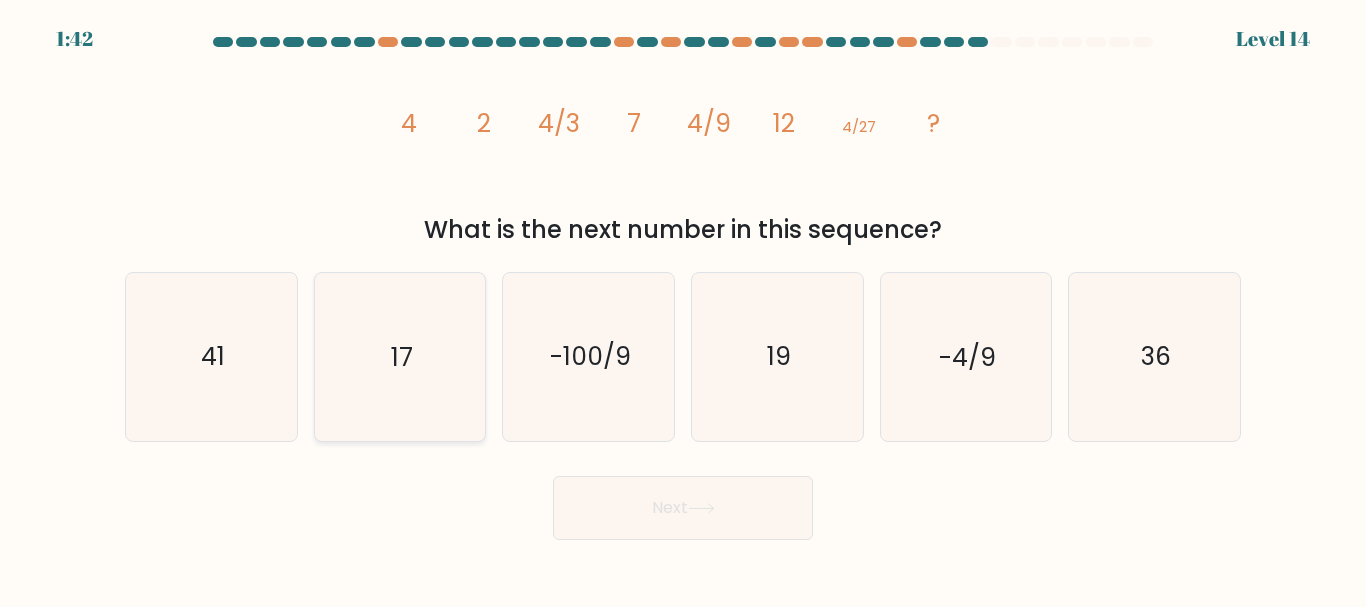 click on "17" 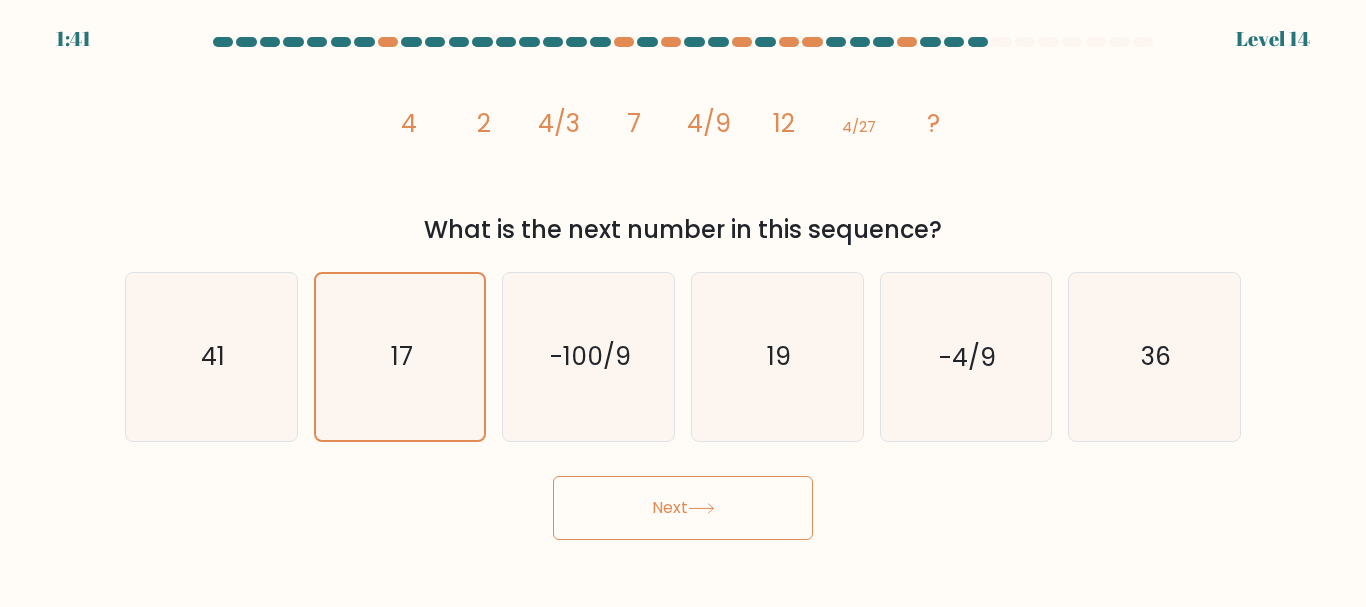 click on "Next" at bounding box center [683, 508] 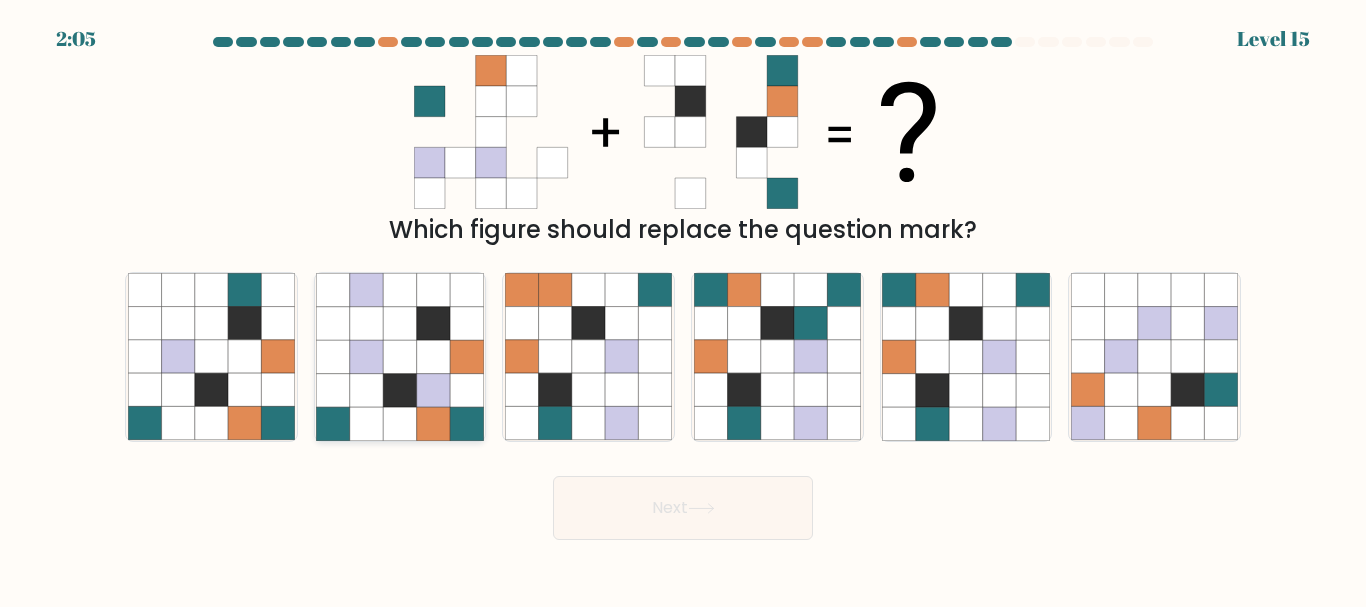 click 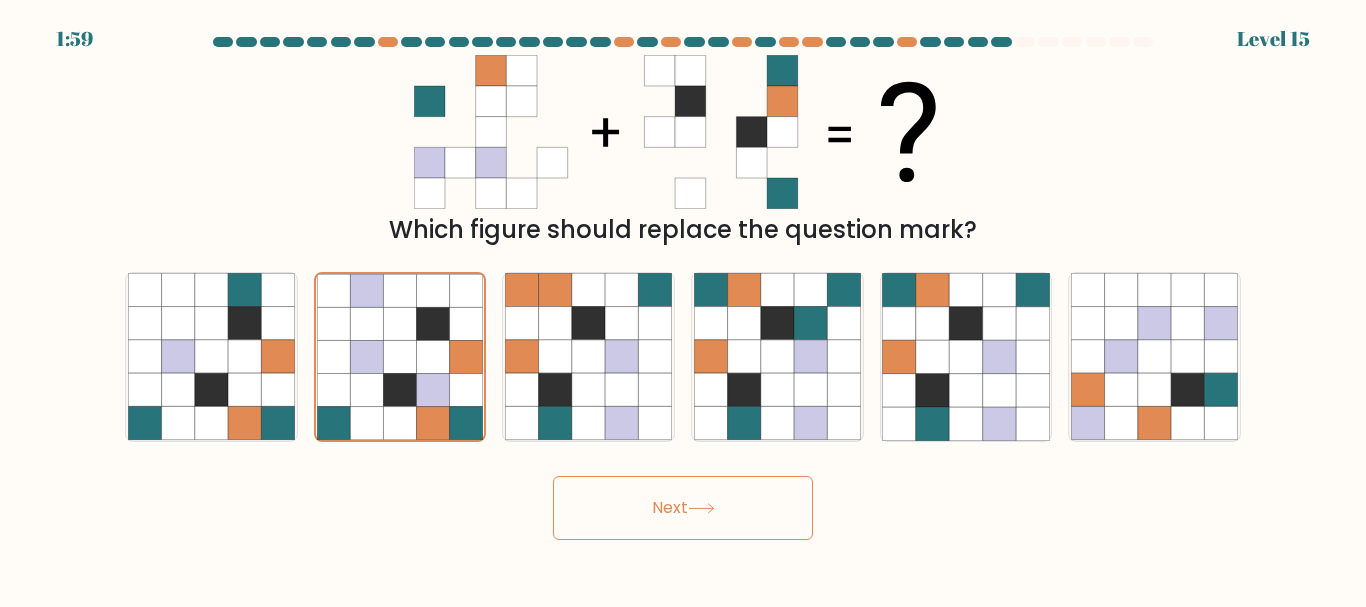 click on "Next" at bounding box center [683, 508] 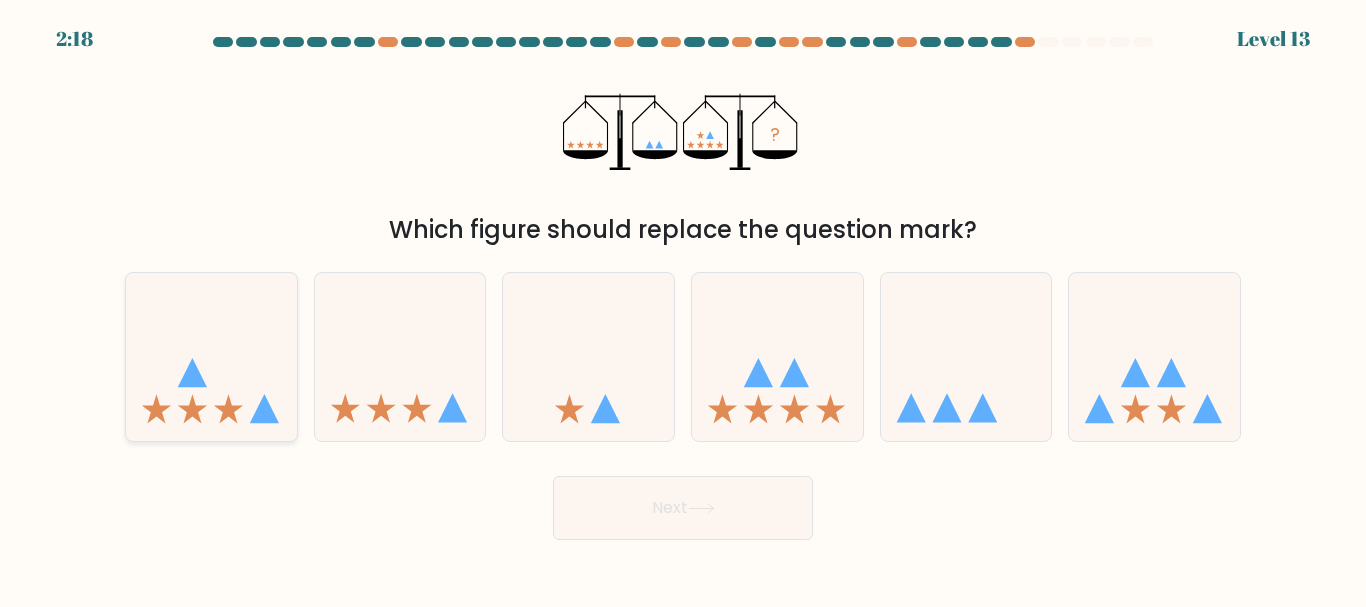 click 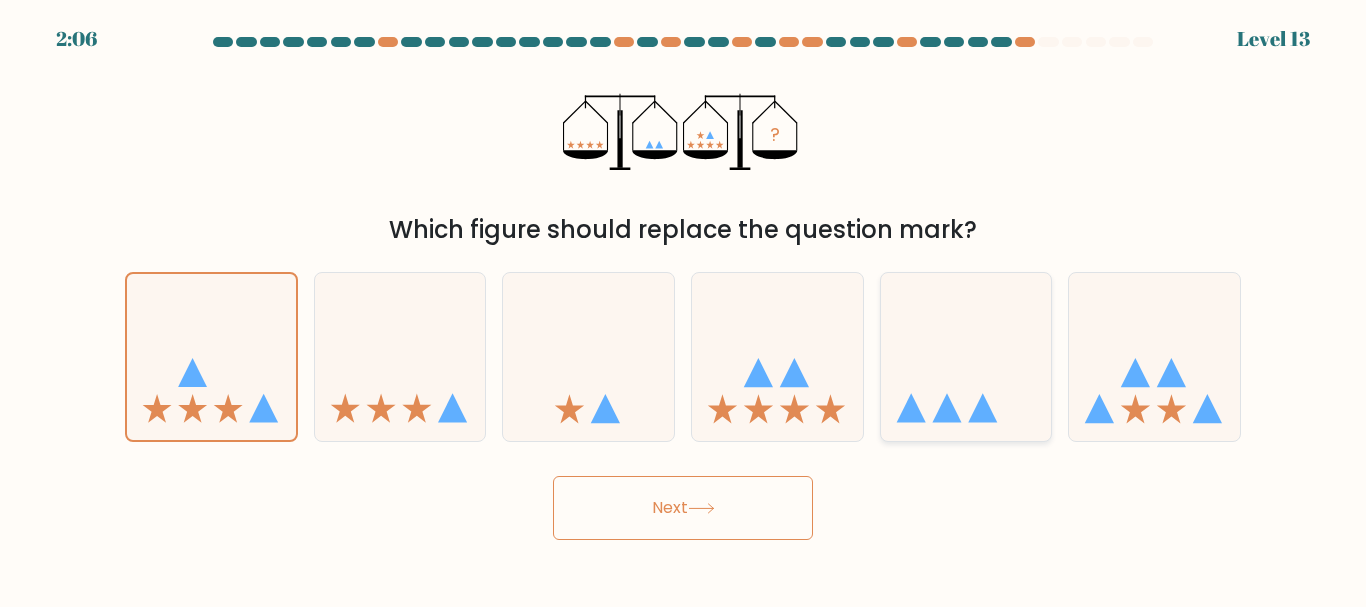 click 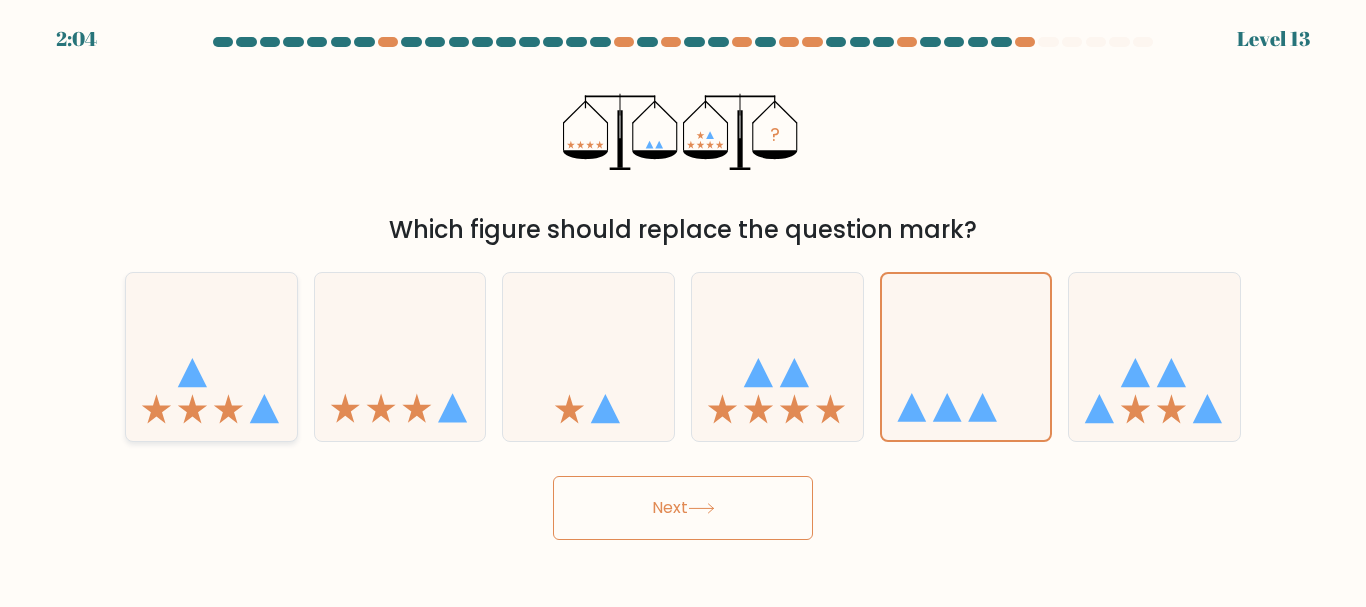 click 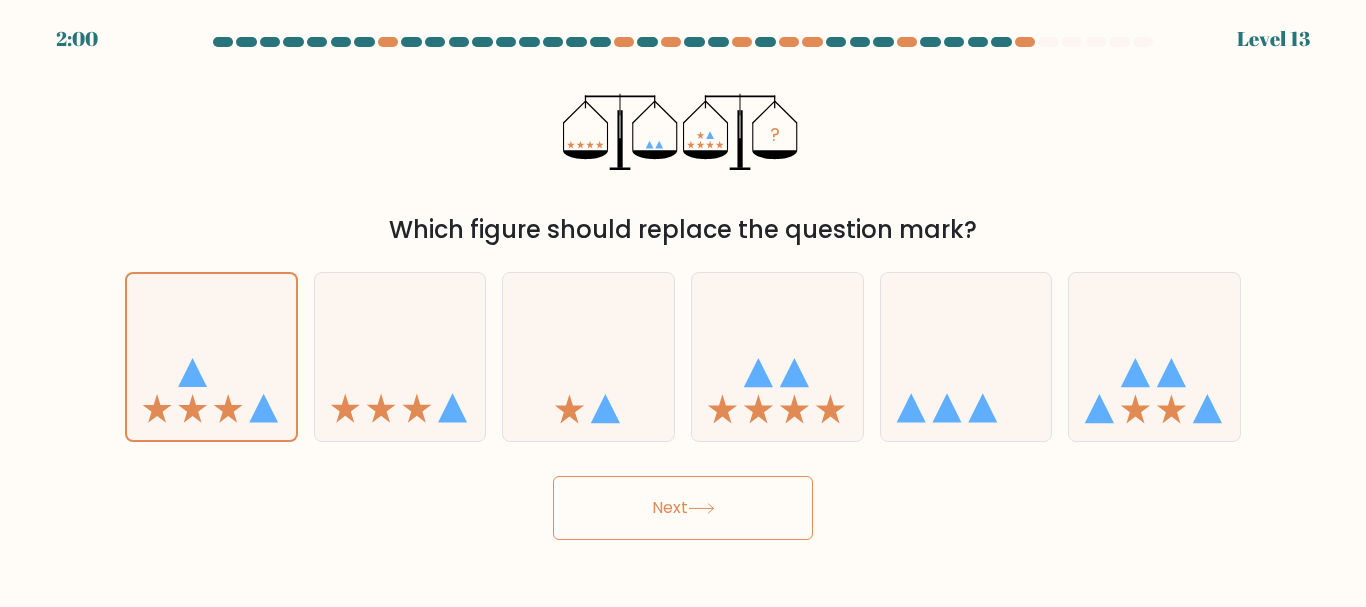 click on "Next" at bounding box center [683, 508] 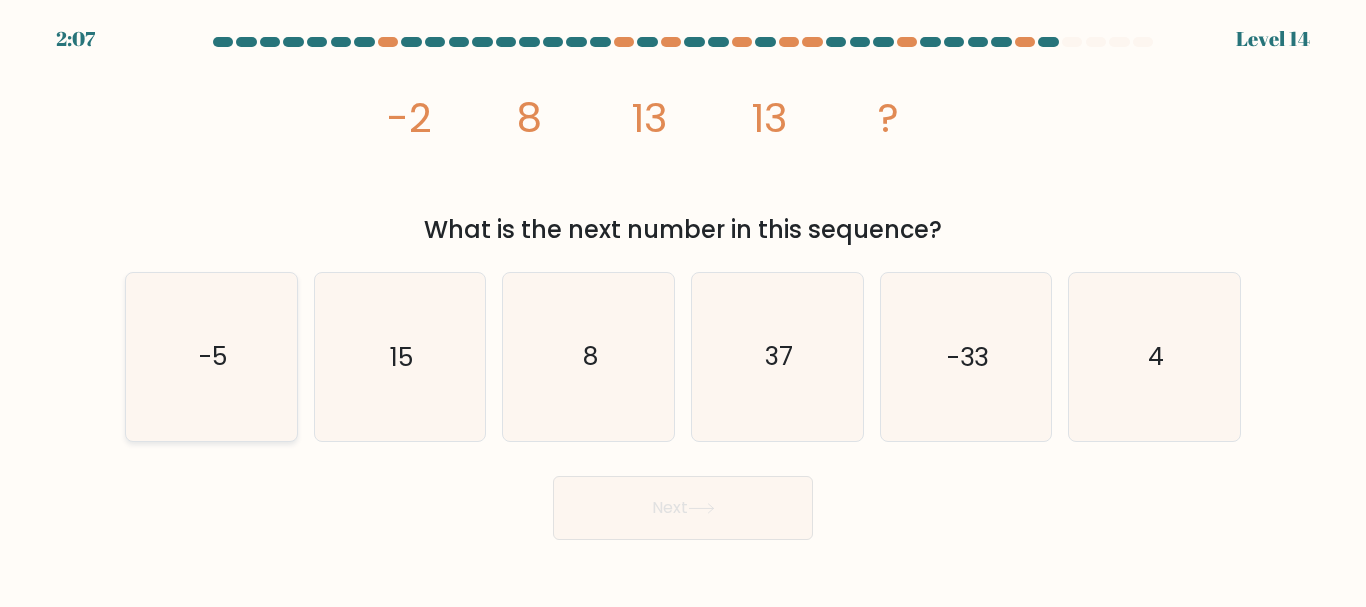 click on "-5" 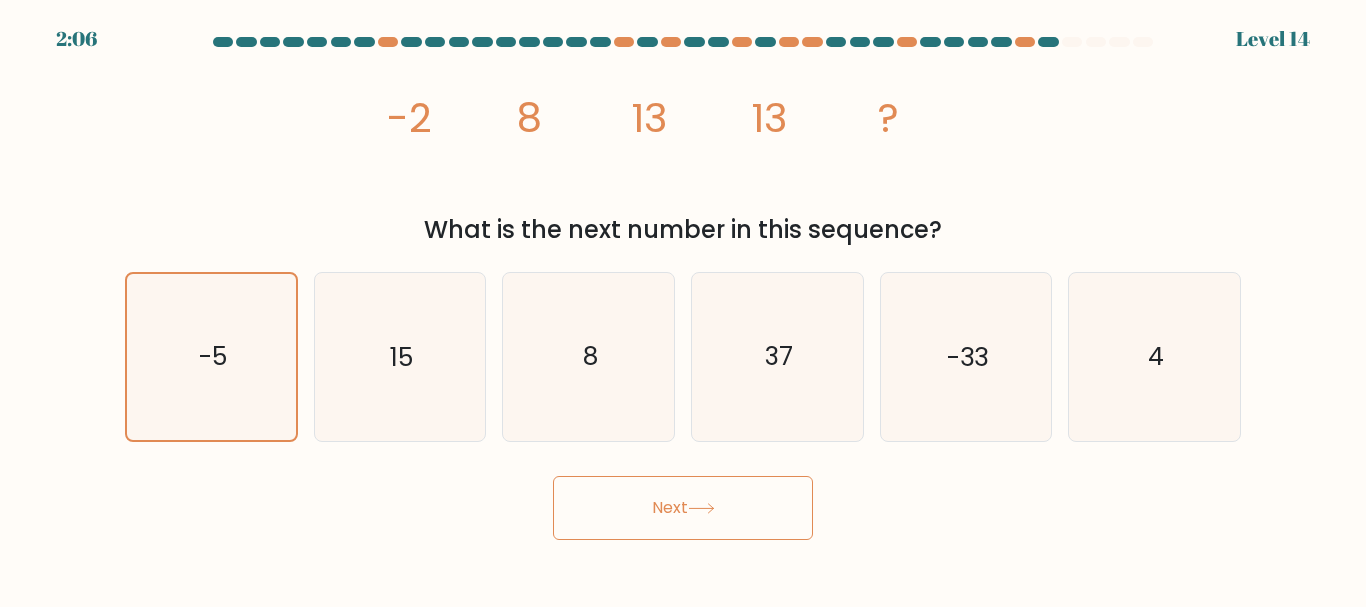 click on "Next" at bounding box center [683, 508] 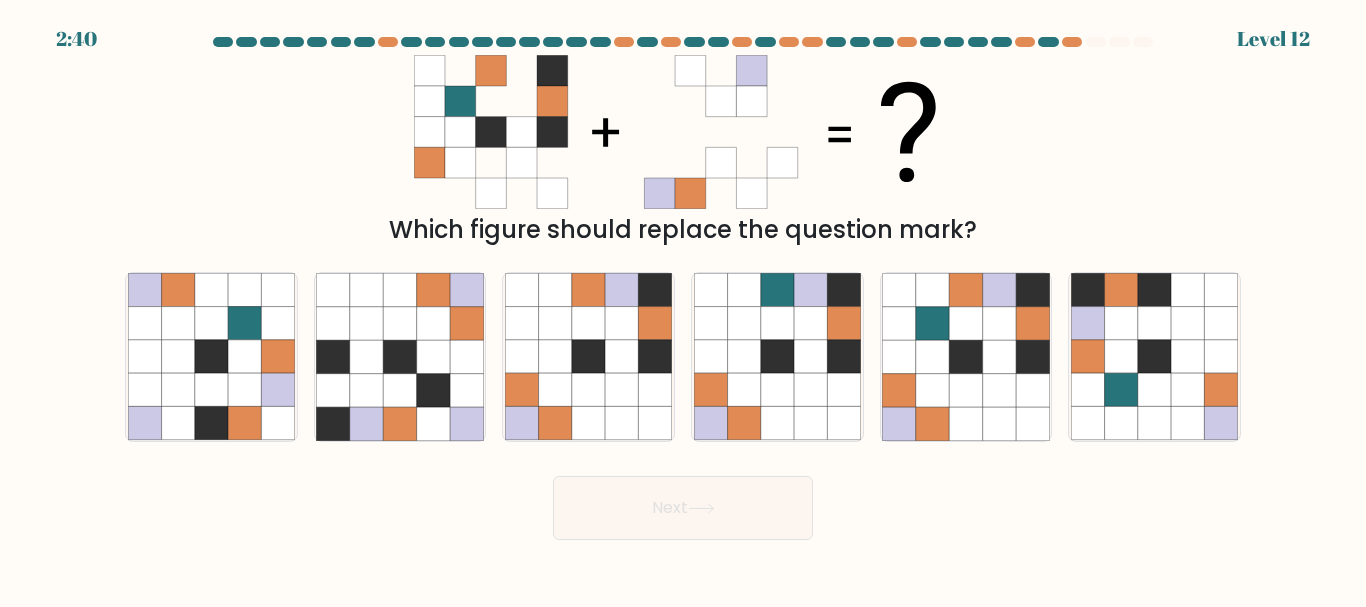 click on "a.
b.
c." at bounding box center [683, 348] 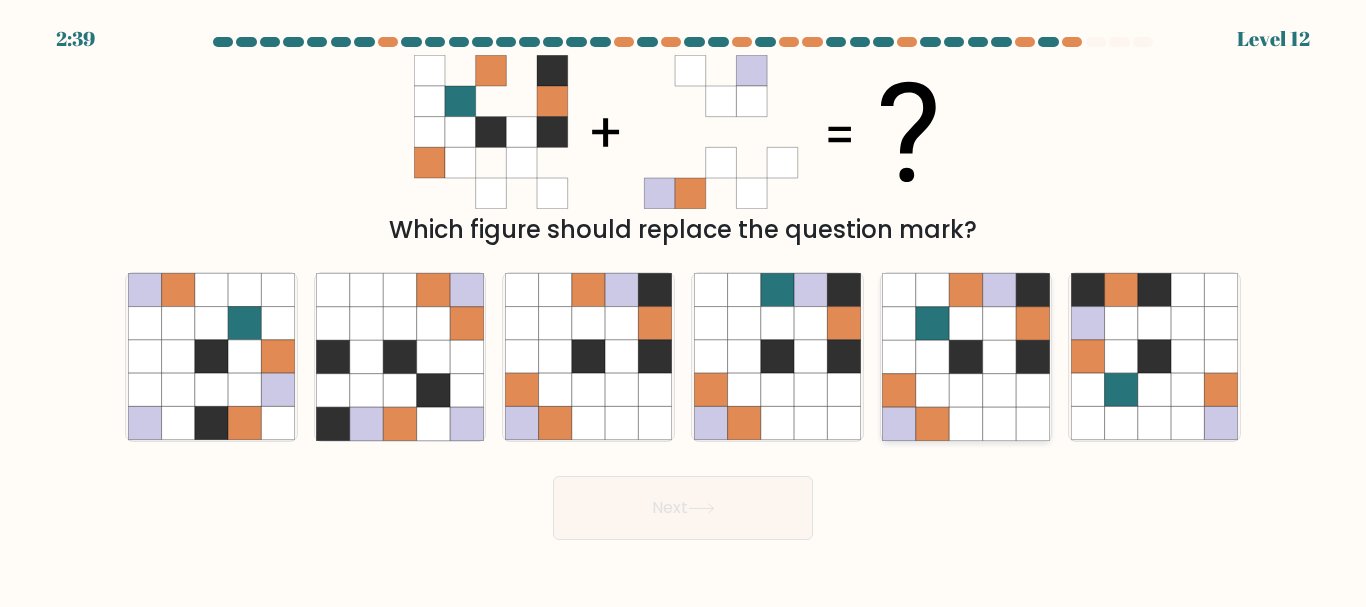 click 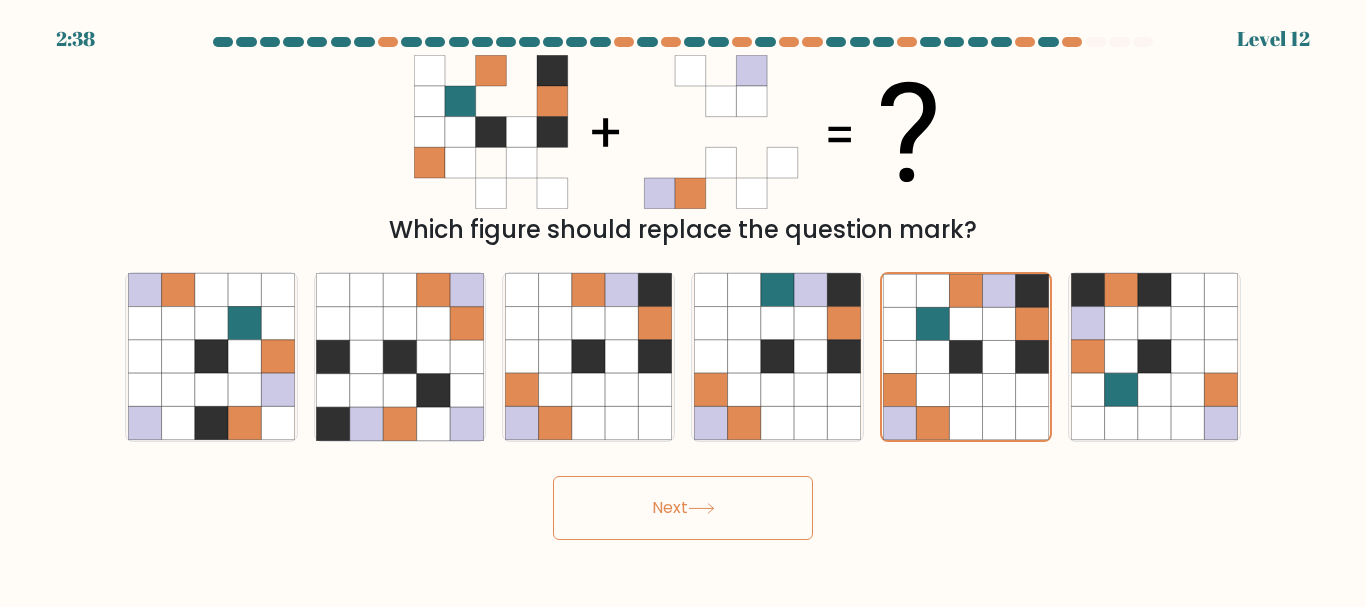click on "Next" at bounding box center [683, 508] 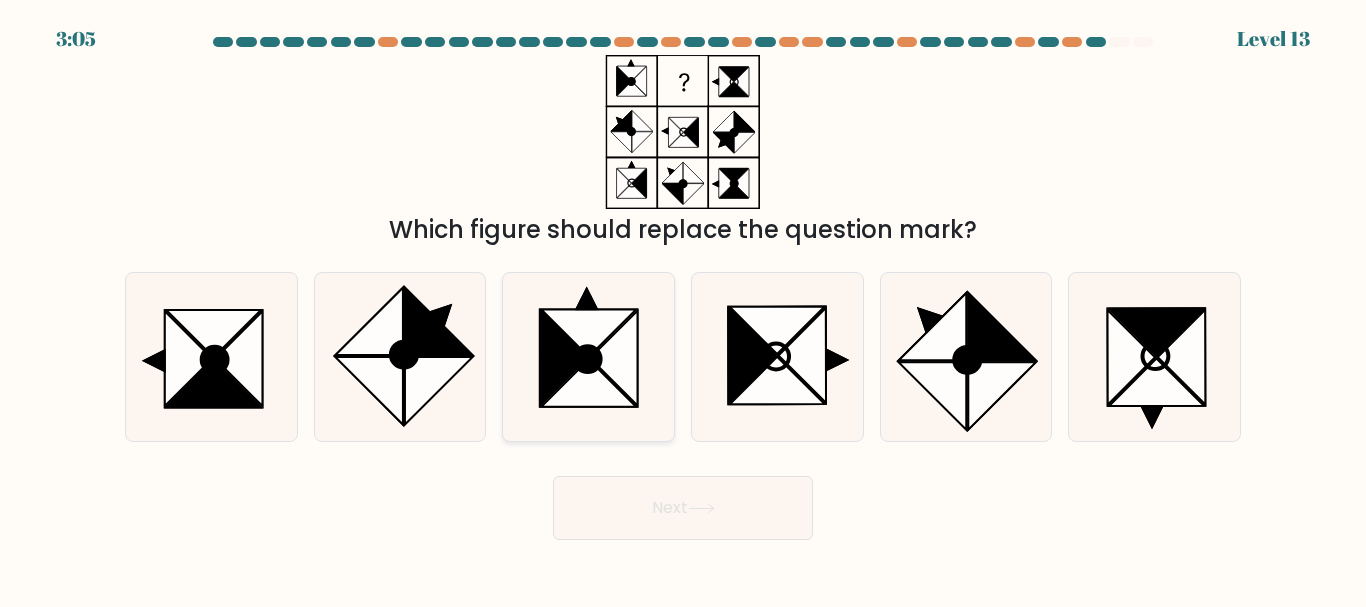 click 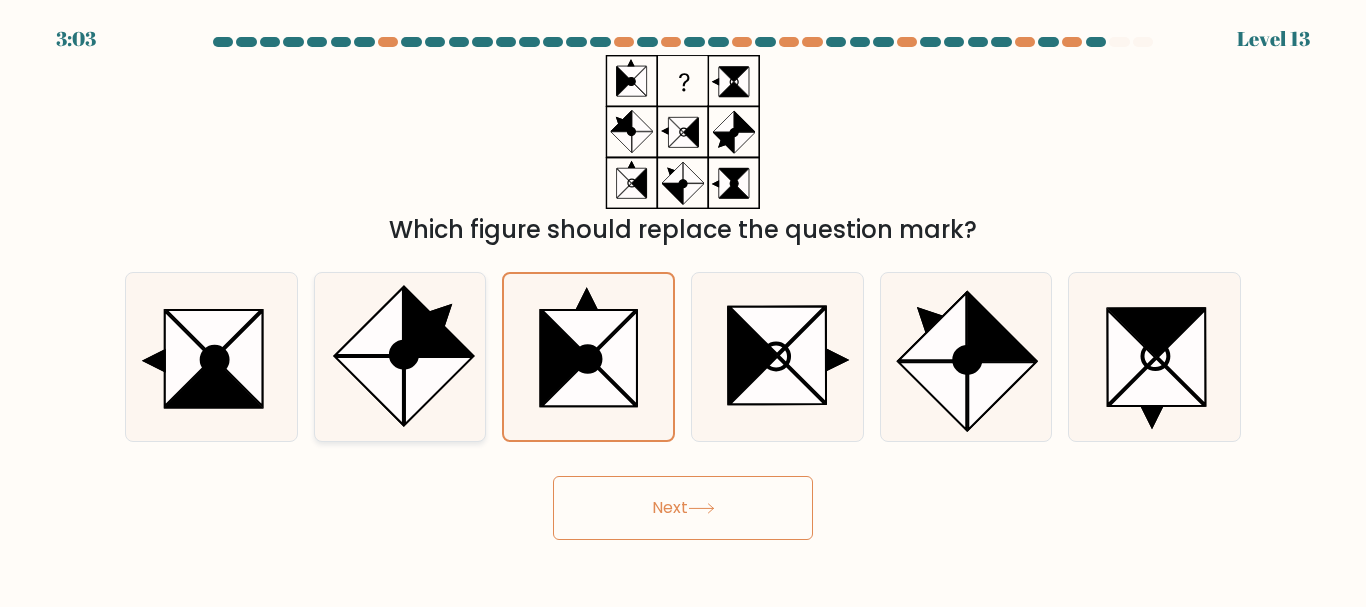 click 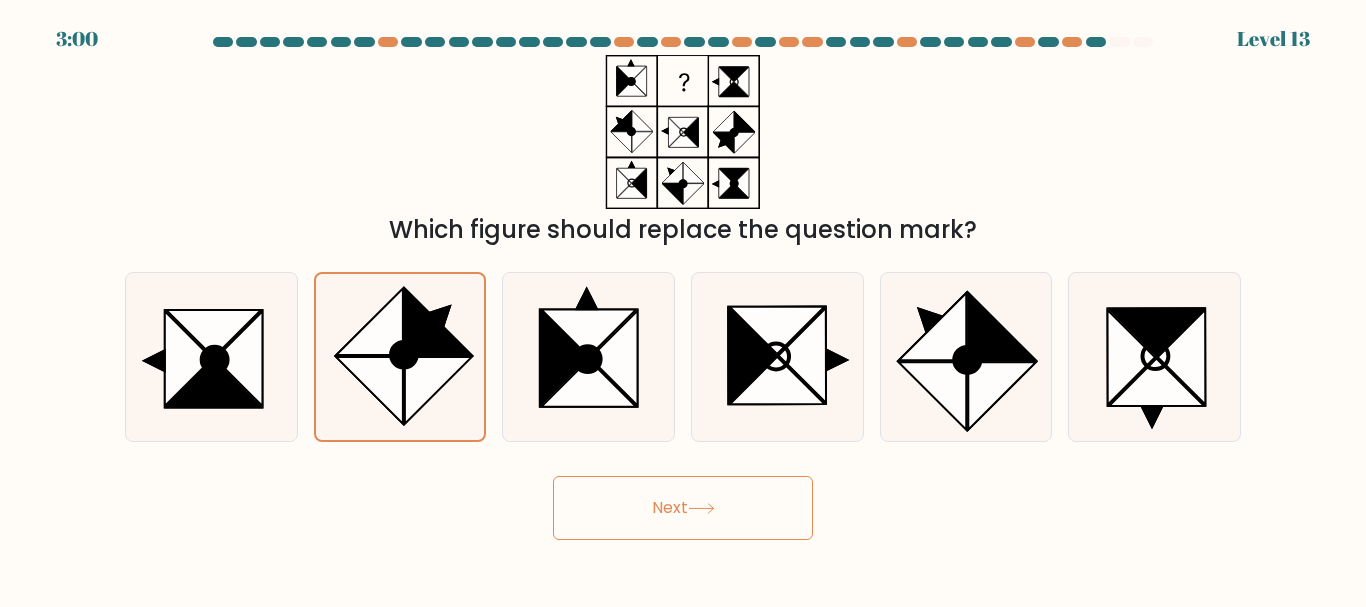 click 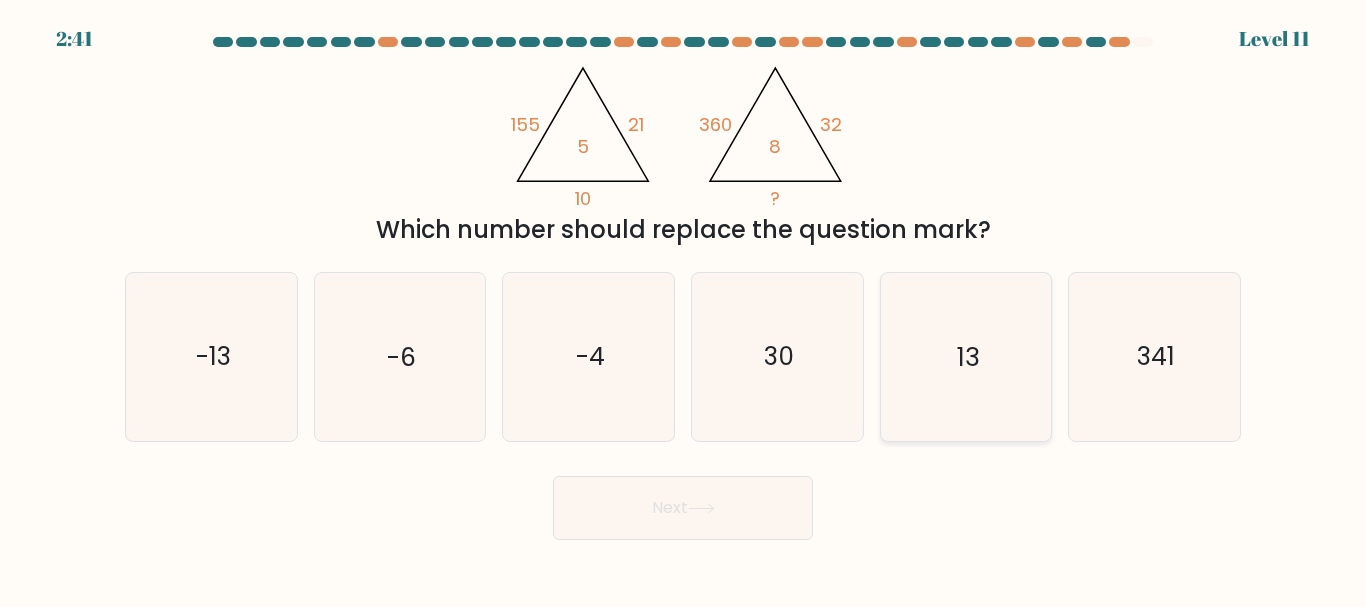 click on "13" 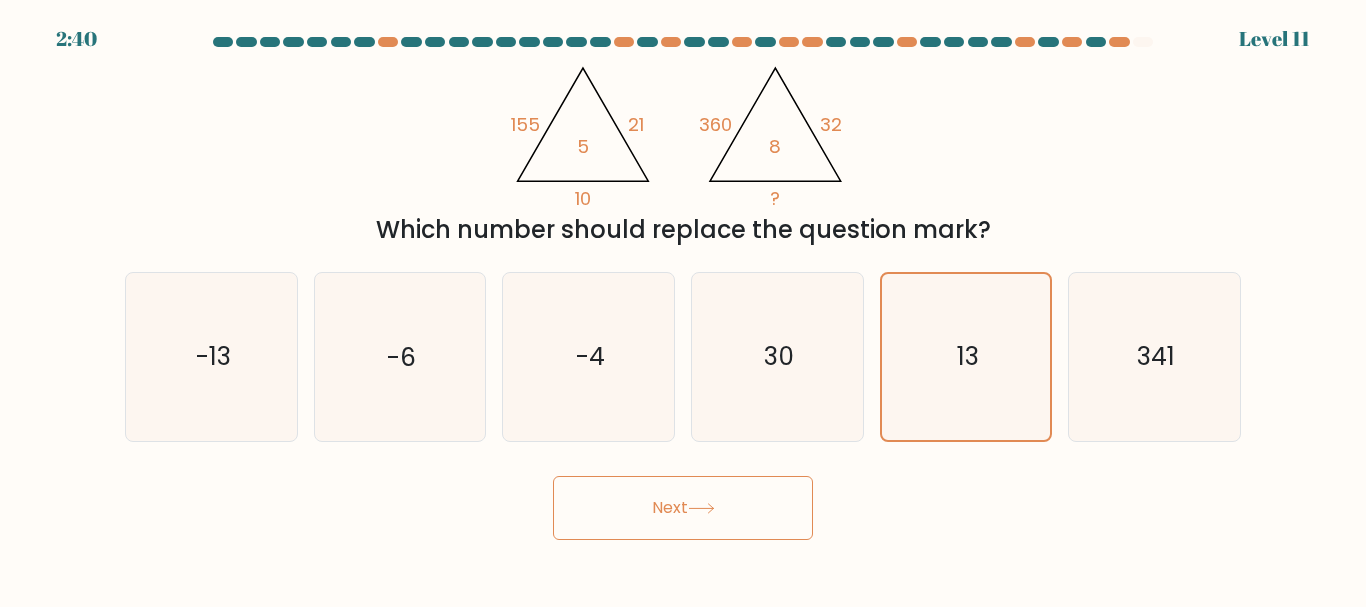 click on "Next" at bounding box center [683, 508] 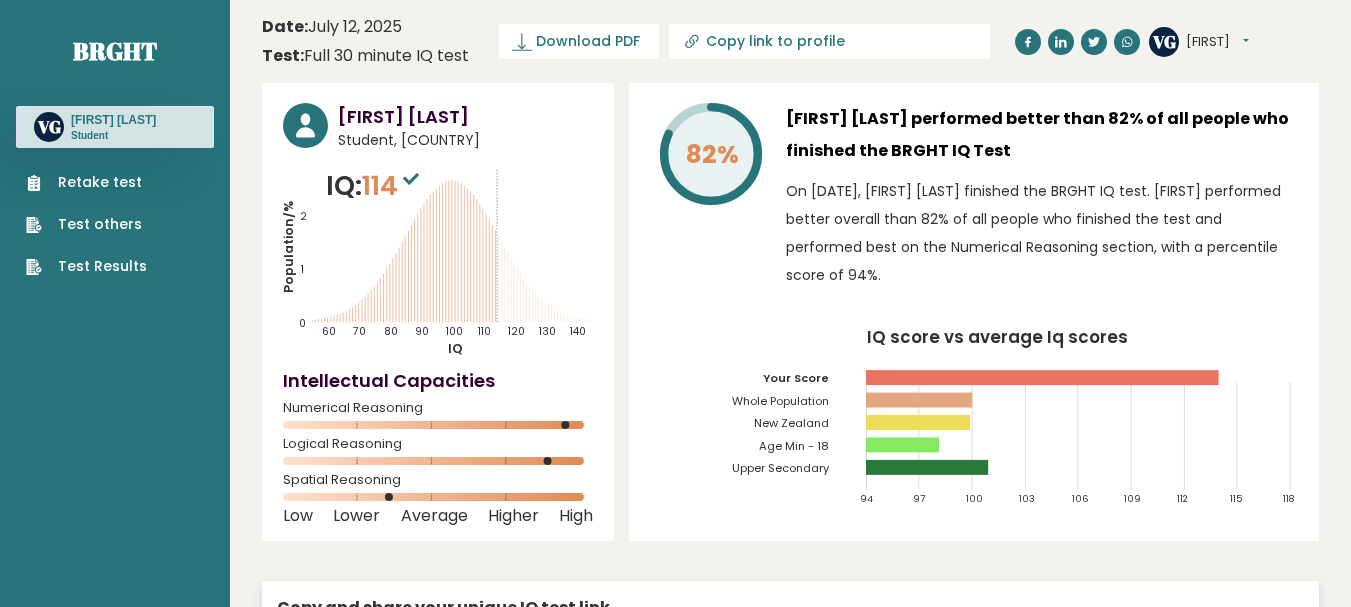 scroll, scrollTop: 0, scrollLeft: 0, axis: both 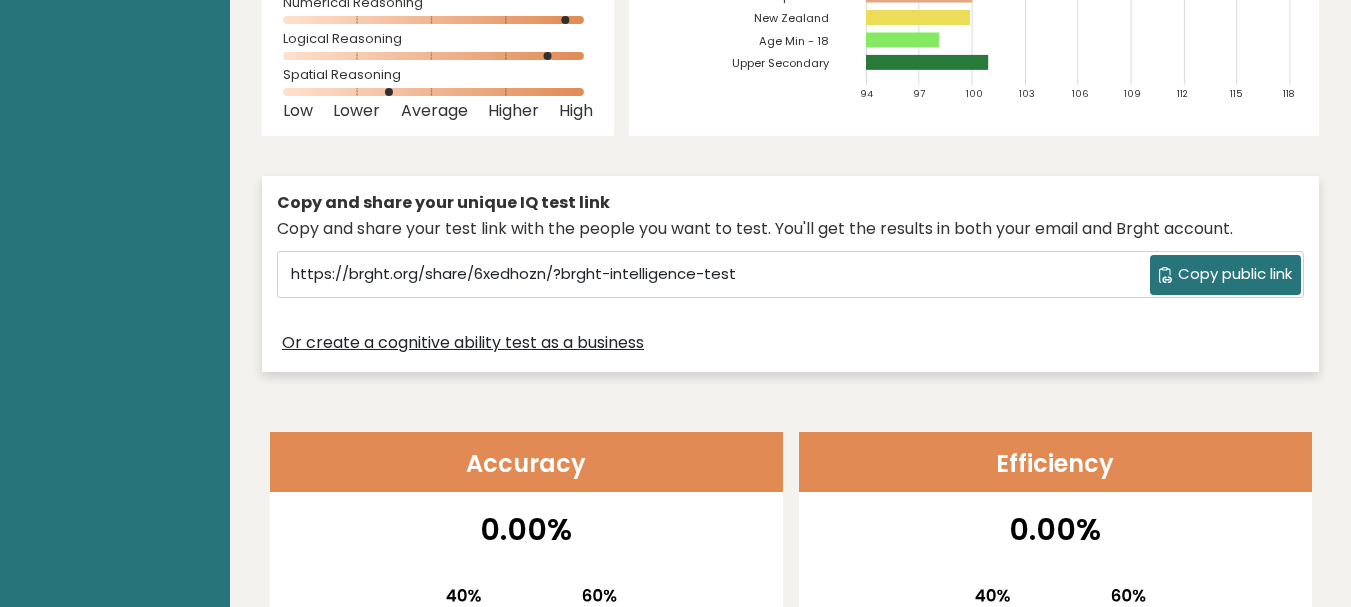 drag, startPoint x: 1353, startPoint y: 24, endPoint x: 0, endPoint y: 142, distance: 1358.1359 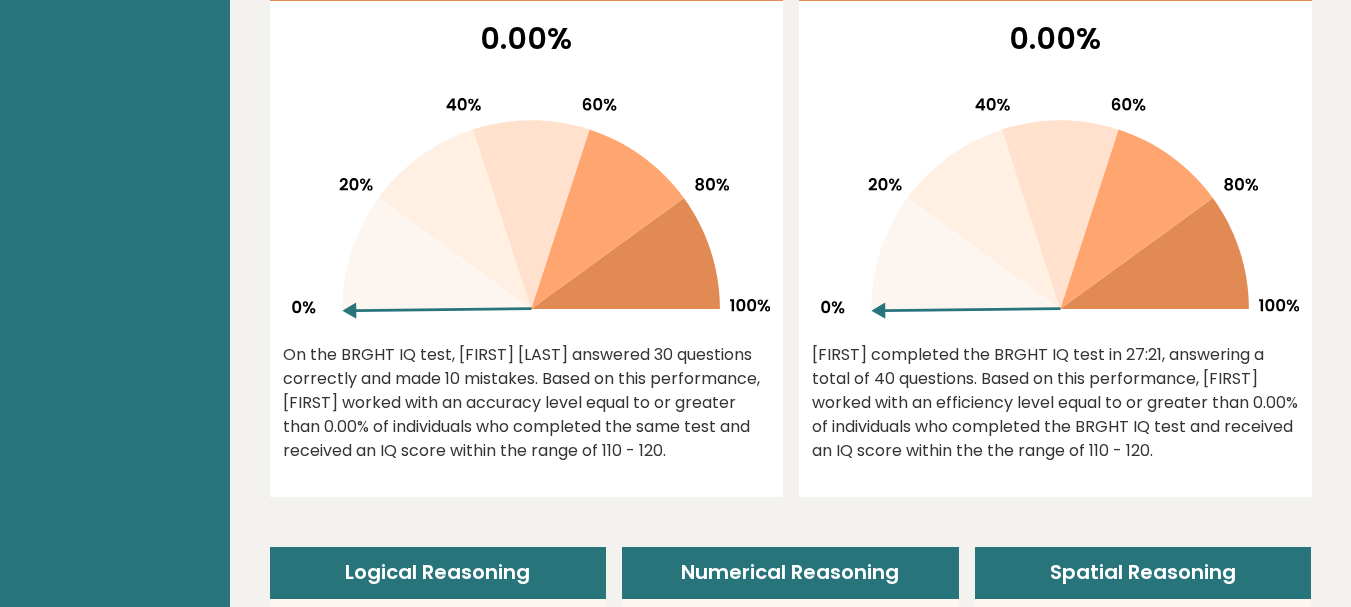 scroll, scrollTop: 907, scrollLeft: 0, axis: vertical 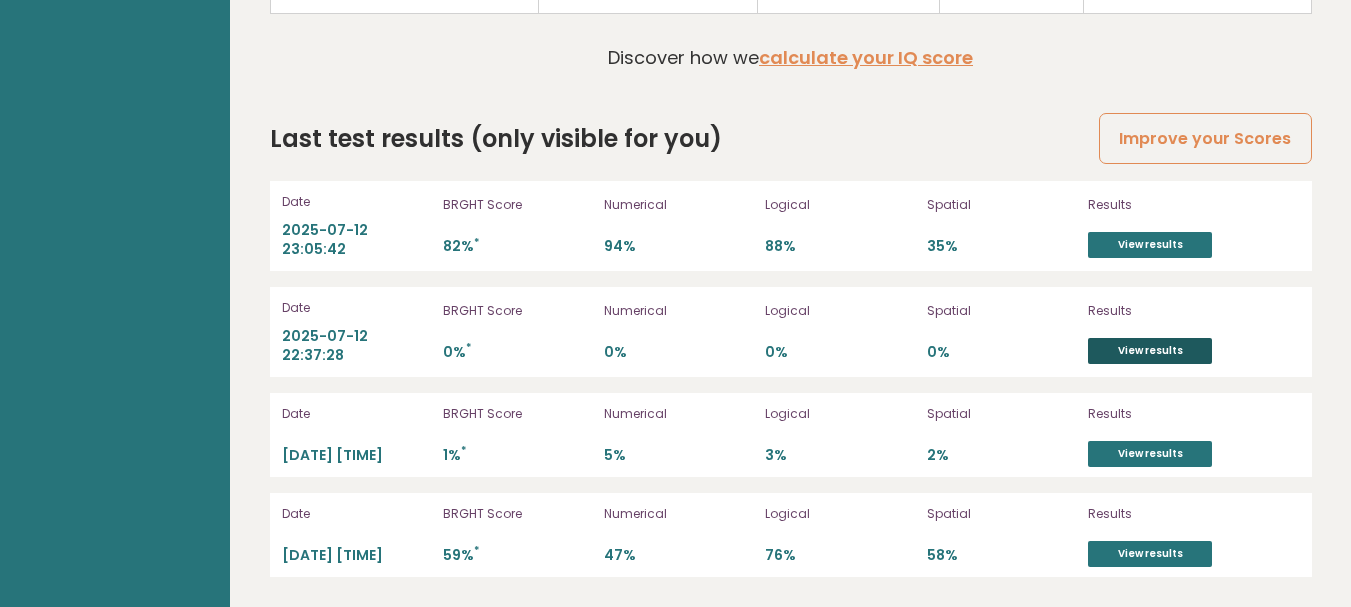 click on "View results" at bounding box center [1150, 351] 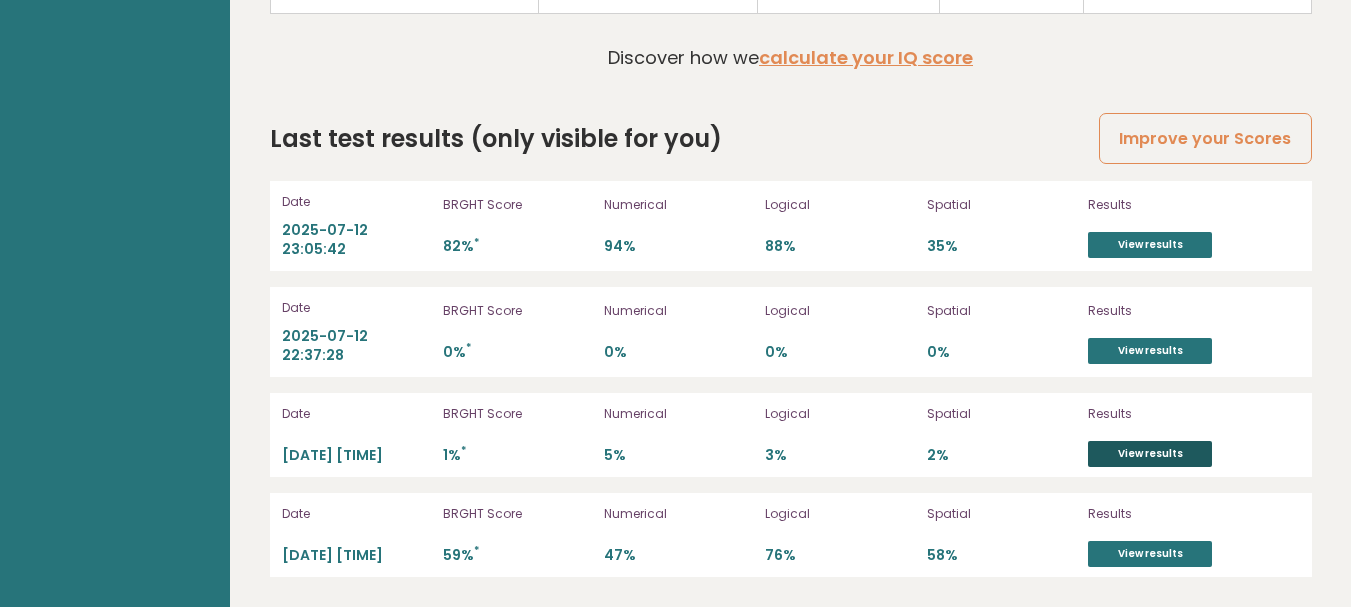 click on "View results" at bounding box center (1150, 454) 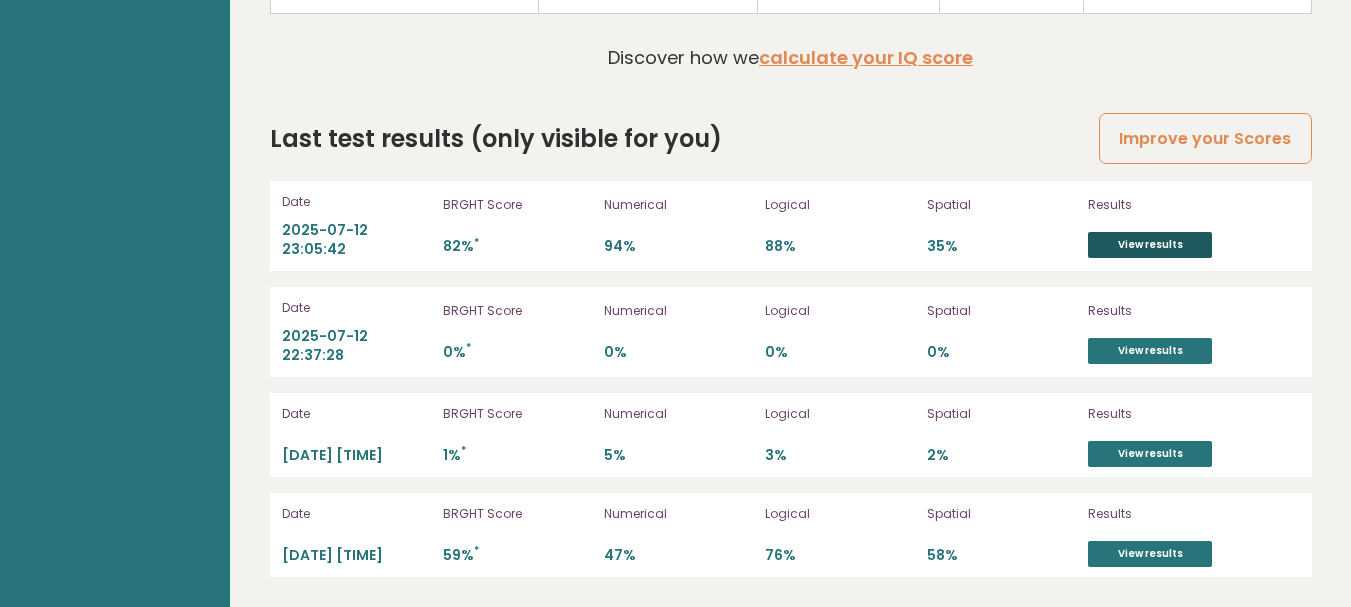 click on "View results" at bounding box center (1150, 245) 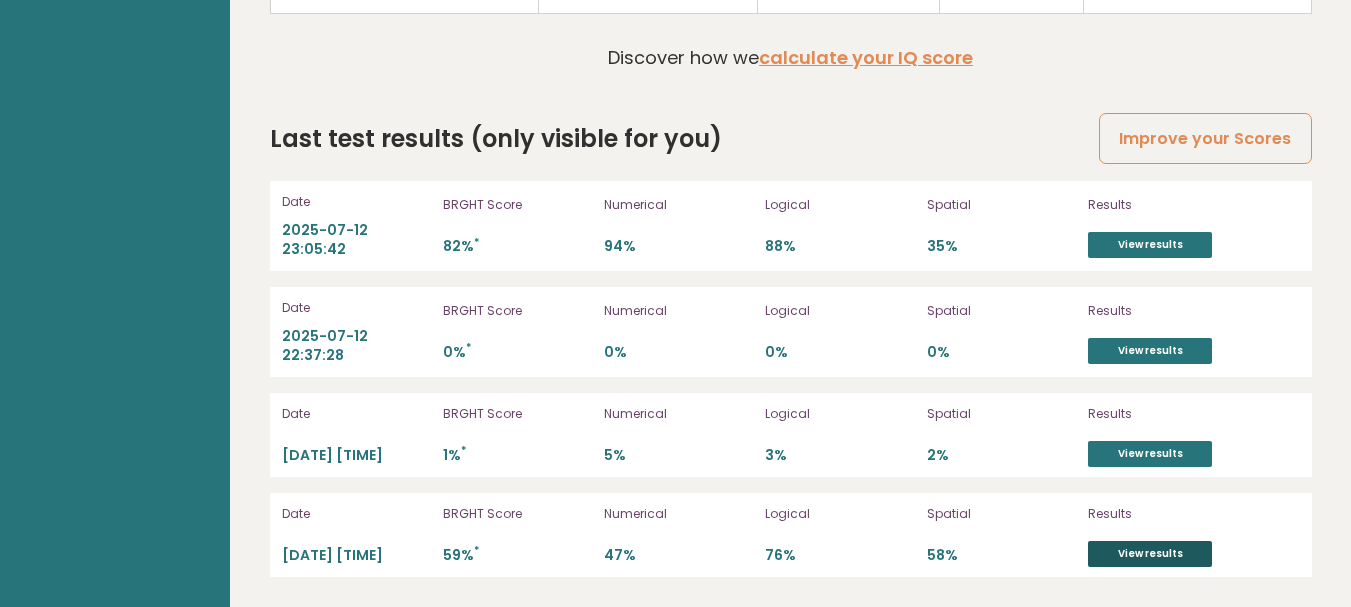 click on "View results" at bounding box center (1150, 554) 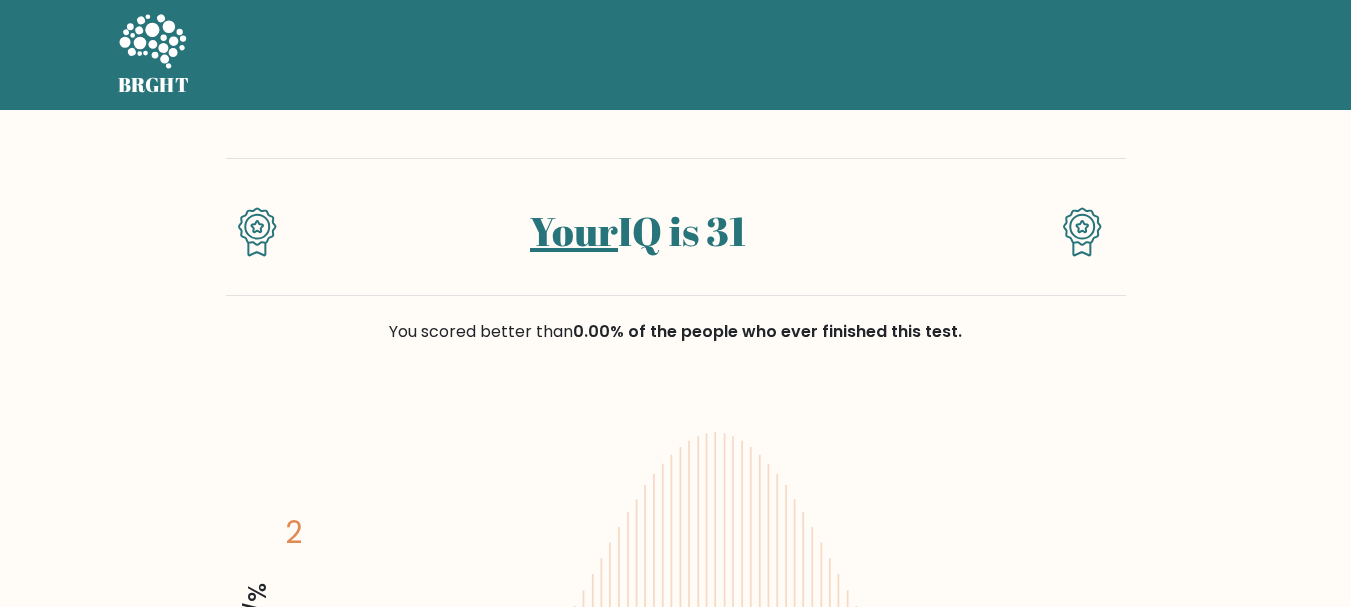 scroll, scrollTop: 0, scrollLeft: 0, axis: both 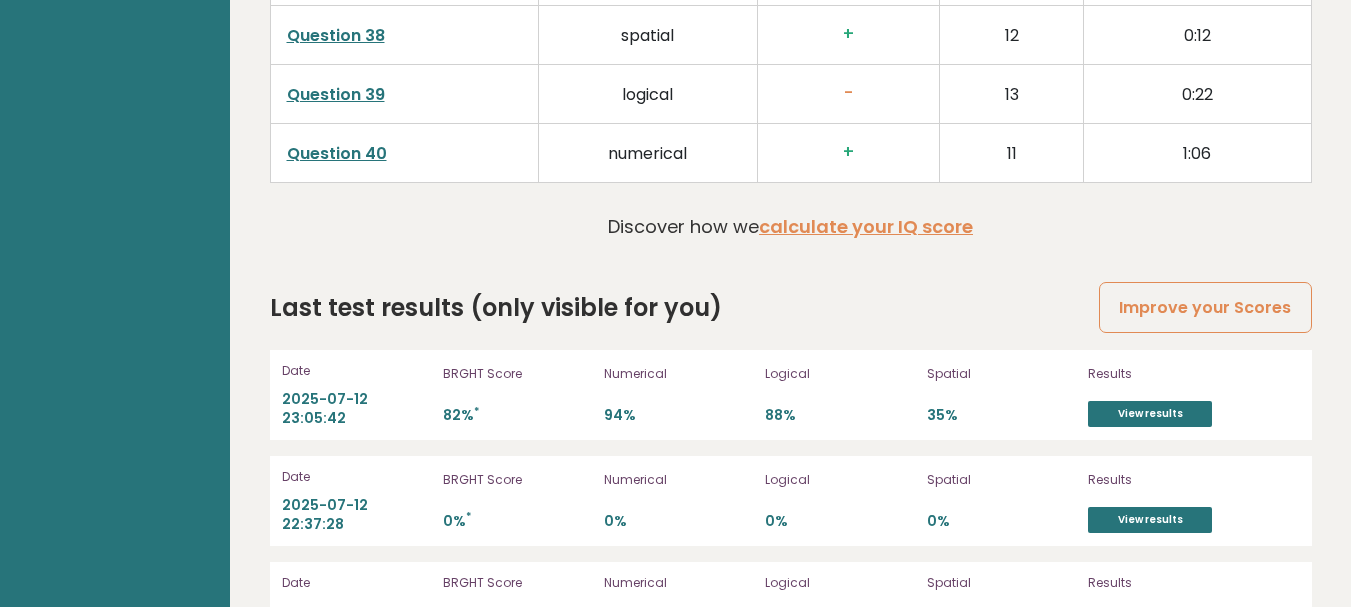 drag, startPoint x: 1362, startPoint y: 30, endPoint x: 1343, endPoint y: 527, distance: 497.36304 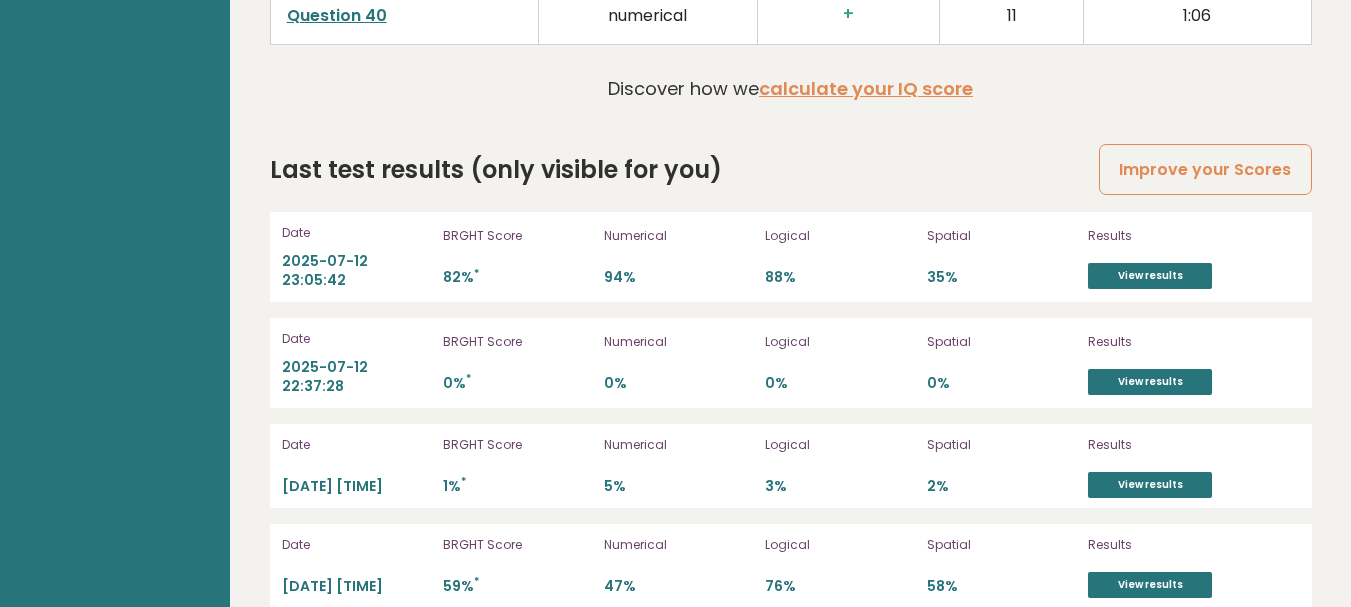 scroll, scrollTop: 5471, scrollLeft: 0, axis: vertical 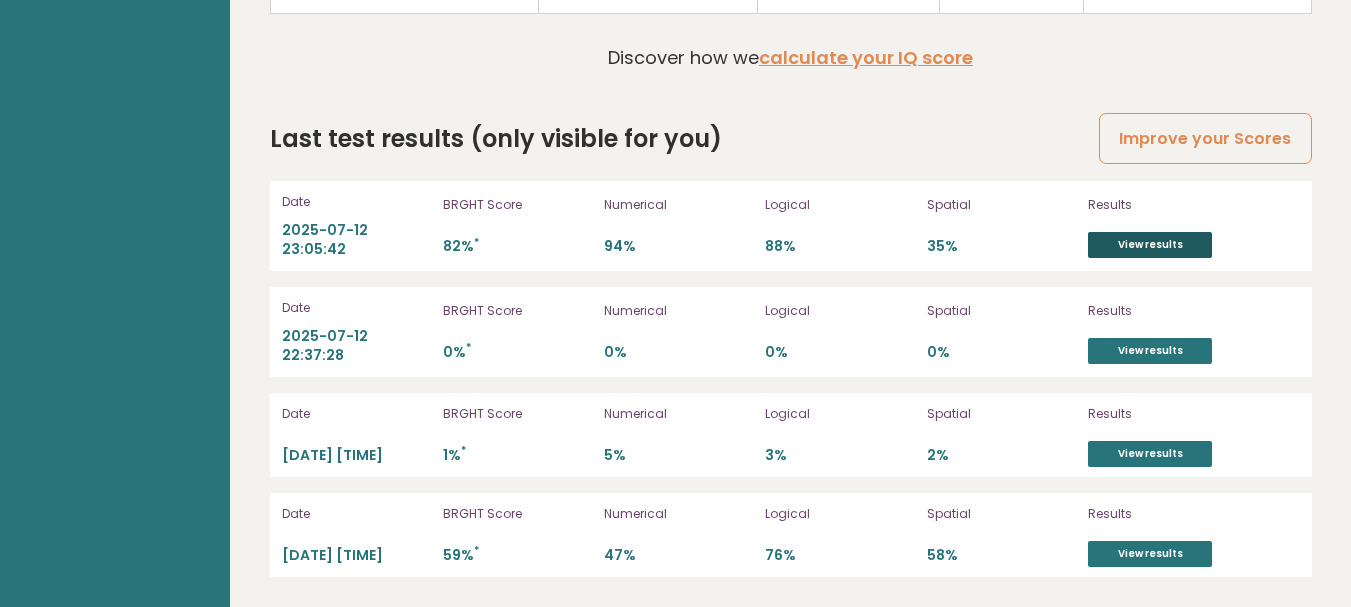 click on "View results" at bounding box center [1150, 245] 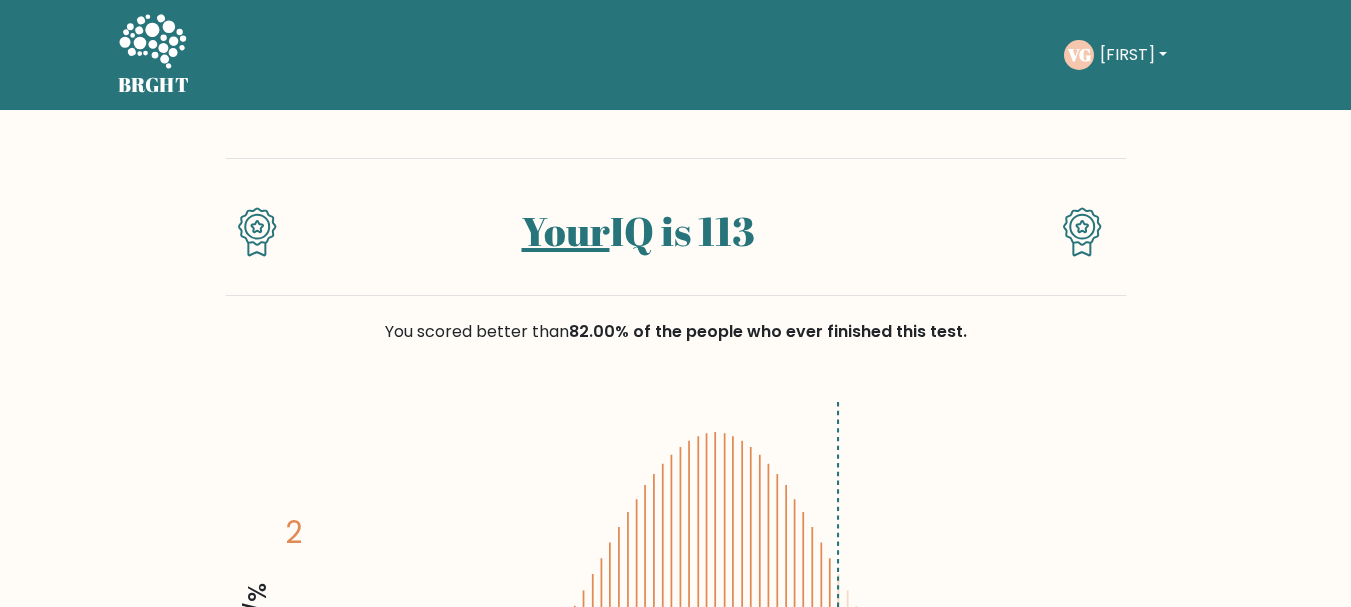scroll, scrollTop: 0, scrollLeft: 0, axis: both 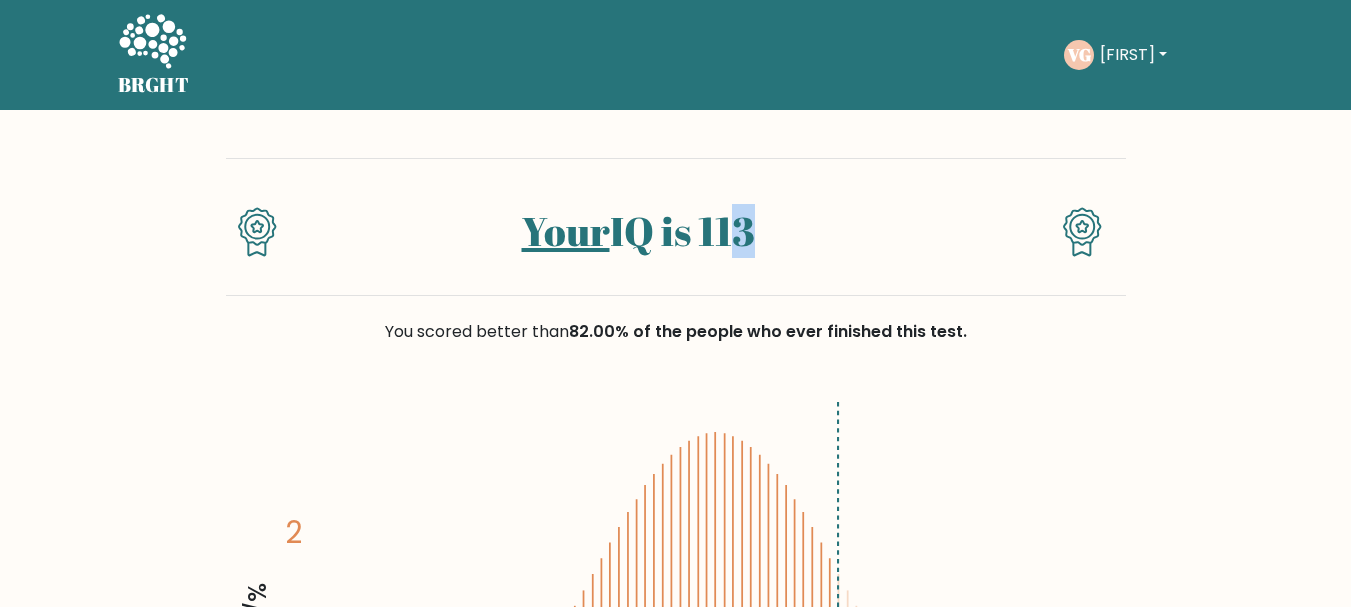 click on "Your  IQ is 113" at bounding box center [637, 231] 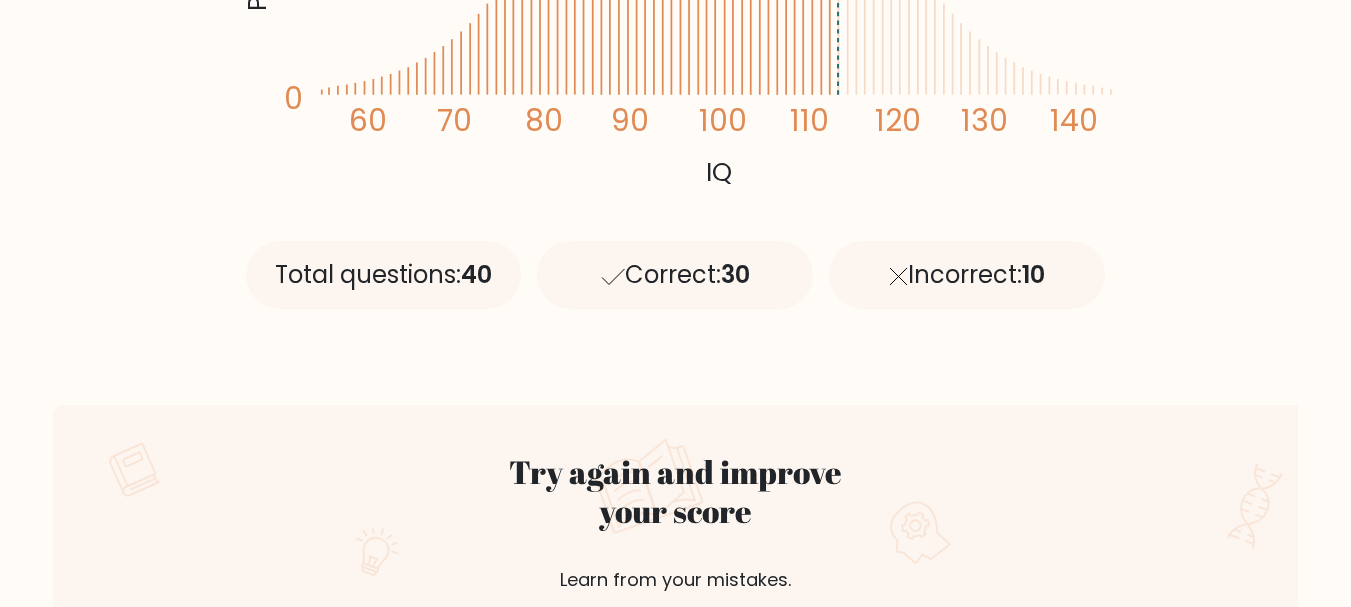 scroll, scrollTop: 750, scrollLeft: 0, axis: vertical 